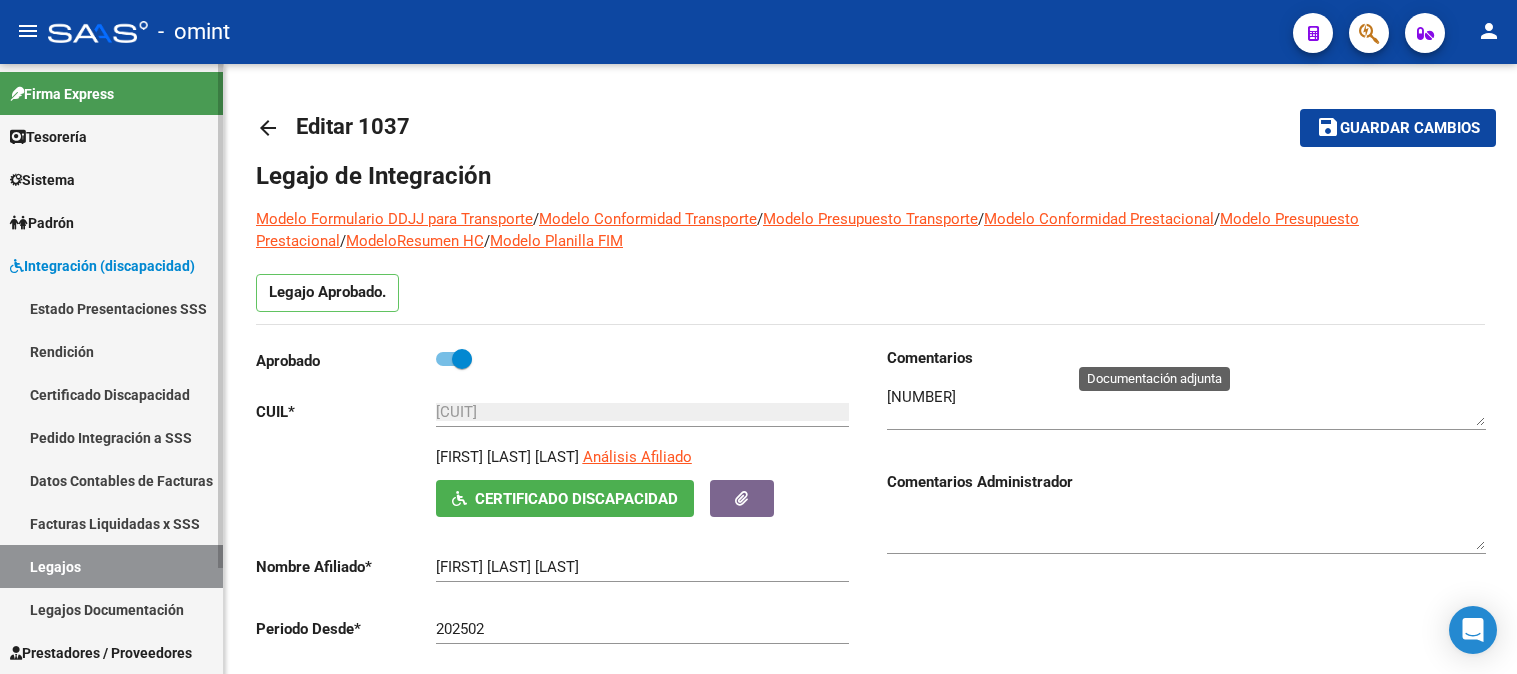 scroll, scrollTop: 0, scrollLeft: 0, axis: both 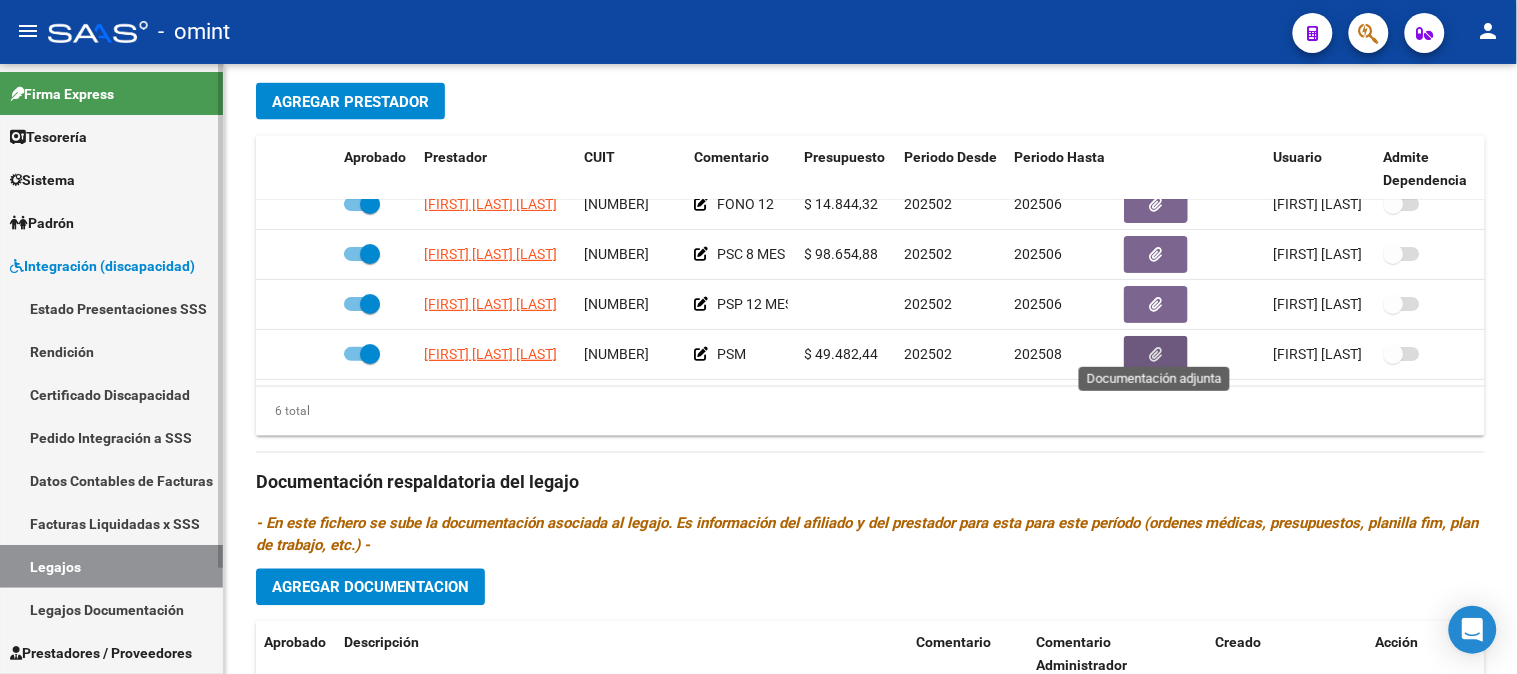 click on "Facturas Liquidadas x SSS" at bounding box center [111, 523] 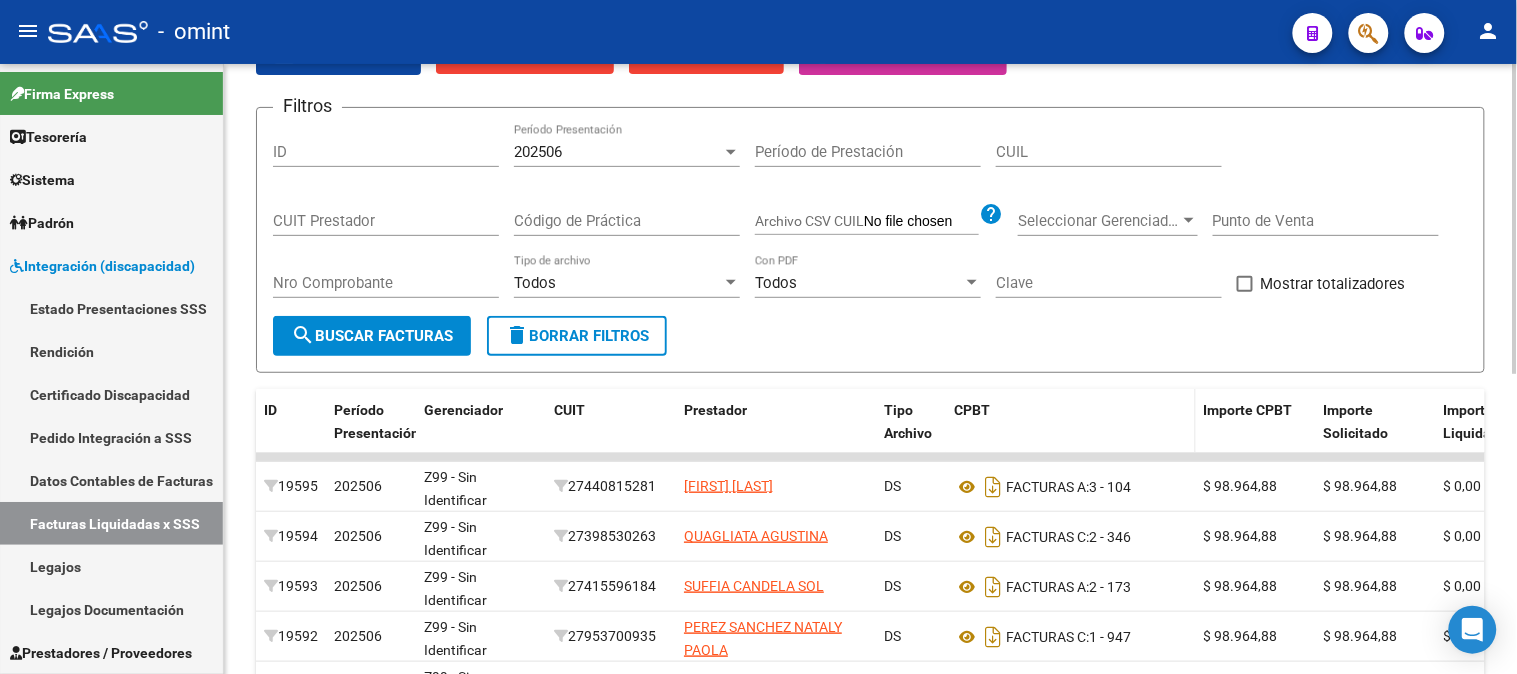scroll, scrollTop: 36, scrollLeft: 0, axis: vertical 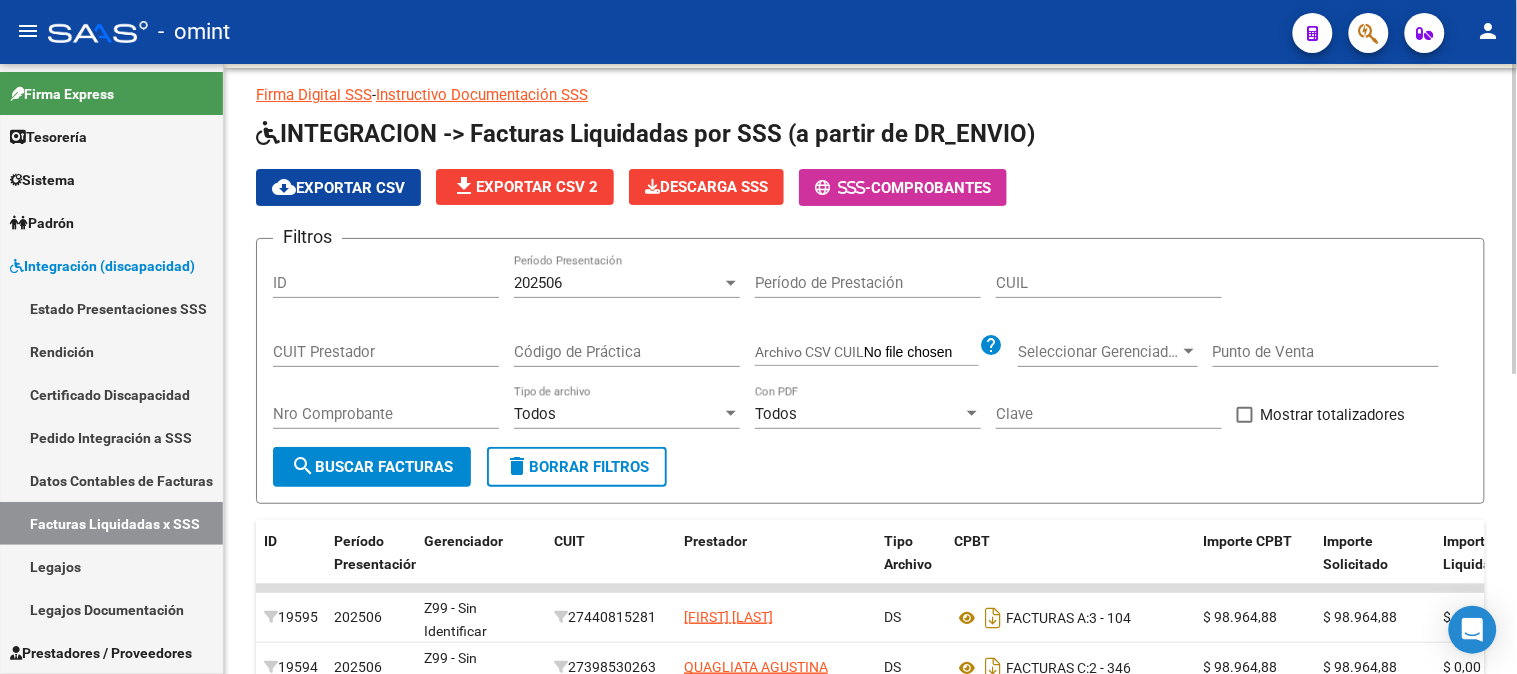 click on "CUIL" 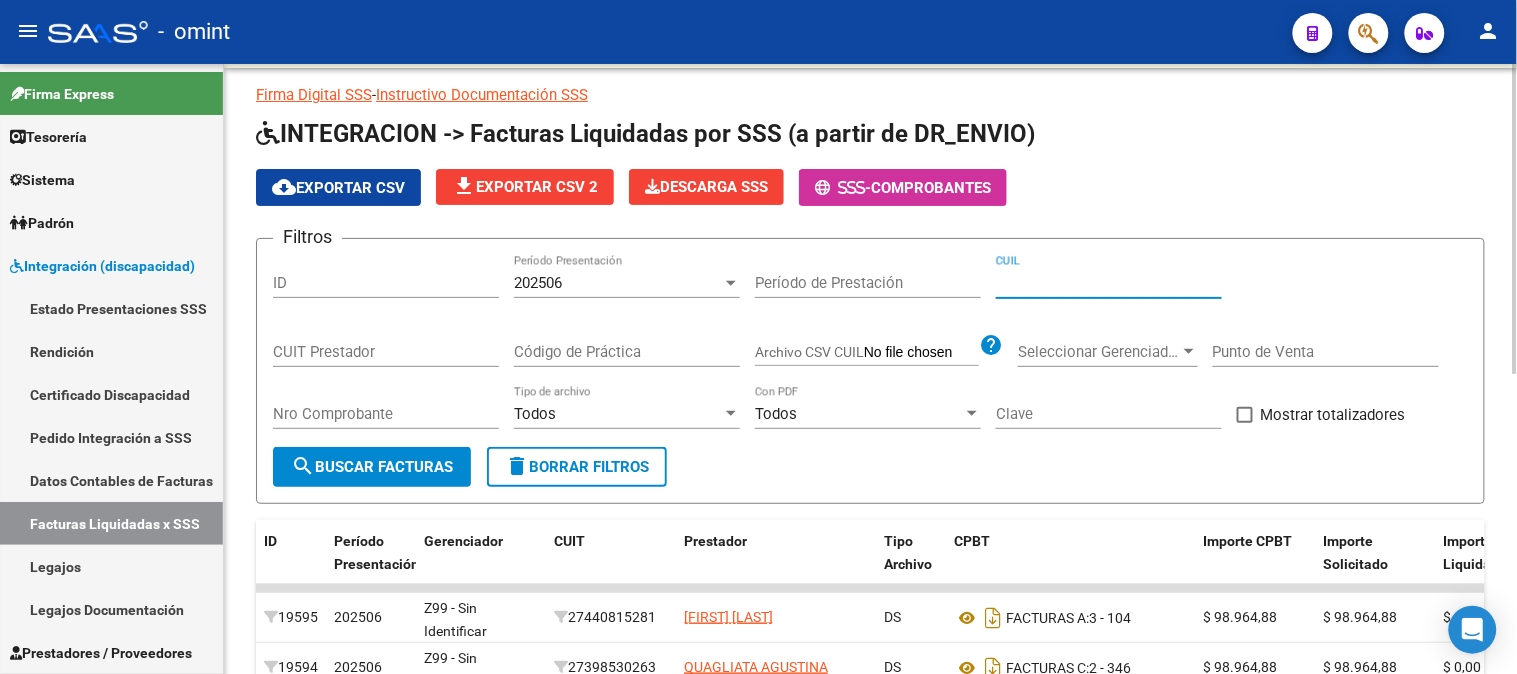 paste on "20-57082432-6" 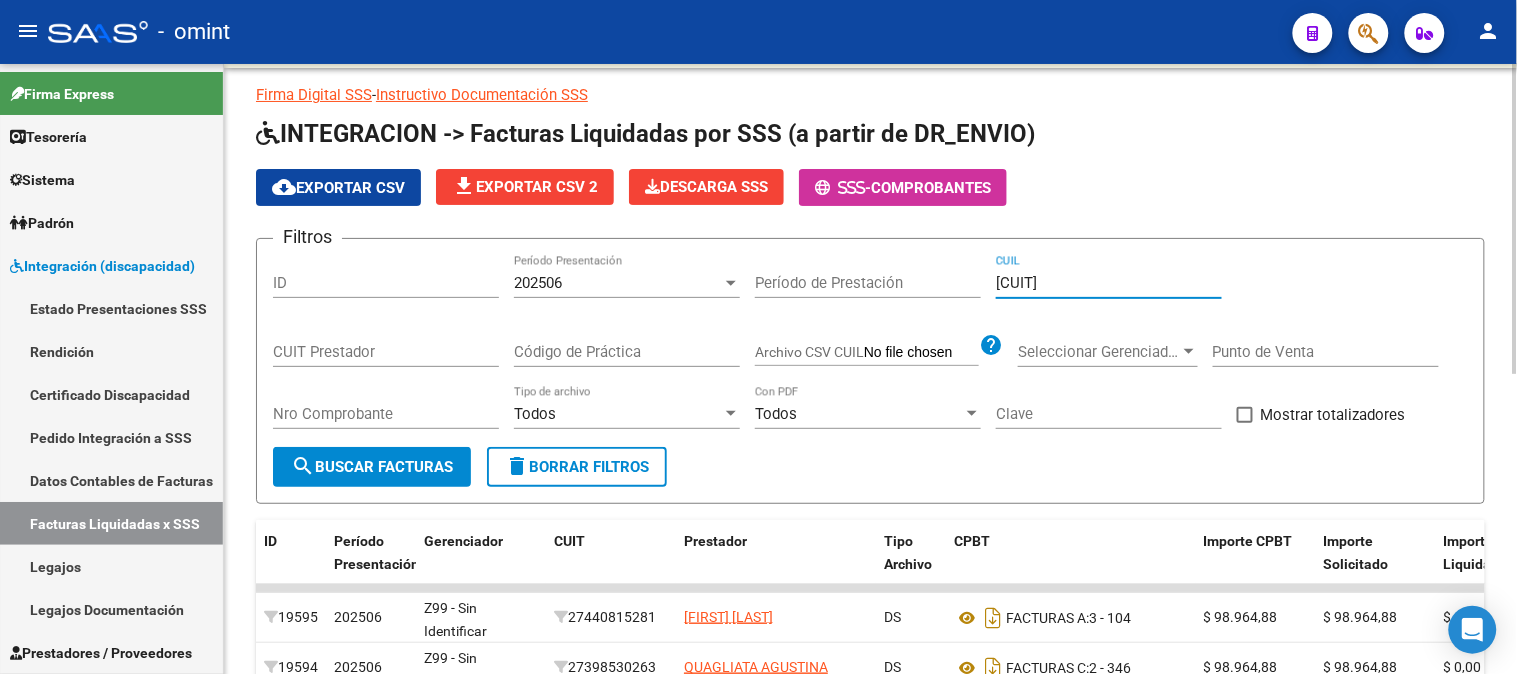 type on "20-57082432-6" 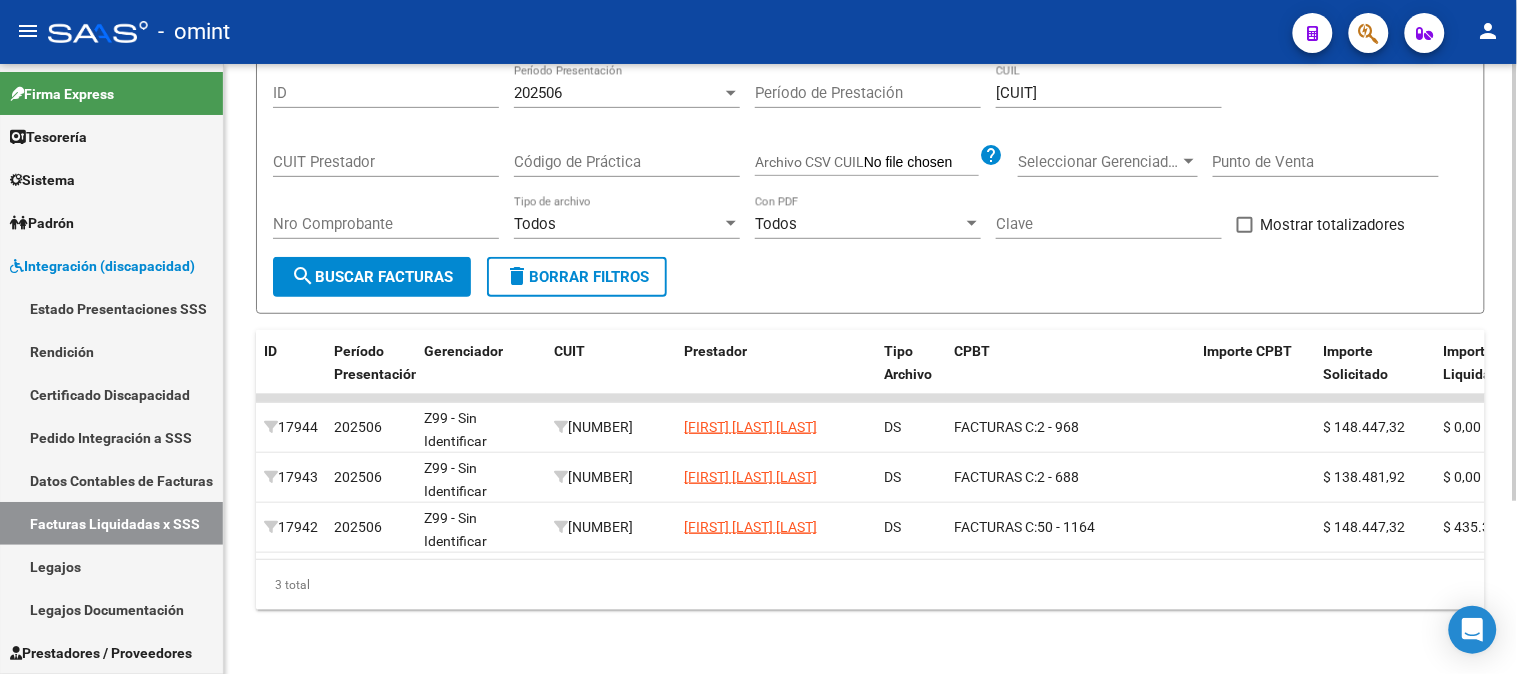 scroll, scrollTop: 241, scrollLeft: 0, axis: vertical 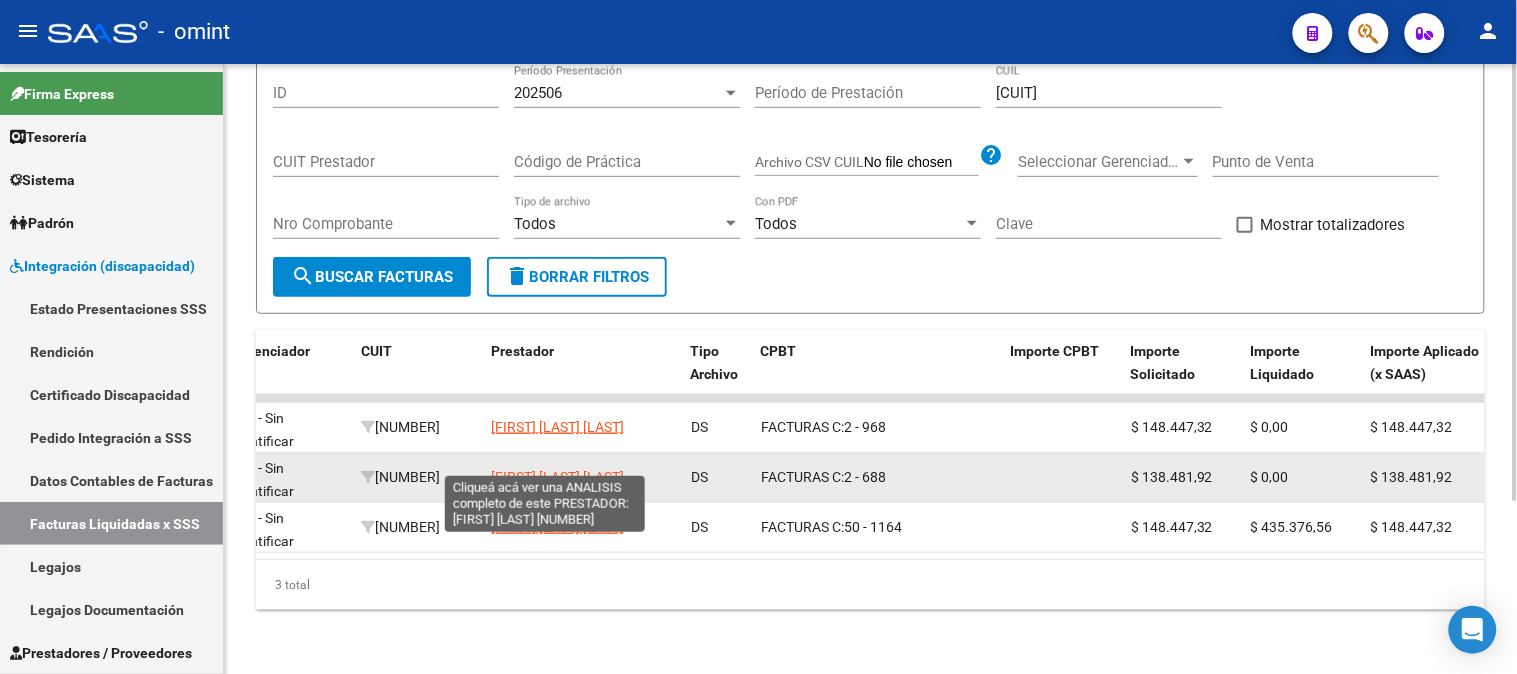 click on "DIAS ANA PAULA" 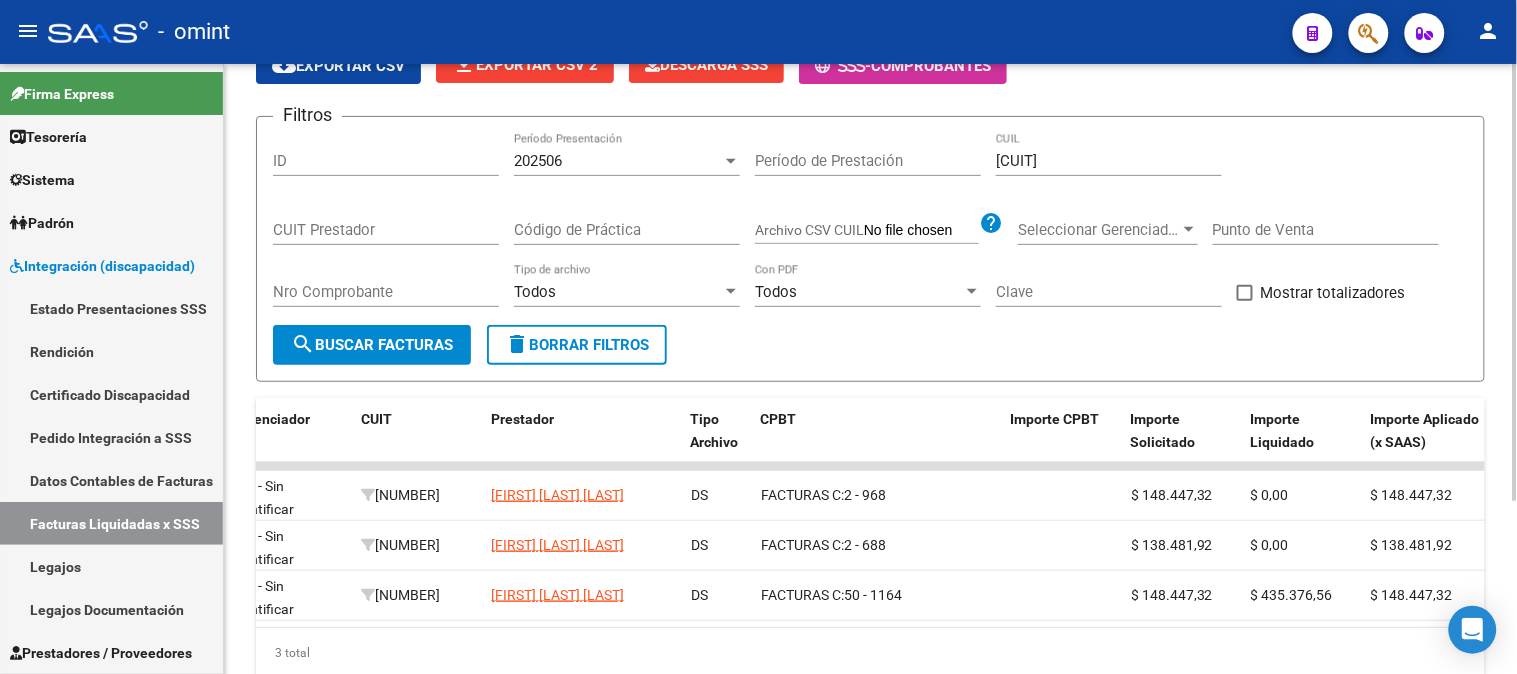 scroll, scrollTop: 130, scrollLeft: 0, axis: vertical 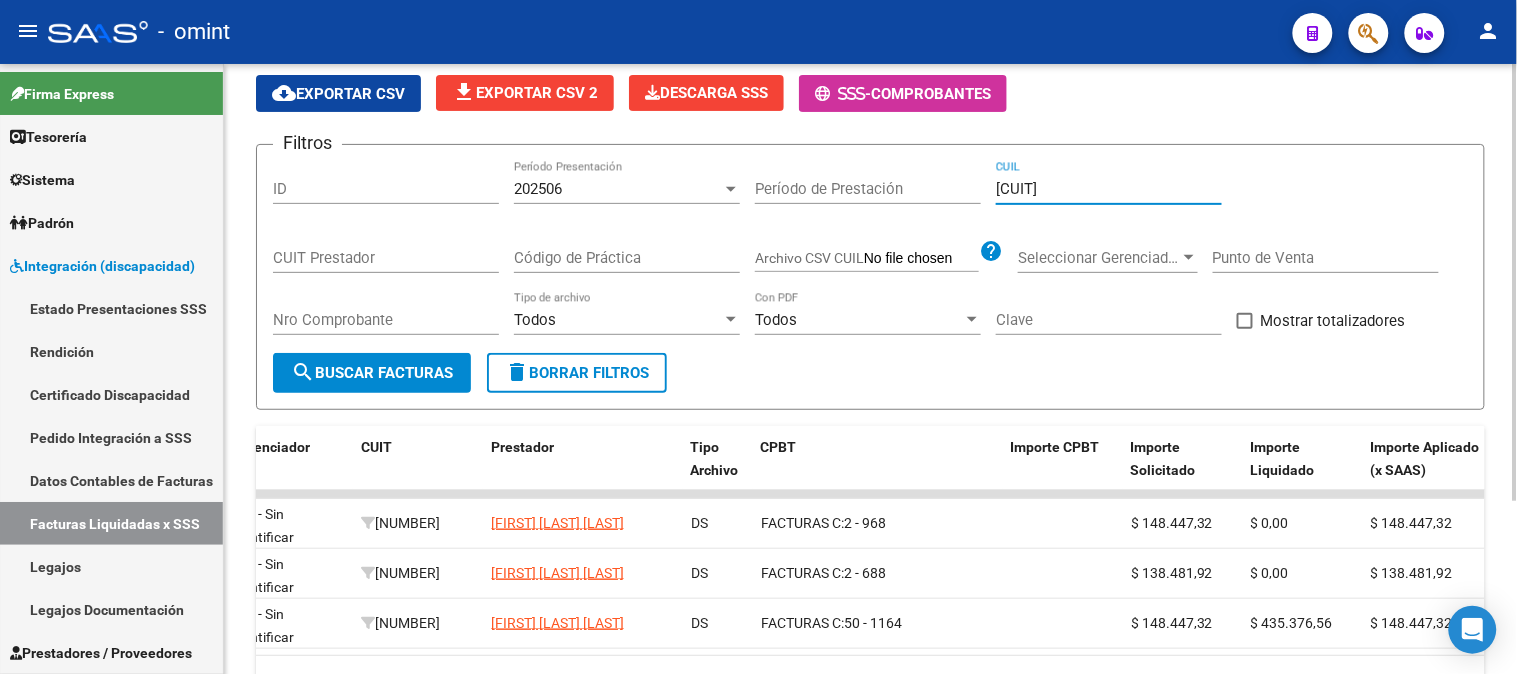drag, startPoint x: 1165, startPoint y: 184, endPoint x: 767, endPoint y: 147, distance: 399.71616 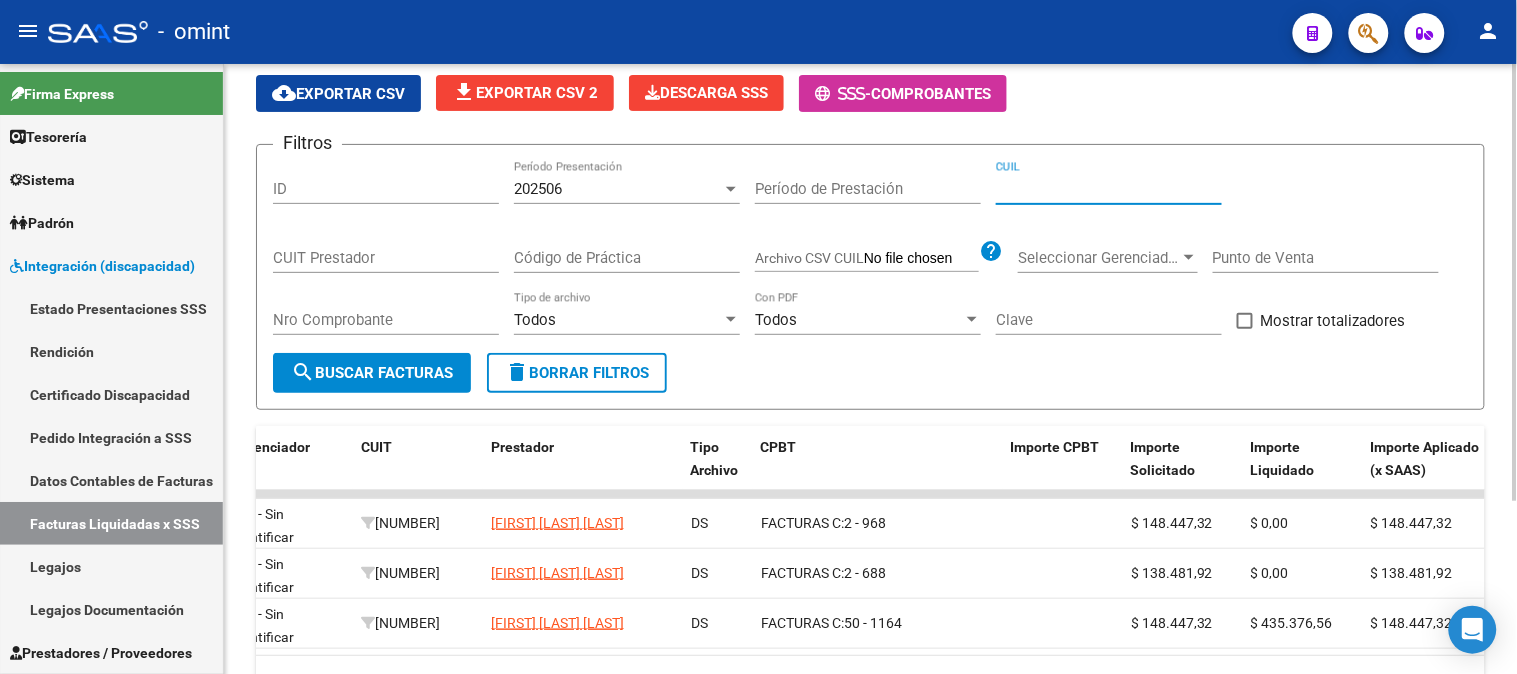 type 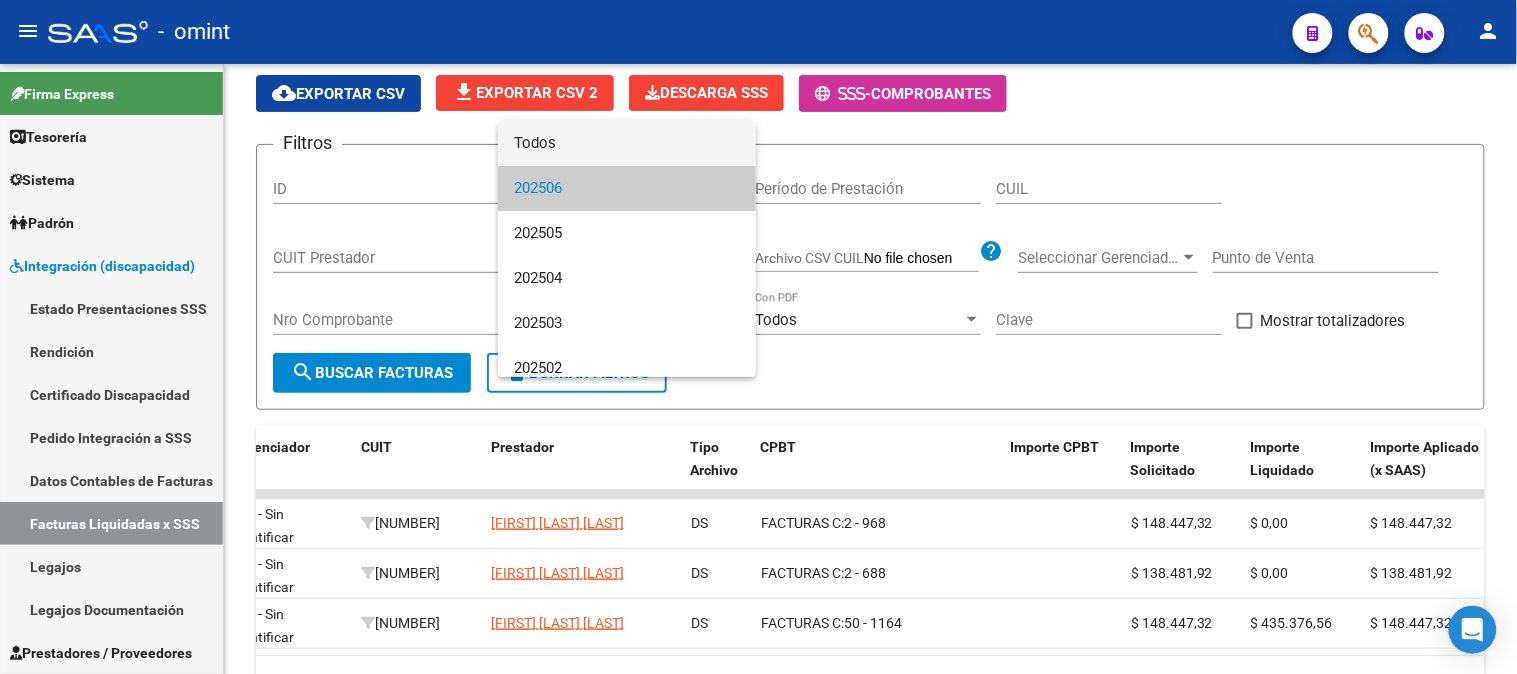 click on "Todos" at bounding box center [627, 143] 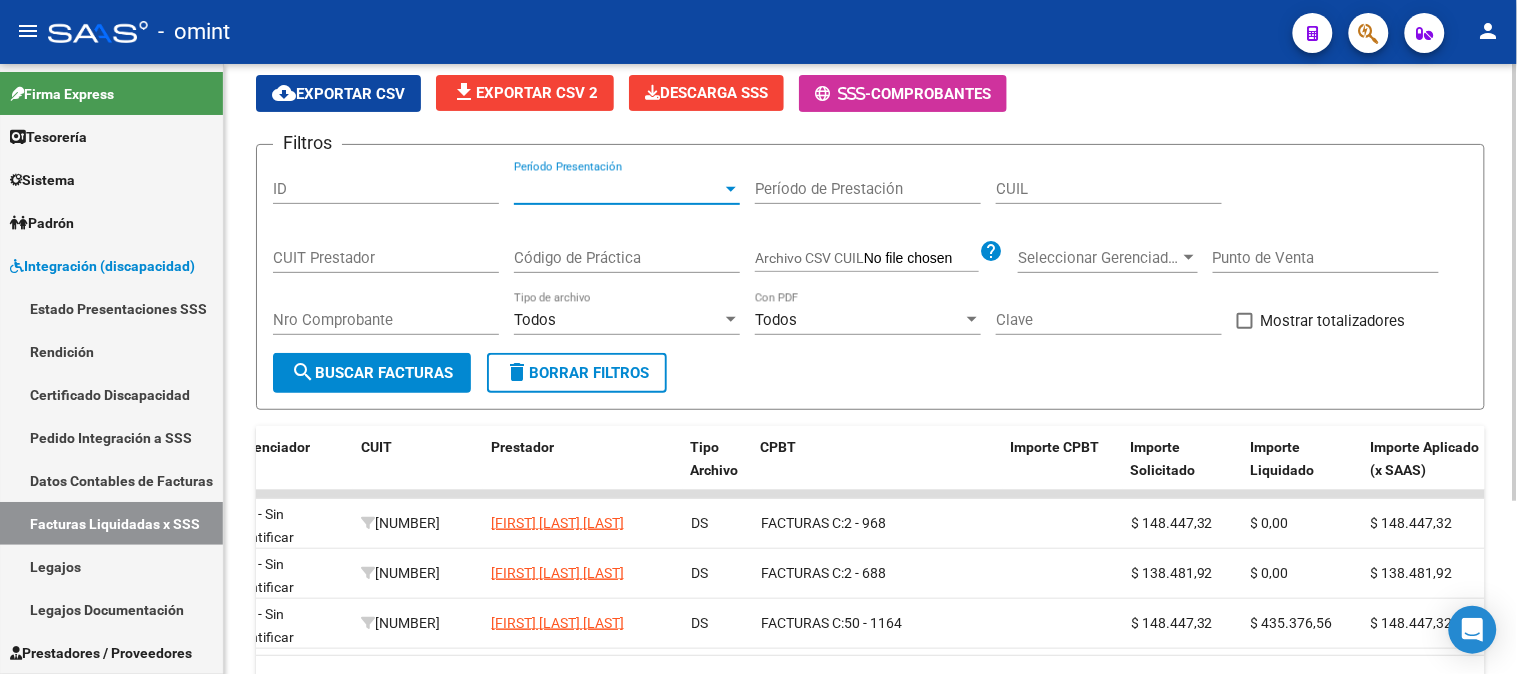 click on "Nro Comprobante" 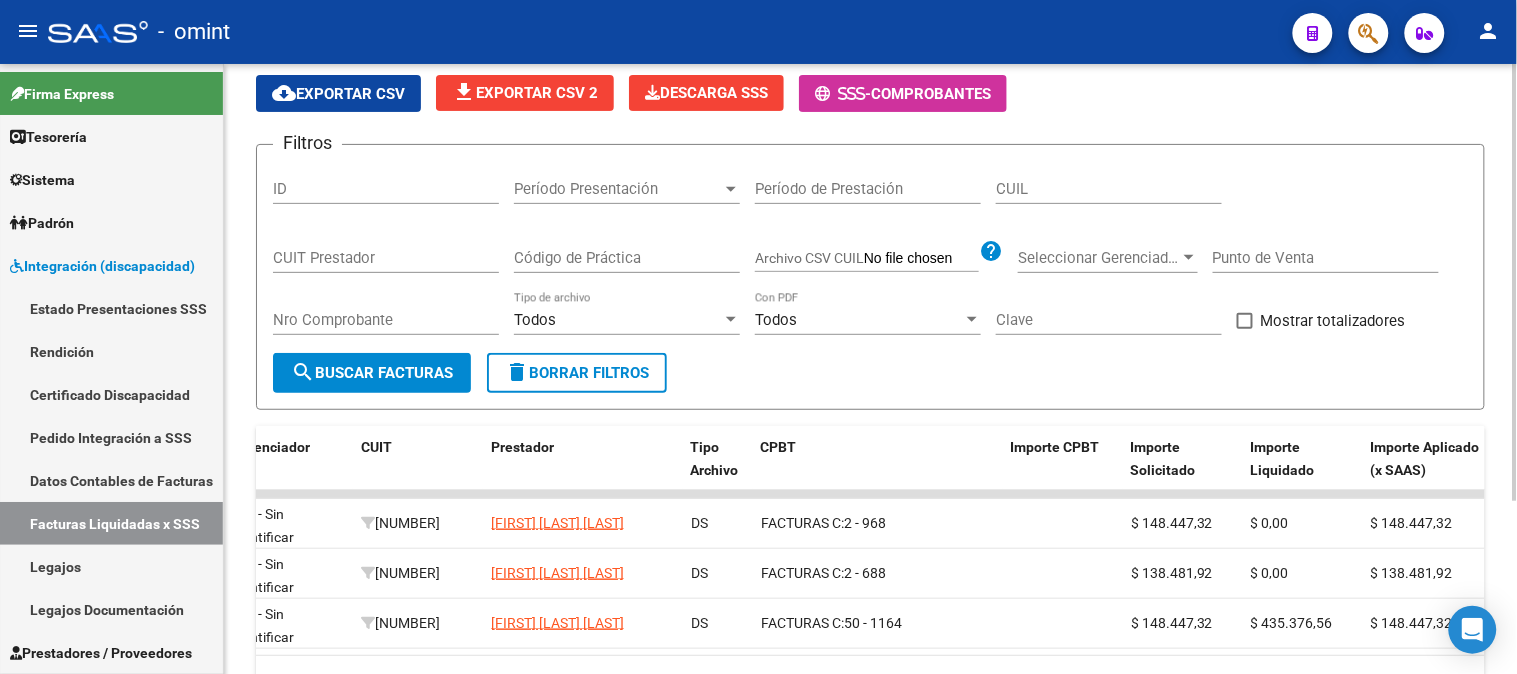 click on "CUIT Prestador" 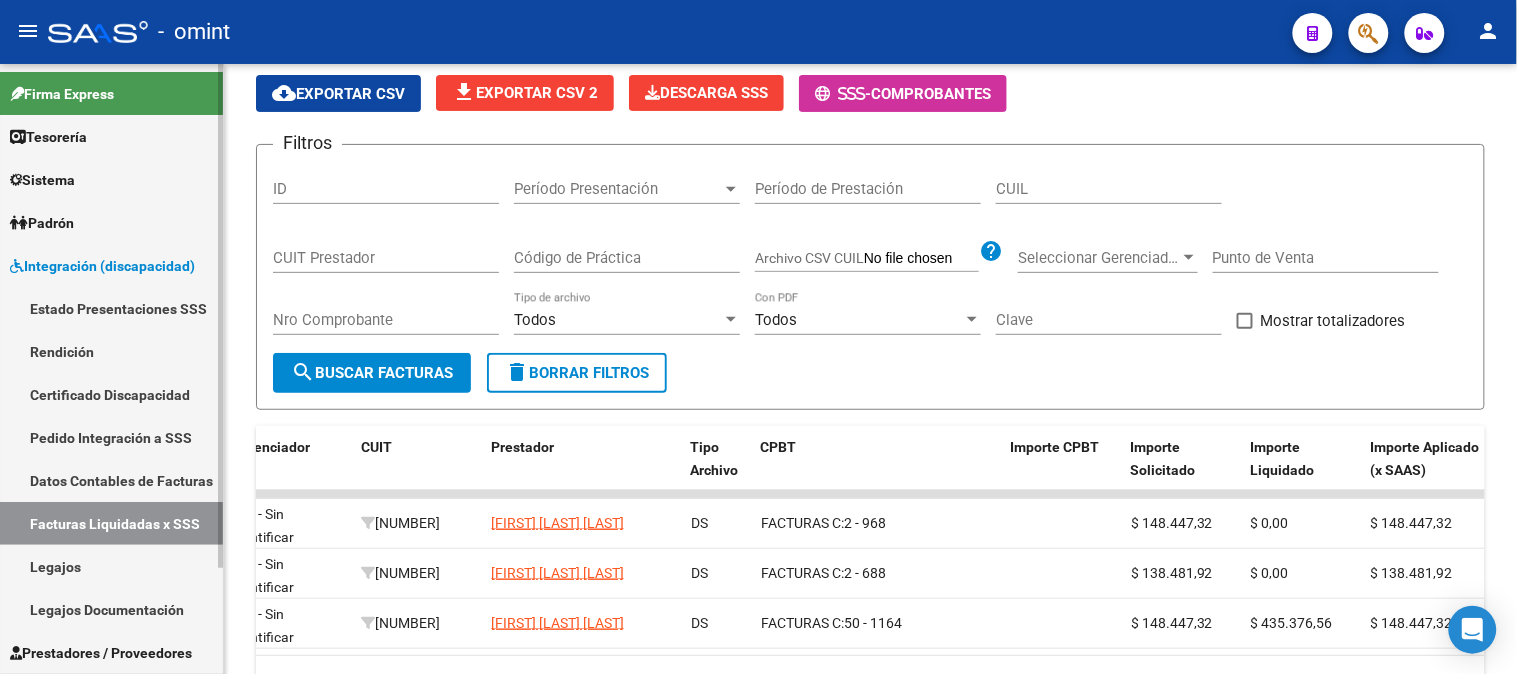 click on "Facturas Liquidadas x SSS" at bounding box center (111, 523) 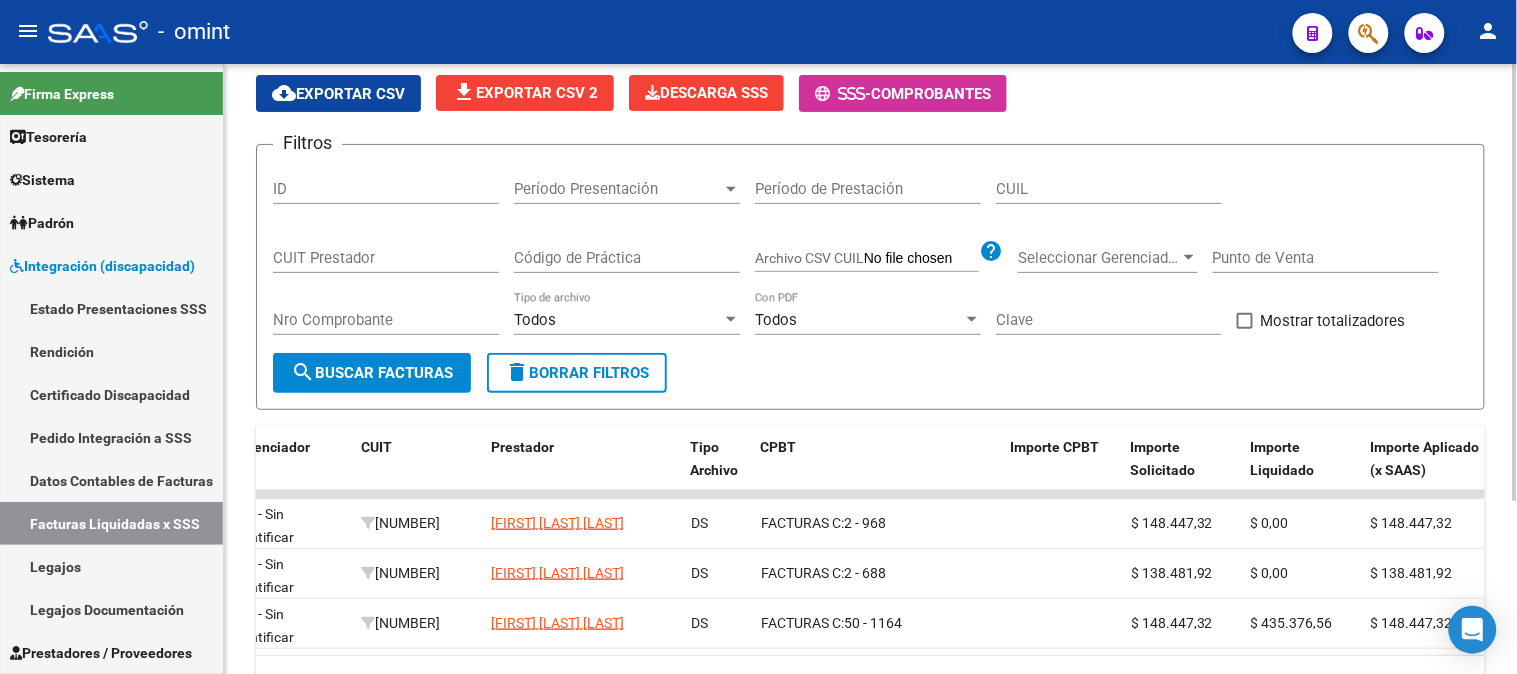 click on "CUIT Prestador" at bounding box center [386, 258] 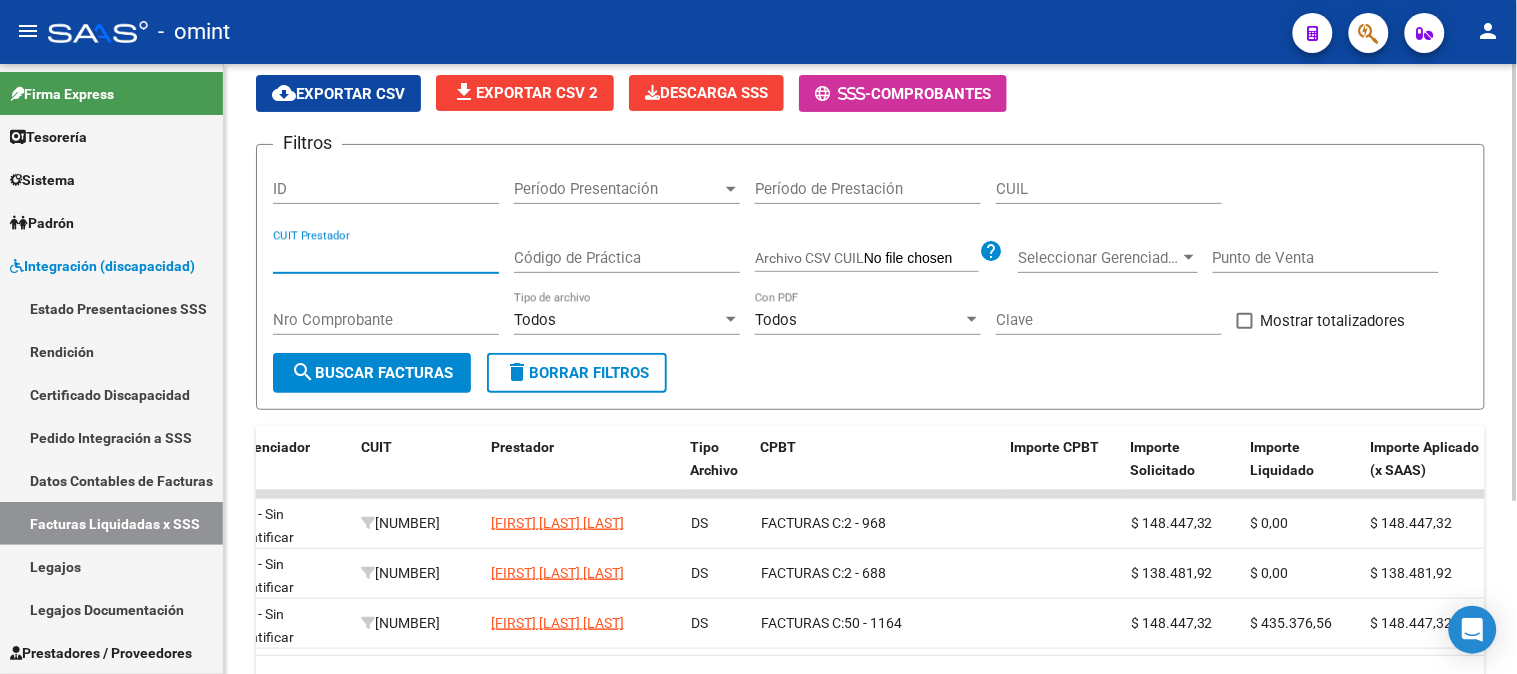 paste on "27-23931935-7" 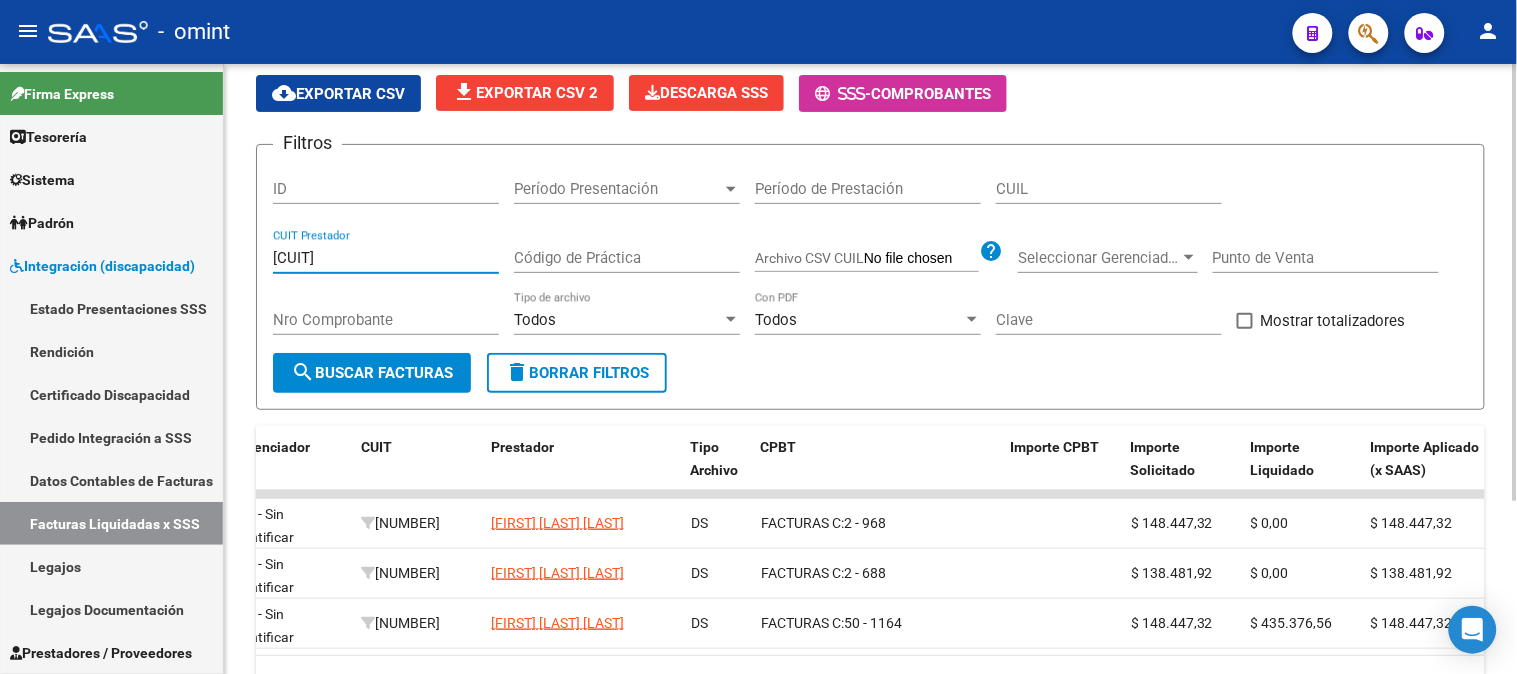 type on "27-23931935-7" 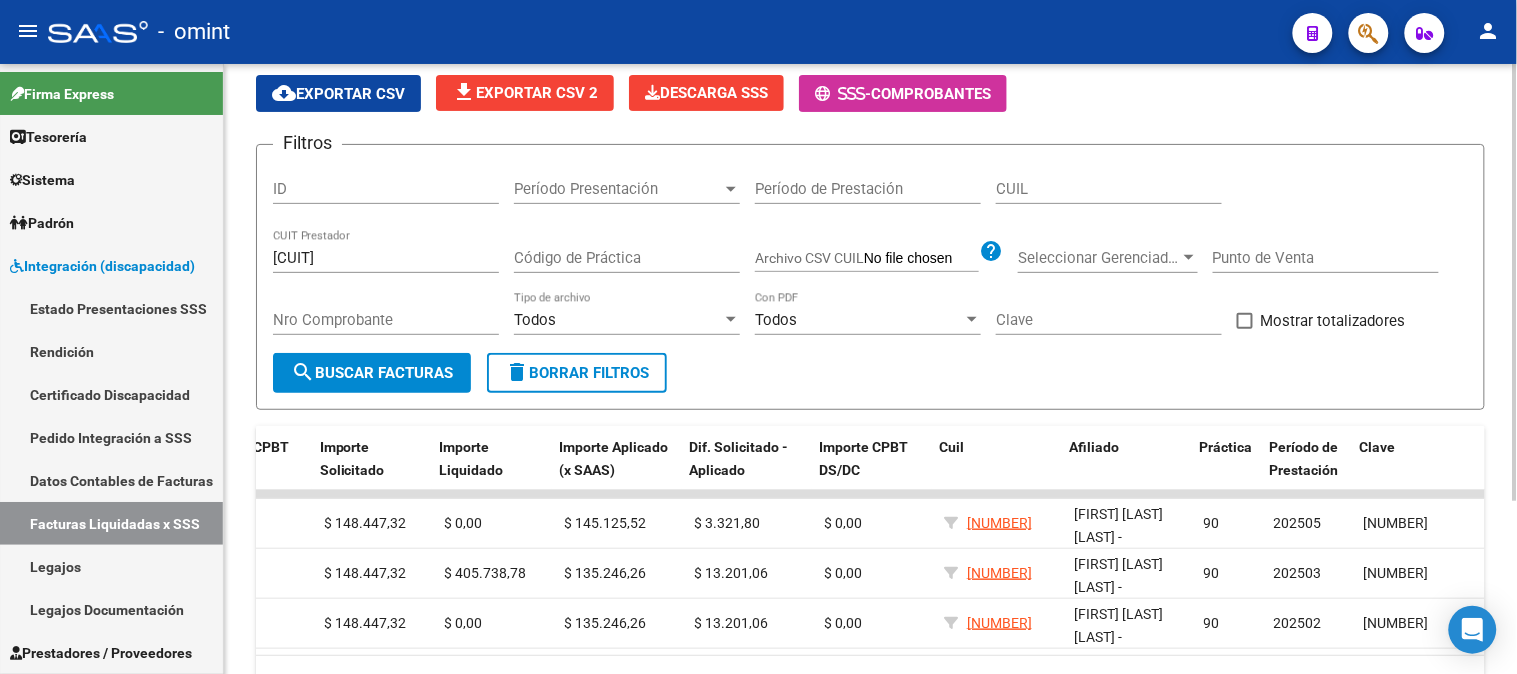 scroll, scrollTop: 0, scrollLeft: 1004, axis: horizontal 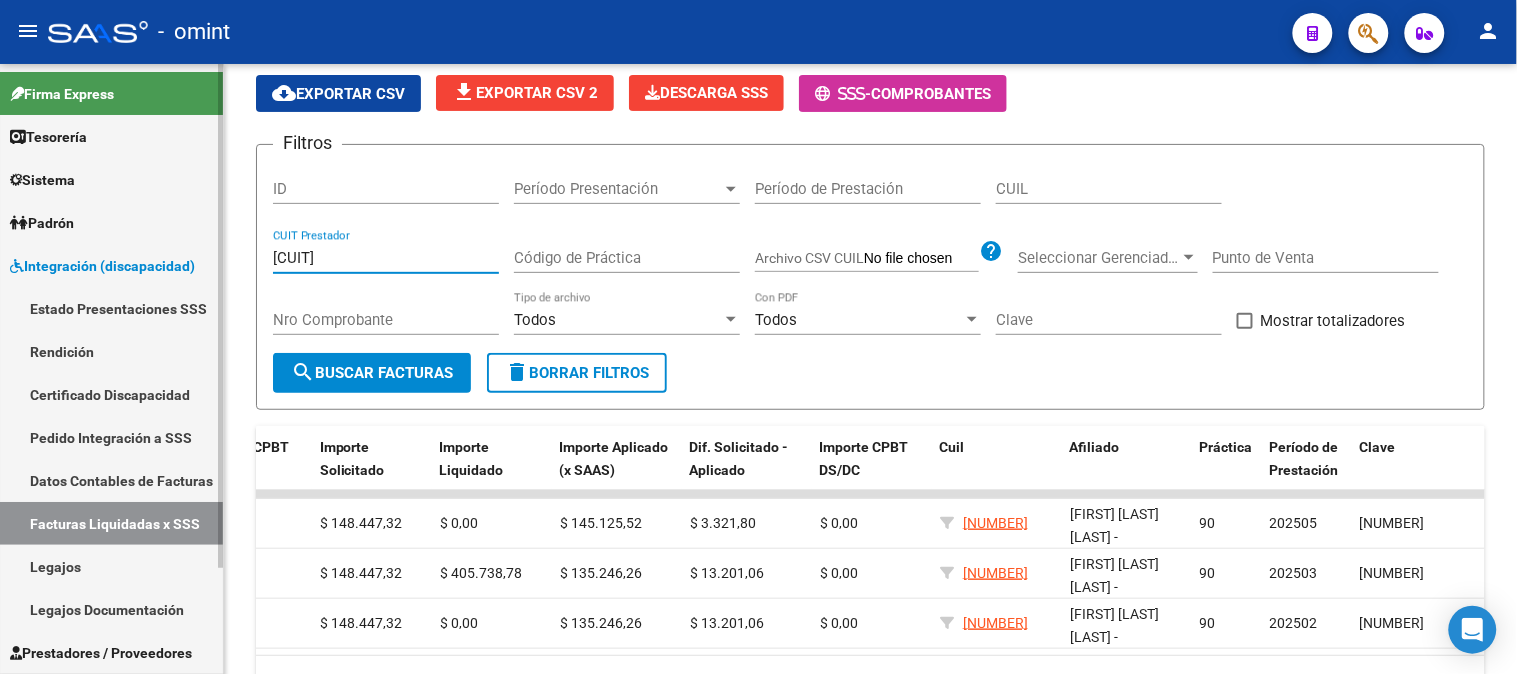 drag, startPoint x: 481, startPoint y: 252, endPoint x: 54, endPoint y: 257, distance: 427.02927 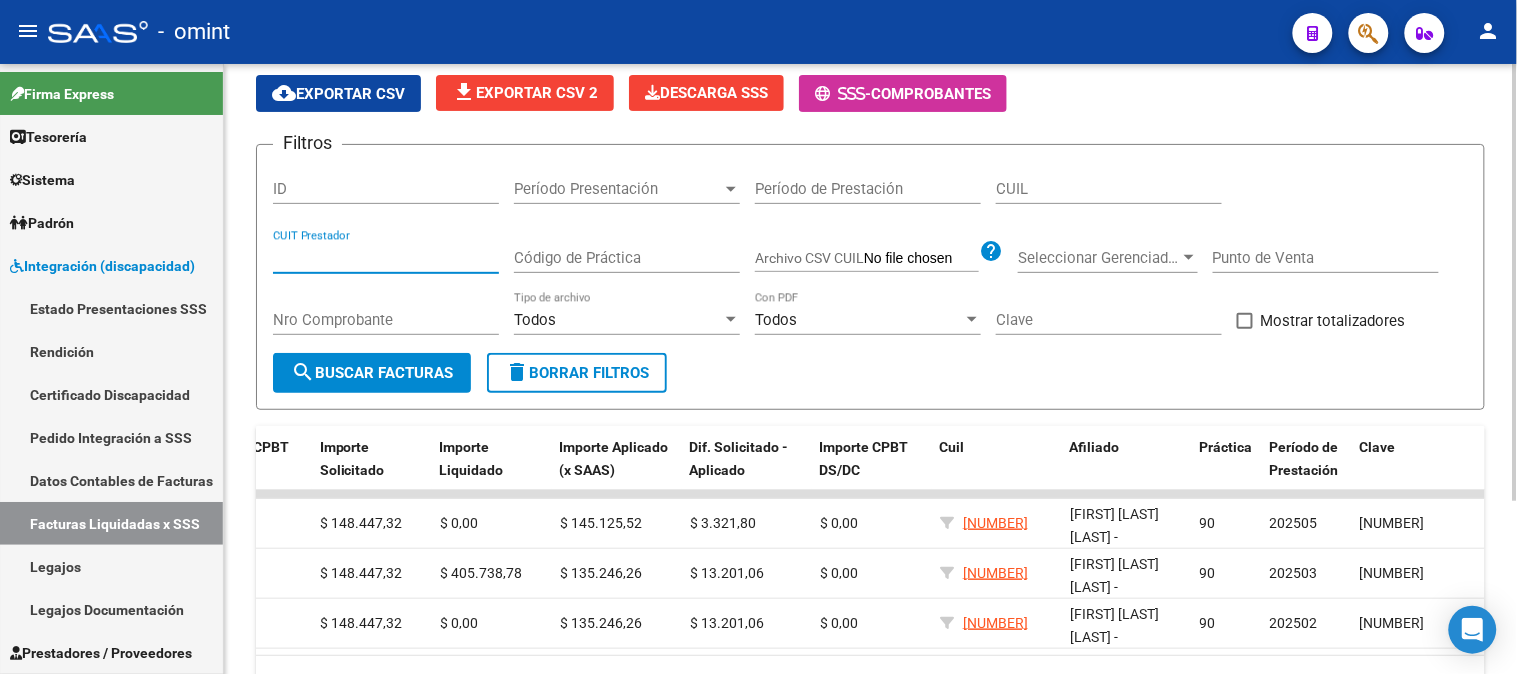 type 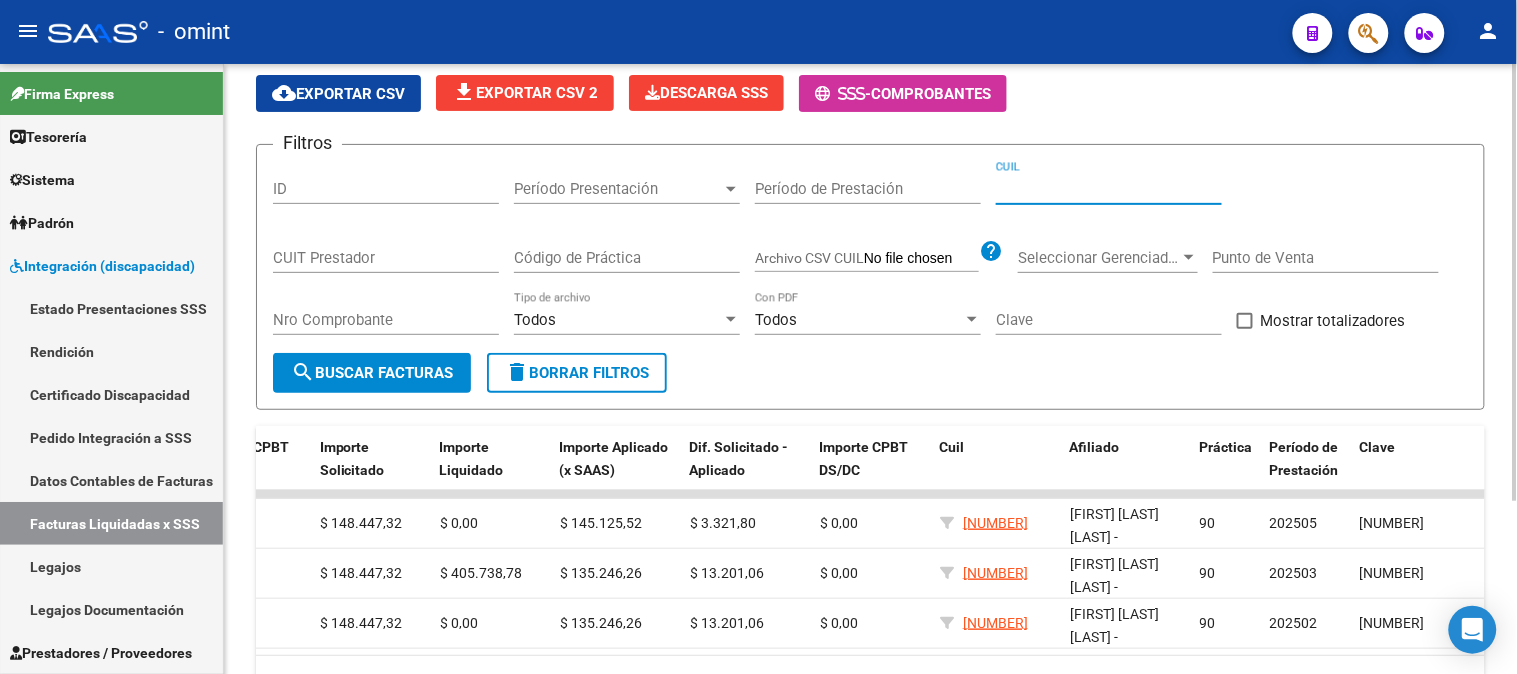click on "CUIL" at bounding box center (1109, 189) 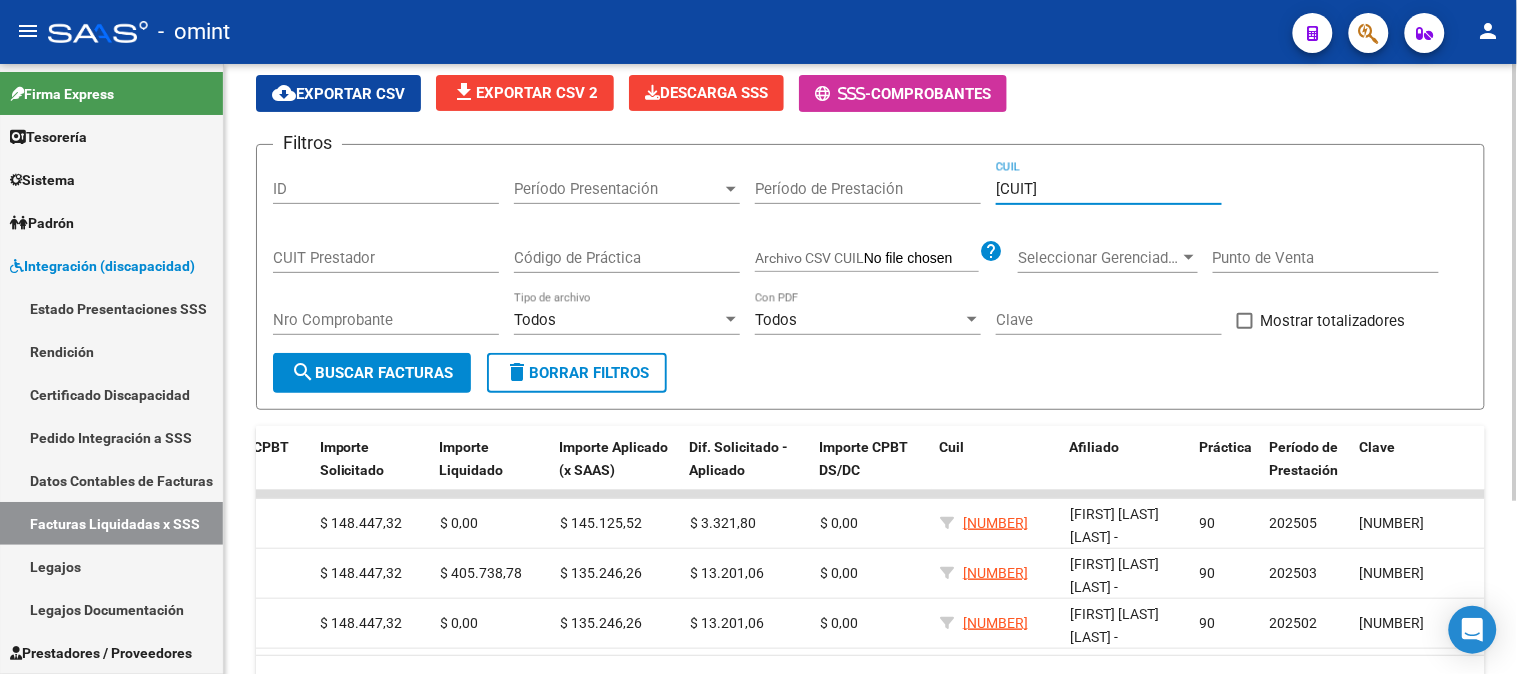 type on "20-57082432-6" 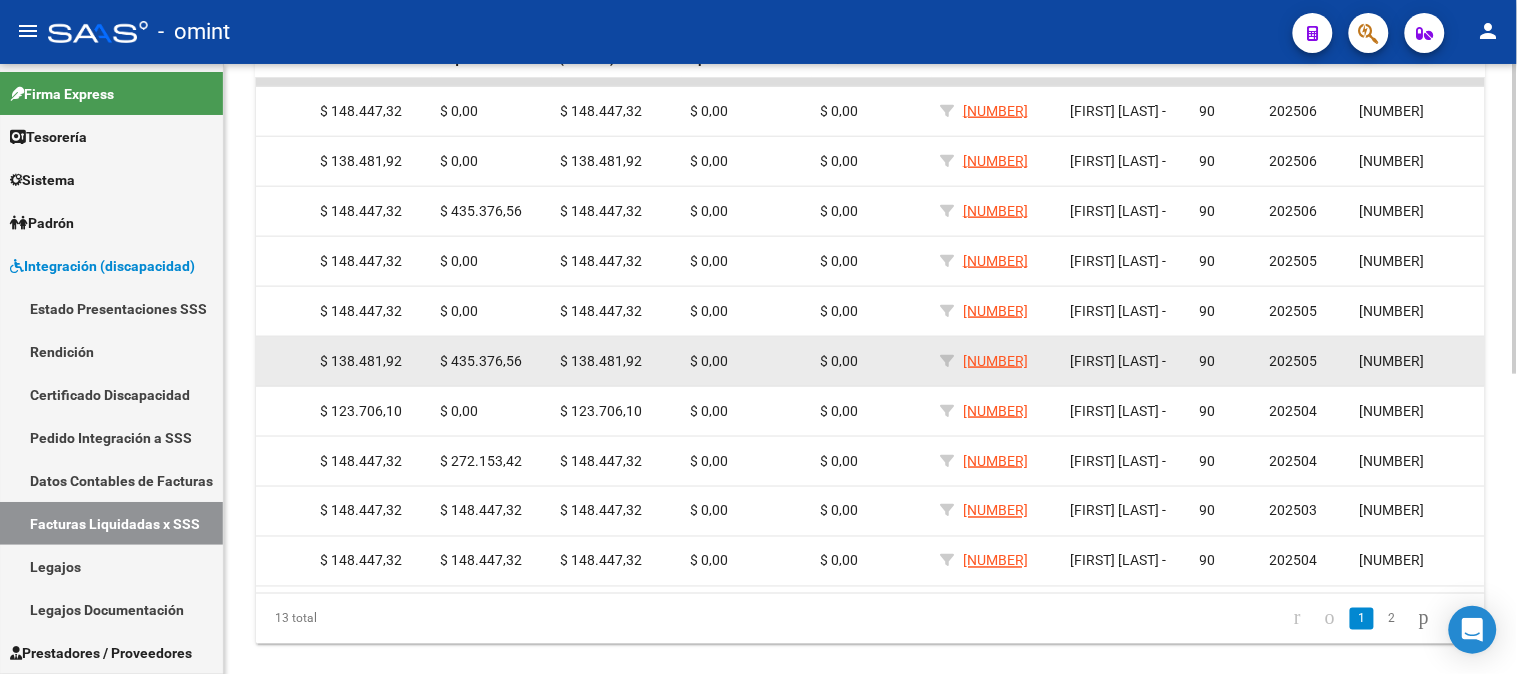 scroll, scrollTop: 591, scrollLeft: 0, axis: vertical 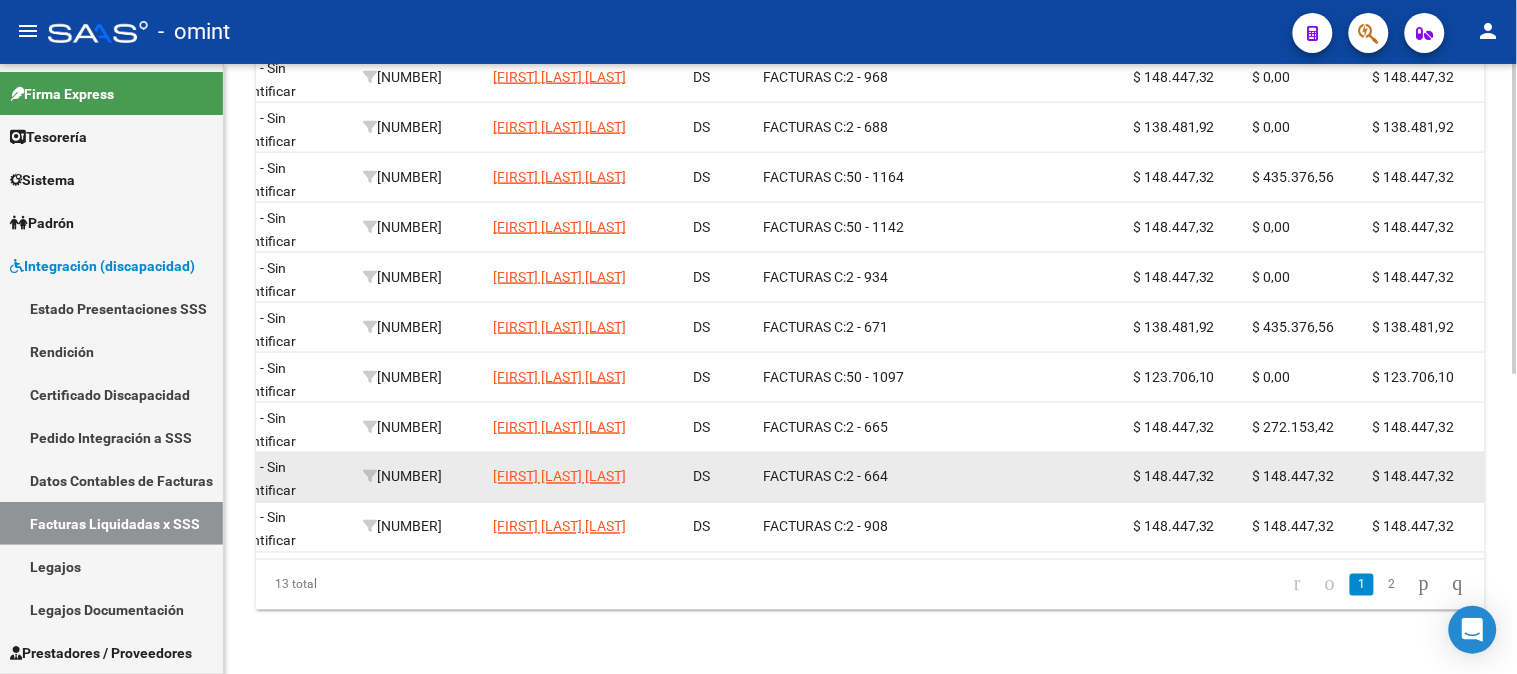 click on "23262824594" 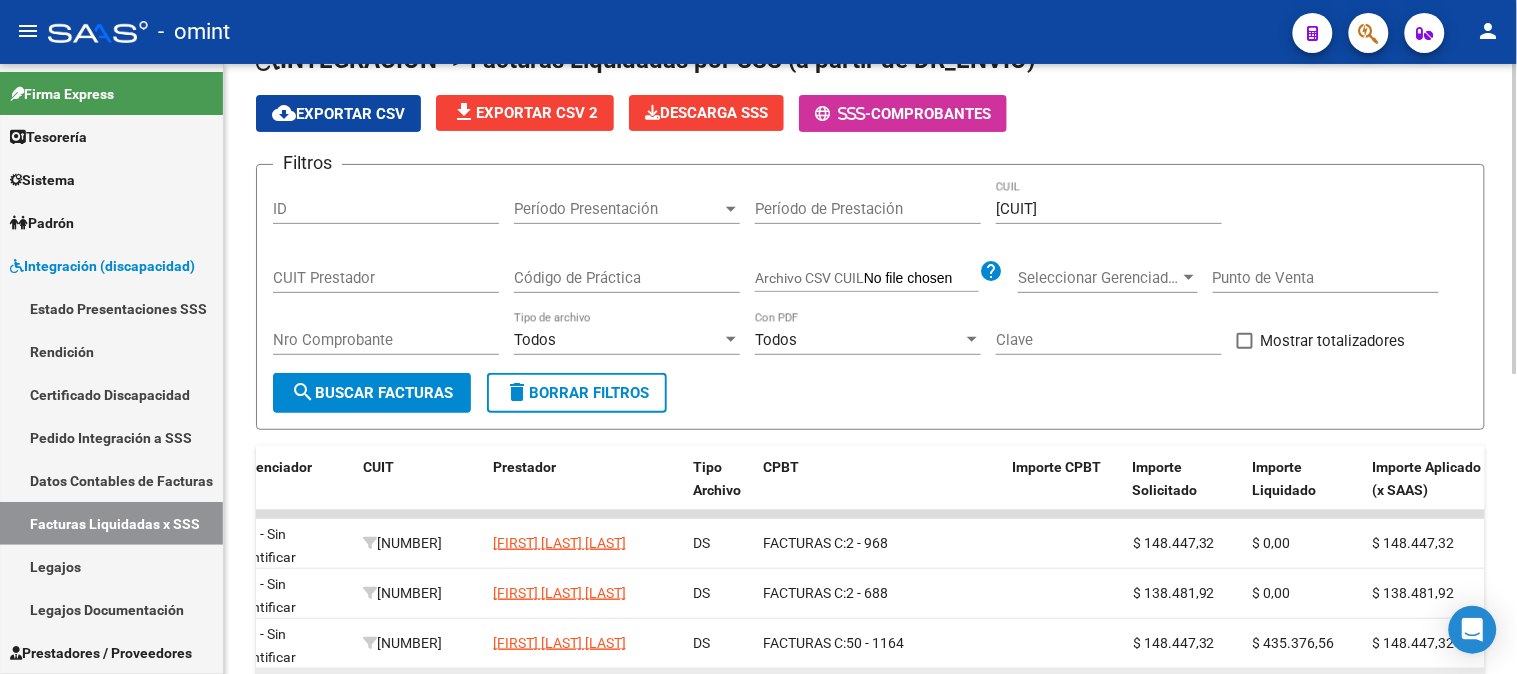 scroll, scrollTop: 35, scrollLeft: 0, axis: vertical 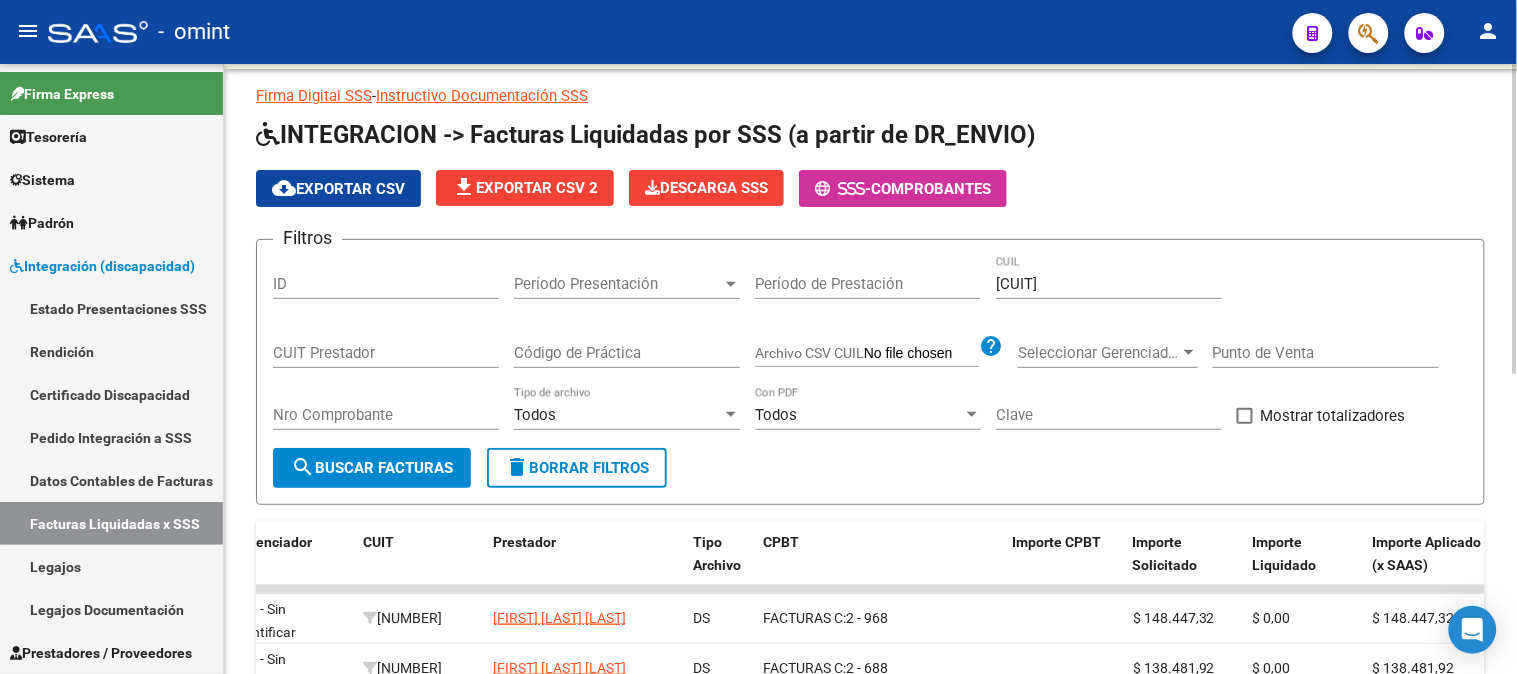 click on "CUIT Prestador" at bounding box center [386, 353] 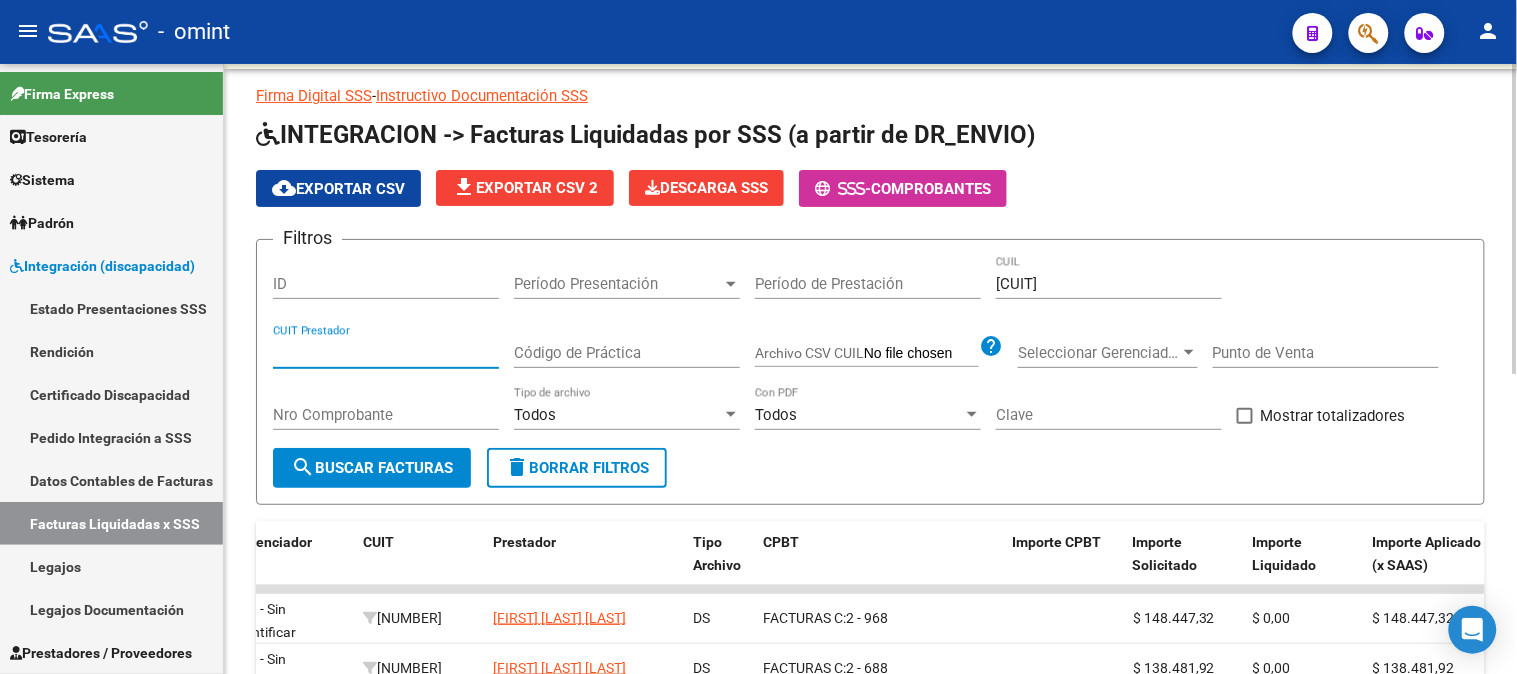 paste on "23-26282459-4" 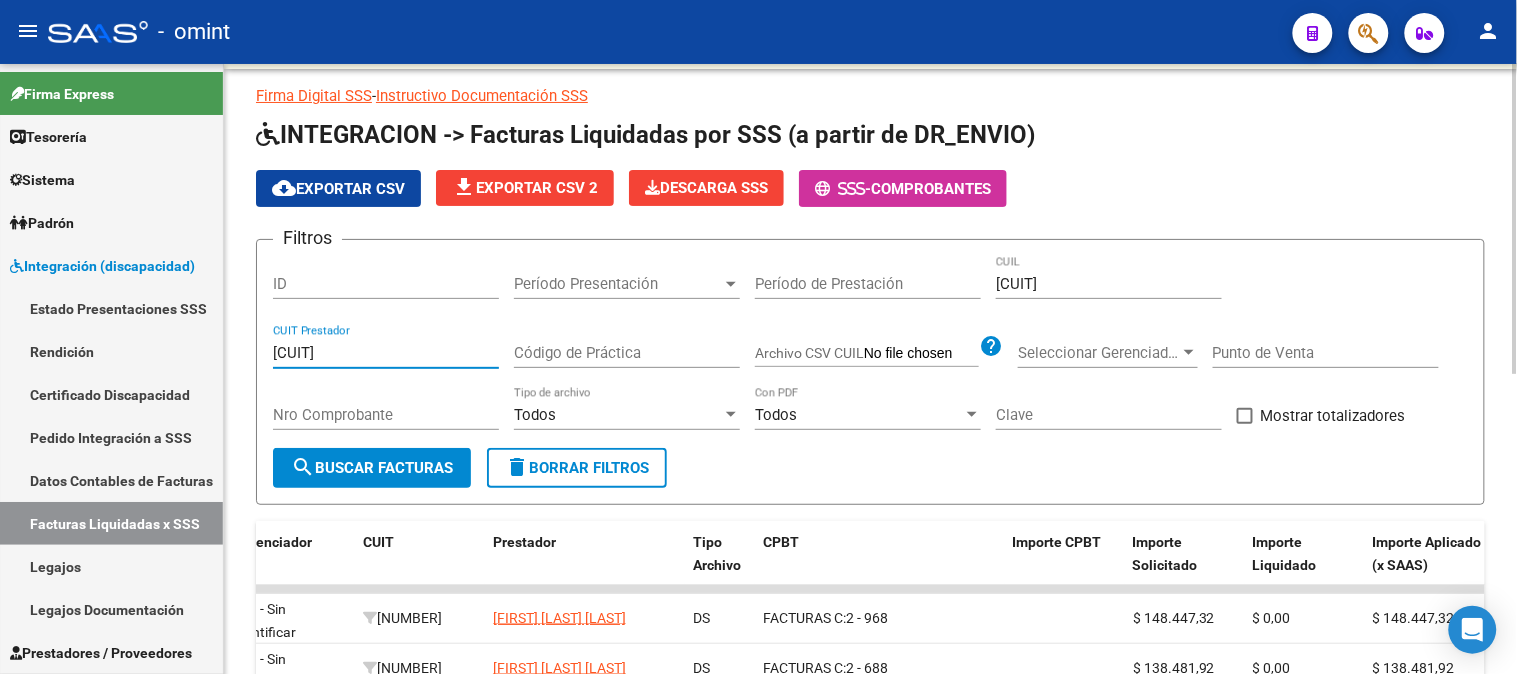 type on "23-26282459-4" 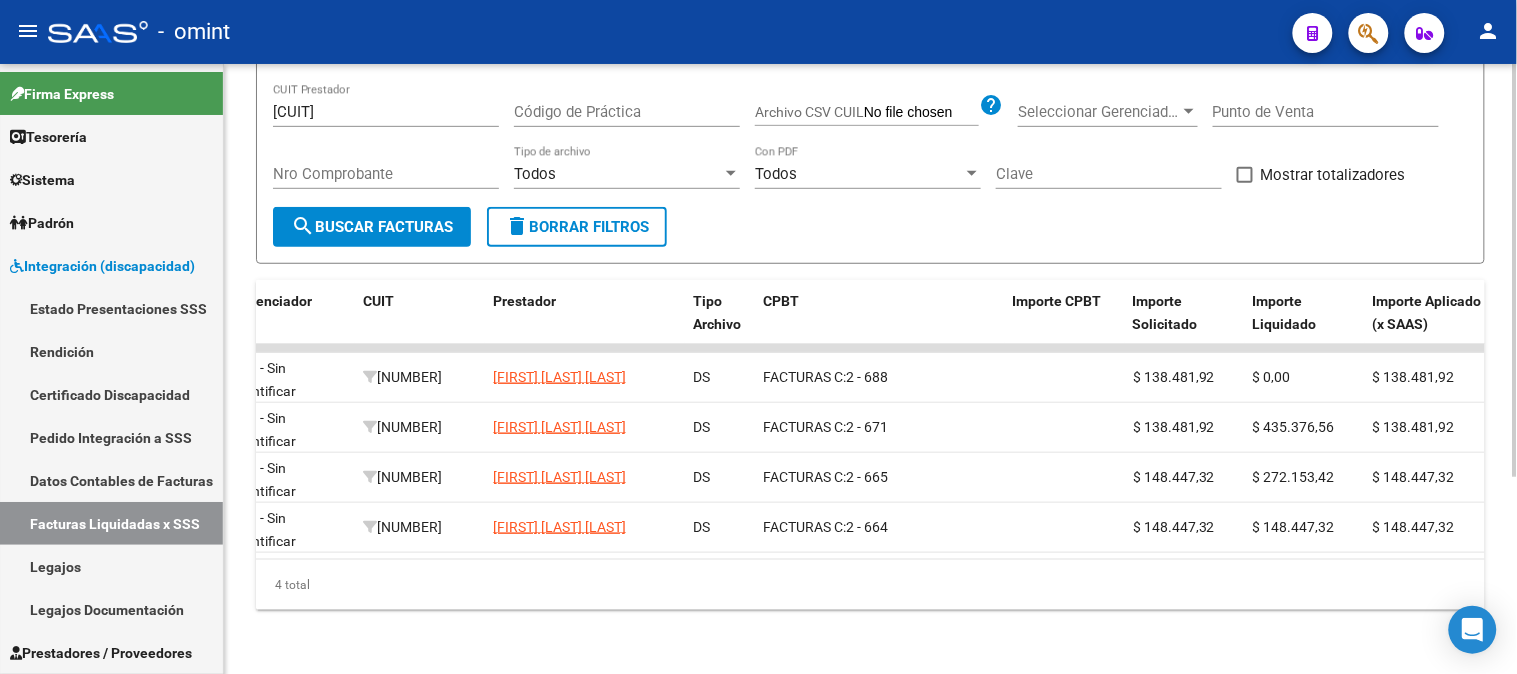 scroll, scrollTop: 291, scrollLeft: 0, axis: vertical 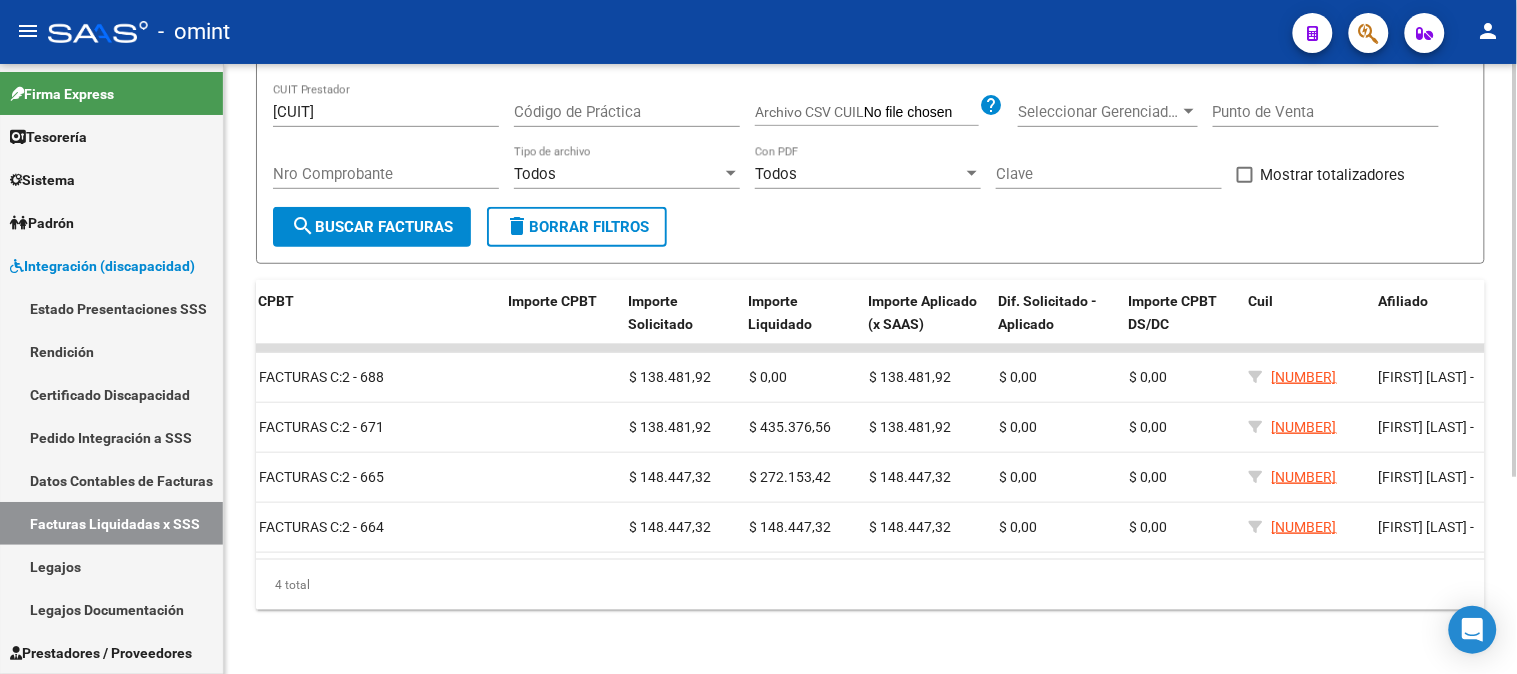 drag, startPoint x: 1072, startPoint y: 572, endPoint x: 1281, endPoint y: 577, distance: 209.0598 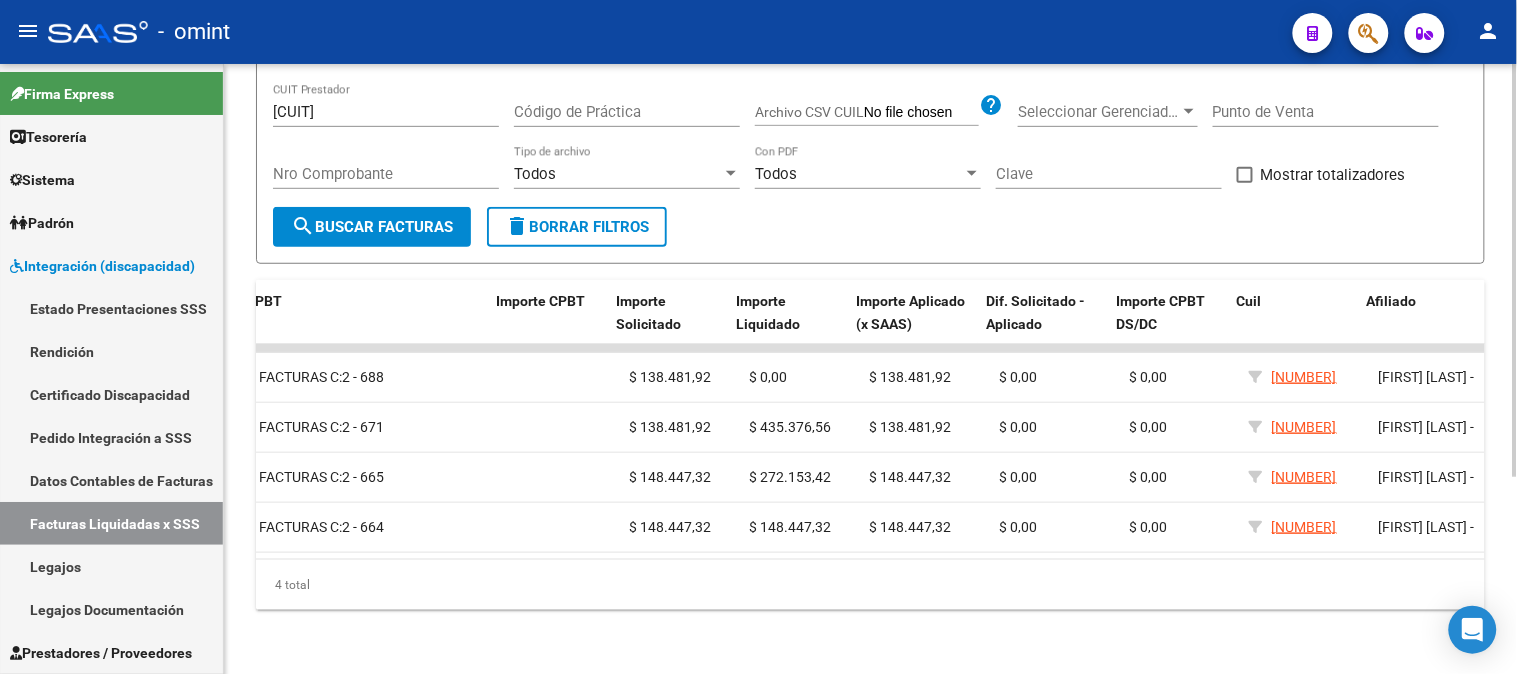 scroll, scrollTop: 0, scrollLeft: 945, axis: horizontal 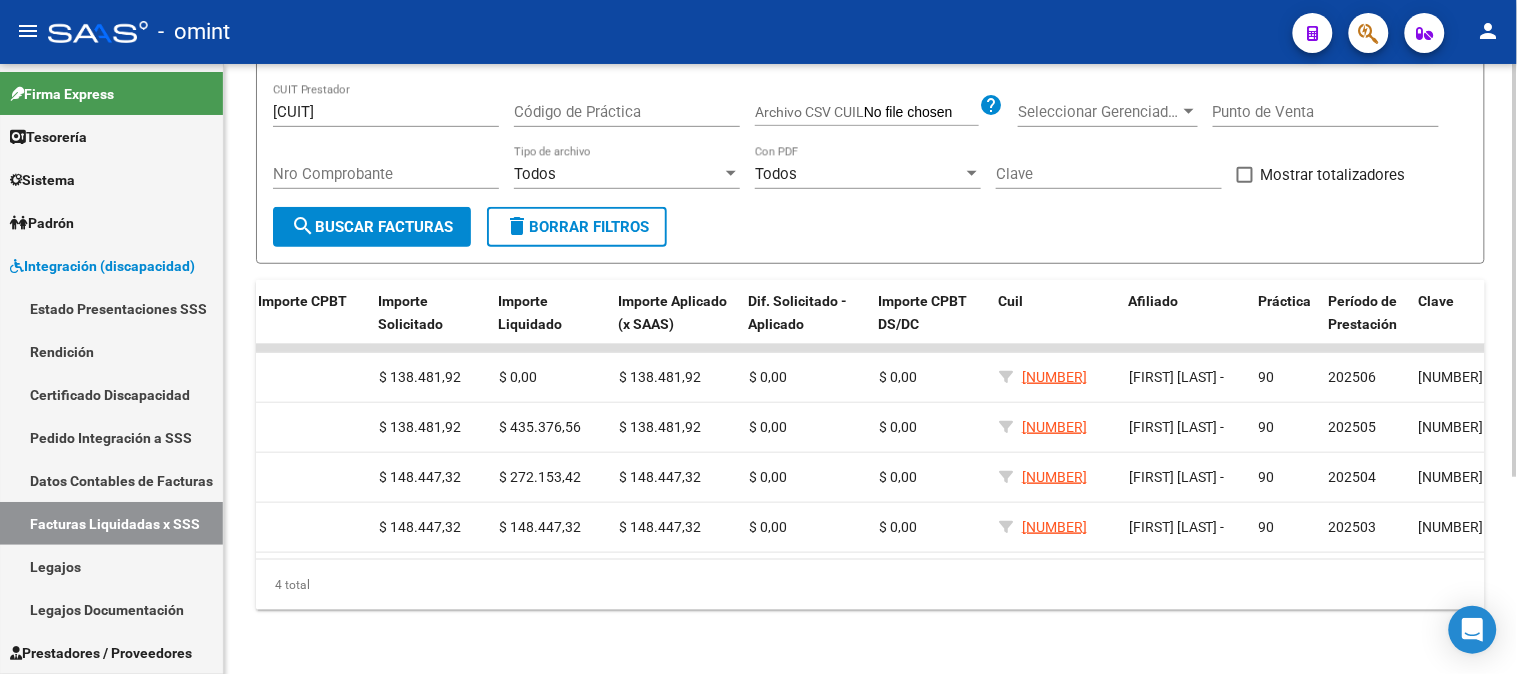 drag, startPoint x: 1296, startPoint y: 560, endPoint x: 1256, endPoint y: 555, distance: 40.311287 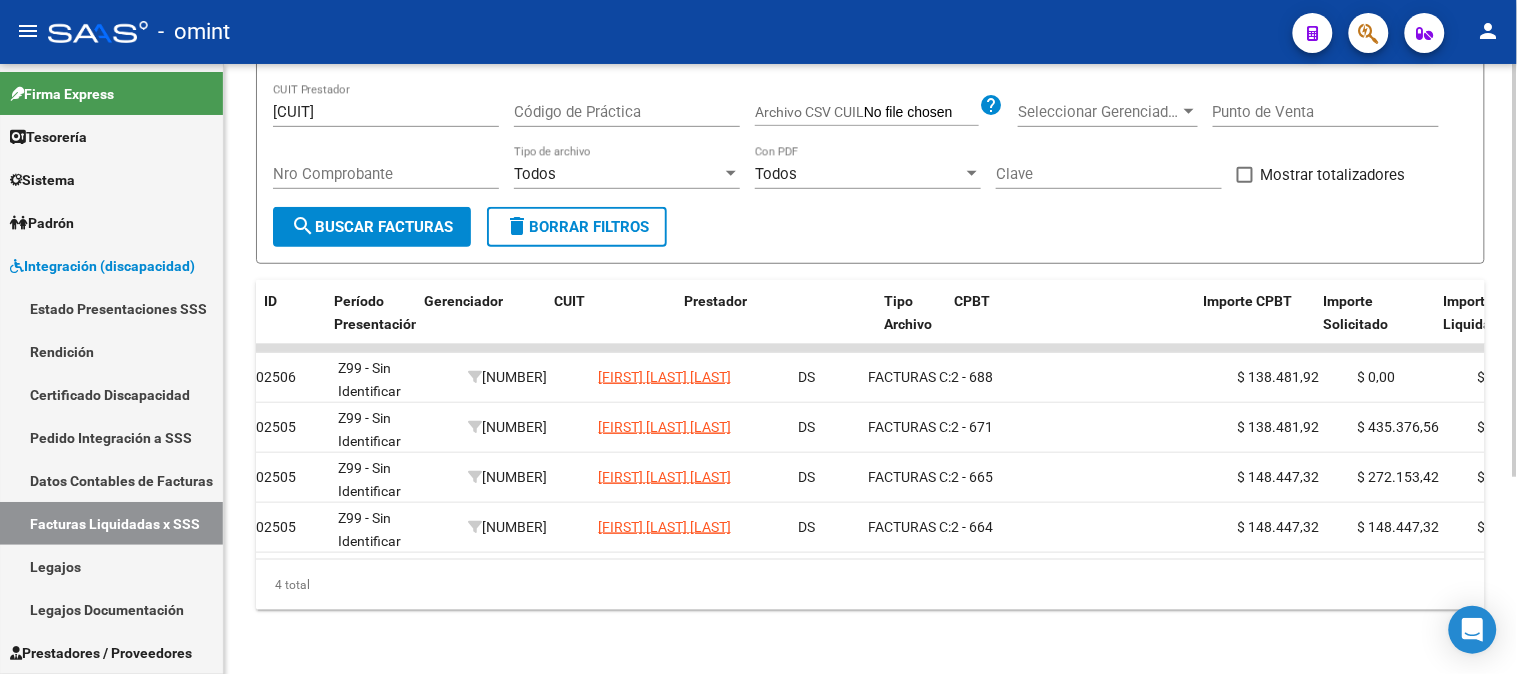 scroll, scrollTop: 0, scrollLeft: 0, axis: both 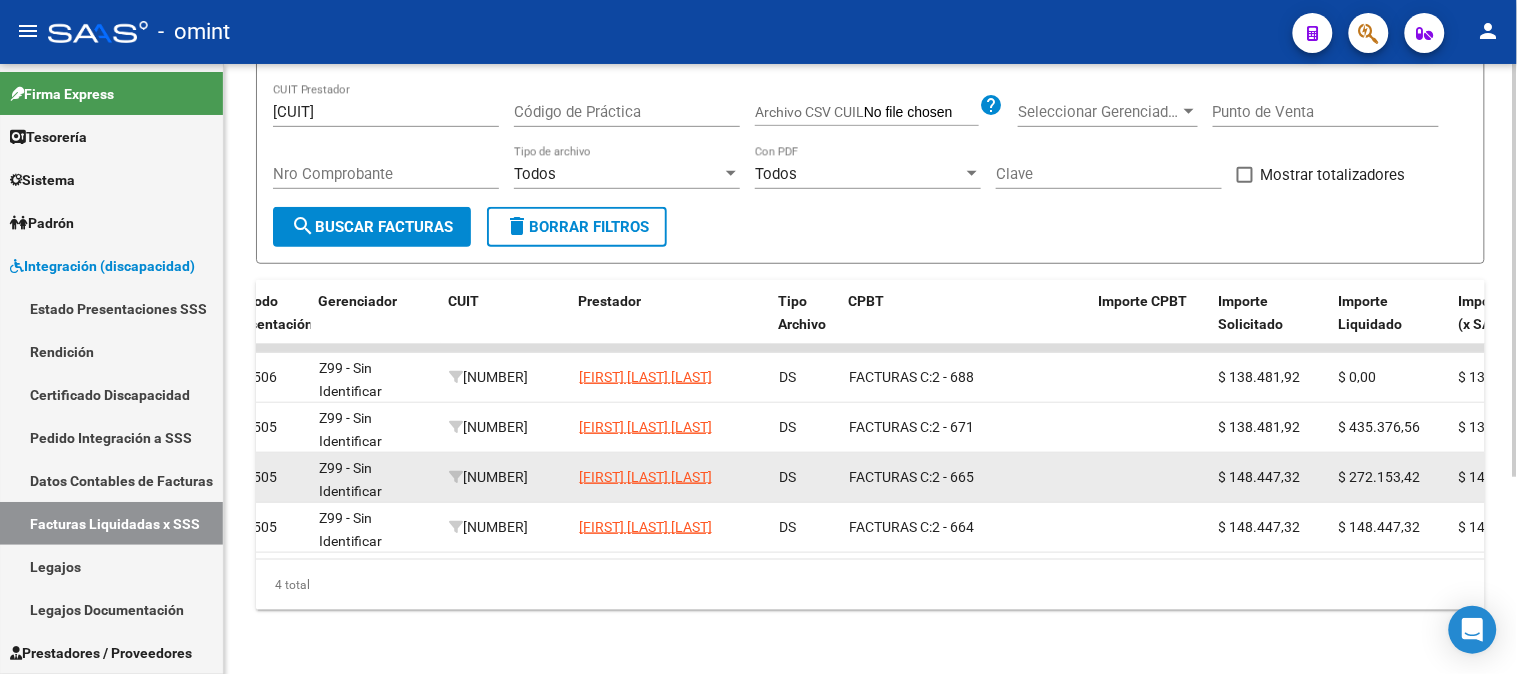 click on "23262824594" 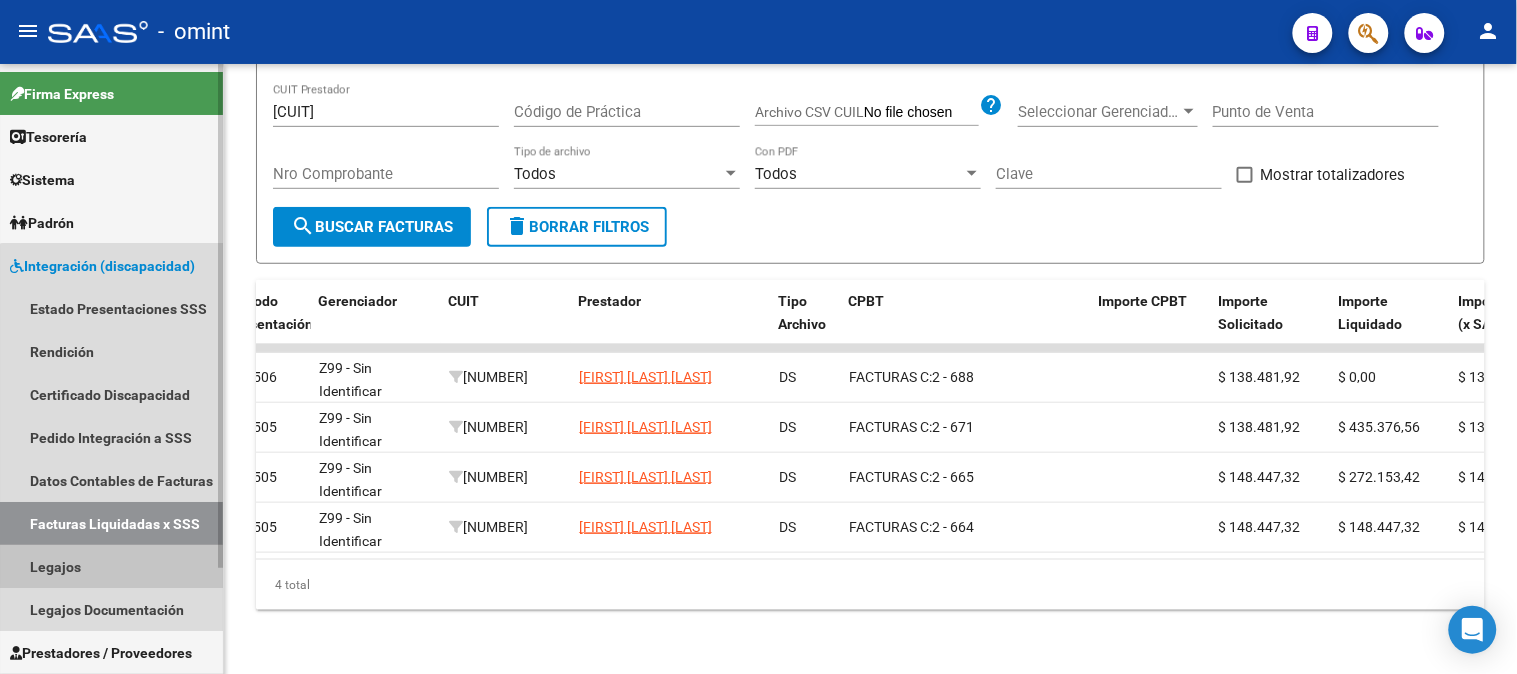 click on "Legajos" at bounding box center (111, 566) 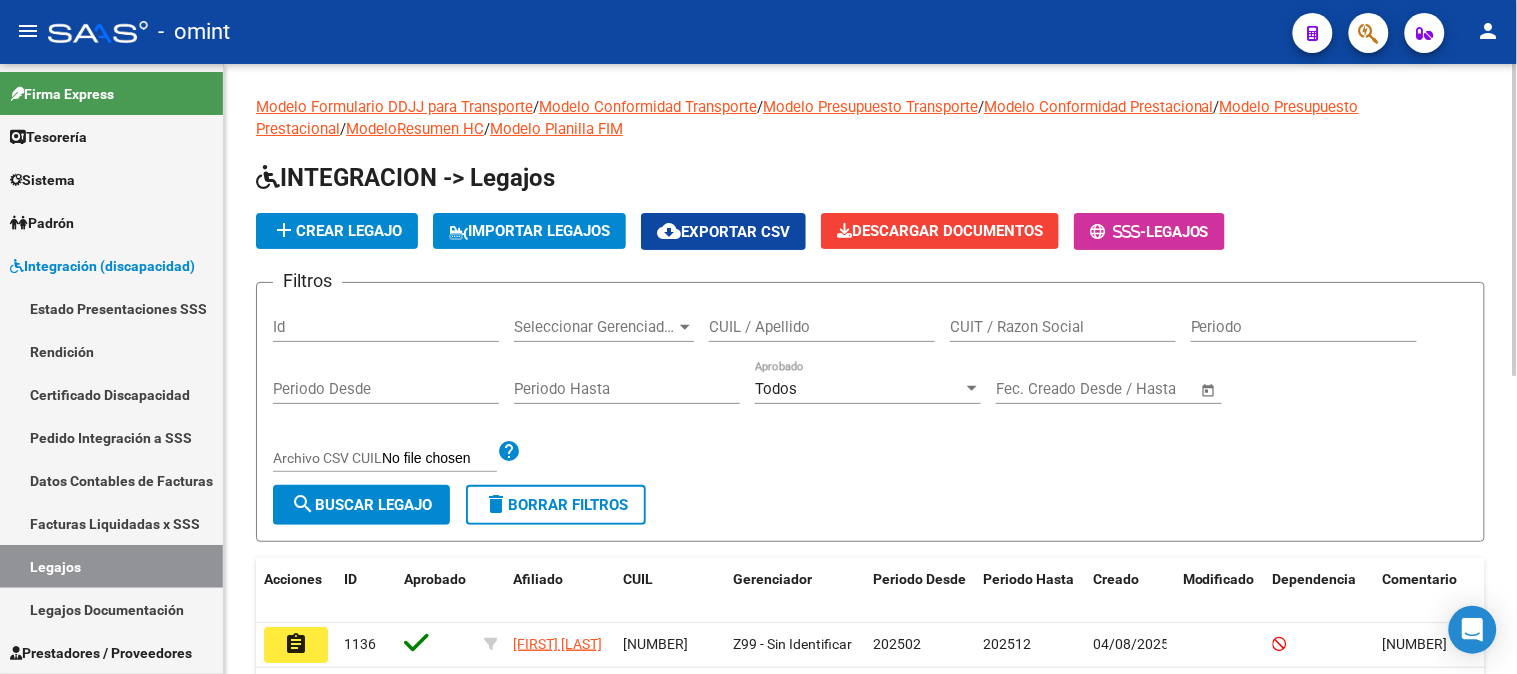 click on "CUIT / Razon Social" at bounding box center (1063, 327) 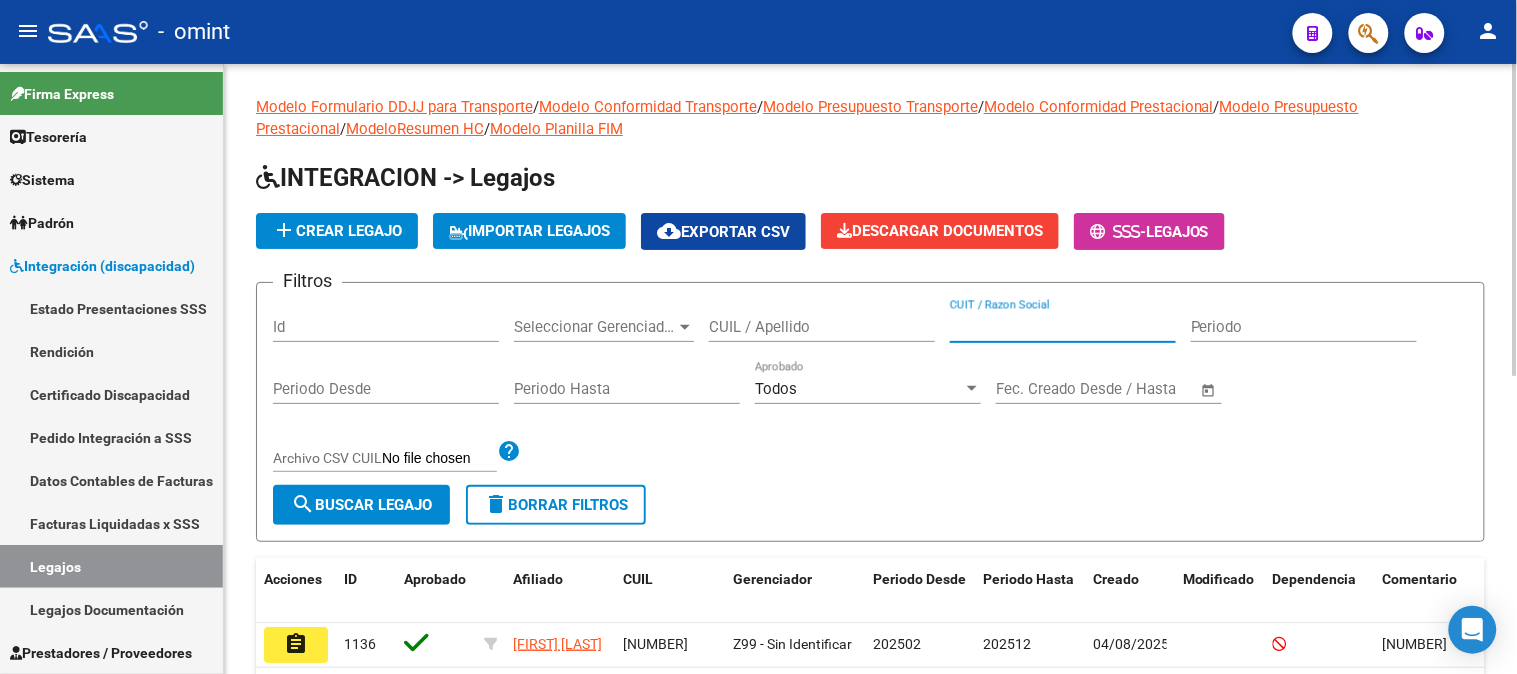 paste on "23262824594" 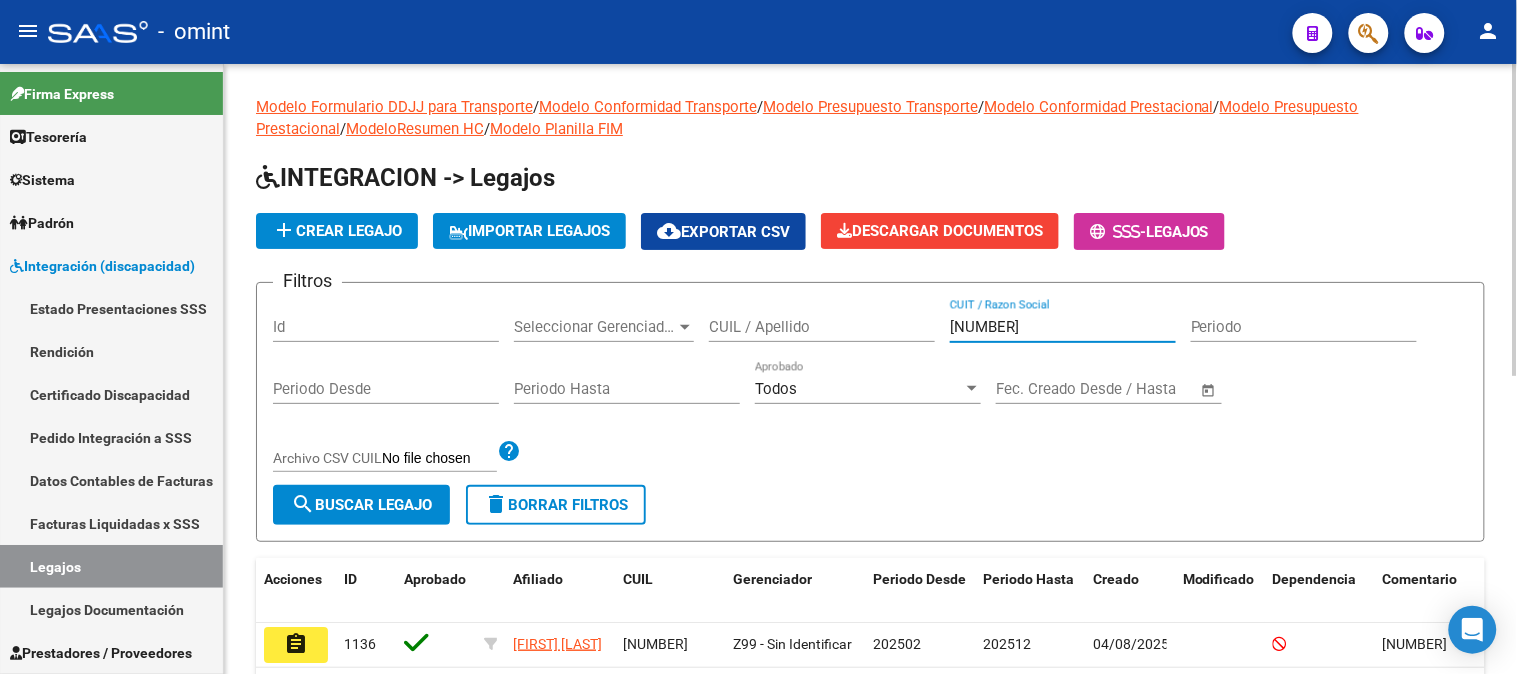 type on "23262824594" 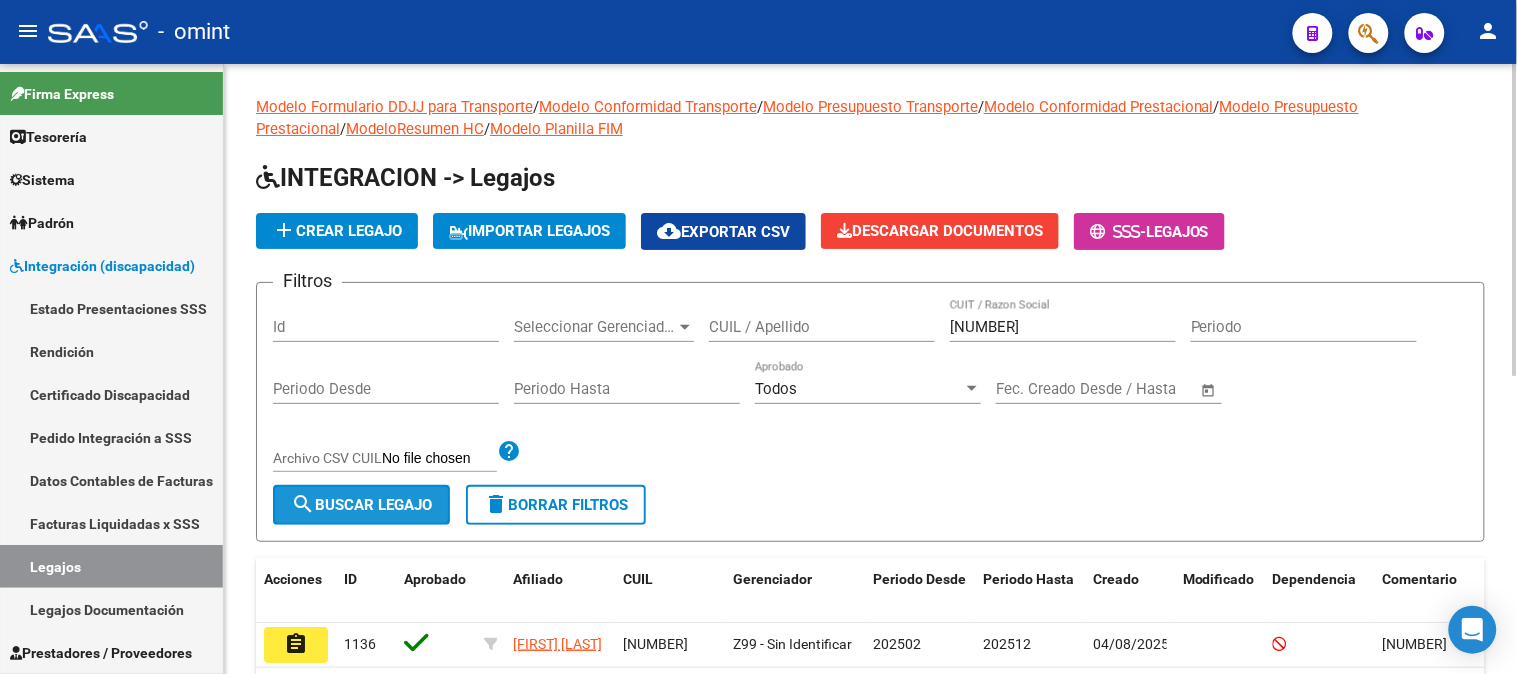 drag, startPoint x: 363, startPoint y: 504, endPoint x: 840, endPoint y: 505, distance: 477.00104 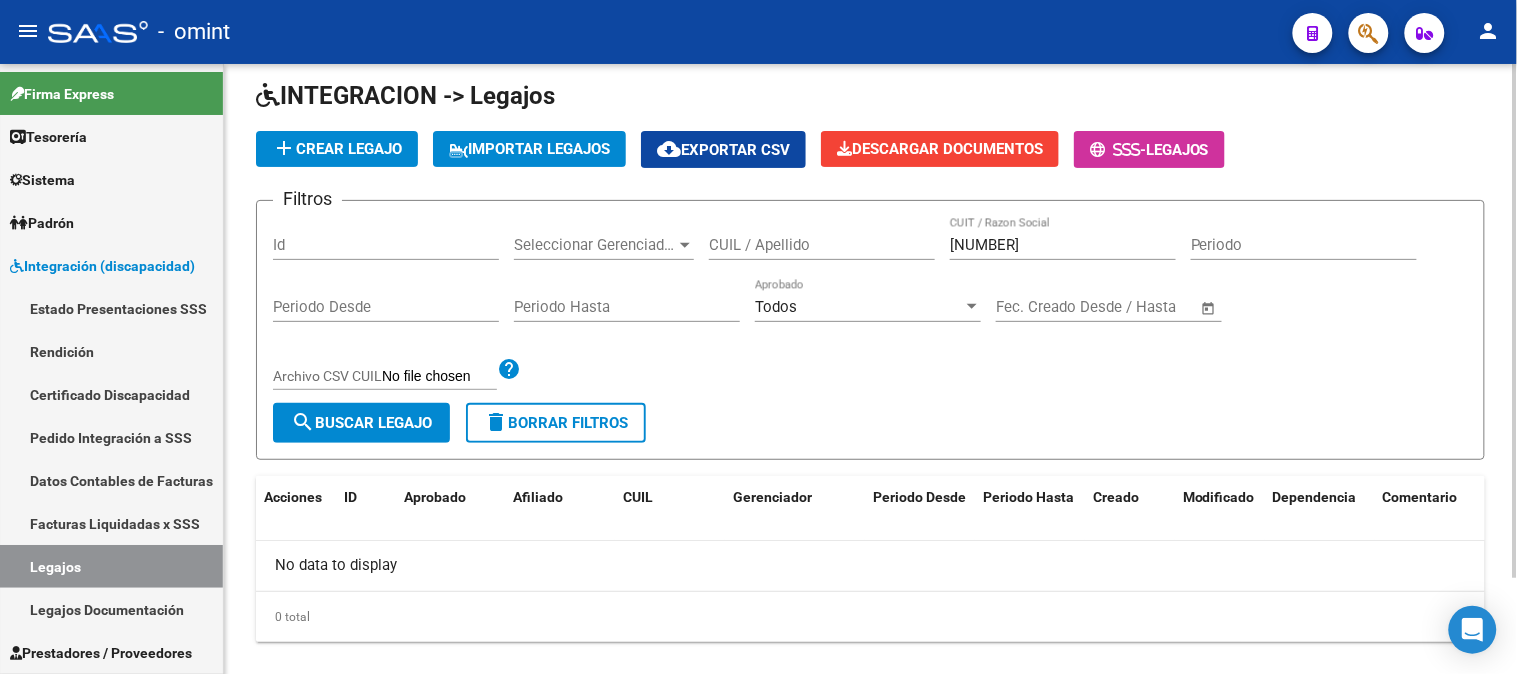 scroll, scrollTop: 113, scrollLeft: 0, axis: vertical 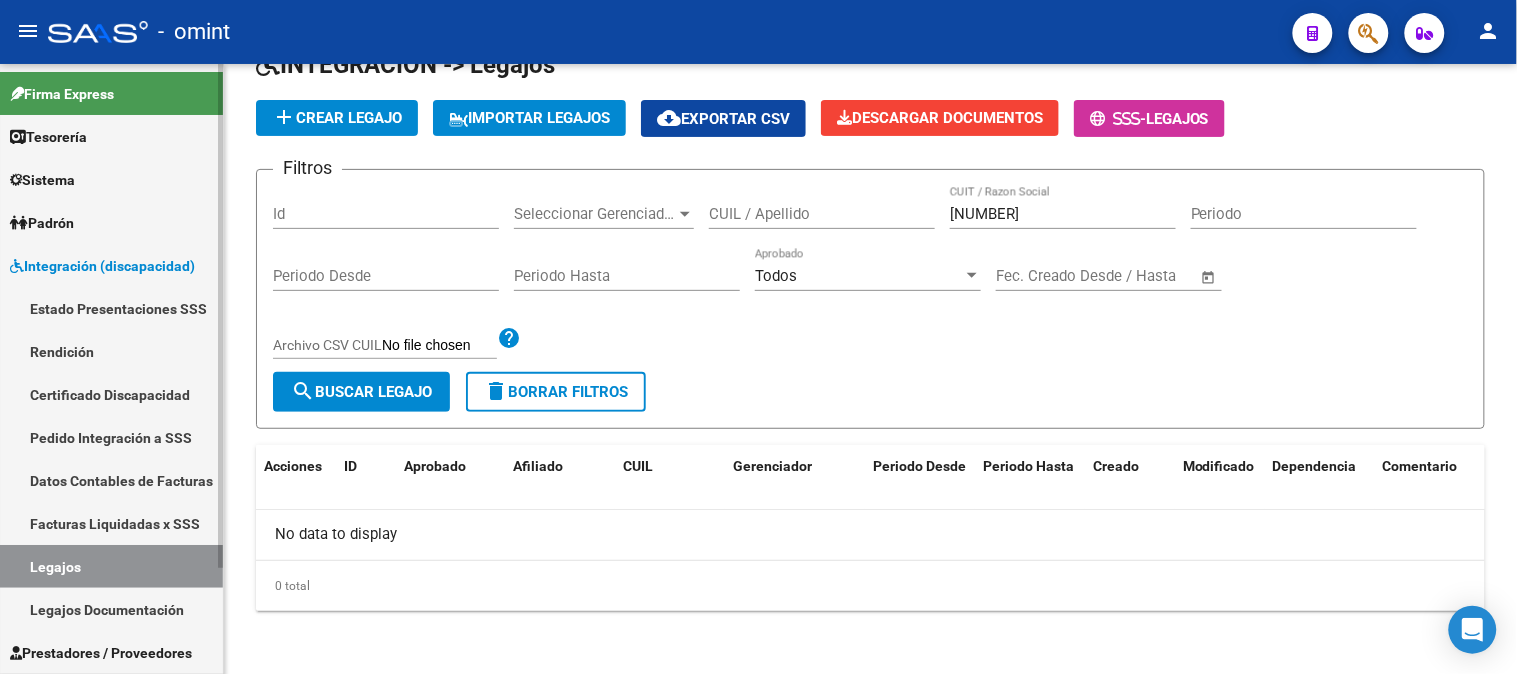 click on "Legajos" at bounding box center (111, 566) 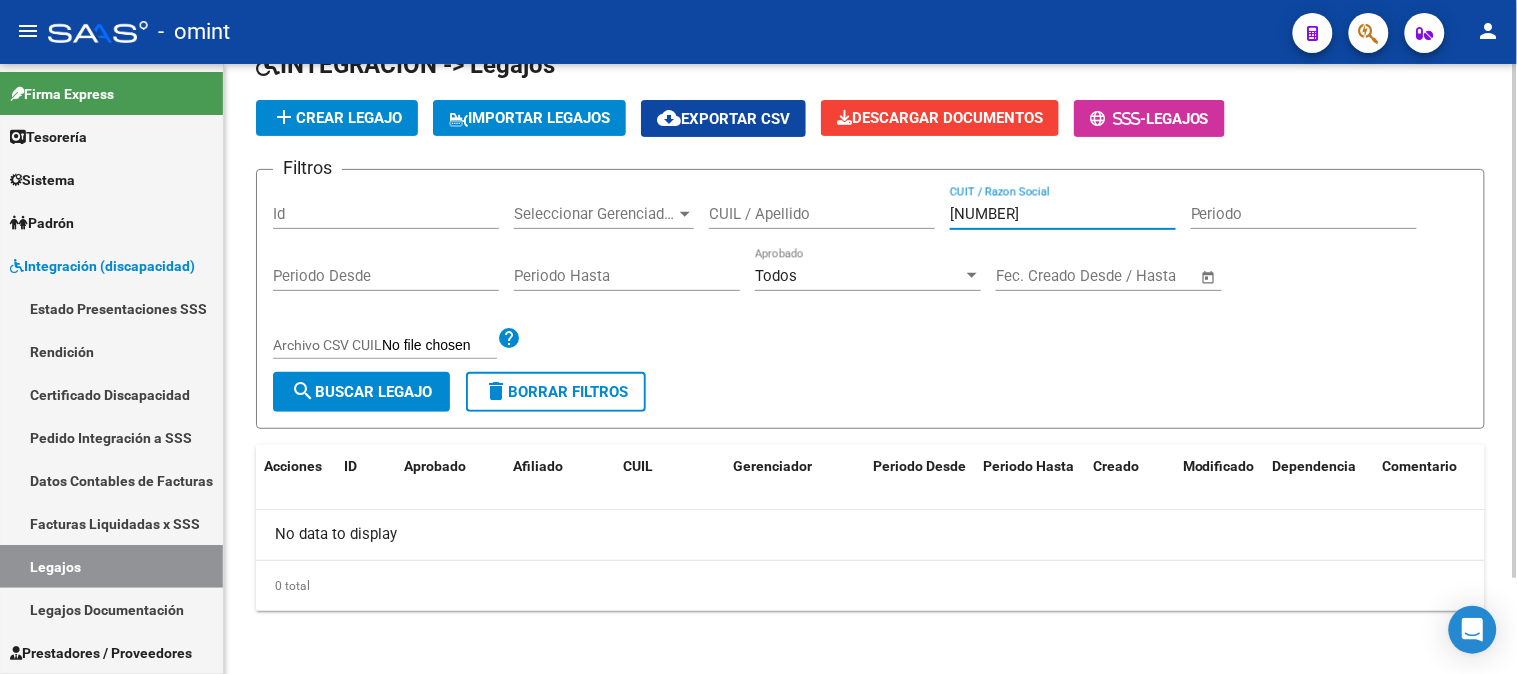 drag, startPoint x: 1092, startPoint y: 211, endPoint x: 626, endPoint y: 224, distance: 466.1813 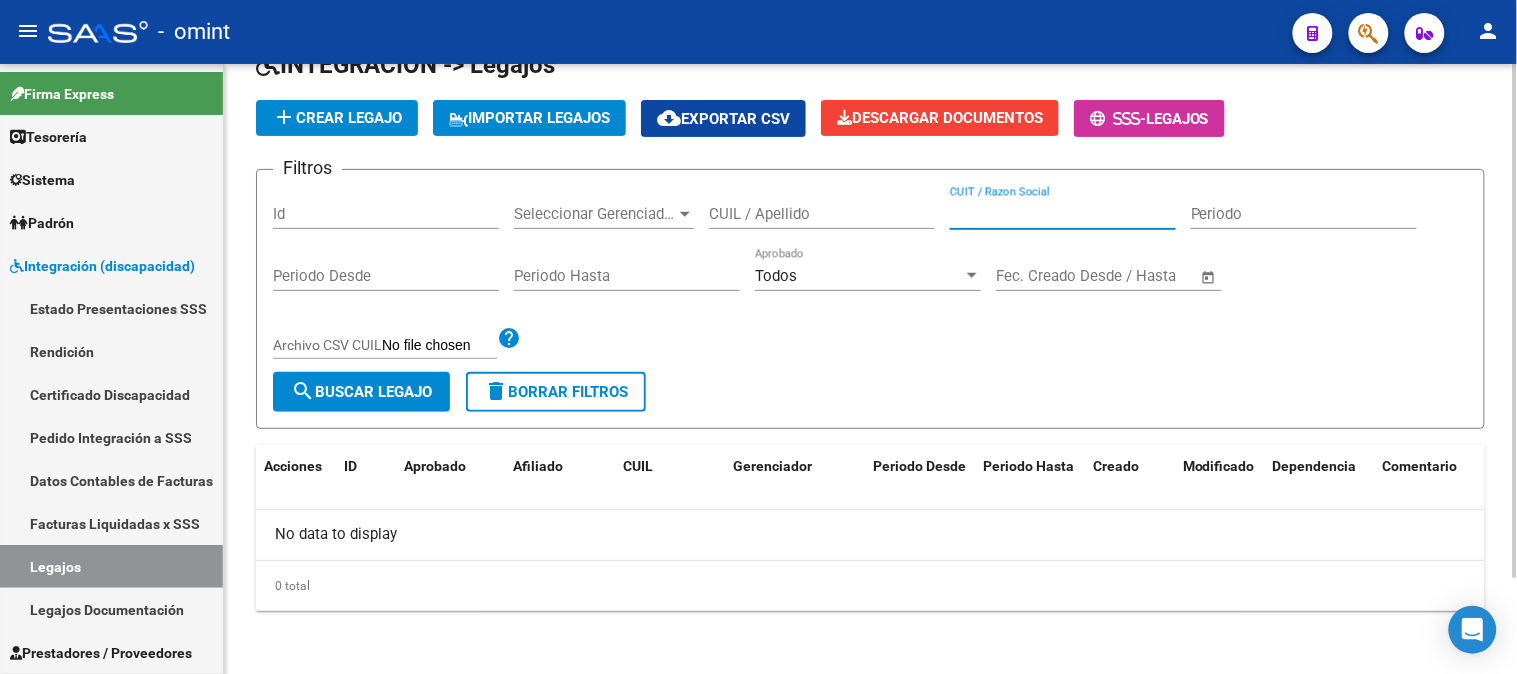 type 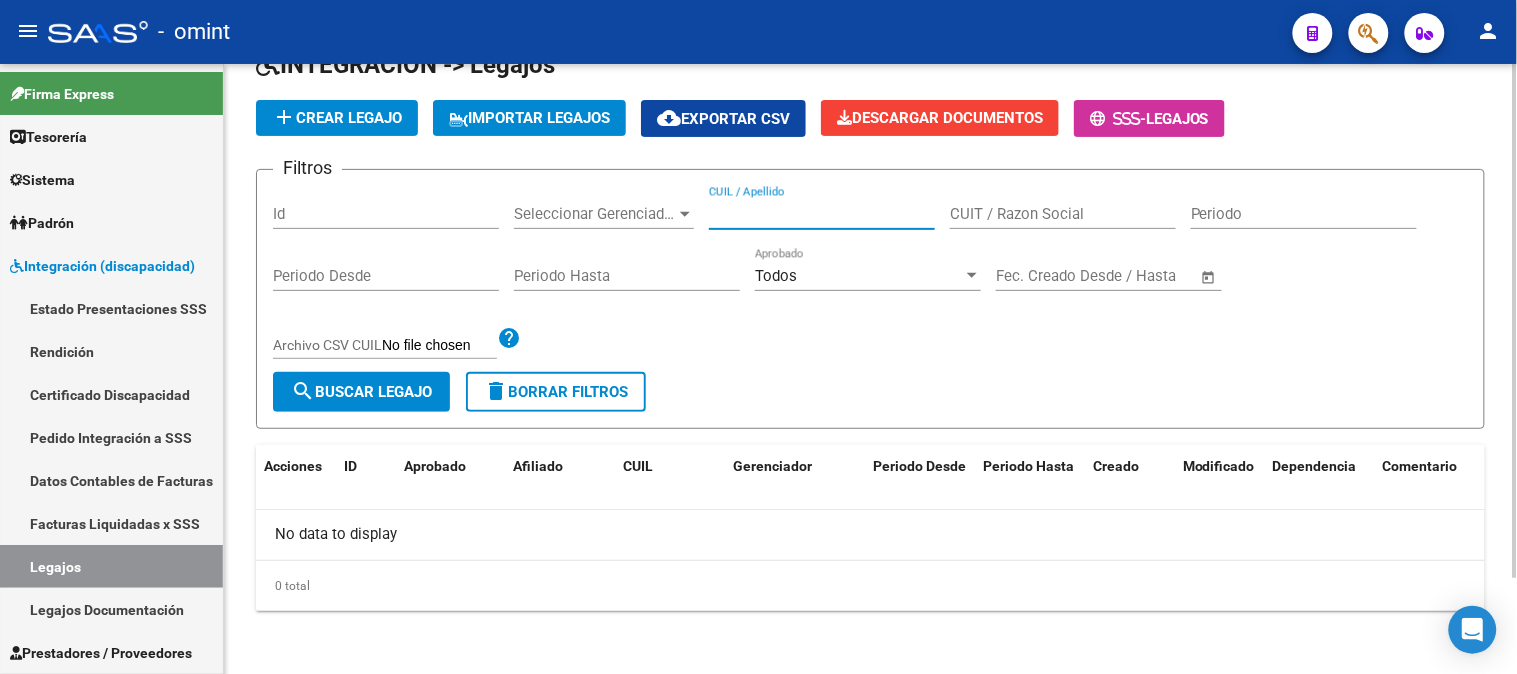 click on "CUIL / Apellido" at bounding box center [822, 214] 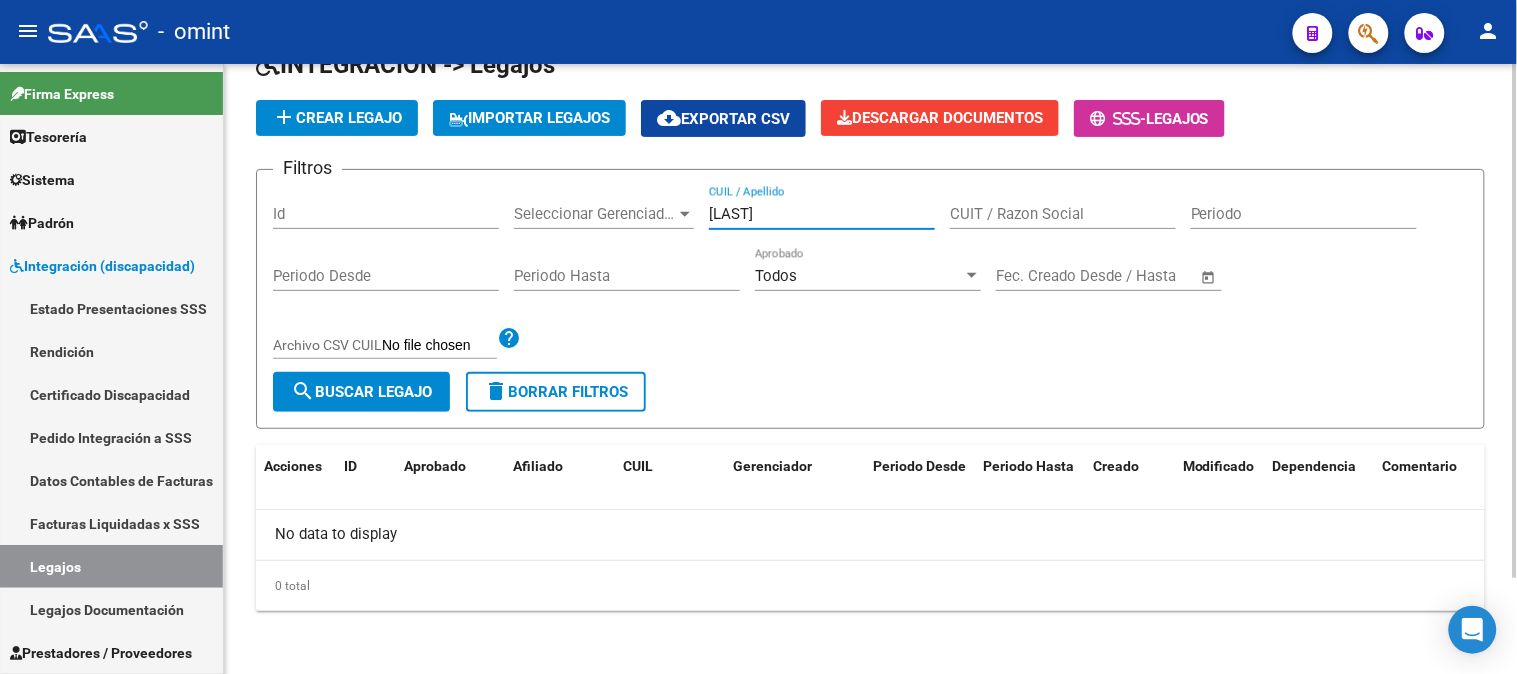 type on "mongioi" 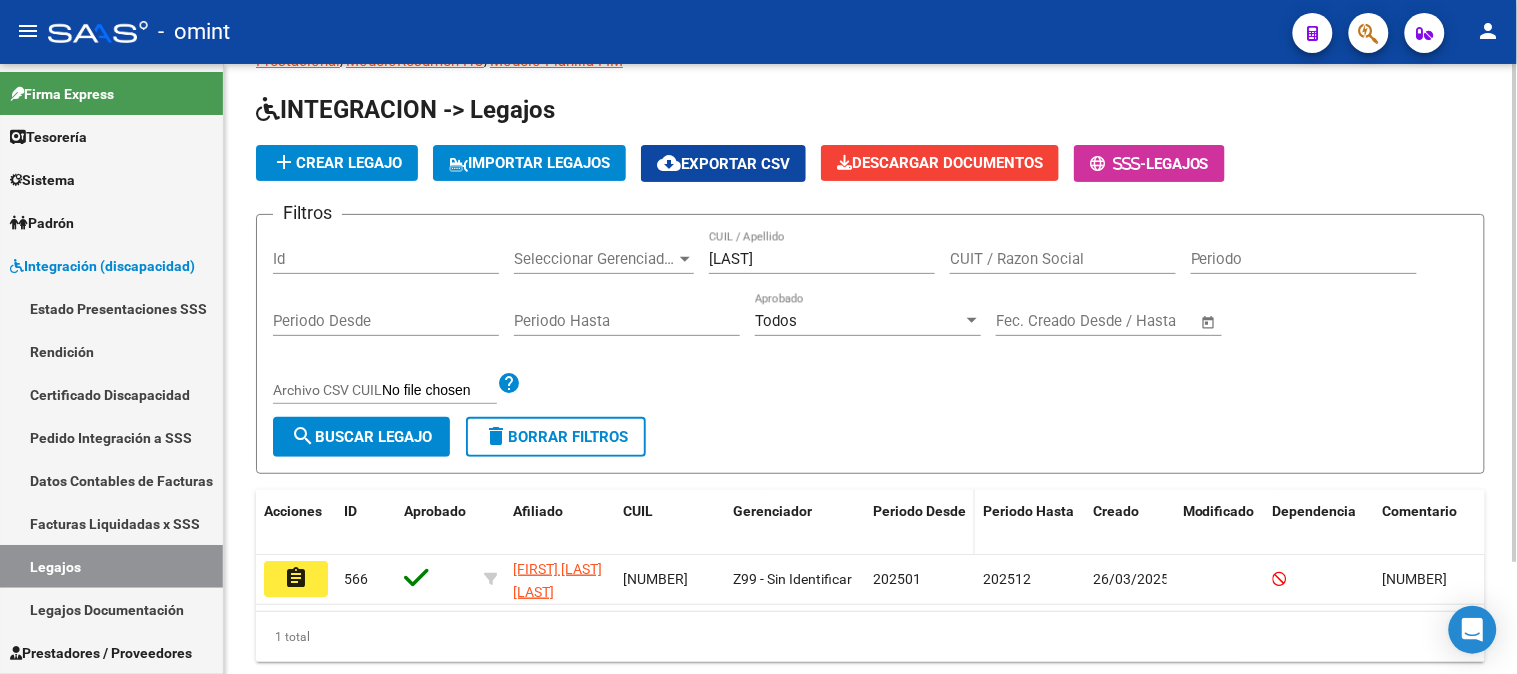 scroll, scrollTop: 113, scrollLeft: 0, axis: vertical 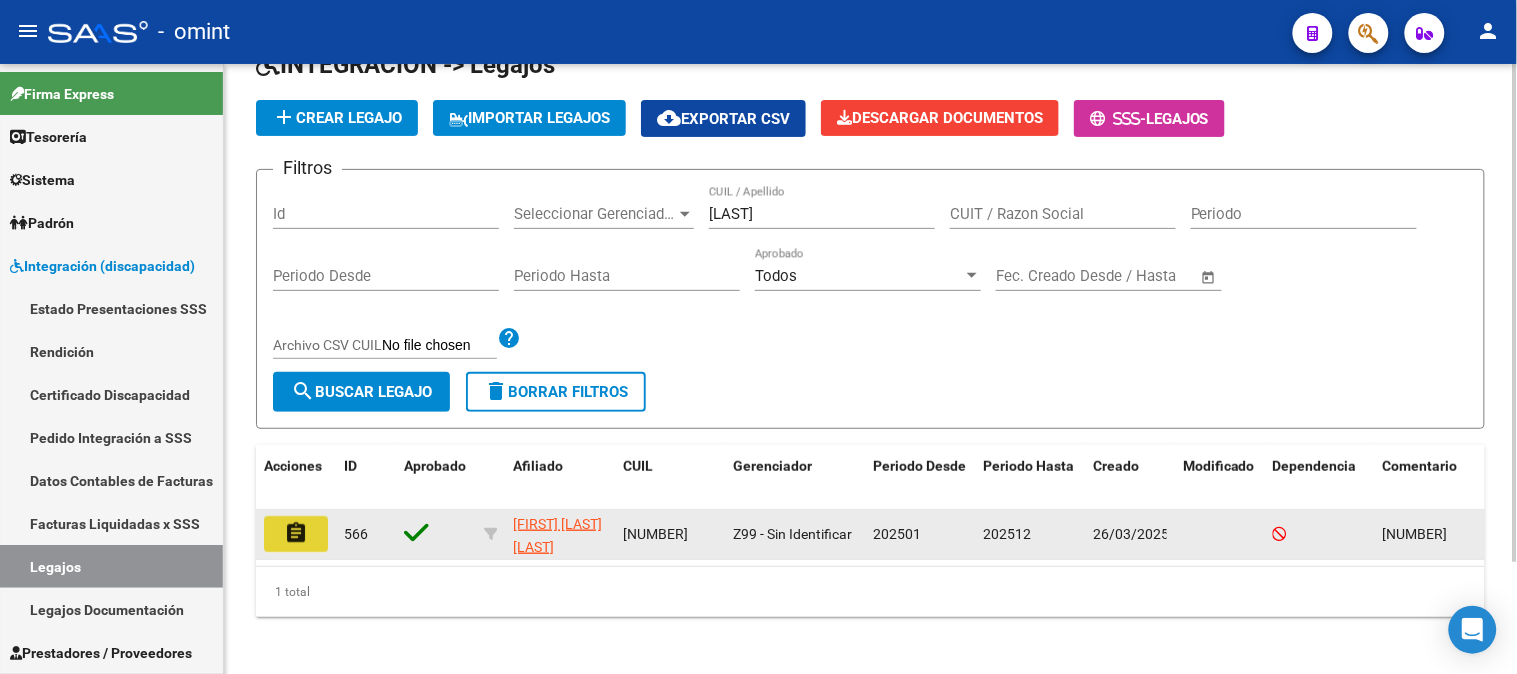 click on "assignment" 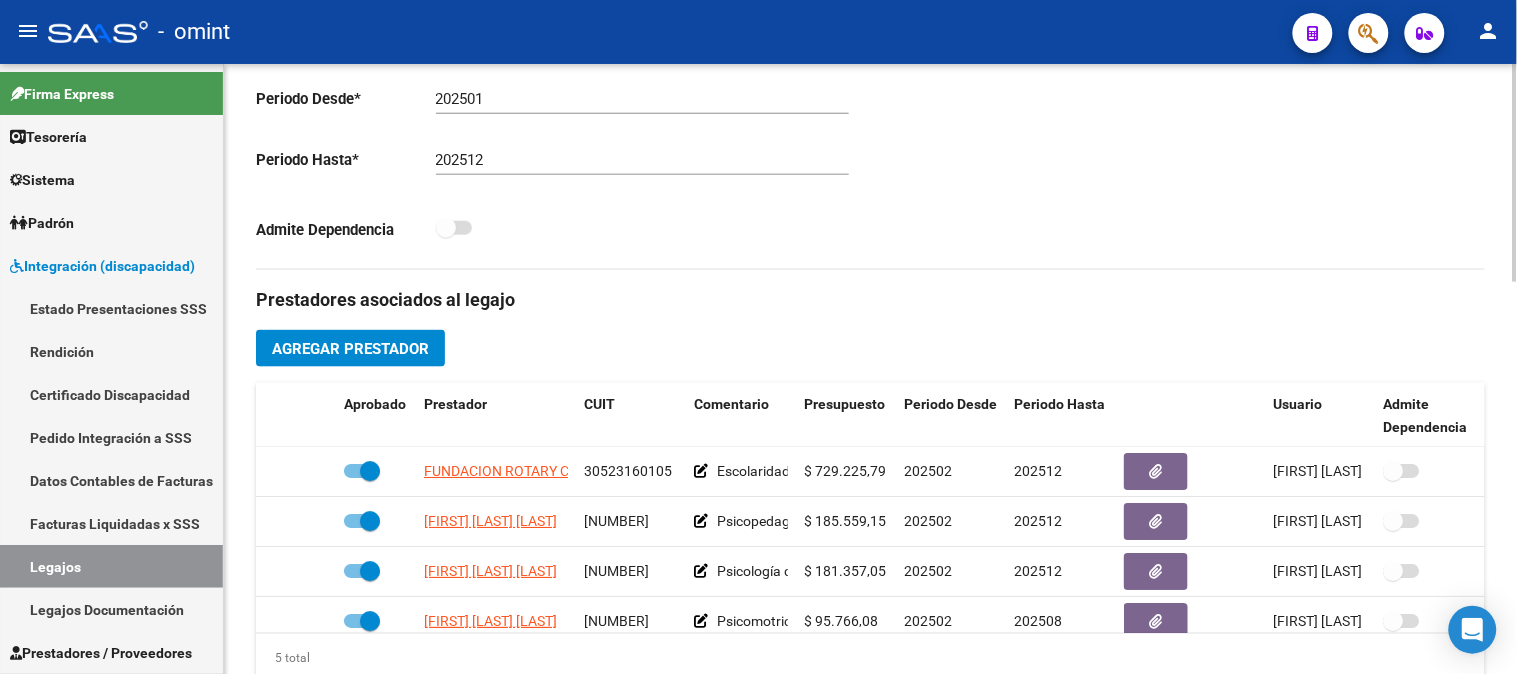 scroll, scrollTop: 555, scrollLeft: 0, axis: vertical 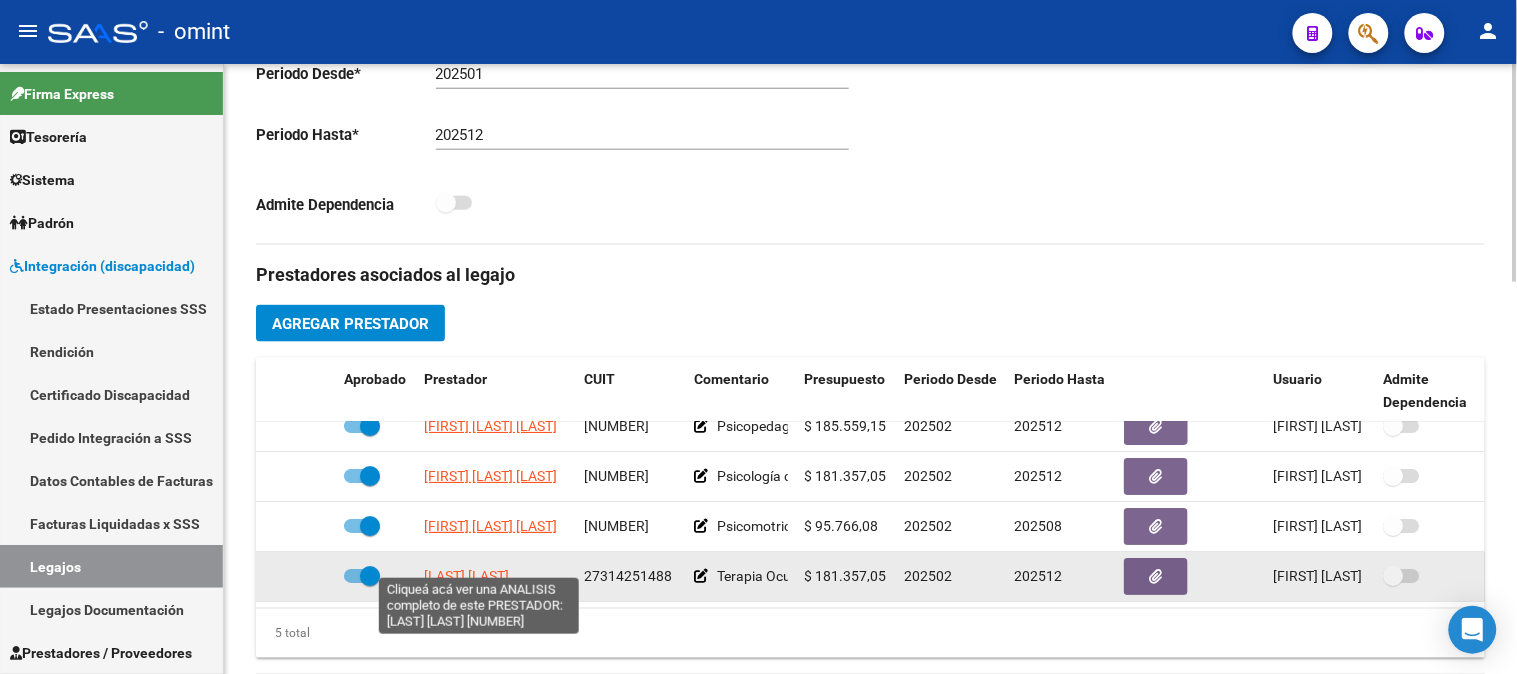 click on "MARTINEZ SUYAI" 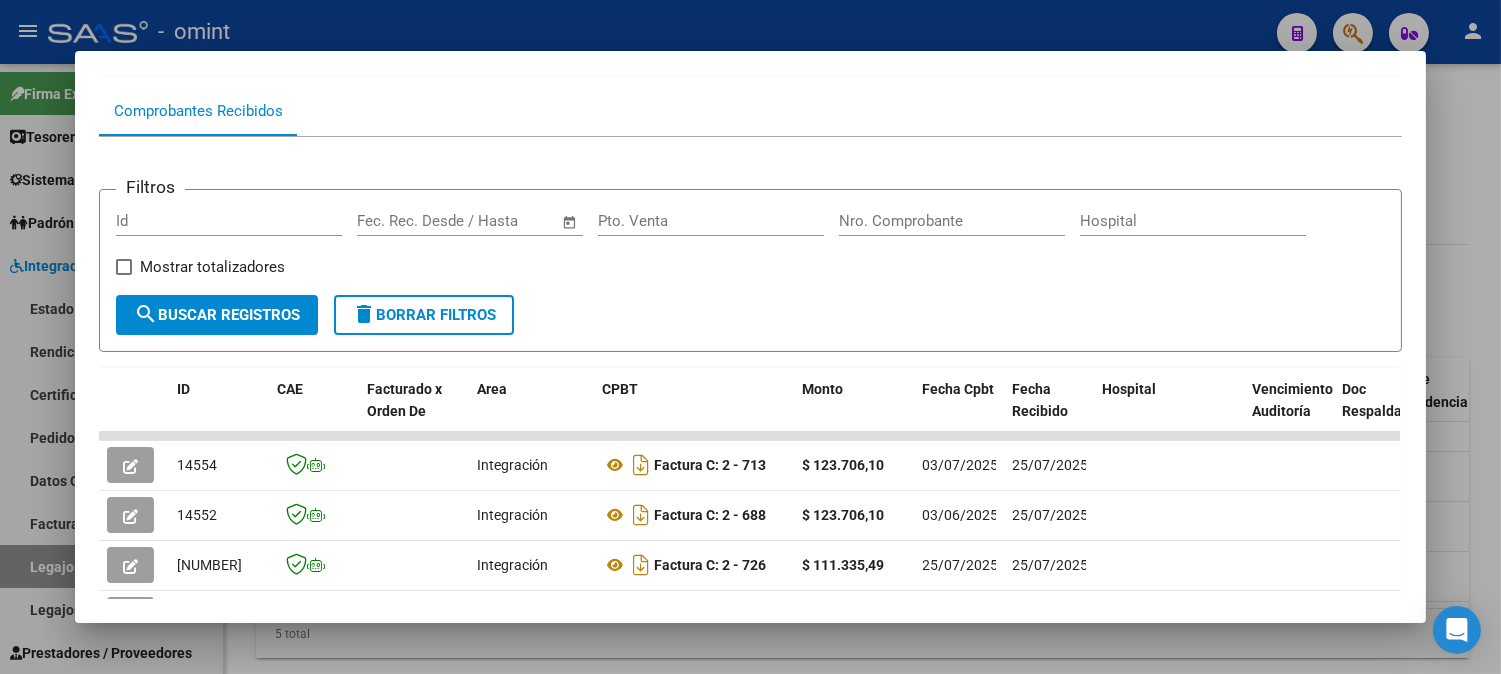 scroll, scrollTop: 334, scrollLeft: 0, axis: vertical 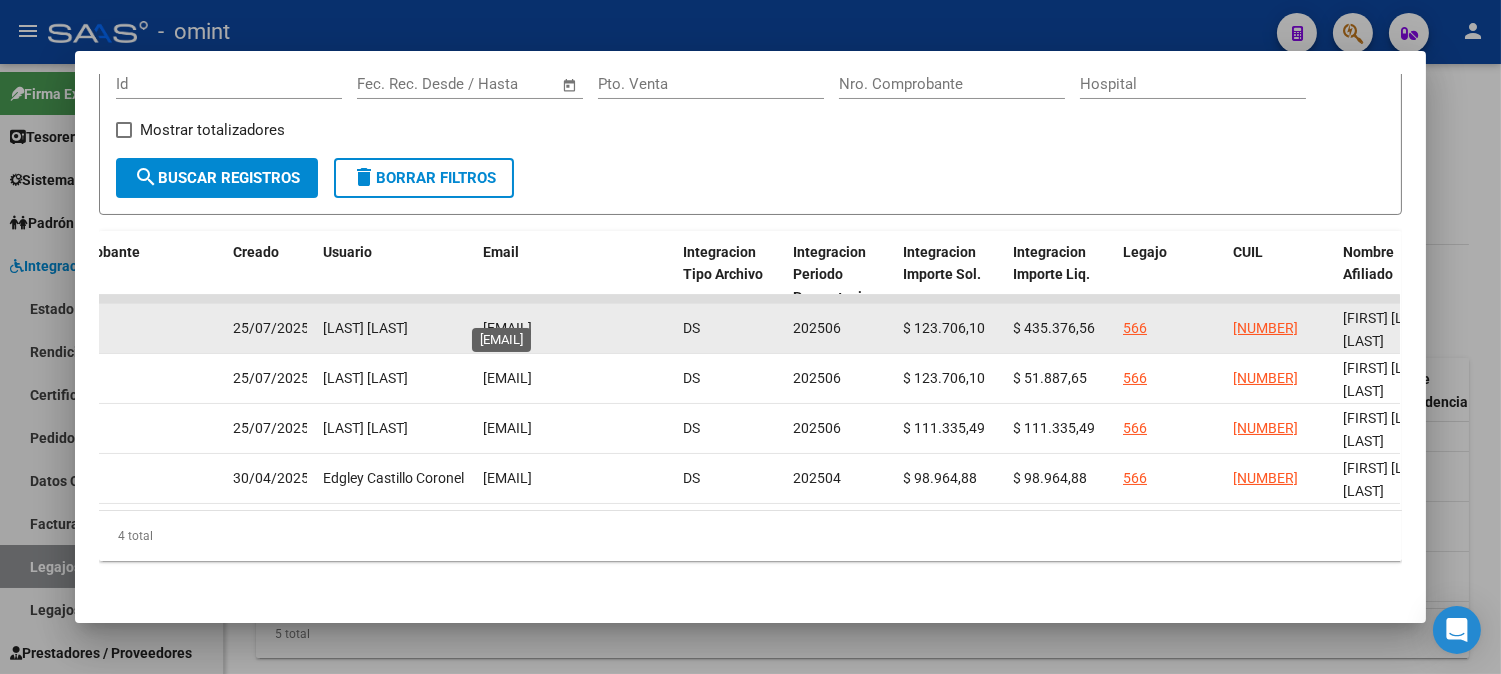 click on "suyai.m85@gmail.com" 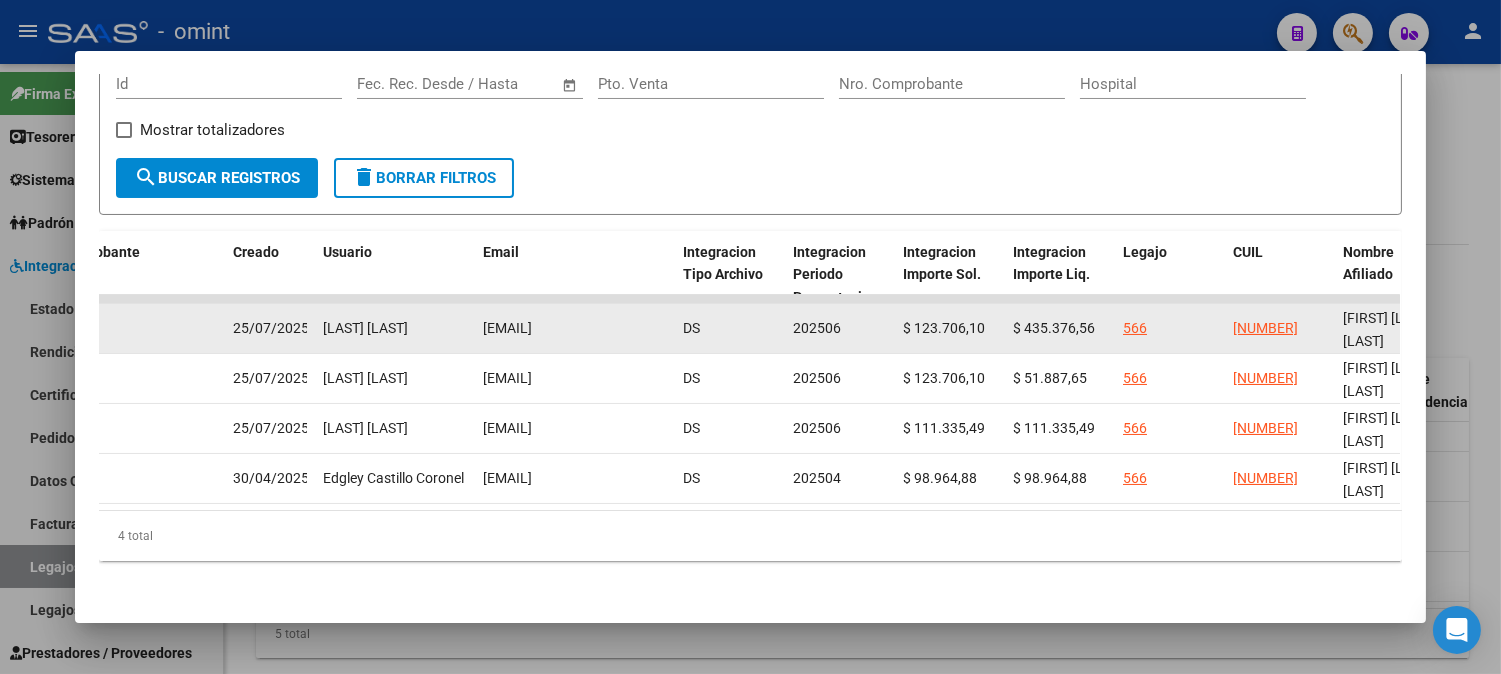 copy on "suyai.m85@gmail.com" 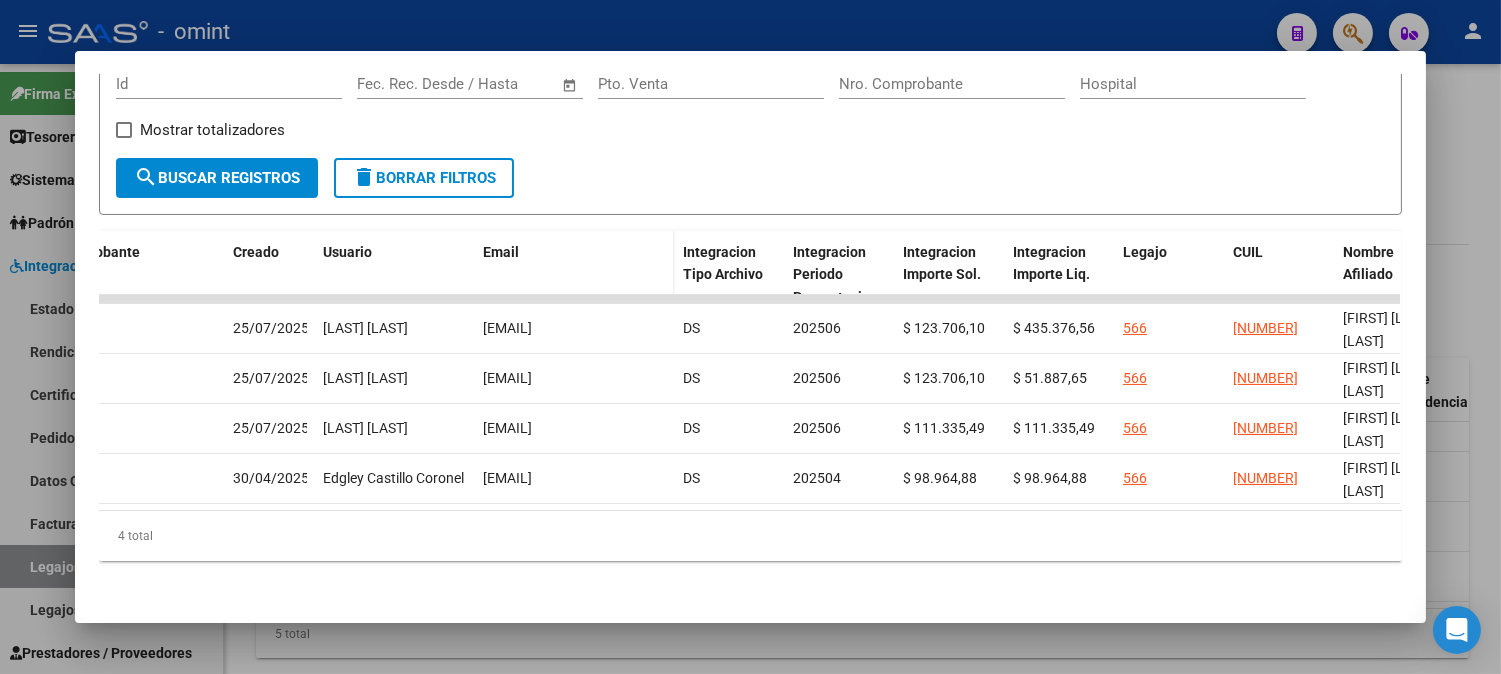 copy on "suyai.m85@gmail.com" 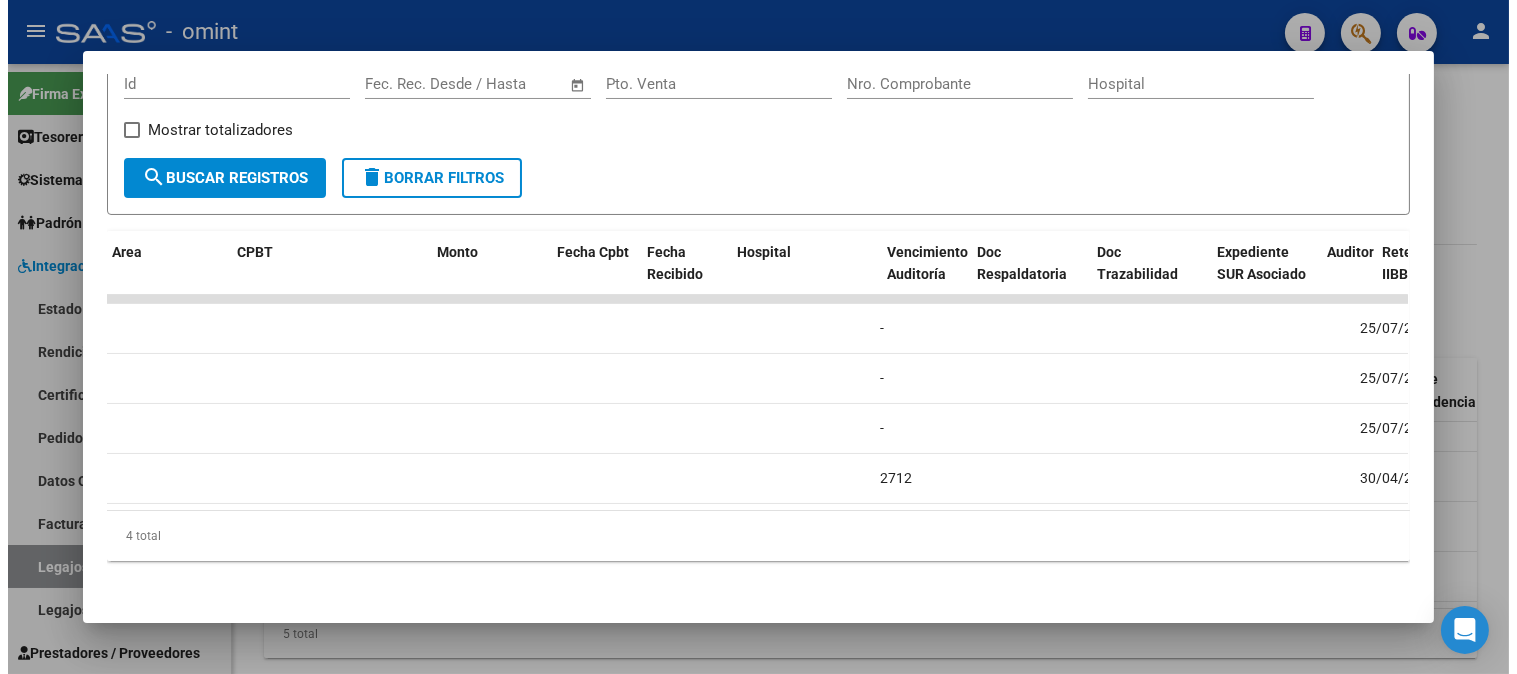 scroll, scrollTop: 0, scrollLeft: 0, axis: both 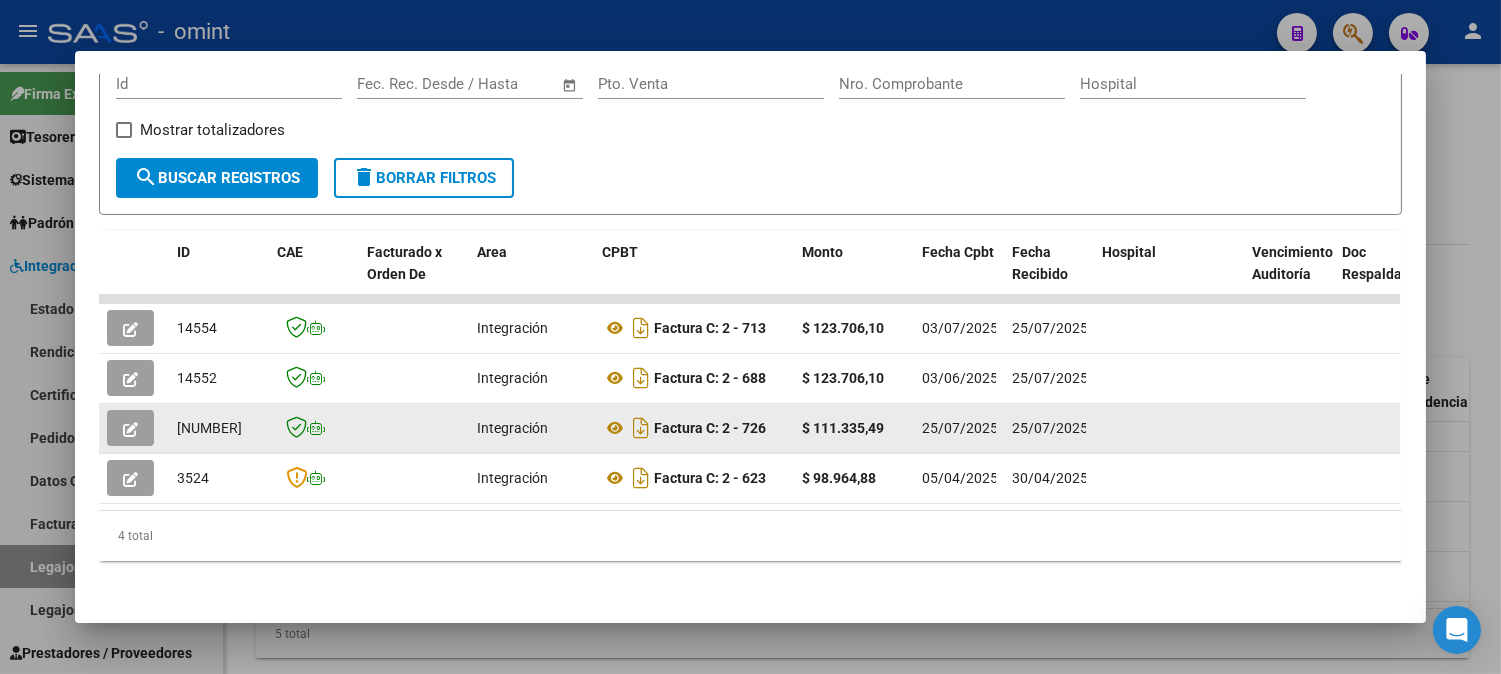 click 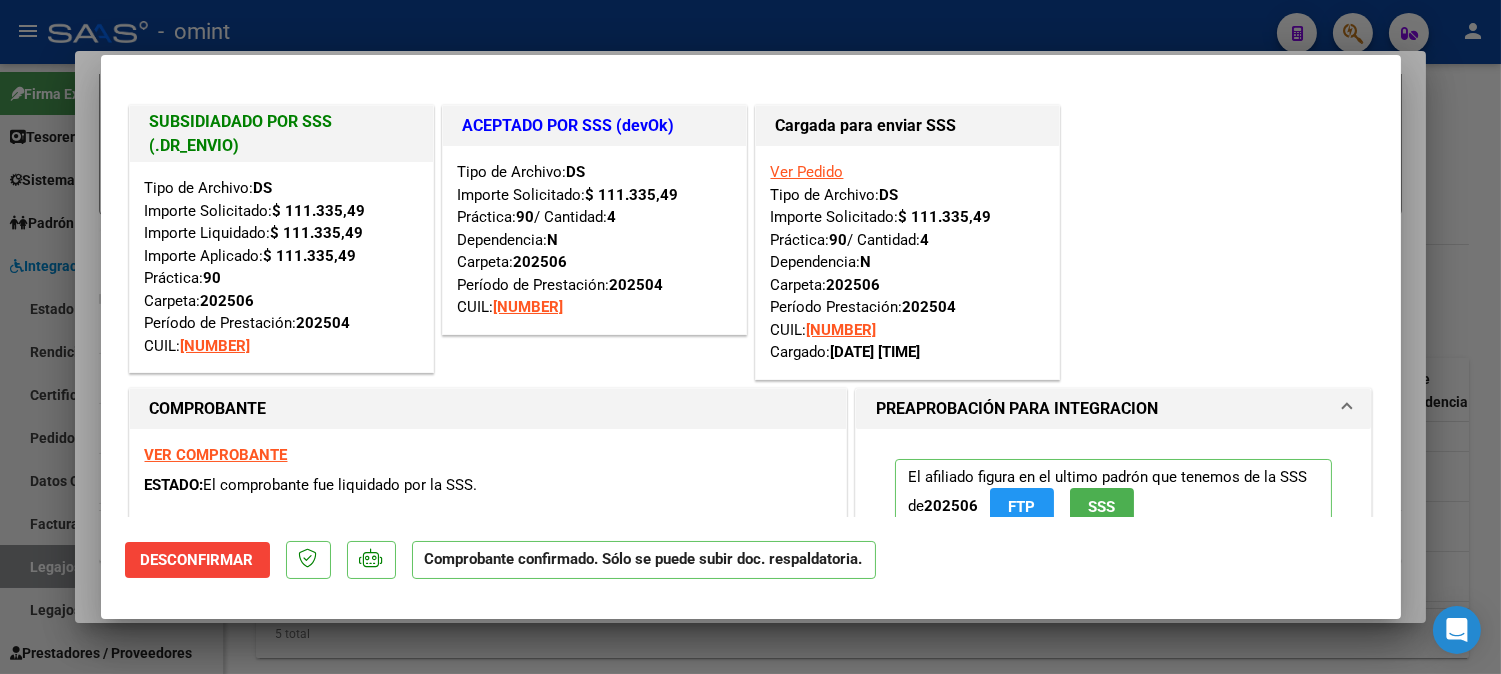 type 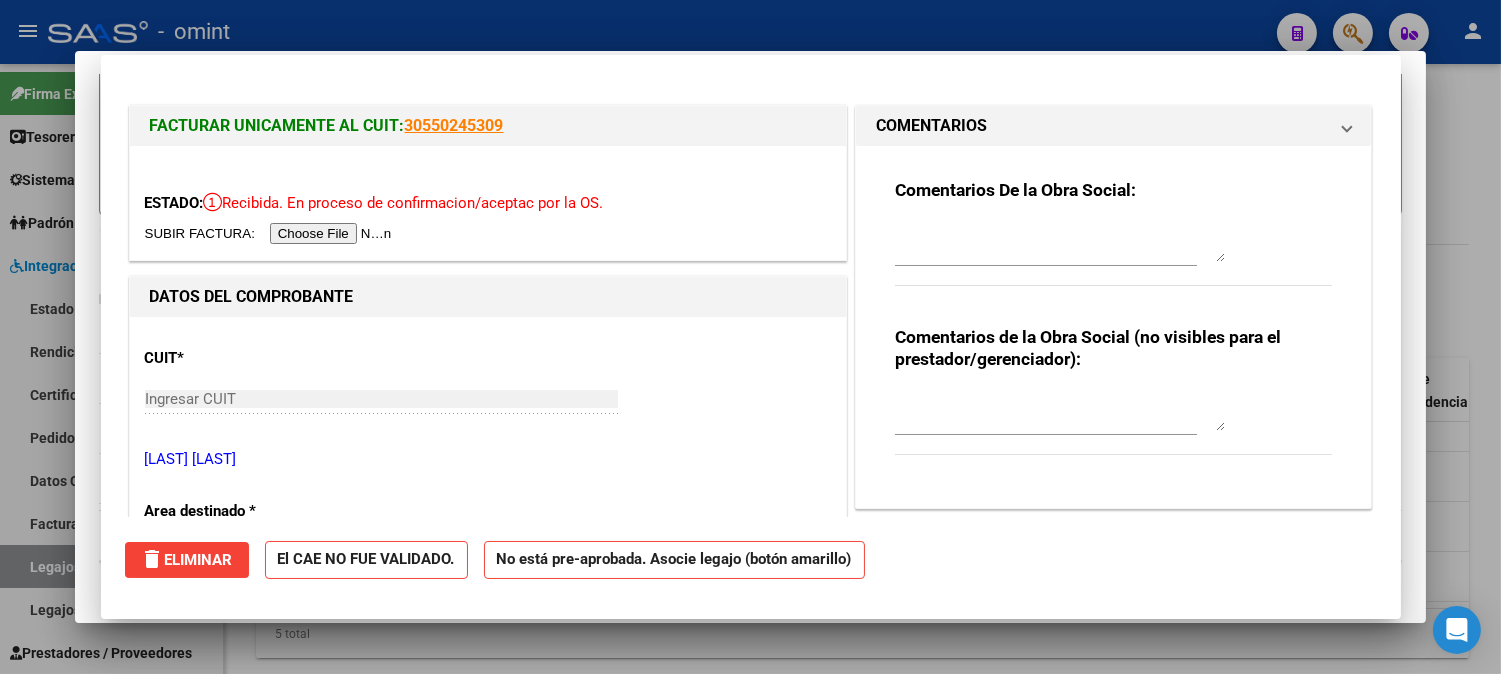 type 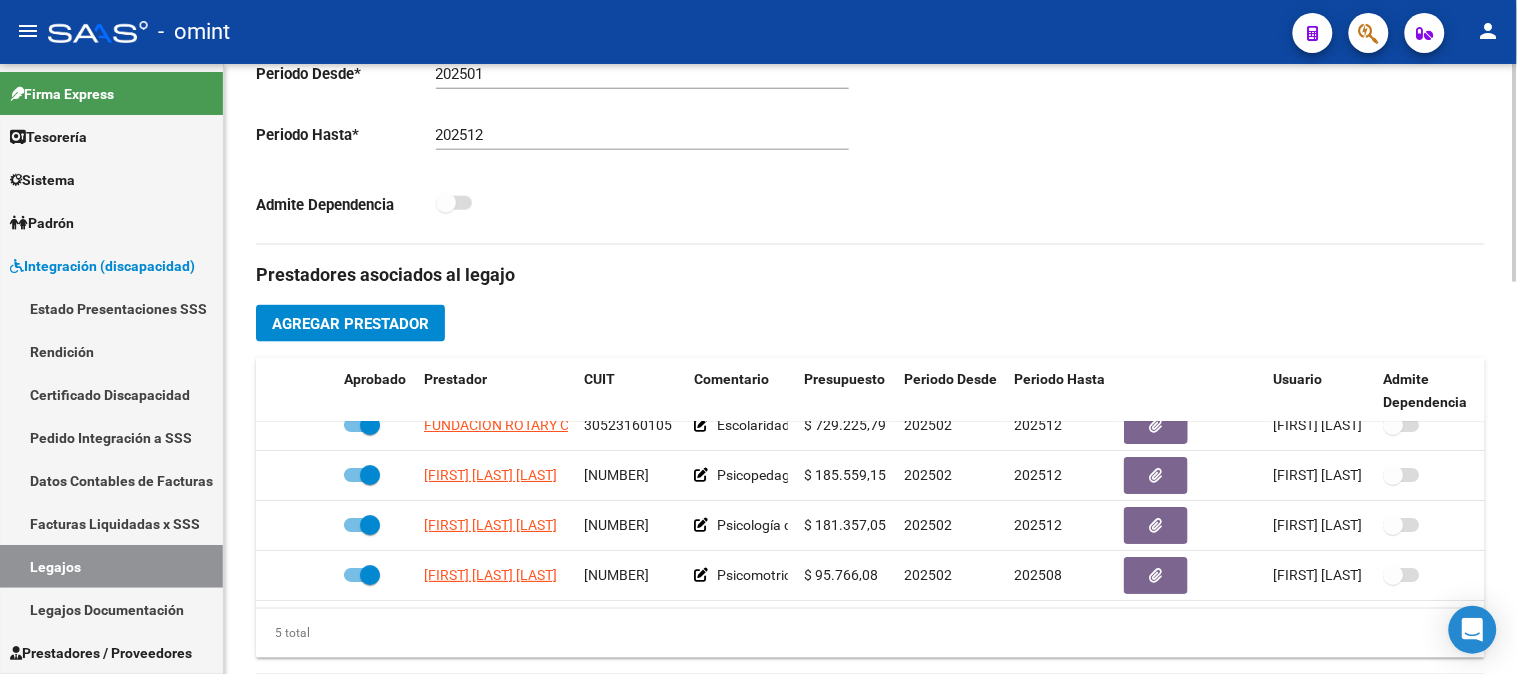 scroll, scrollTop: 0, scrollLeft: 0, axis: both 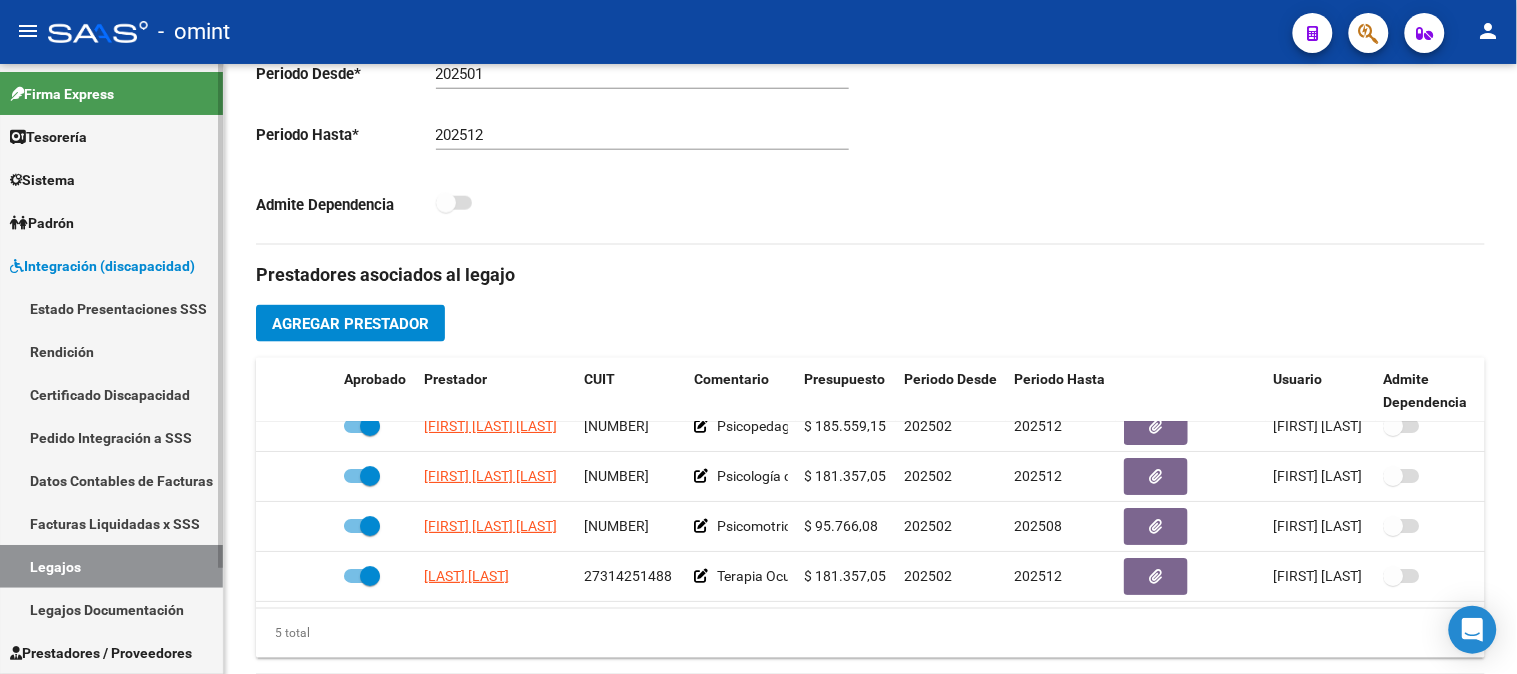 click on "Legajos" at bounding box center [111, 566] 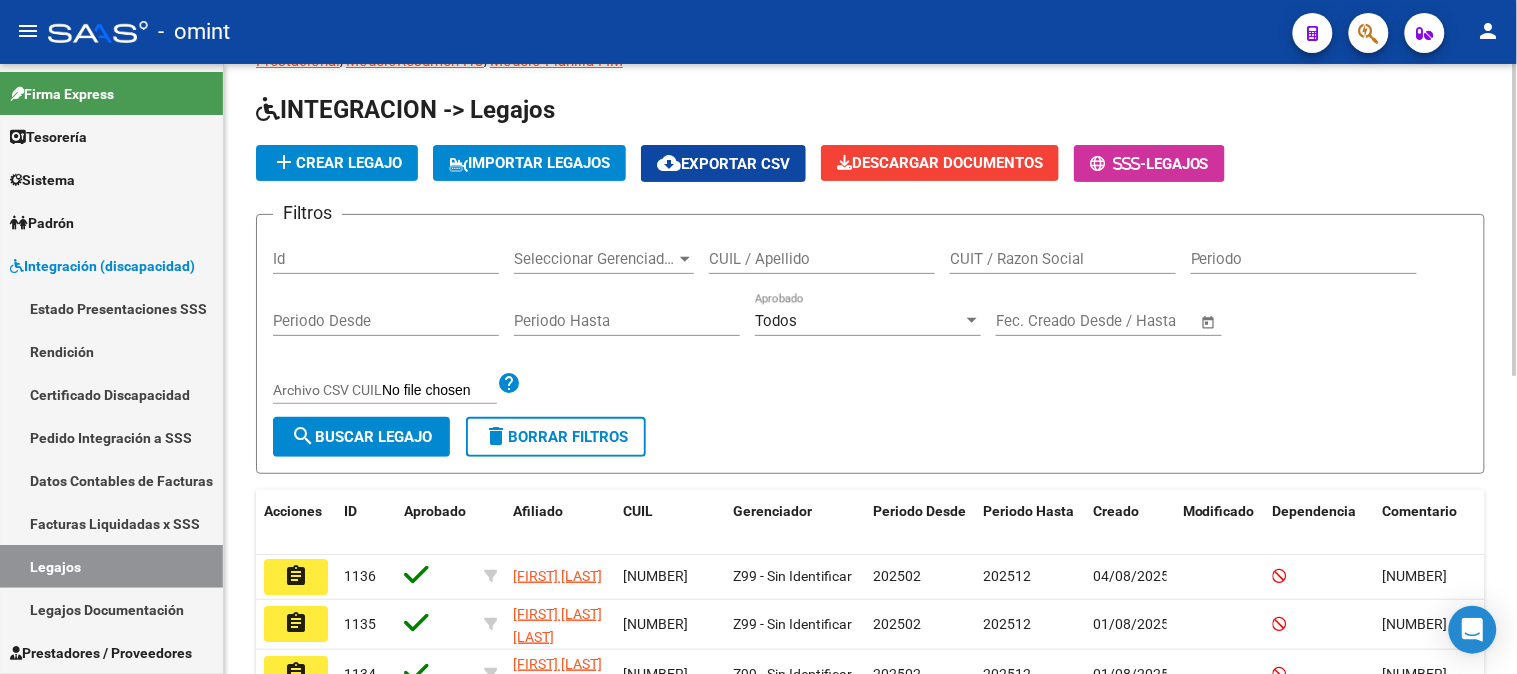 scroll, scrollTop: 0, scrollLeft: 0, axis: both 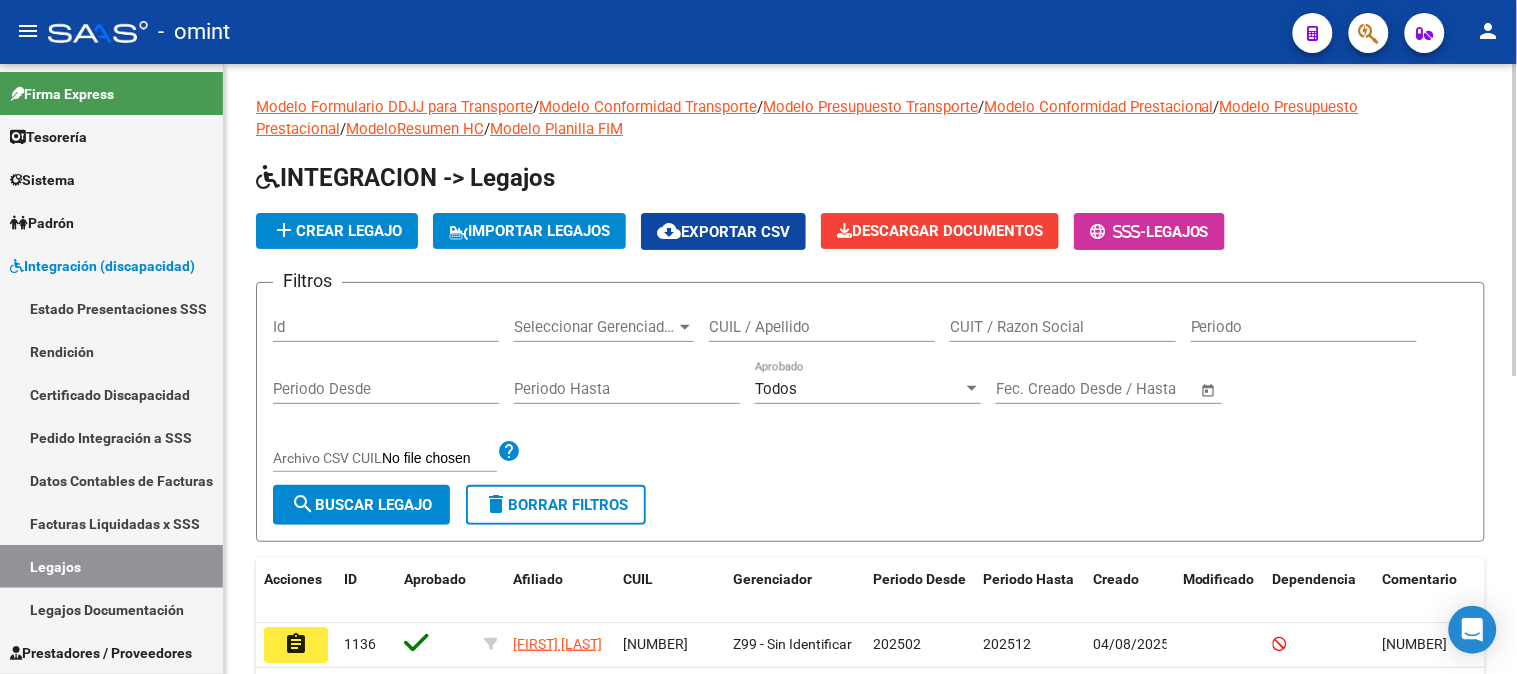 click on "CUIL / Apellido" at bounding box center (822, 327) 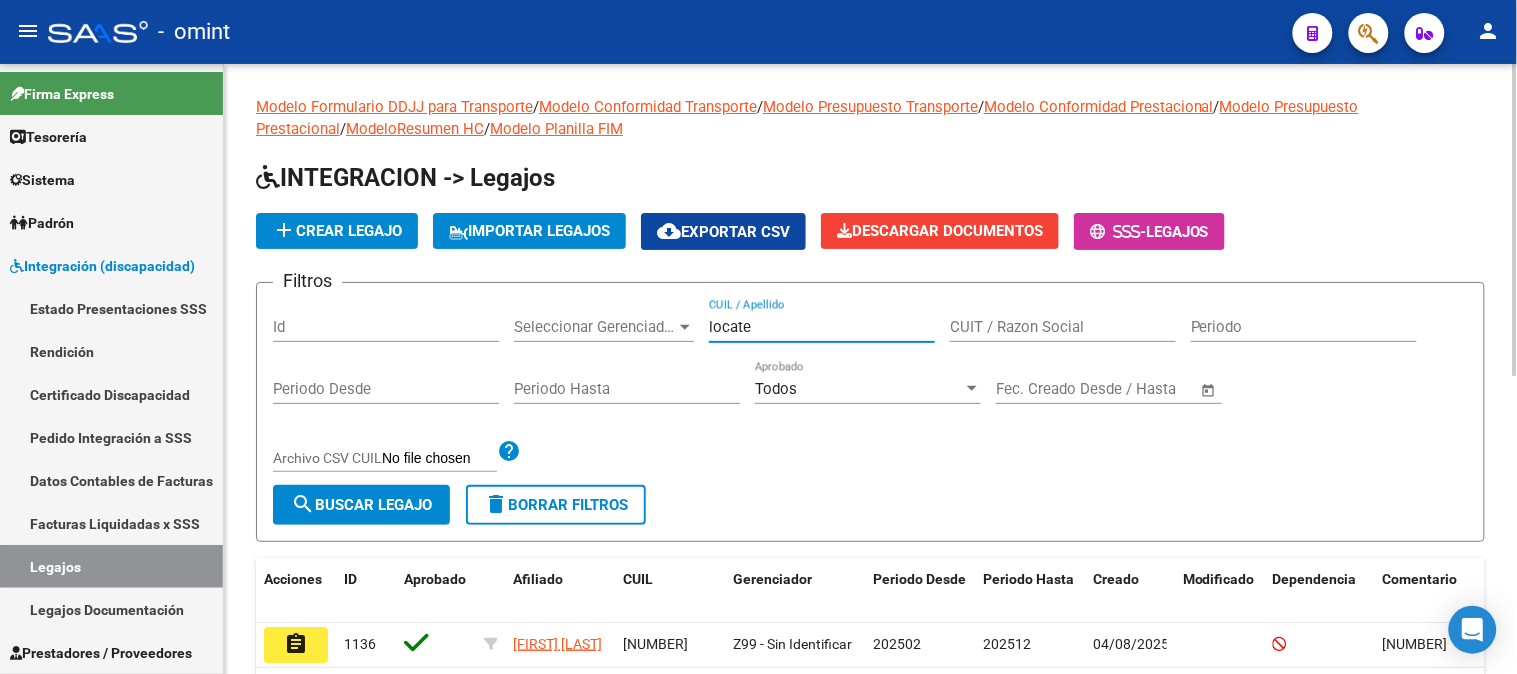 type on "locate" 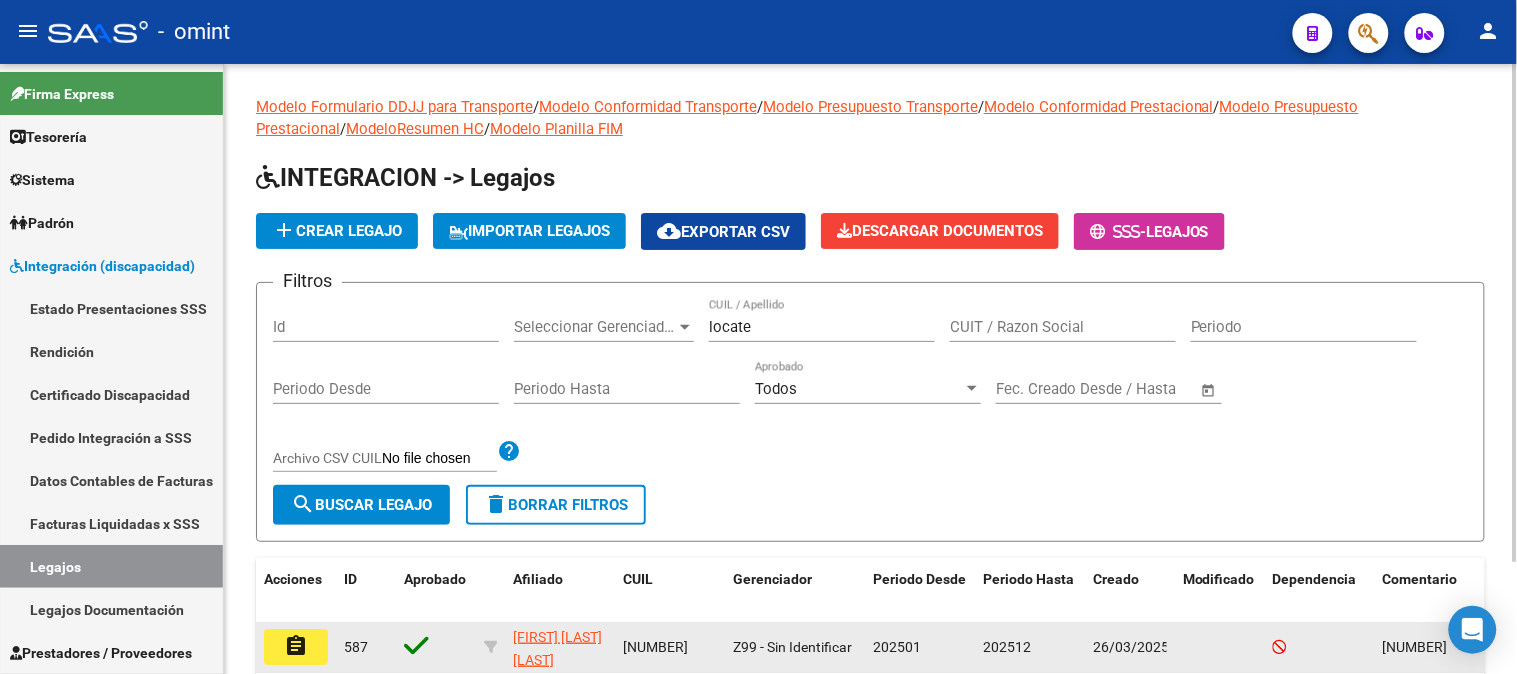 click on "assignment" 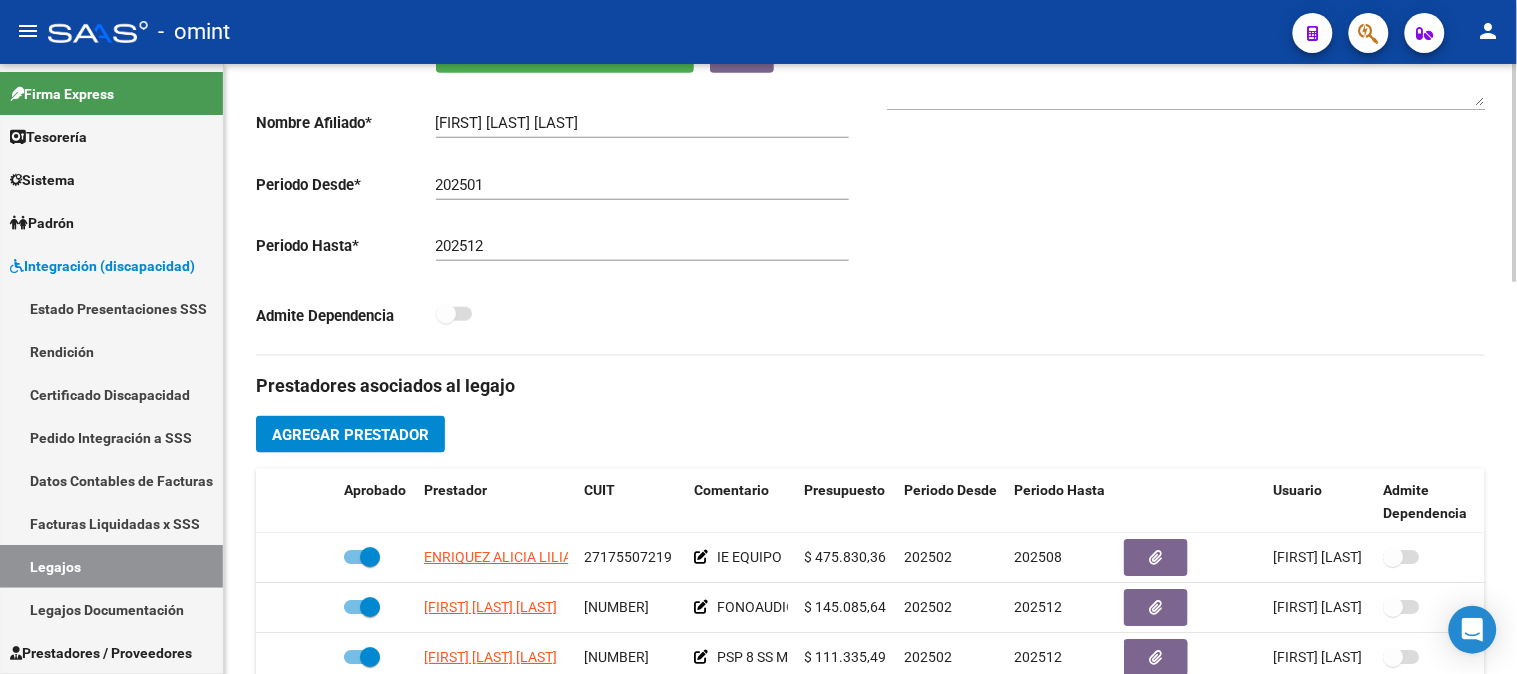 scroll, scrollTop: 555, scrollLeft: 0, axis: vertical 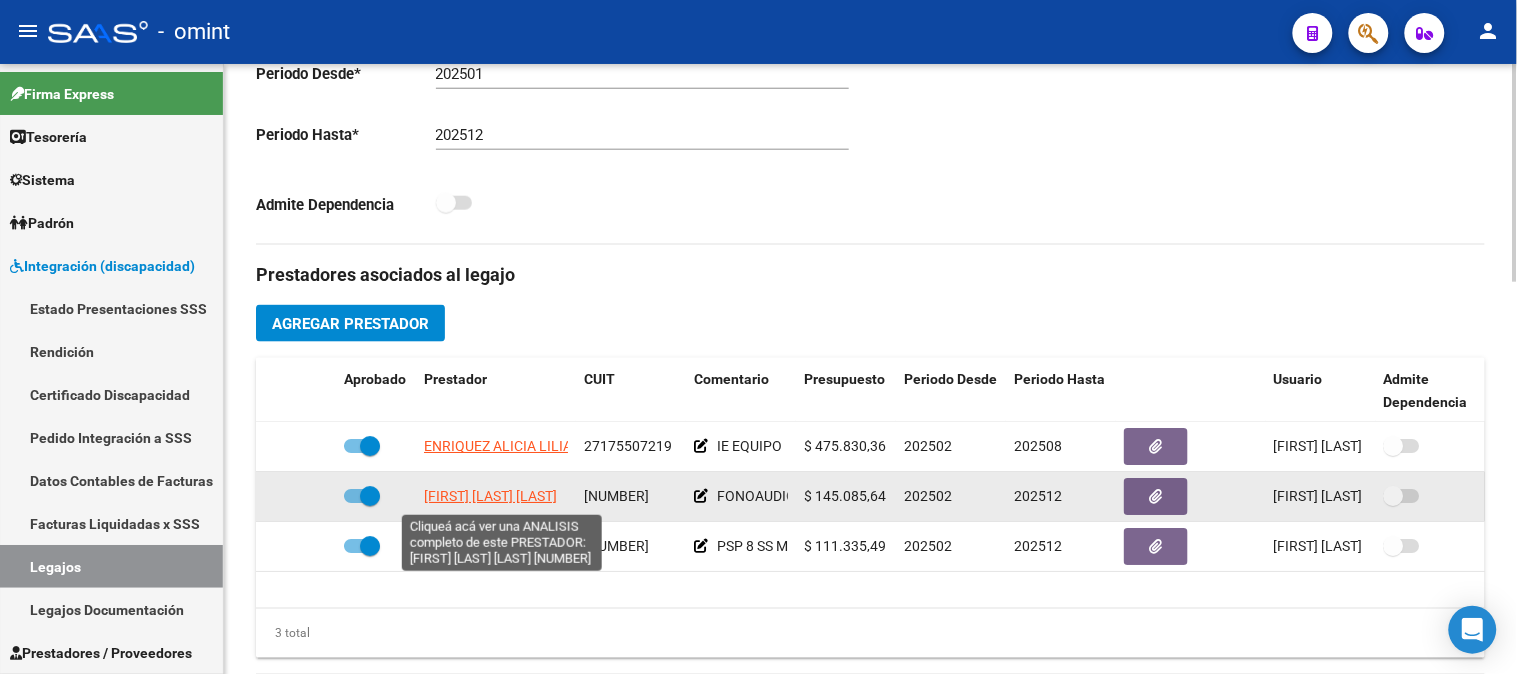 click on "MAYORGA ROCIO BELEN" 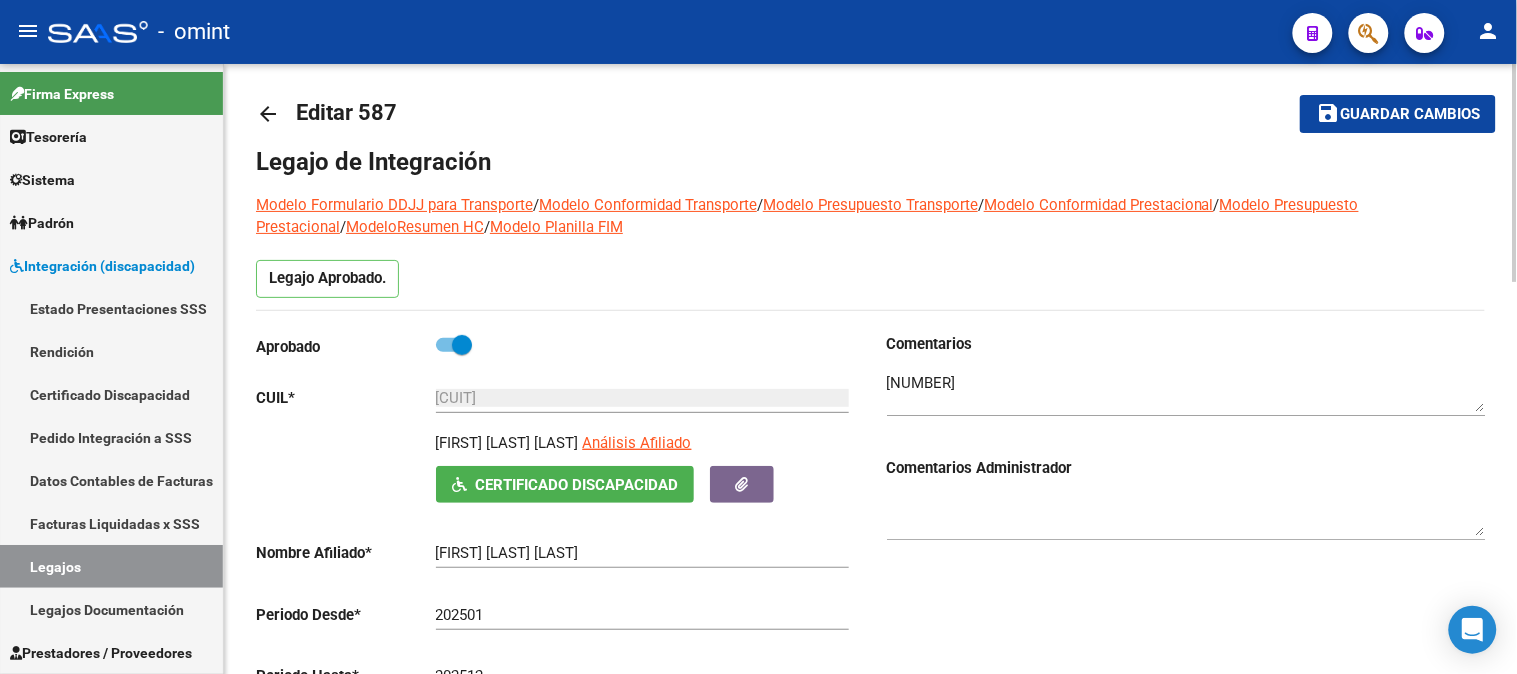 scroll, scrollTop: 0, scrollLeft: 0, axis: both 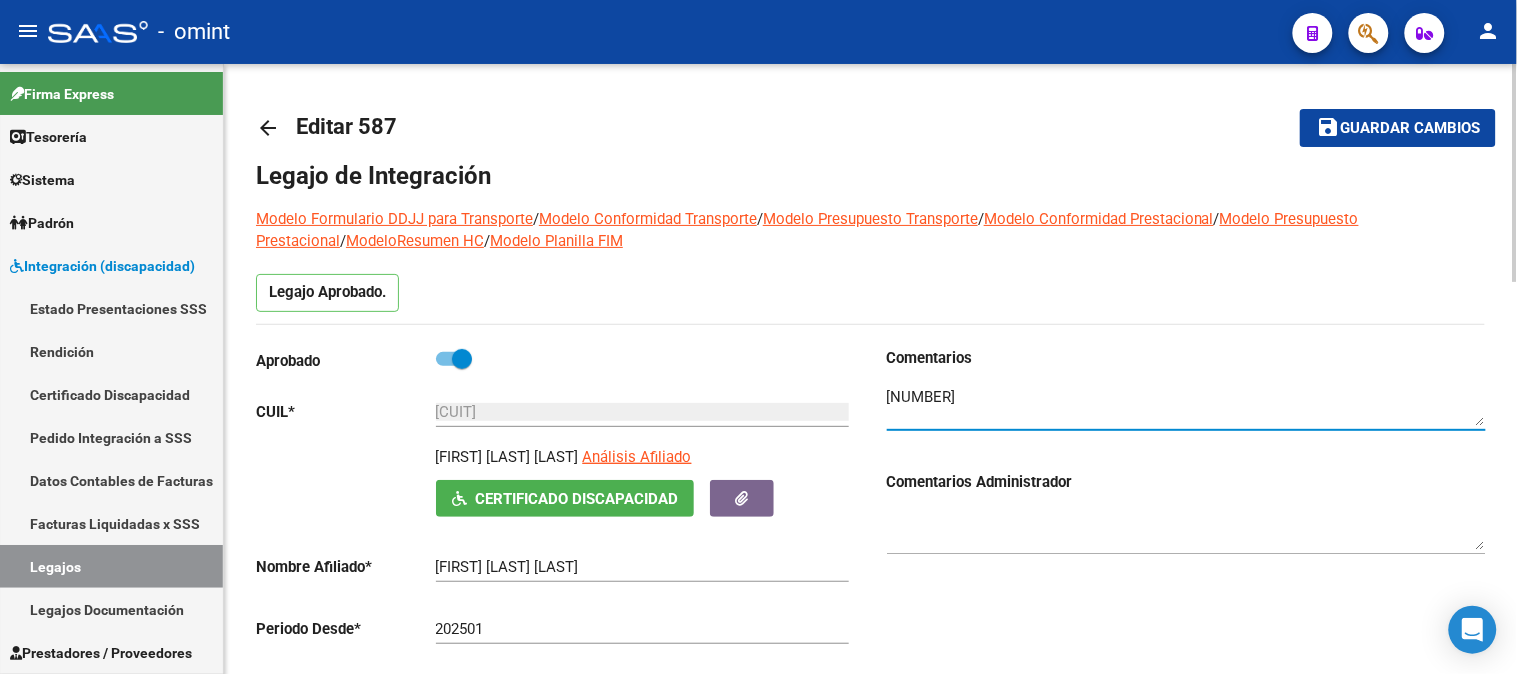 click at bounding box center [1186, 406] 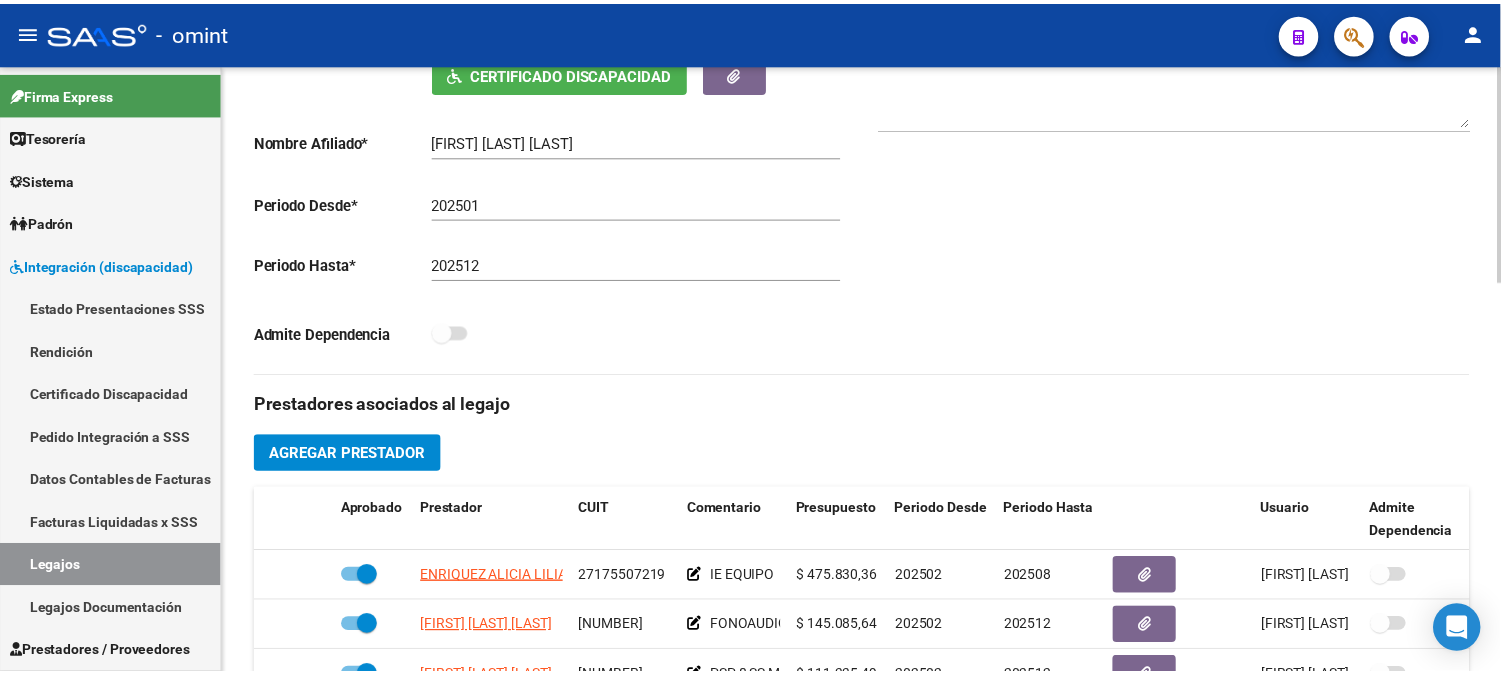 scroll, scrollTop: 555, scrollLeft: 0, axis: vertical 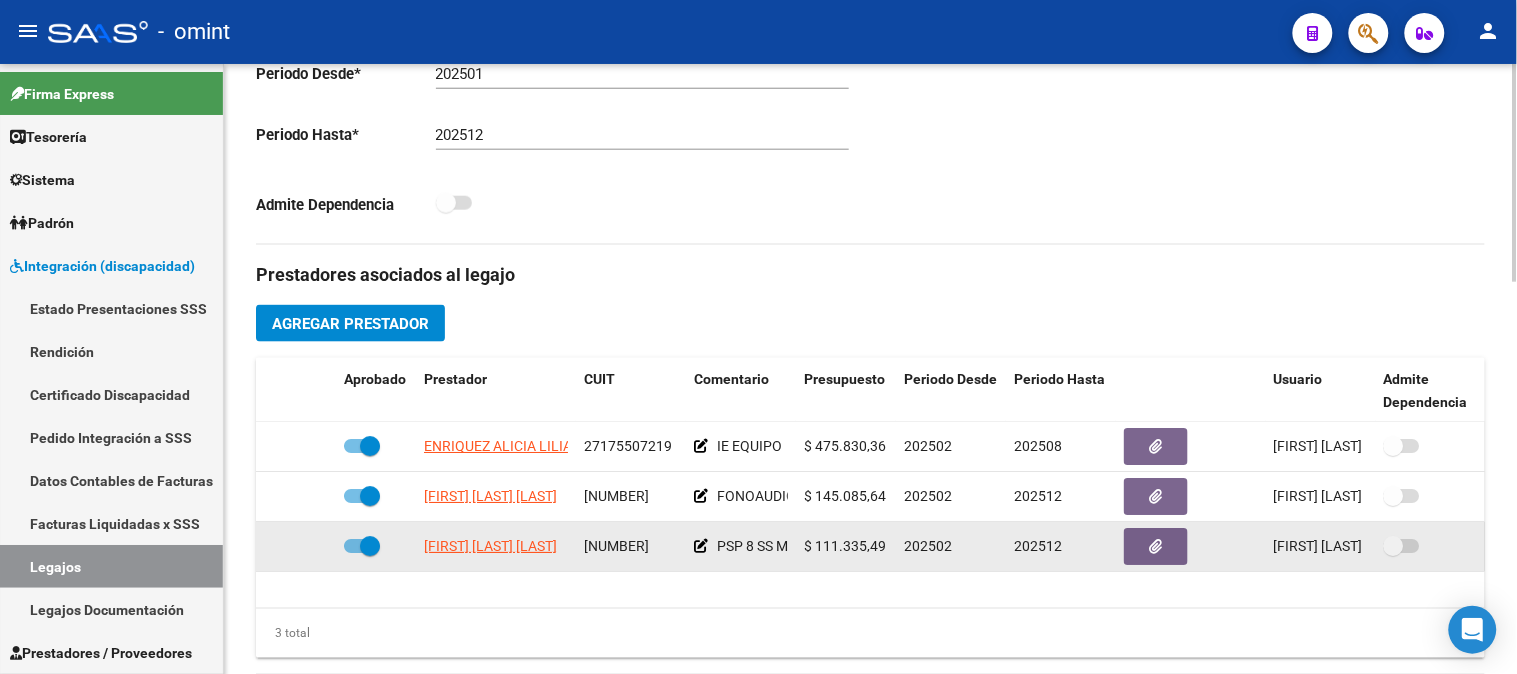 click on "MACIEL CAROLINA GISELLE" 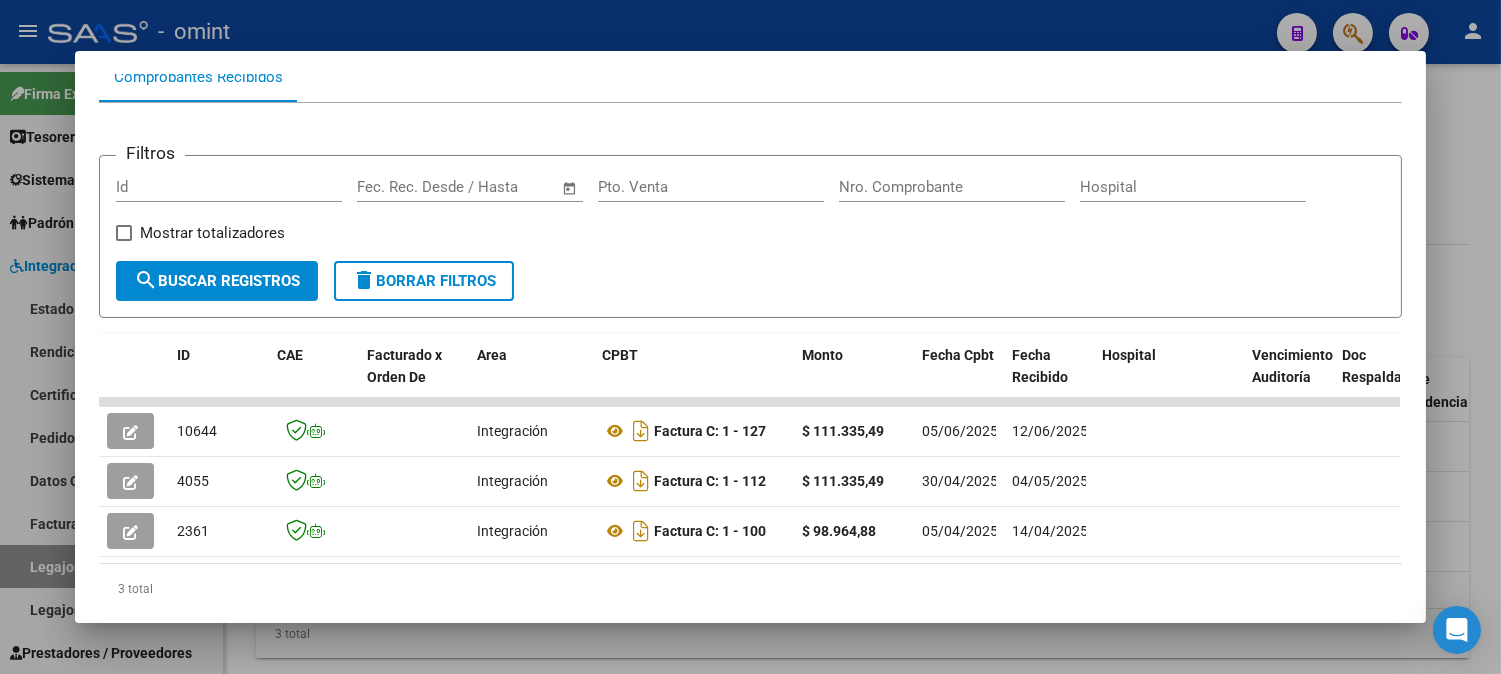 scroll, scrollTop: 218, scrollLeft: 0, axis: vertical 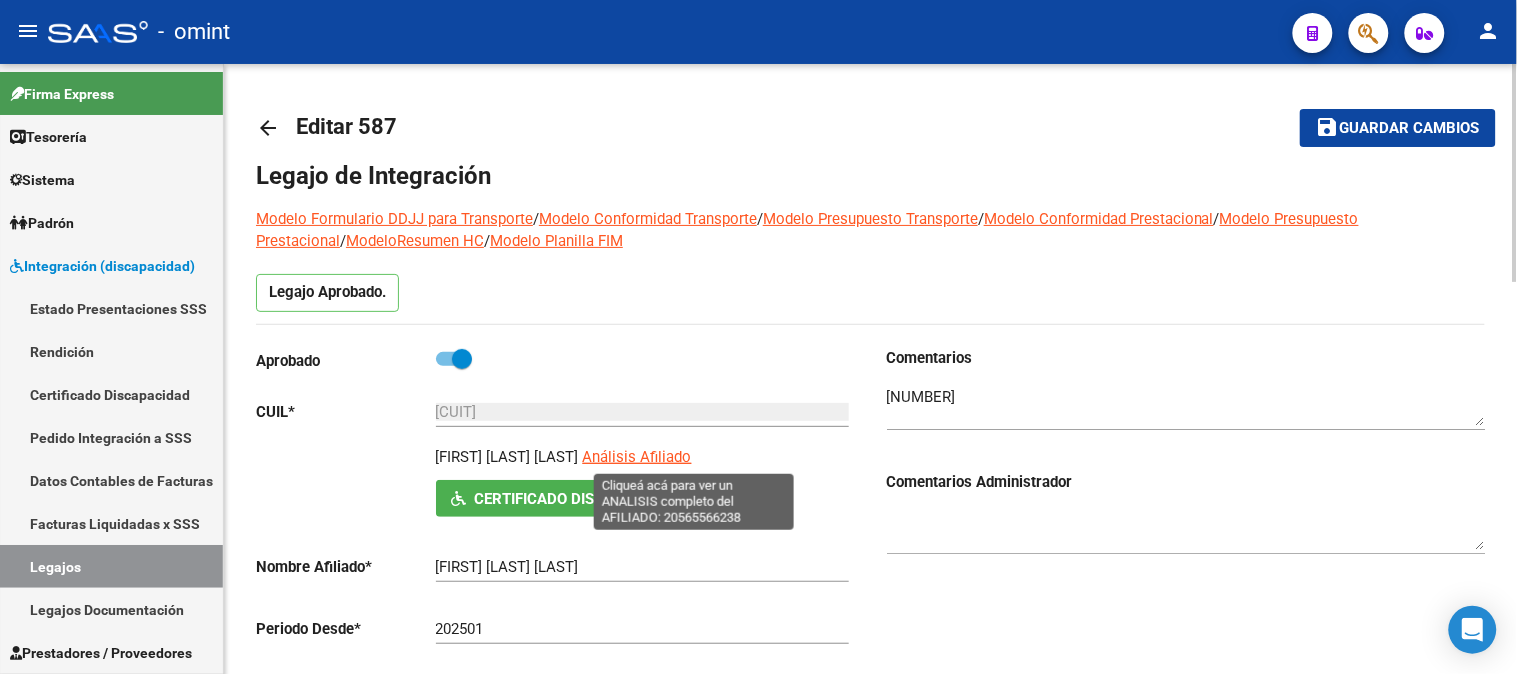 click on "20-56556623-8 Ingresar CUIL" 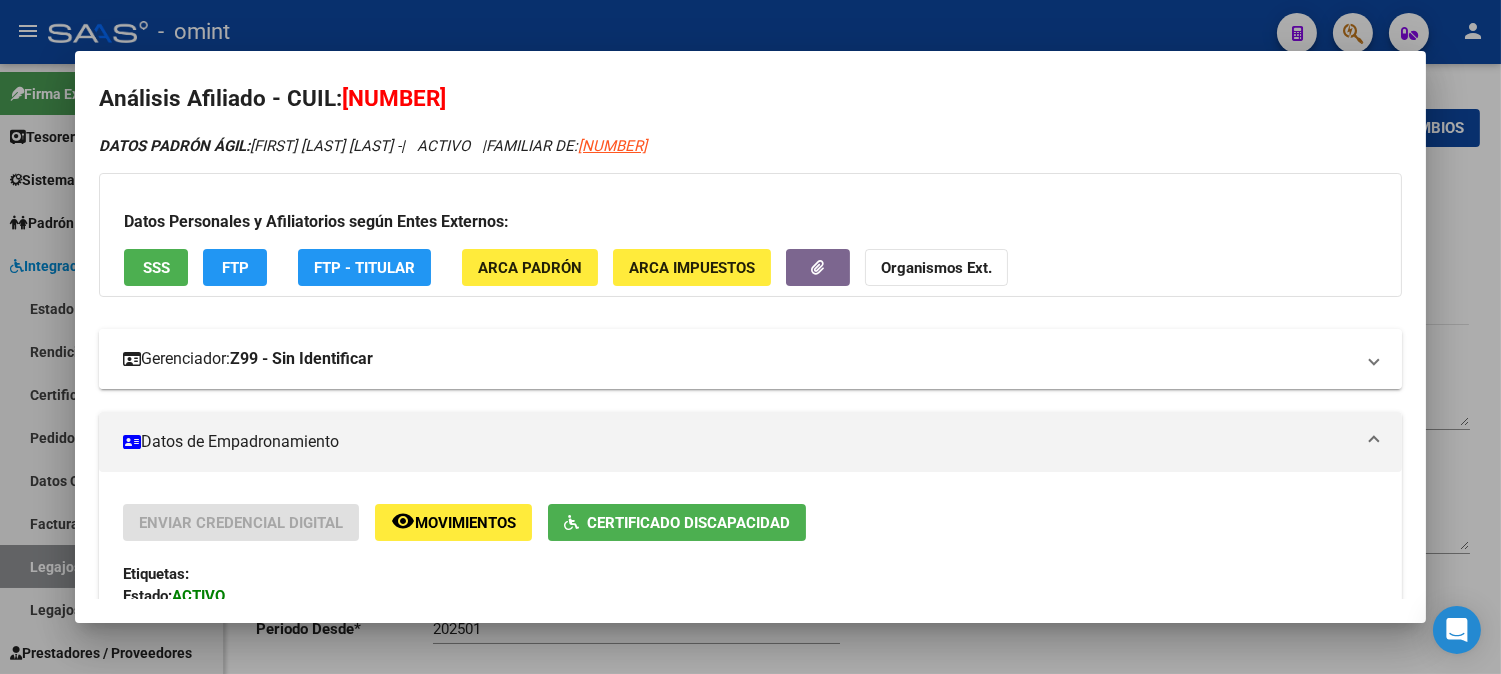 scroll, scrollTop: 0, scrollLeft: 0, axis: both 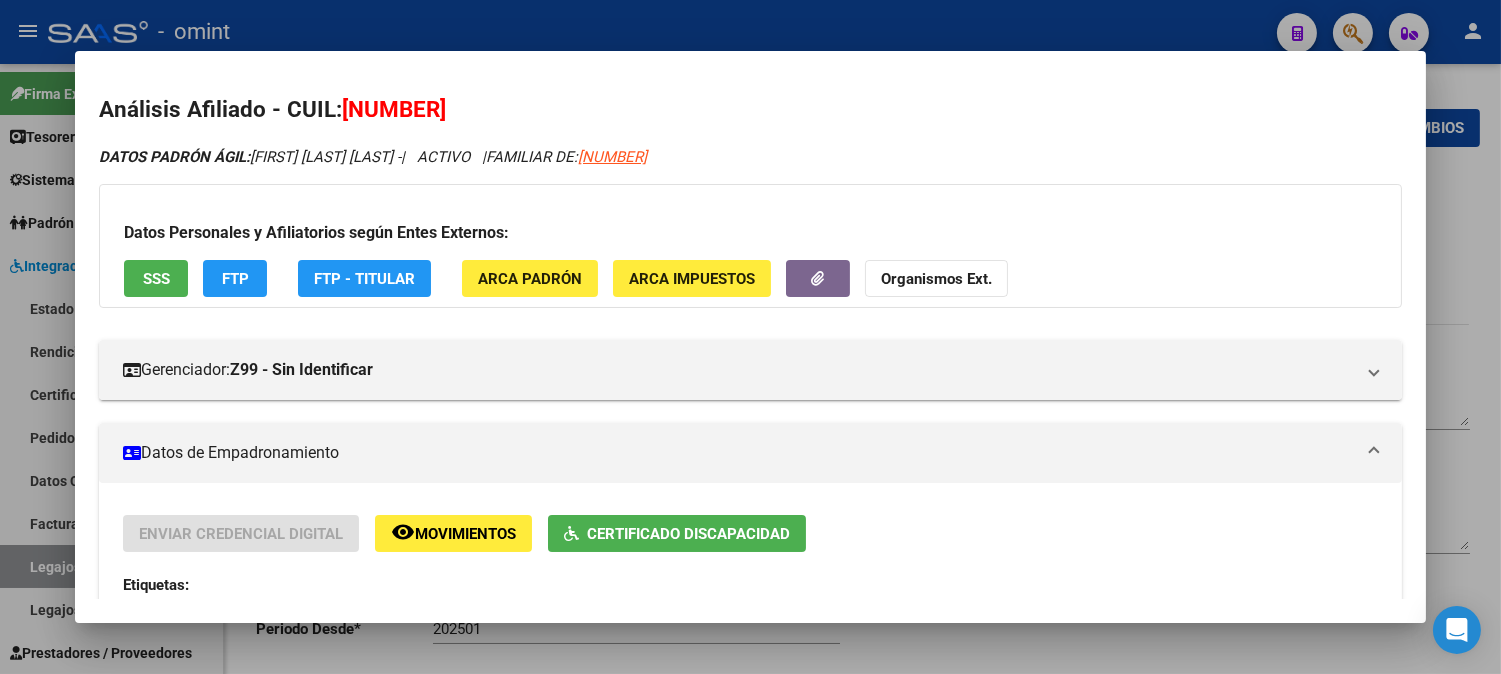 drag, startPoint x: 362, startPoint y: 116, endPoint x: 445, endPoint y: 143, distance: 87.28116 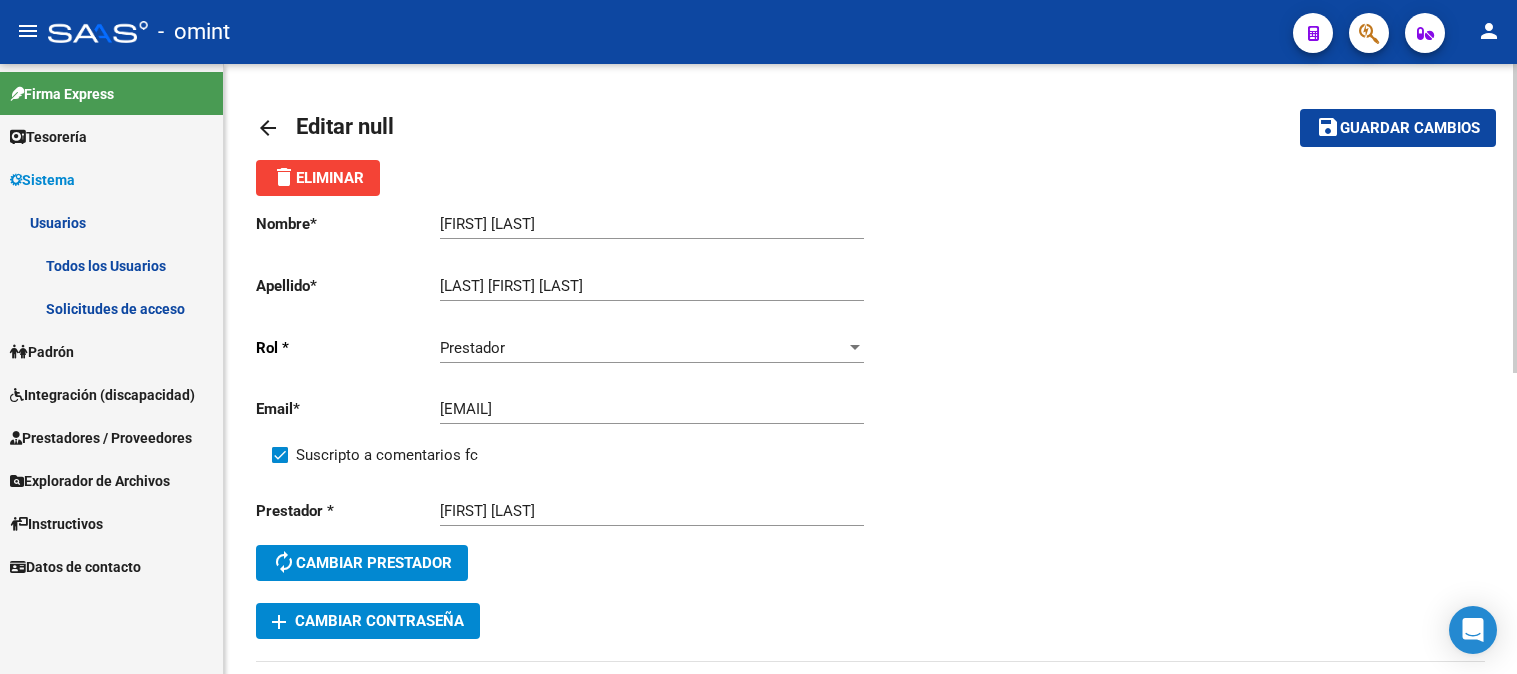 scroll, scrollTop: 0, scrollLeft: 0, axis: both 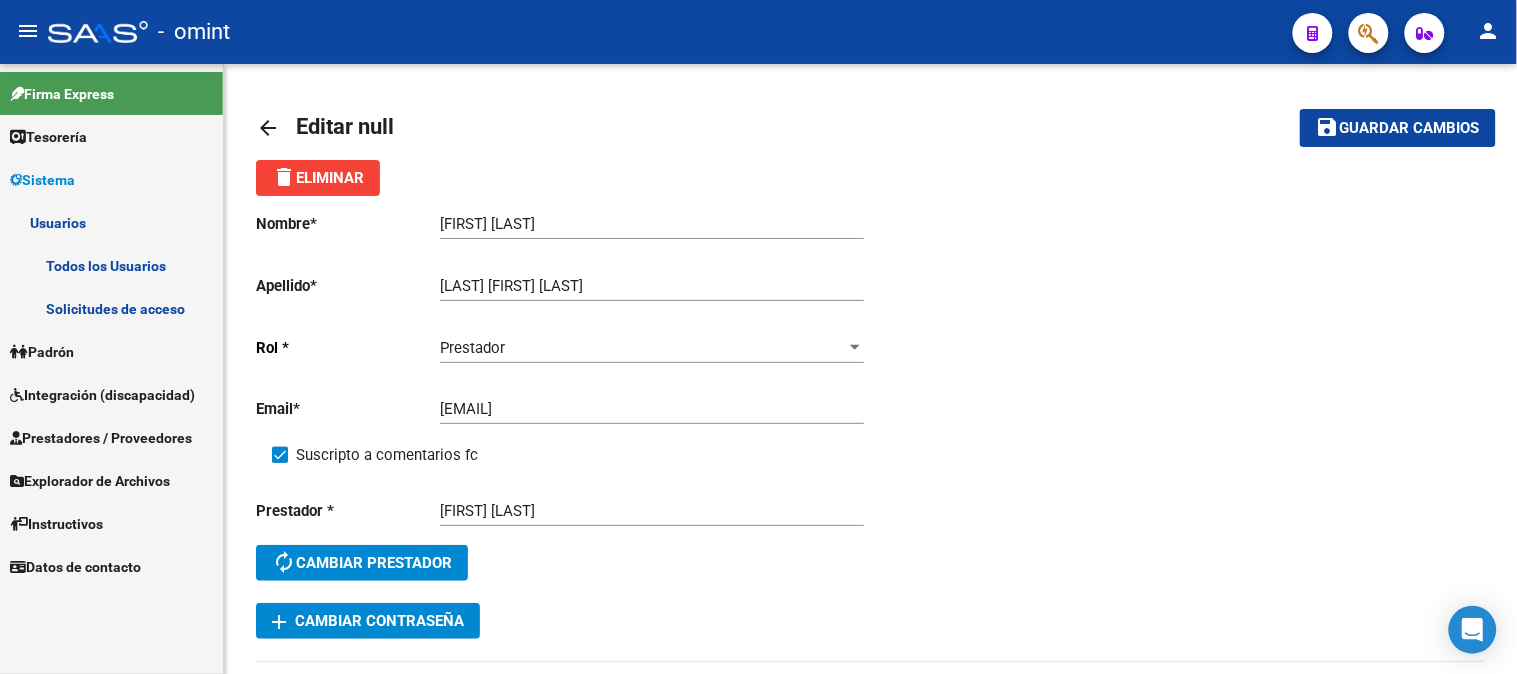 click on "Solicitudes de acceso" at bounding box center [111, 308] 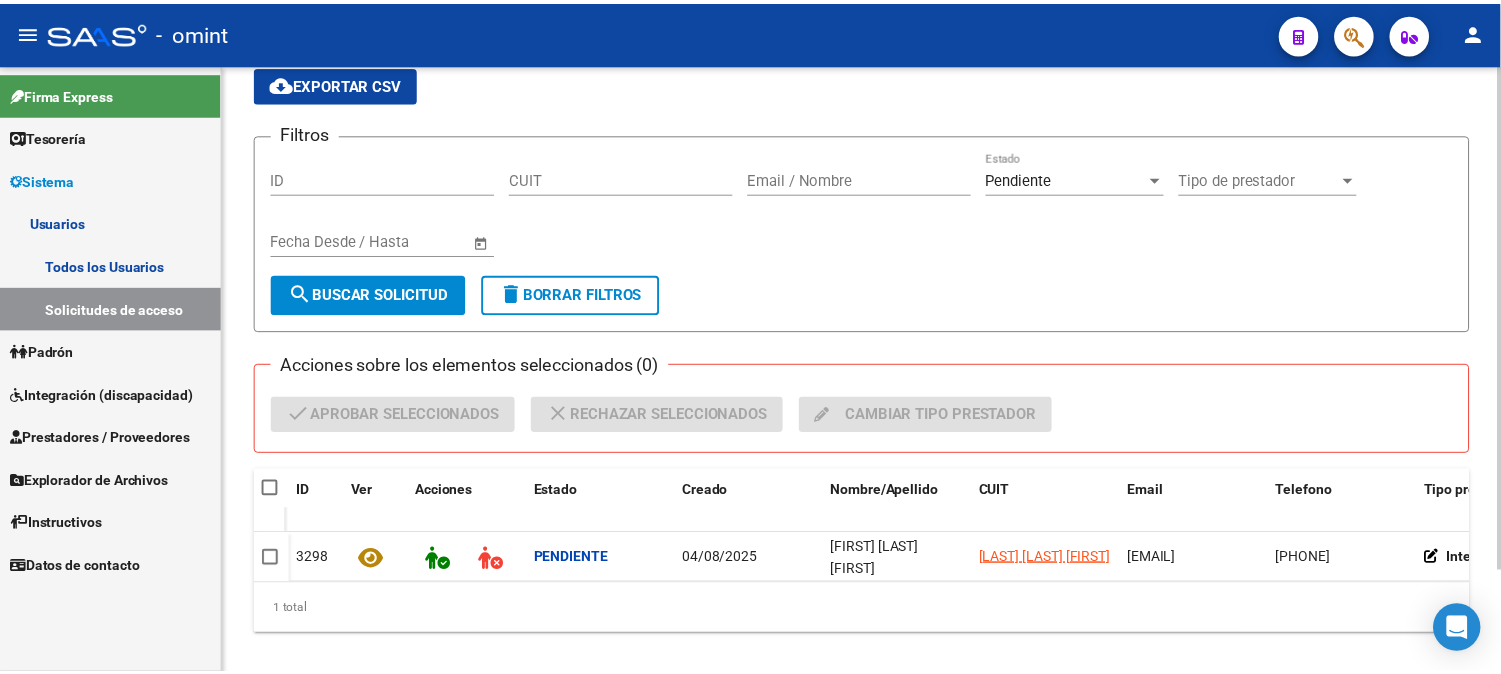 scroll, scrollTop: 121, scrollLeft: 0, axis: vertical 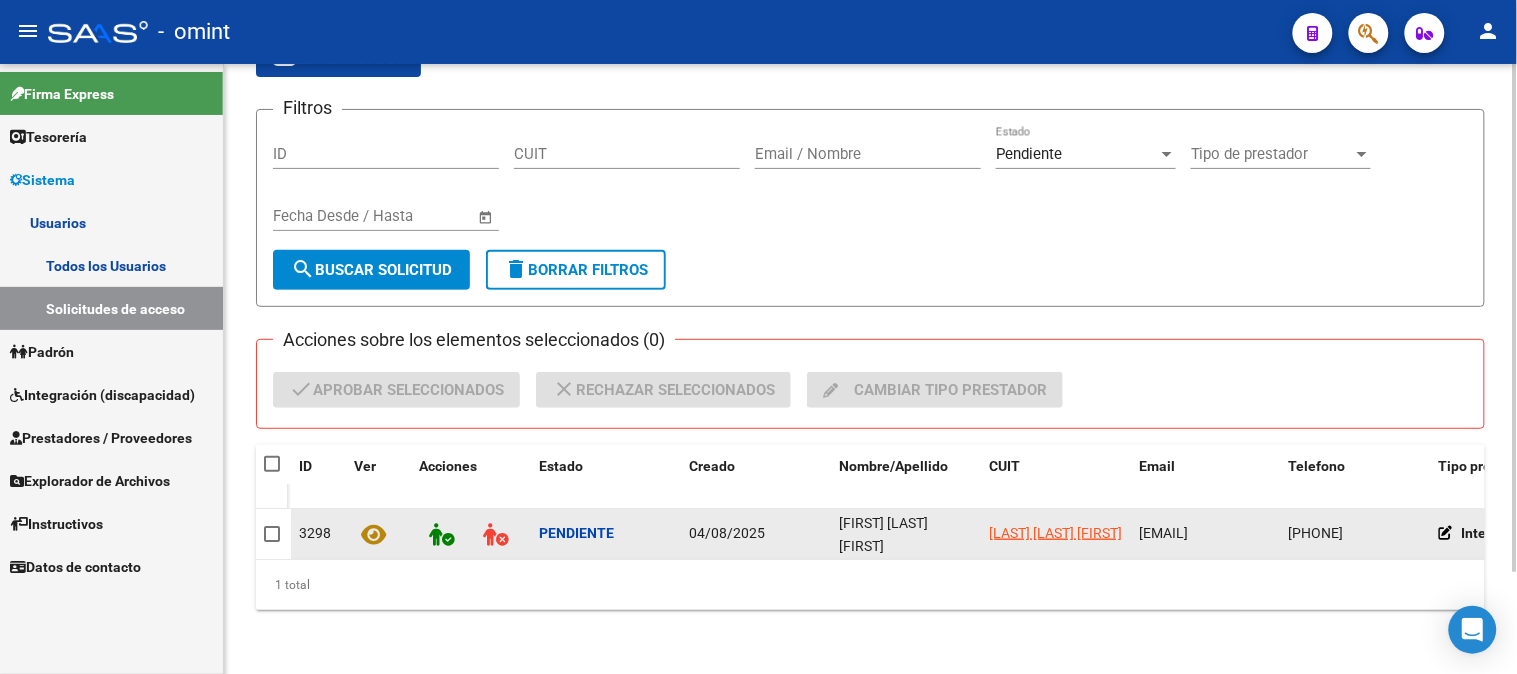 click on "[FIRST] [LAST] [FIRST]" 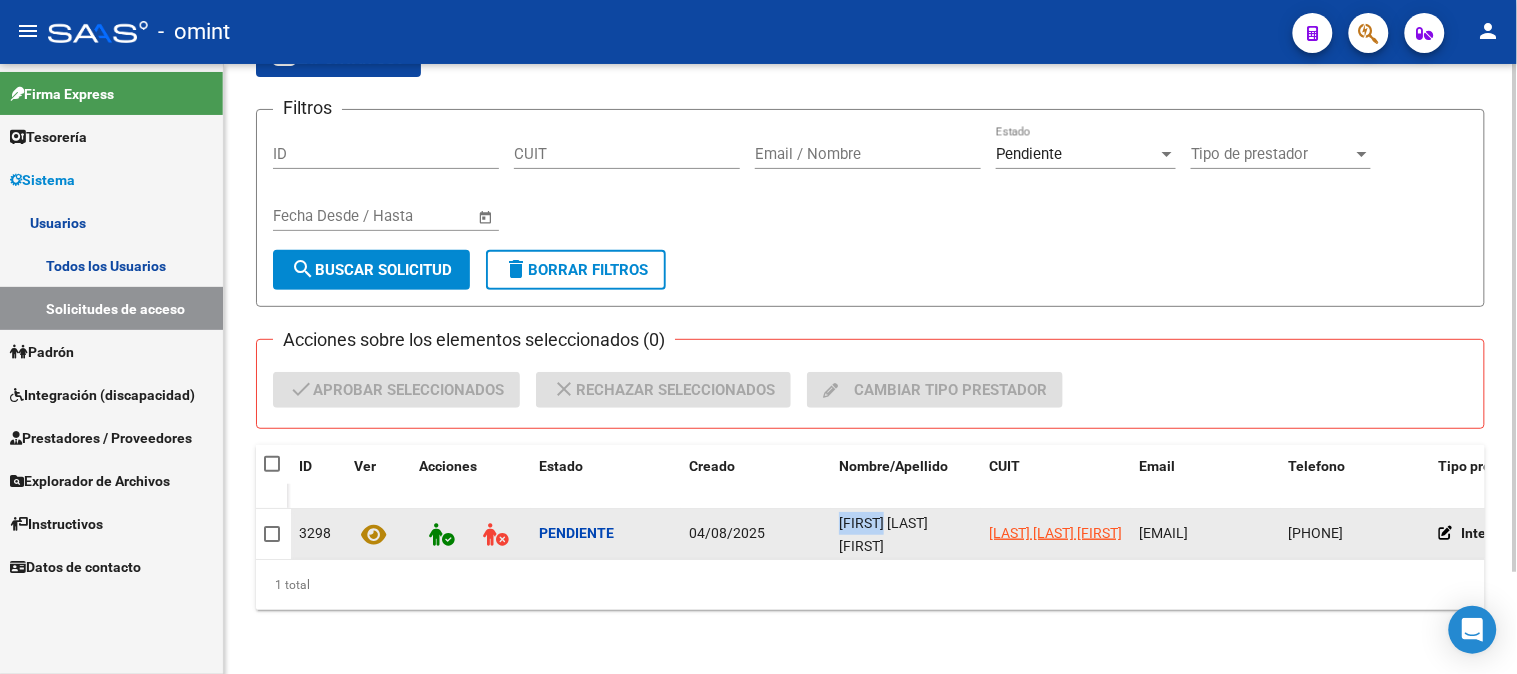 click on "[FIRST] [LAST] [FIRST]" 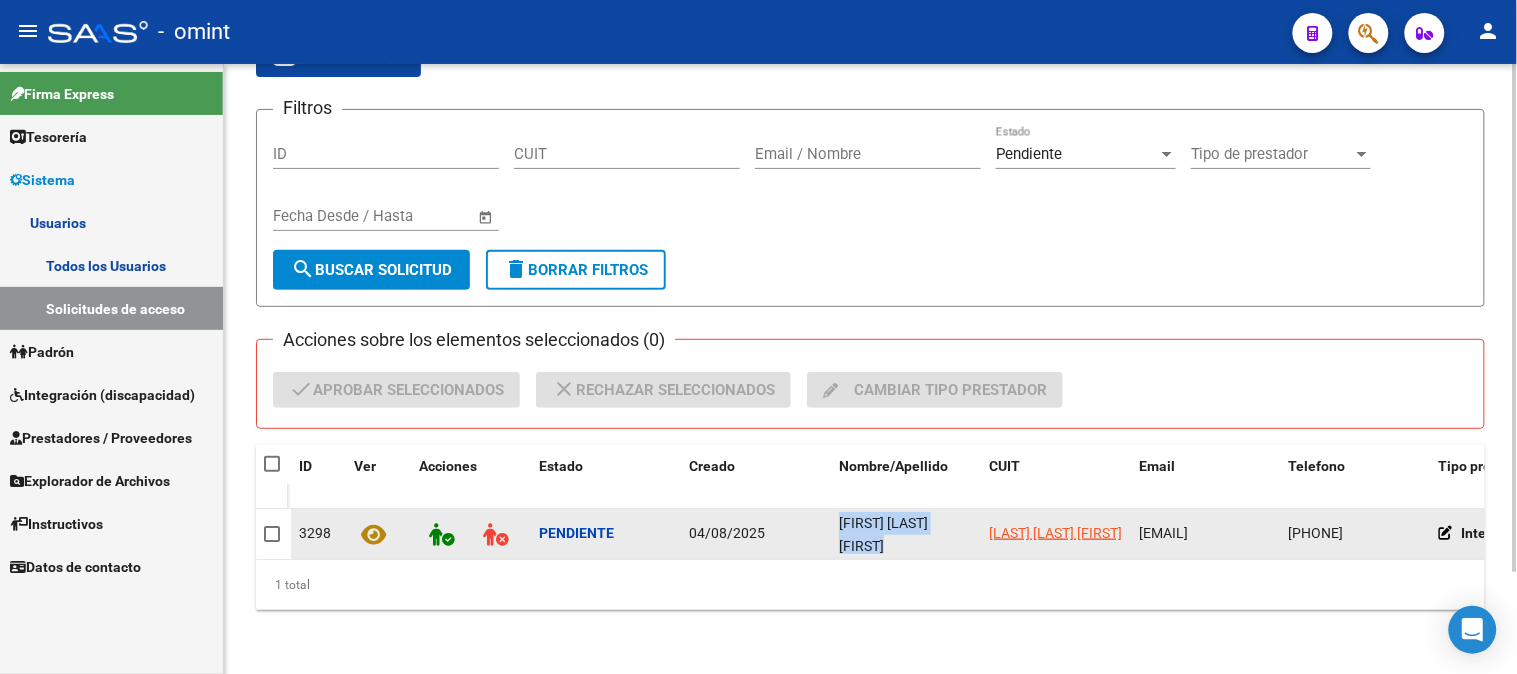 click on "mildre tejada allegue" 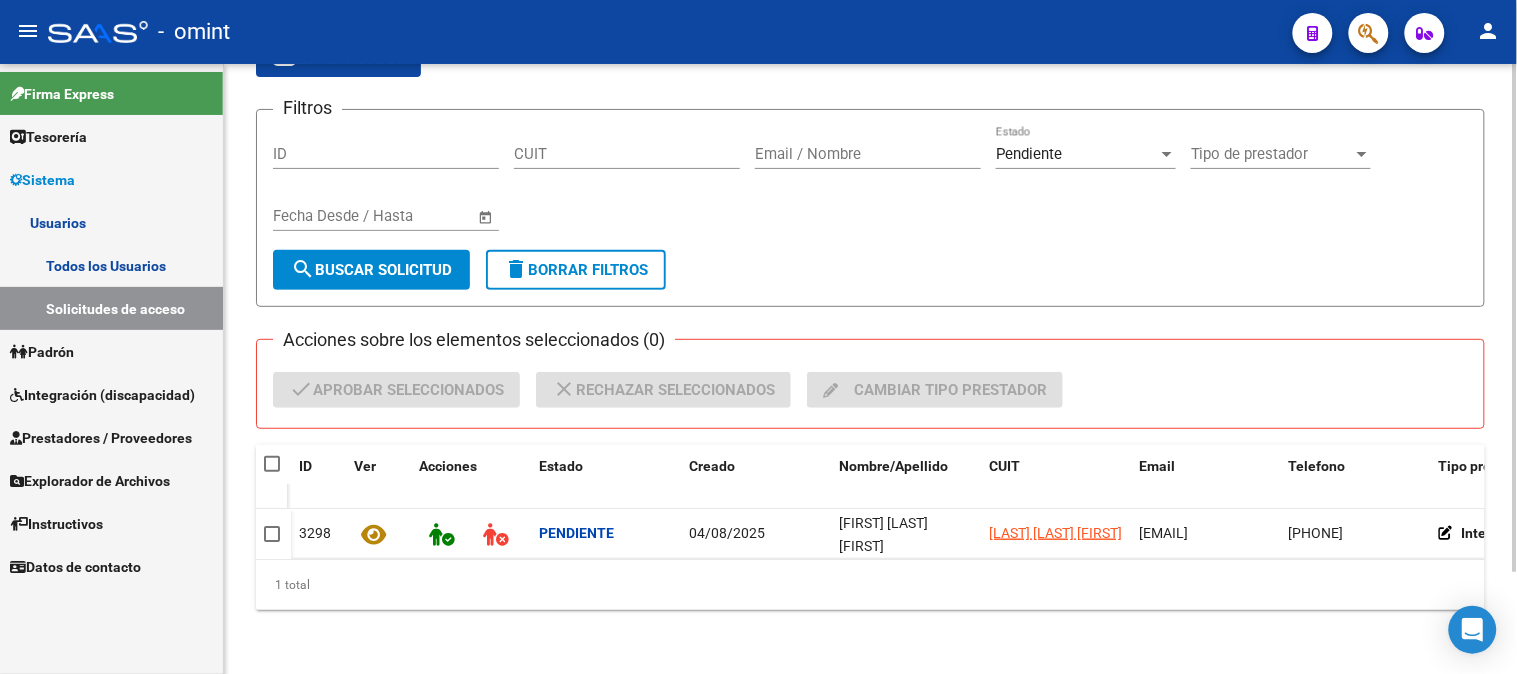 click 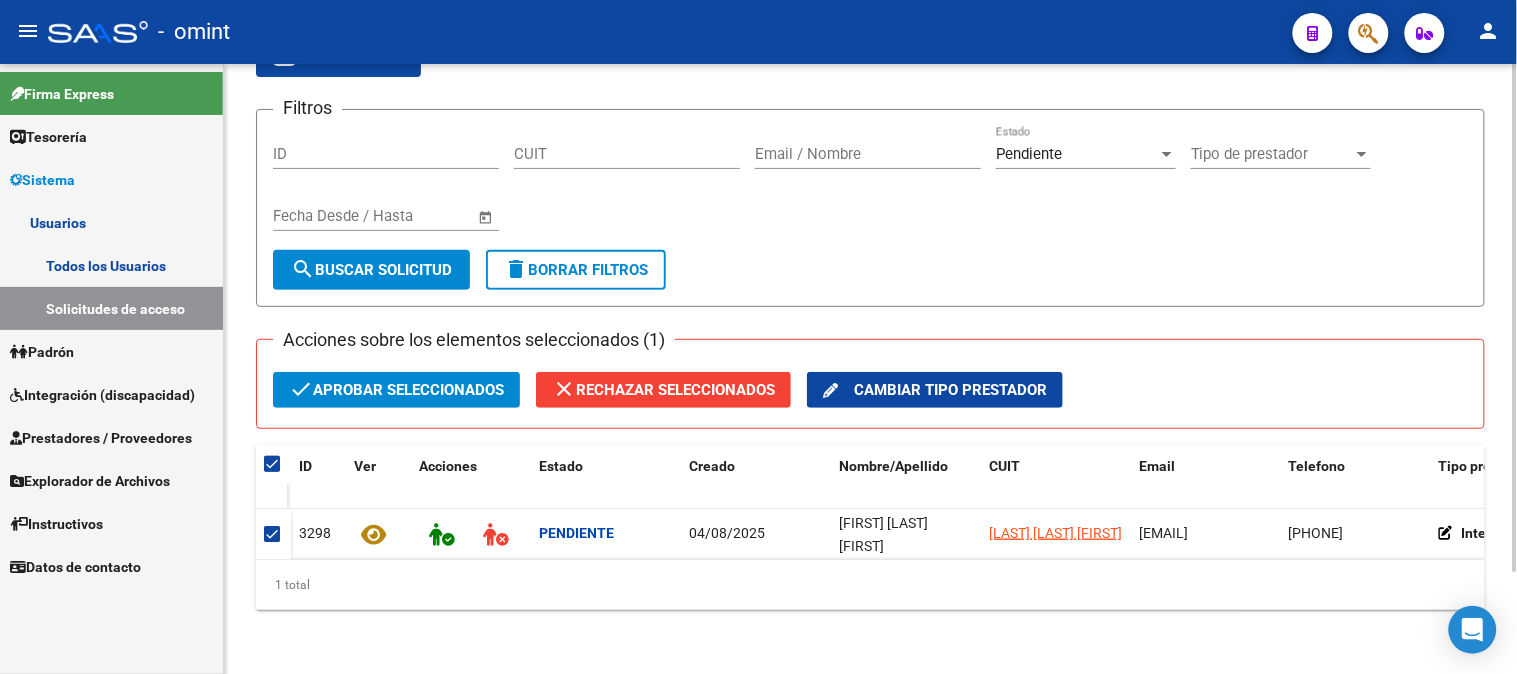 click on "check  Aprobar seleccionados" 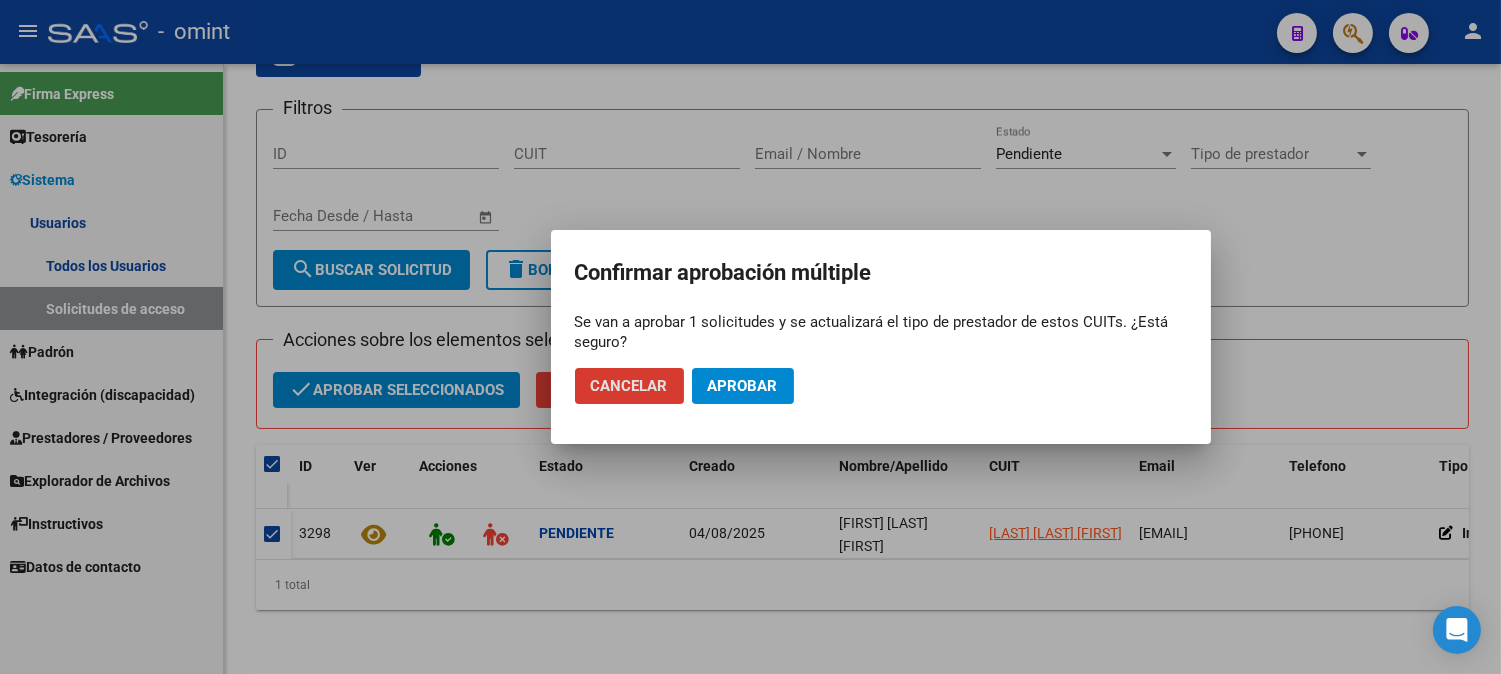 click on "Aprobar" 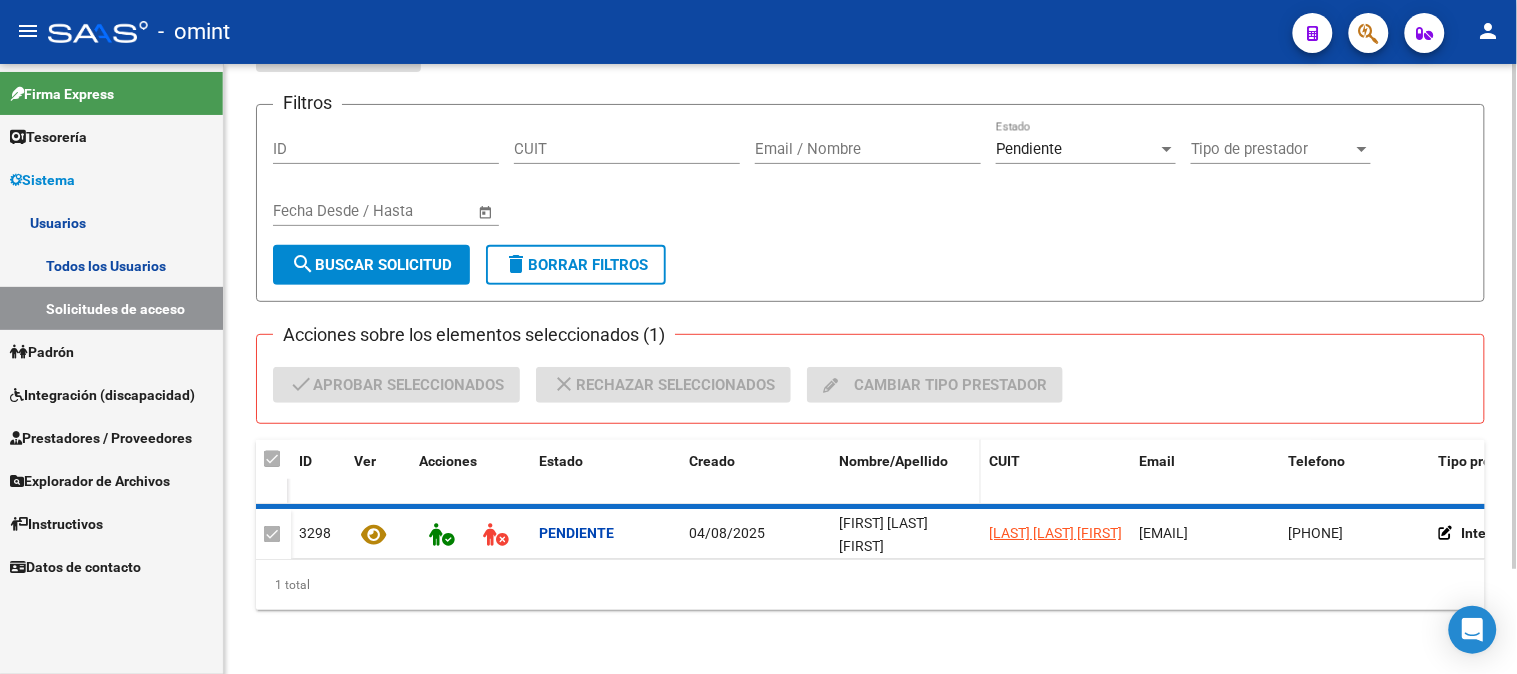 checkbox on "false" 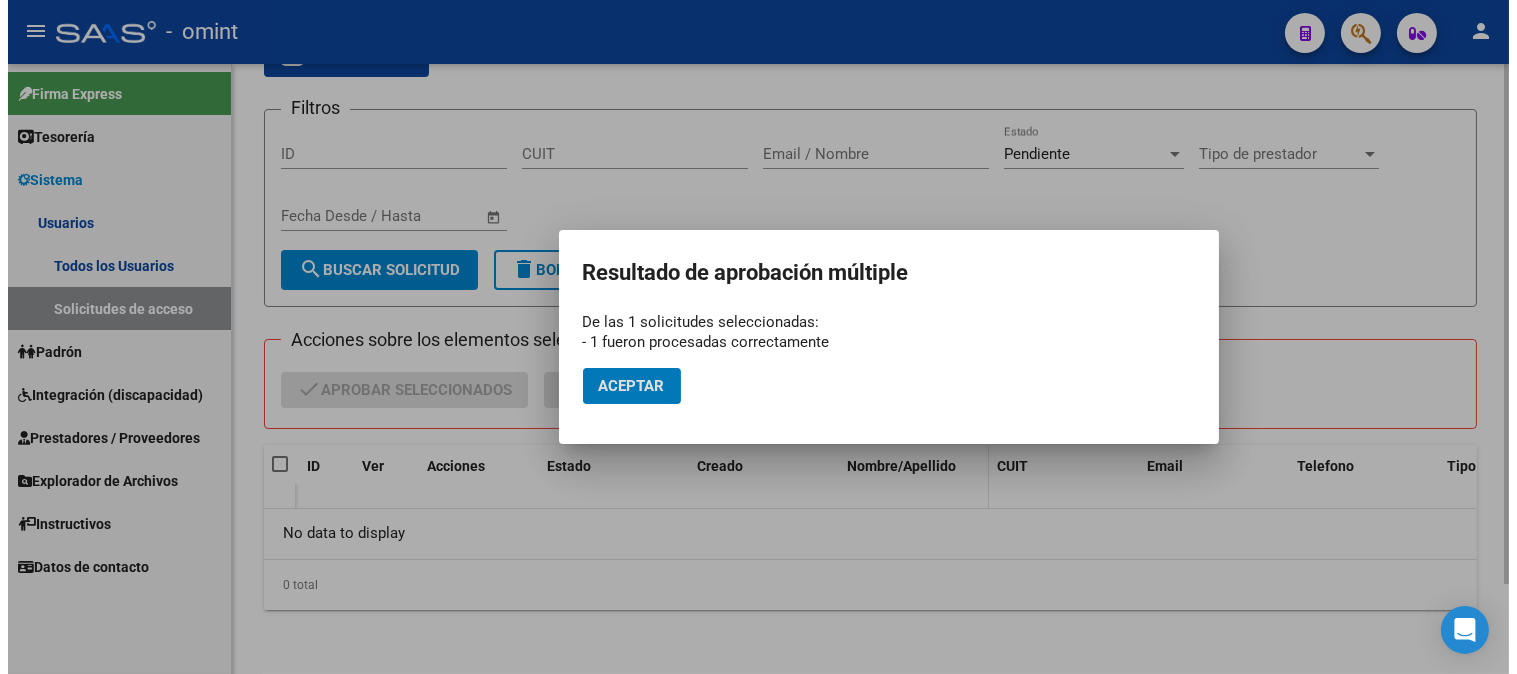scroll, scrollTop: 105, scrollLeft: 0, axis: vertical 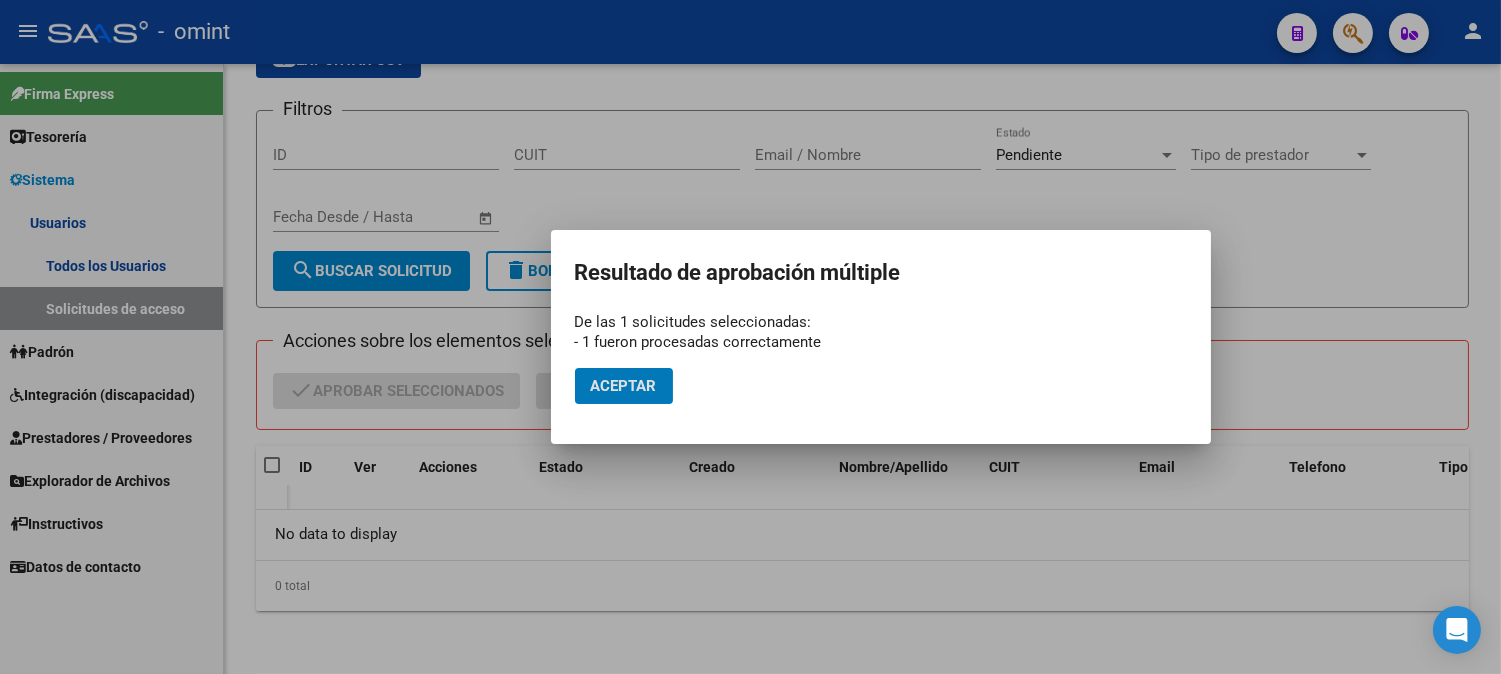 click on "Aceptar" 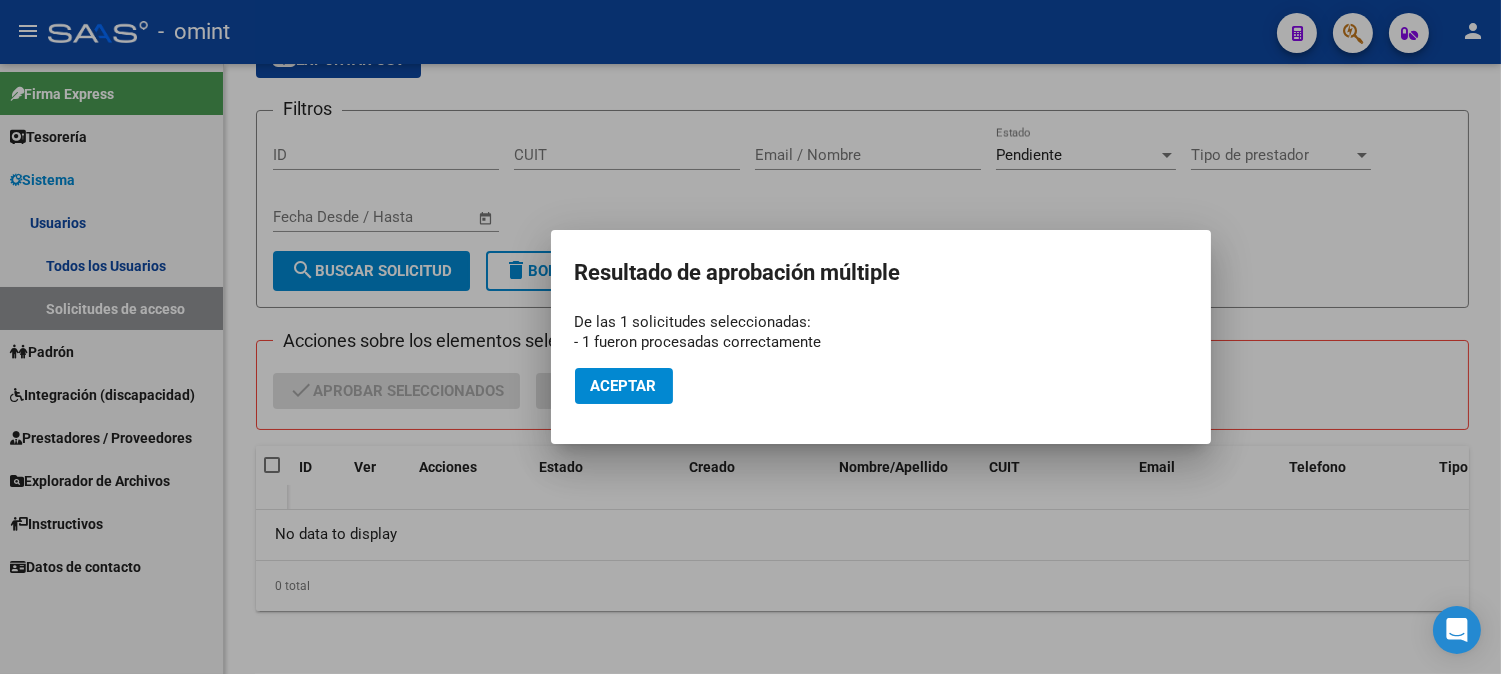 click on "Aceptar" 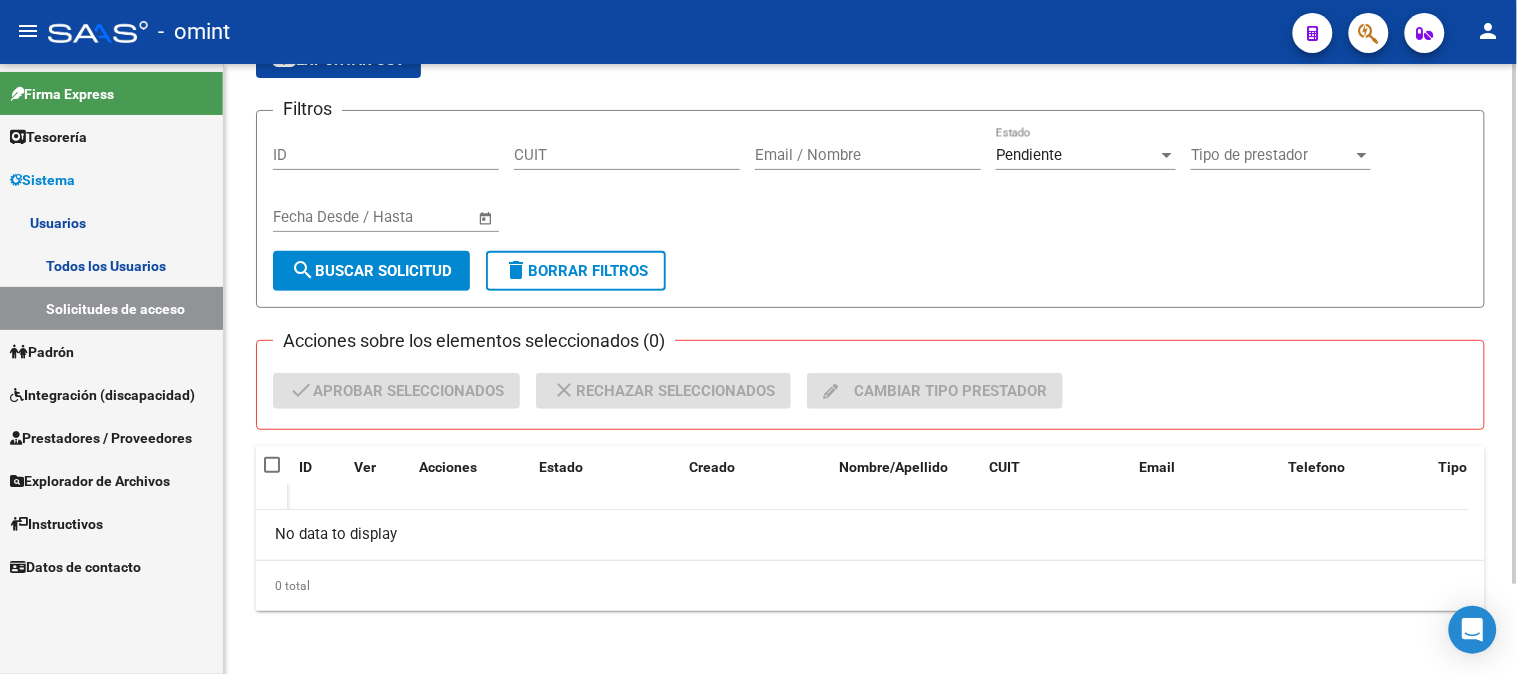 scroll, scrollTop: 0, scrollLeft: 0, axis: both 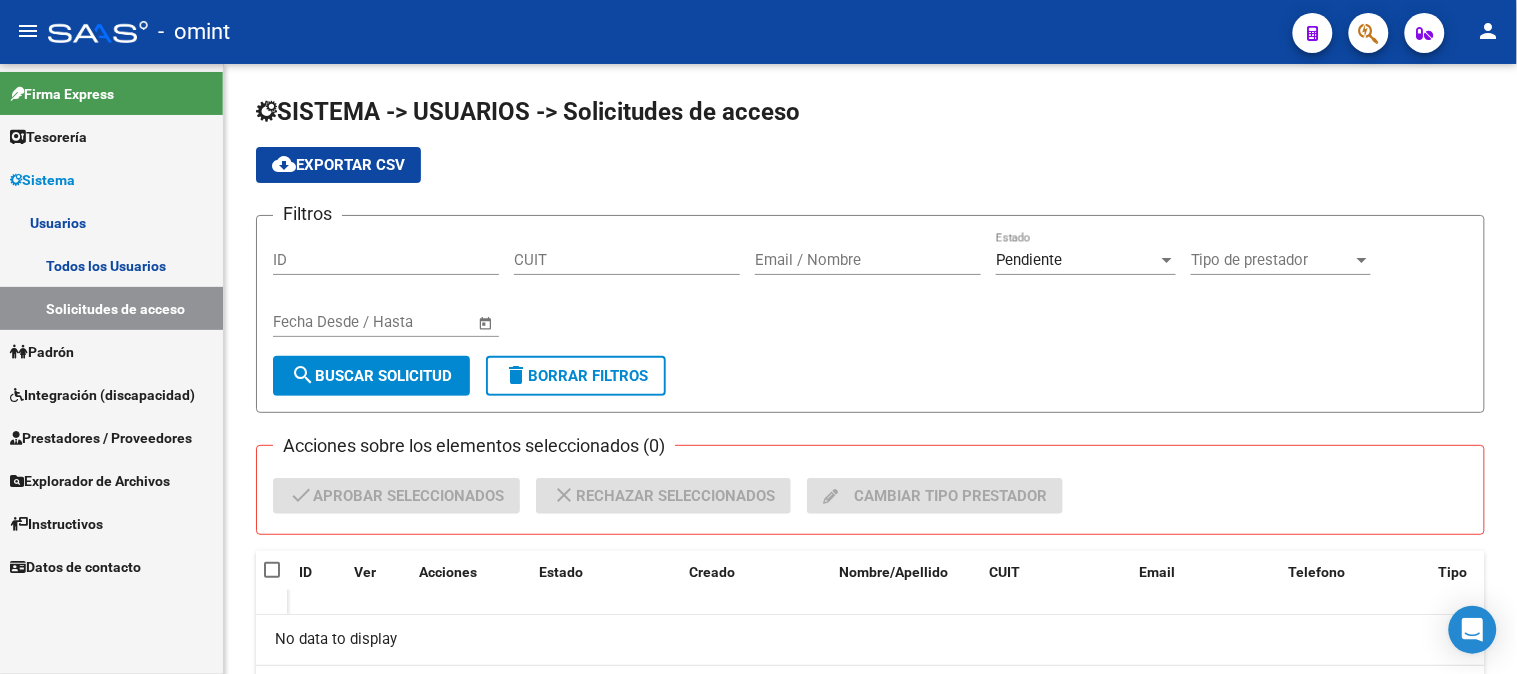 click on "Todos los Usuarios" at bounding box center [111, 265] 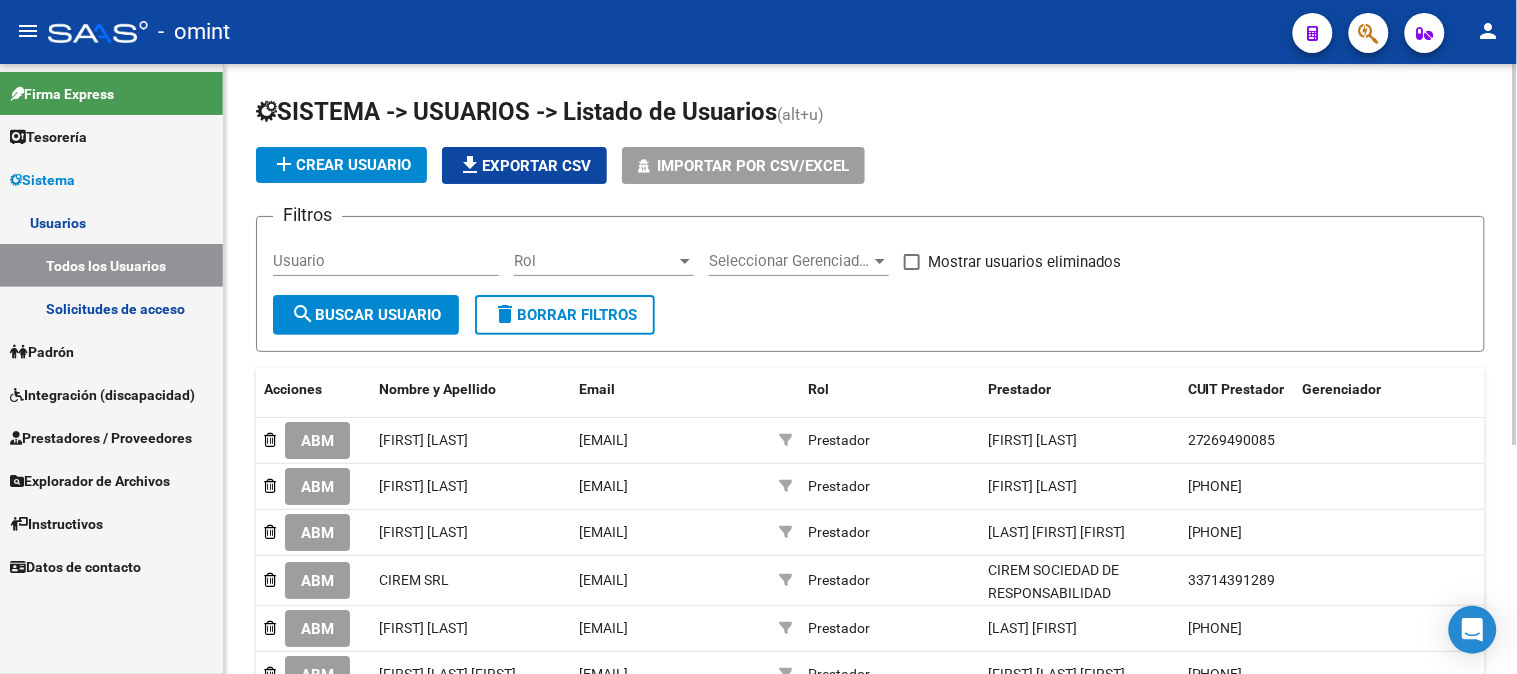 click on "Usuario" at bounding box center [386, 261] 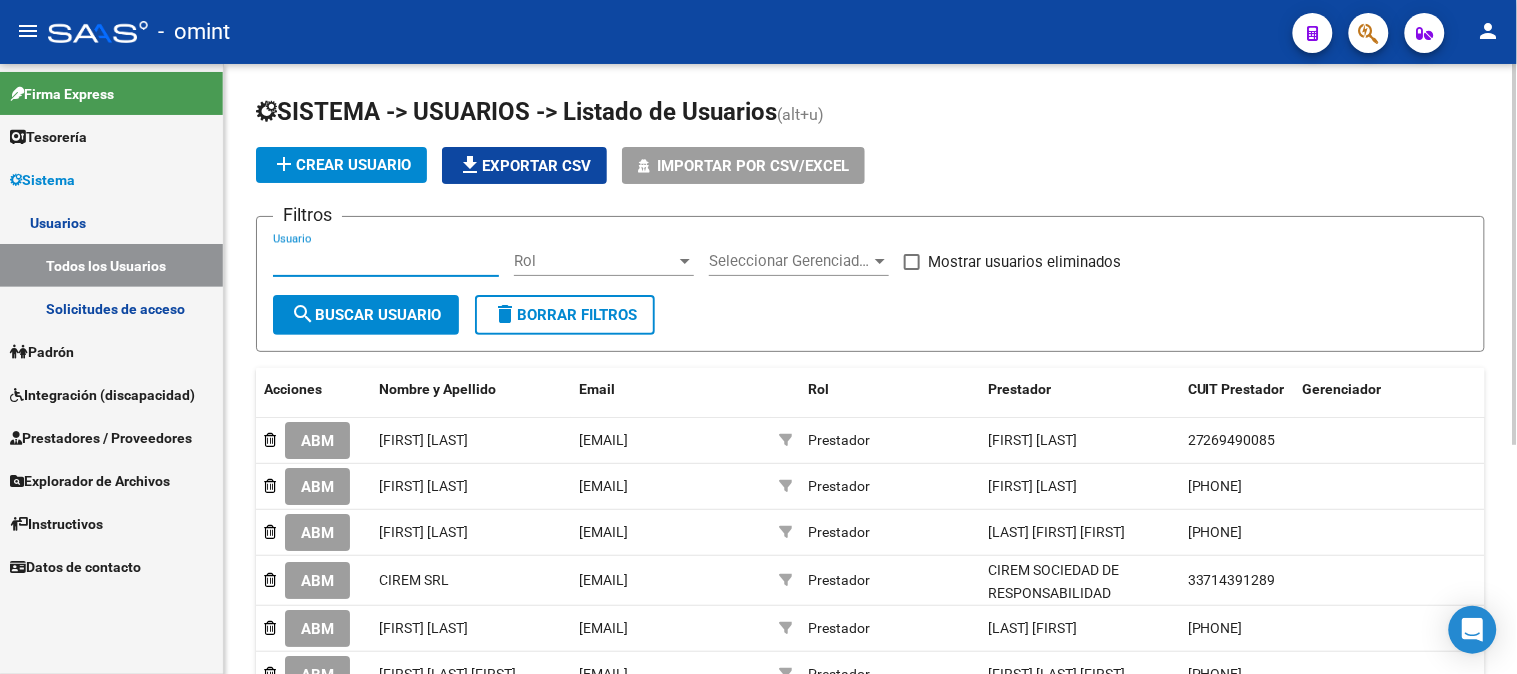 paste on "mildre tejada allegue" 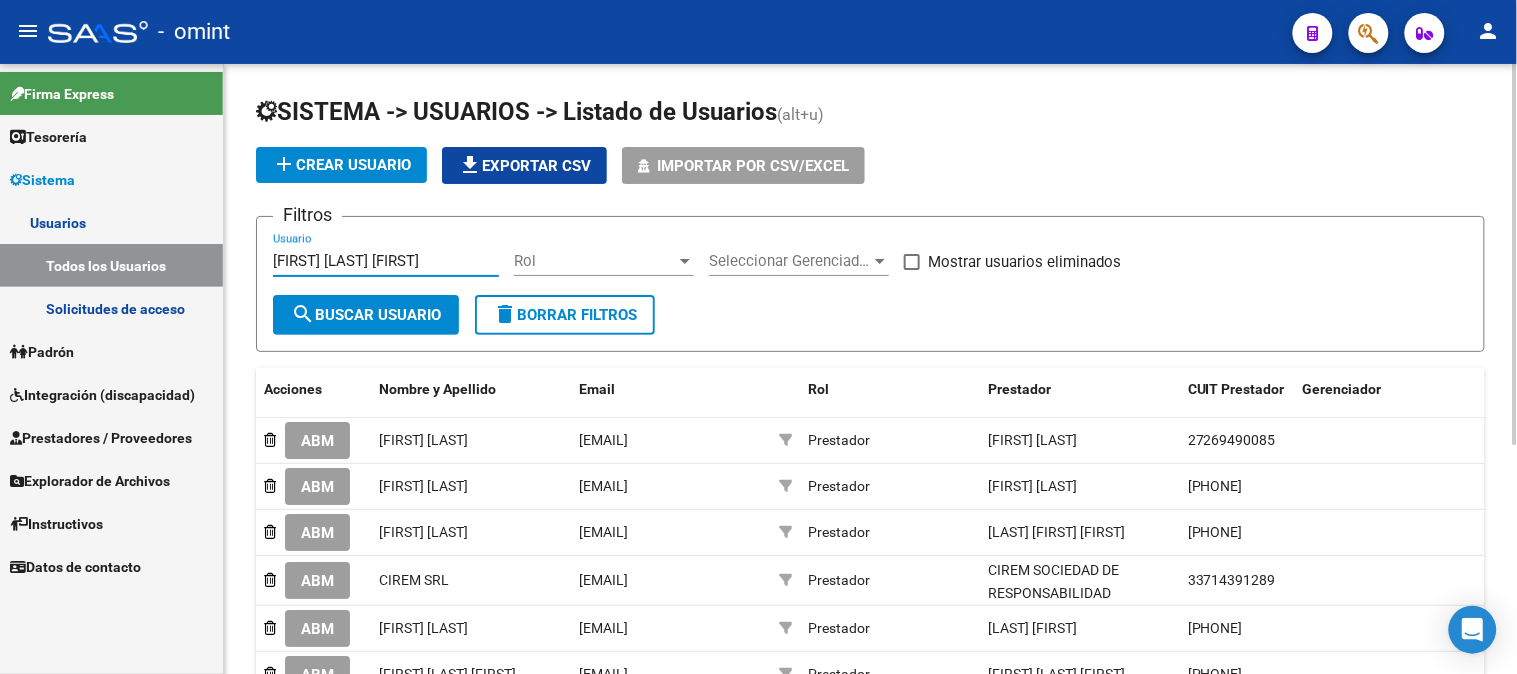 type on "mildre tejada allegue" 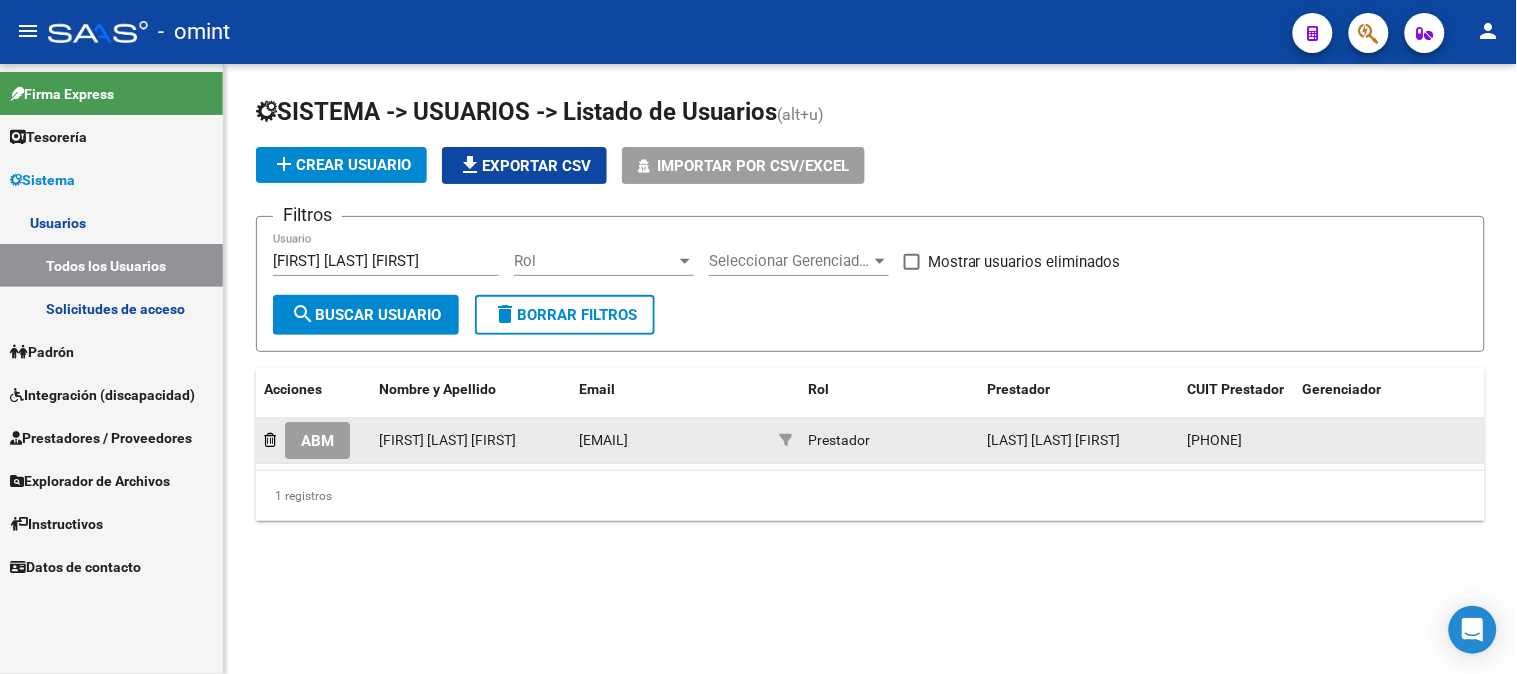 click on "ABM" 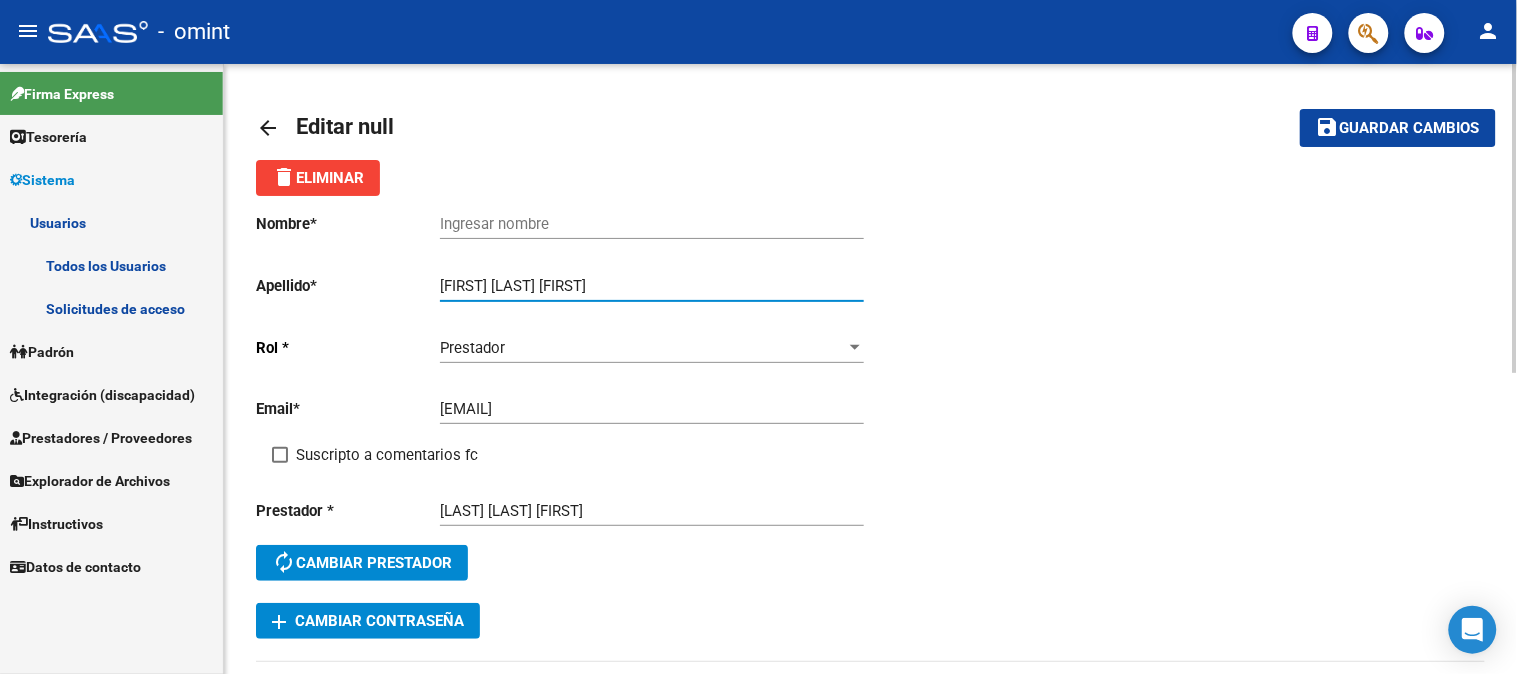 drag, startPoint x: 485, startPoint y: 281, endPoint x: 367, endPoint y: 277, distance: 118.06778 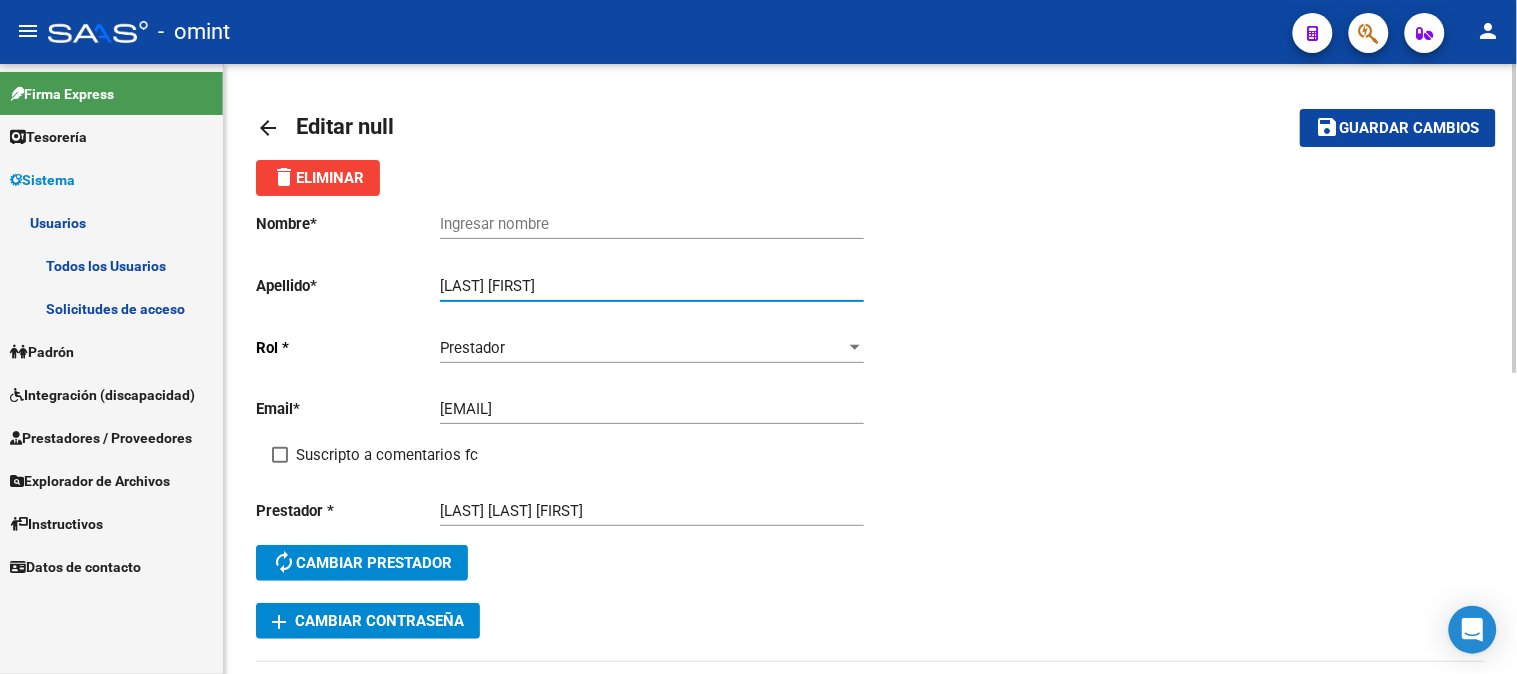 type on "tejada allegue" 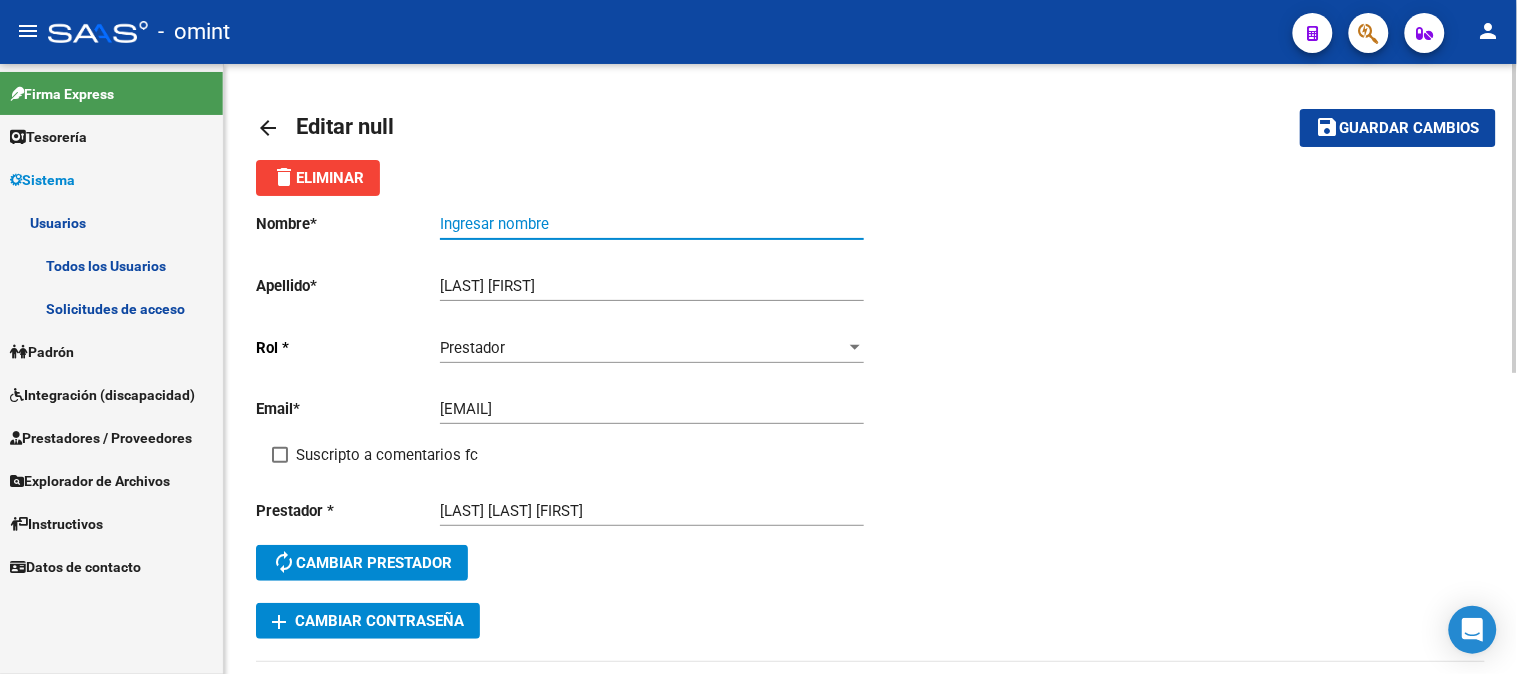 paste on "mildre" 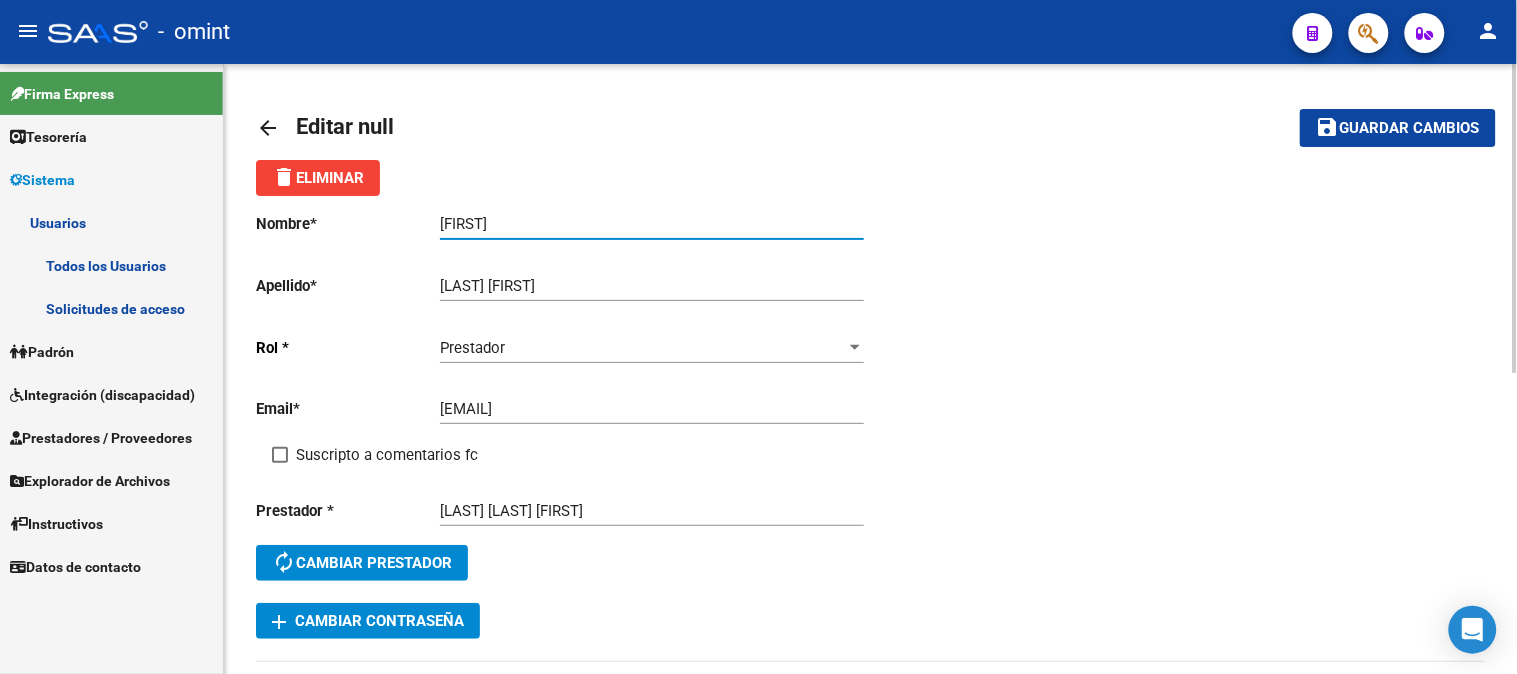 type on "mildre" 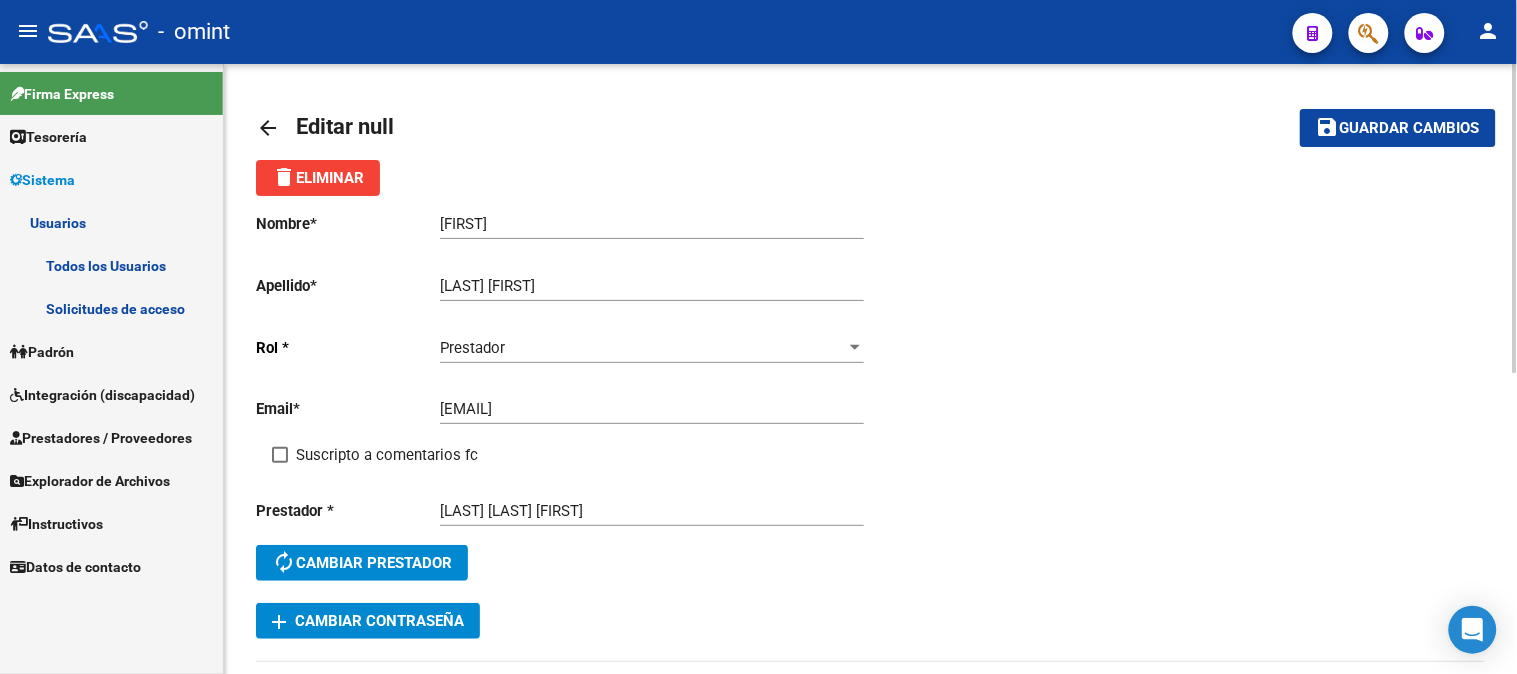 click on "Suscripto a comentarios fc" at bounding box center (387, 455) 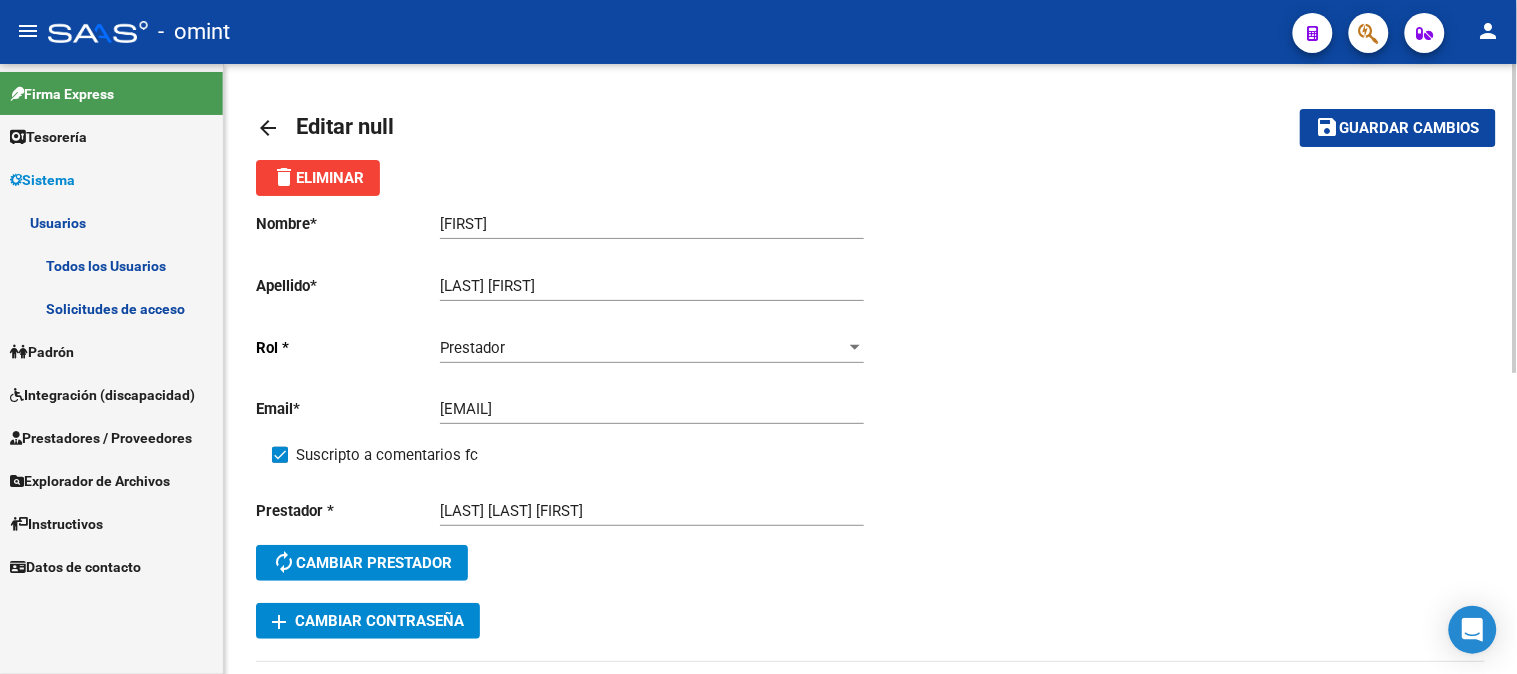 click on "save Guardar cambios" 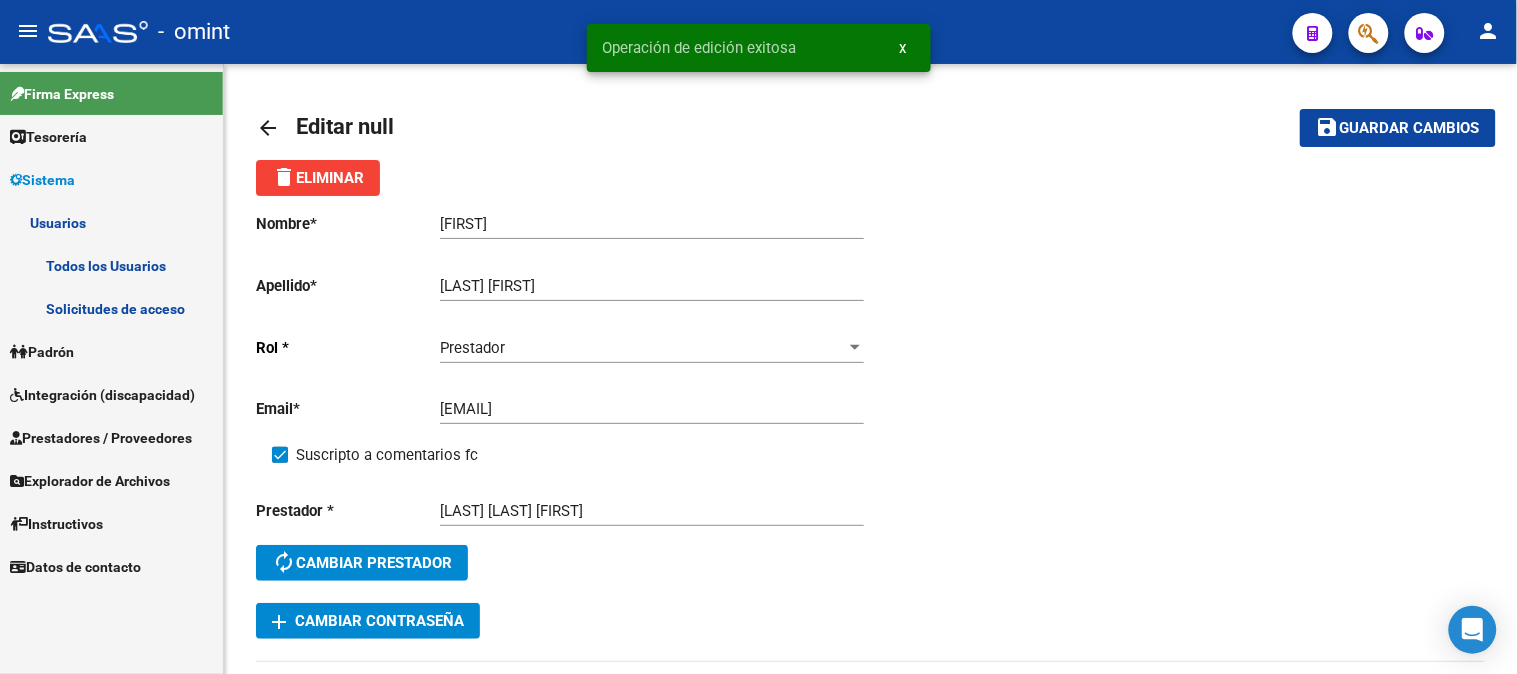 click on "Todos los Usuarios" at bounding box center (111, 265) 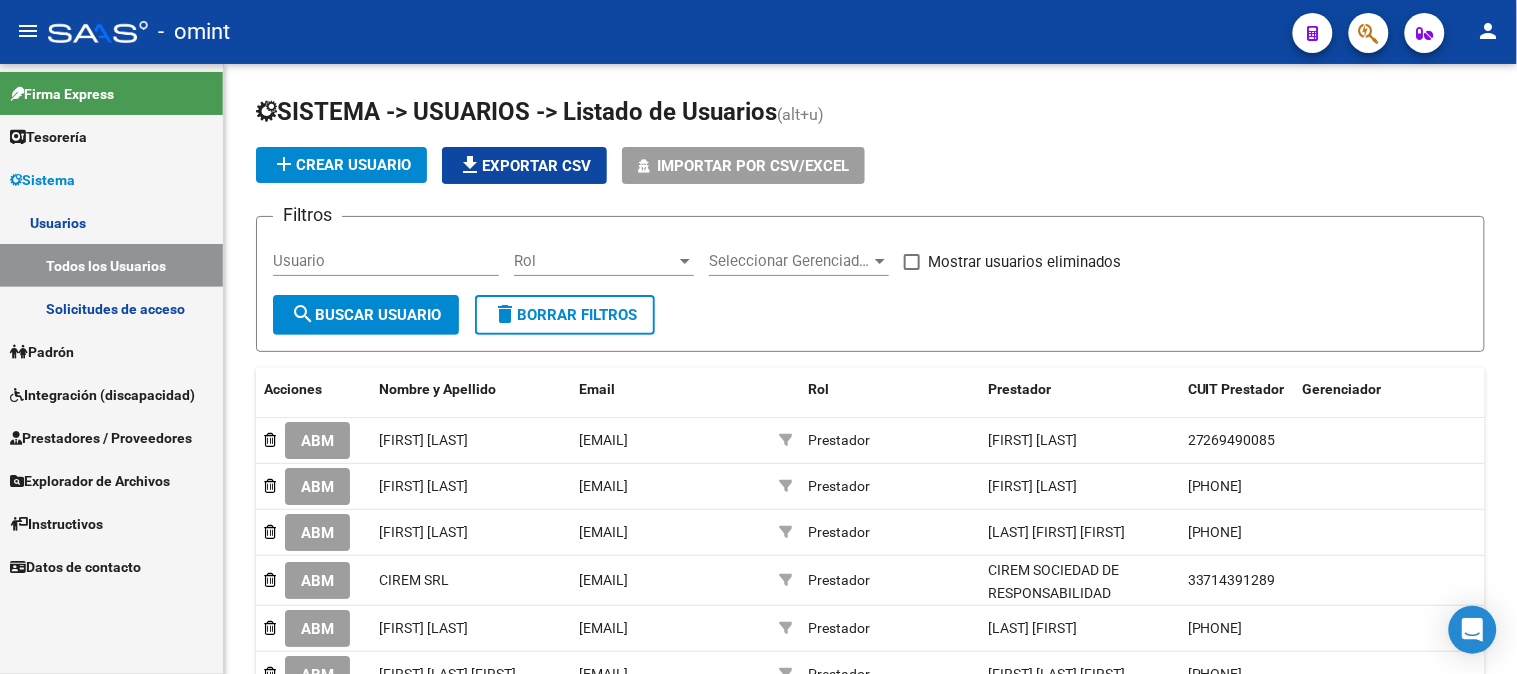 click on "Solicitudes de acceso" at bounding box center (111, 308) 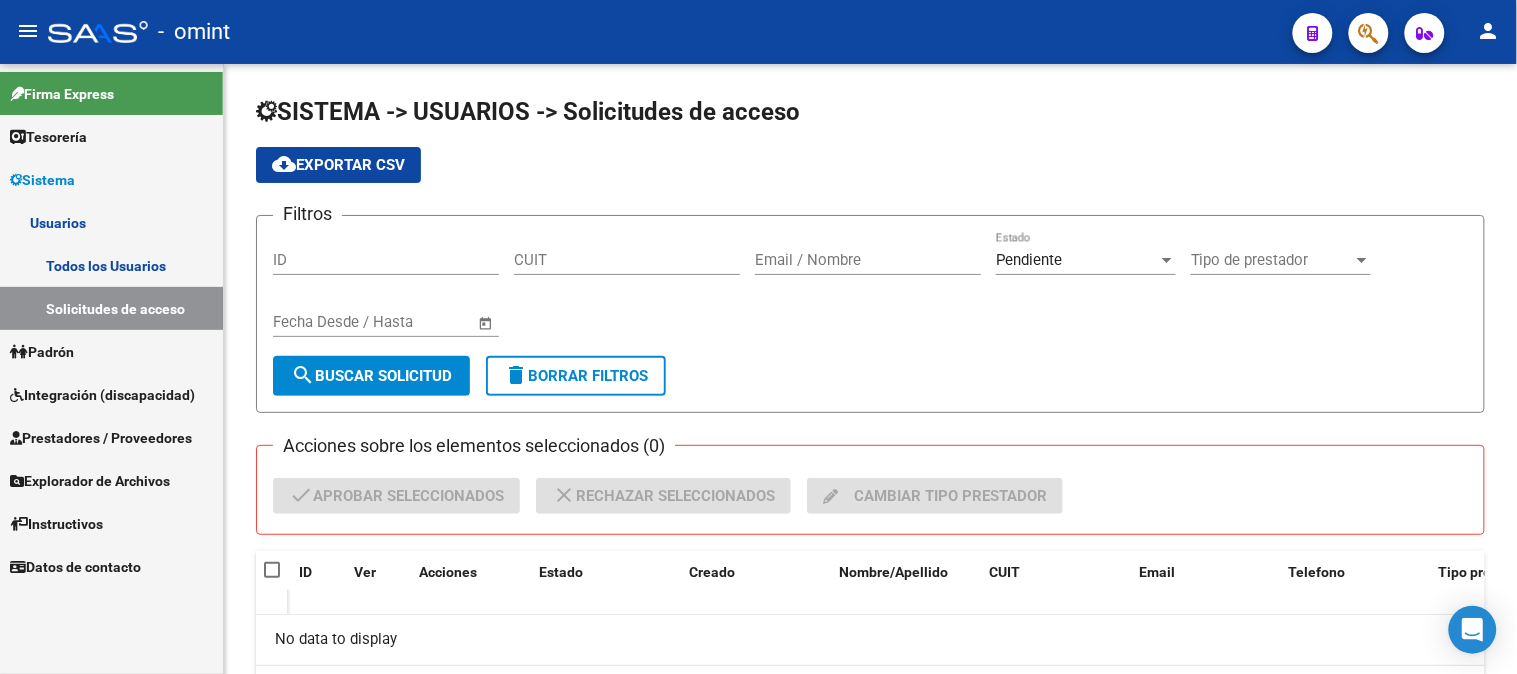 click on "Todos los Usuarios" at bounding box center (111, 265) 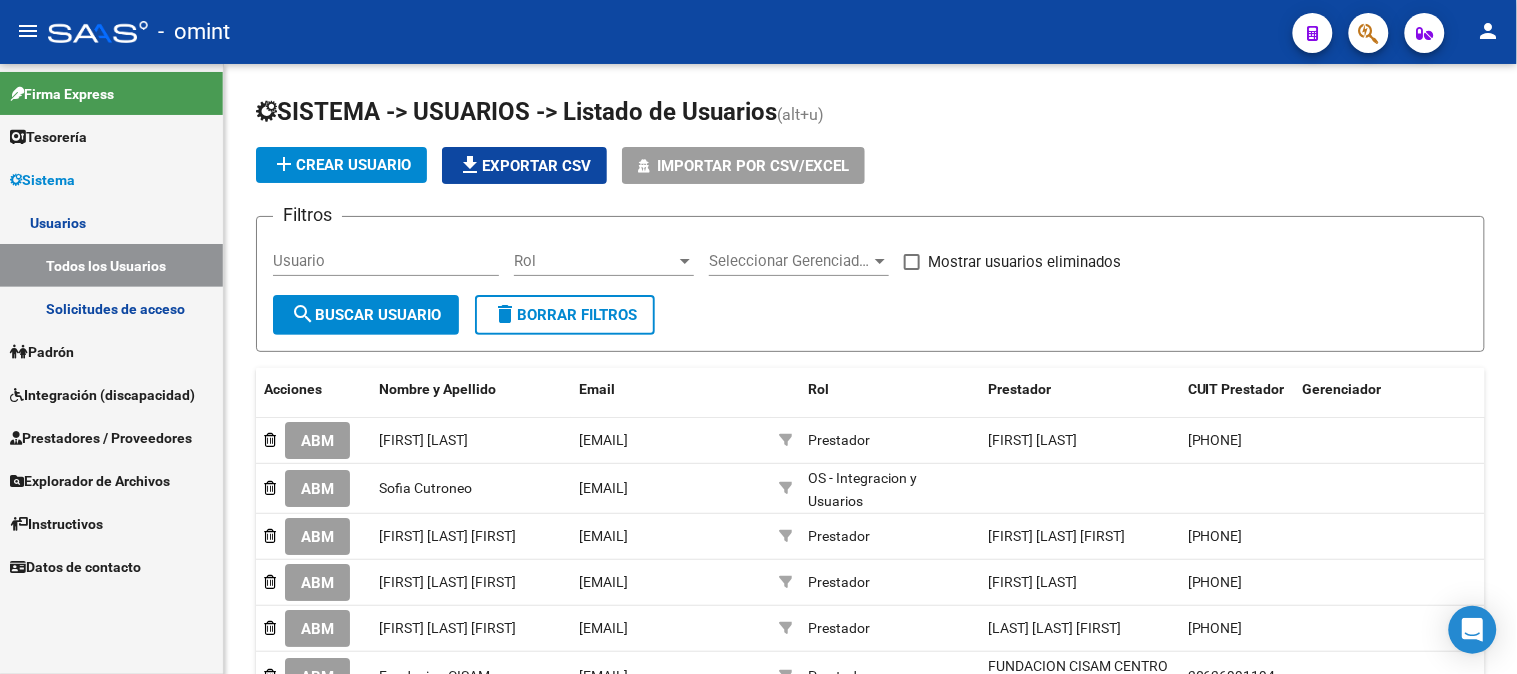 click on "Solicitudes de acceso" at bounding box center (111, 308) 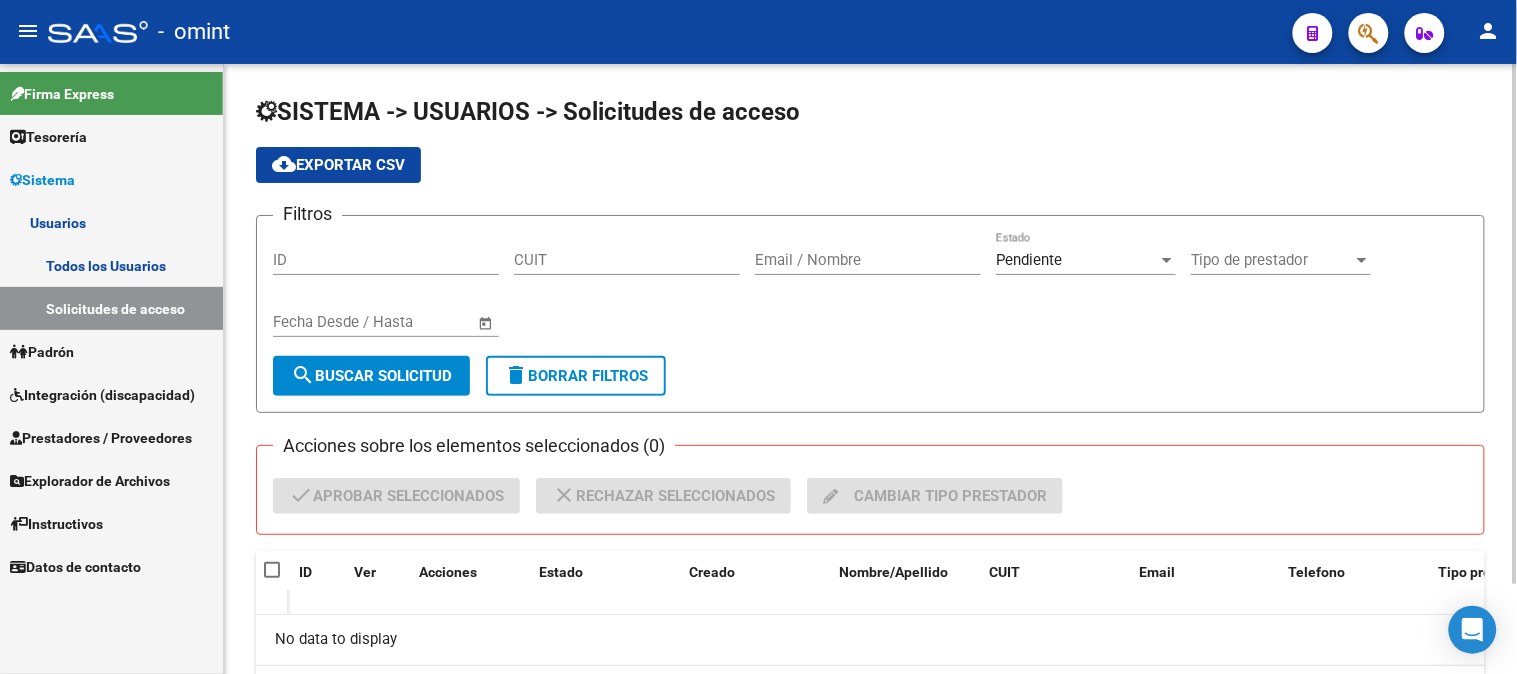 click on "ID" 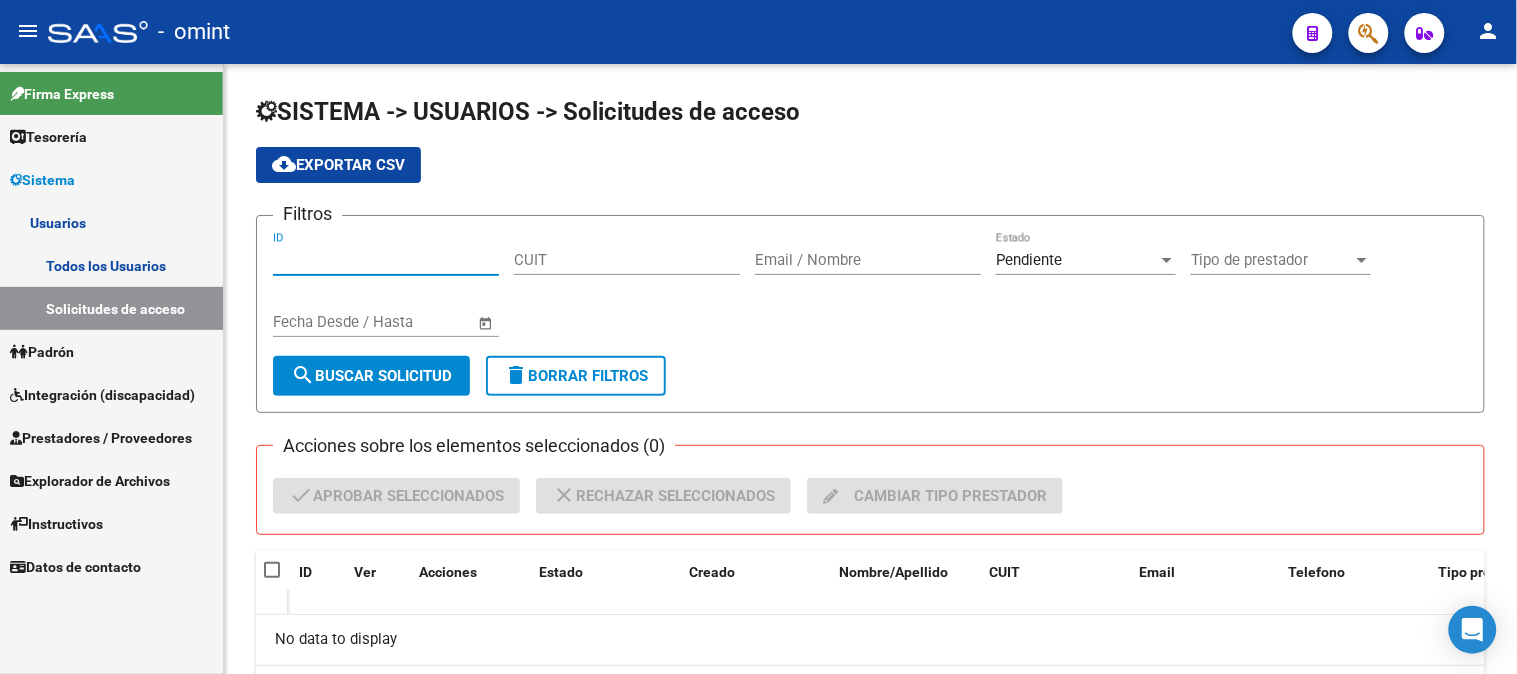 click on "Usuarios" at bounding box center (111, 222) 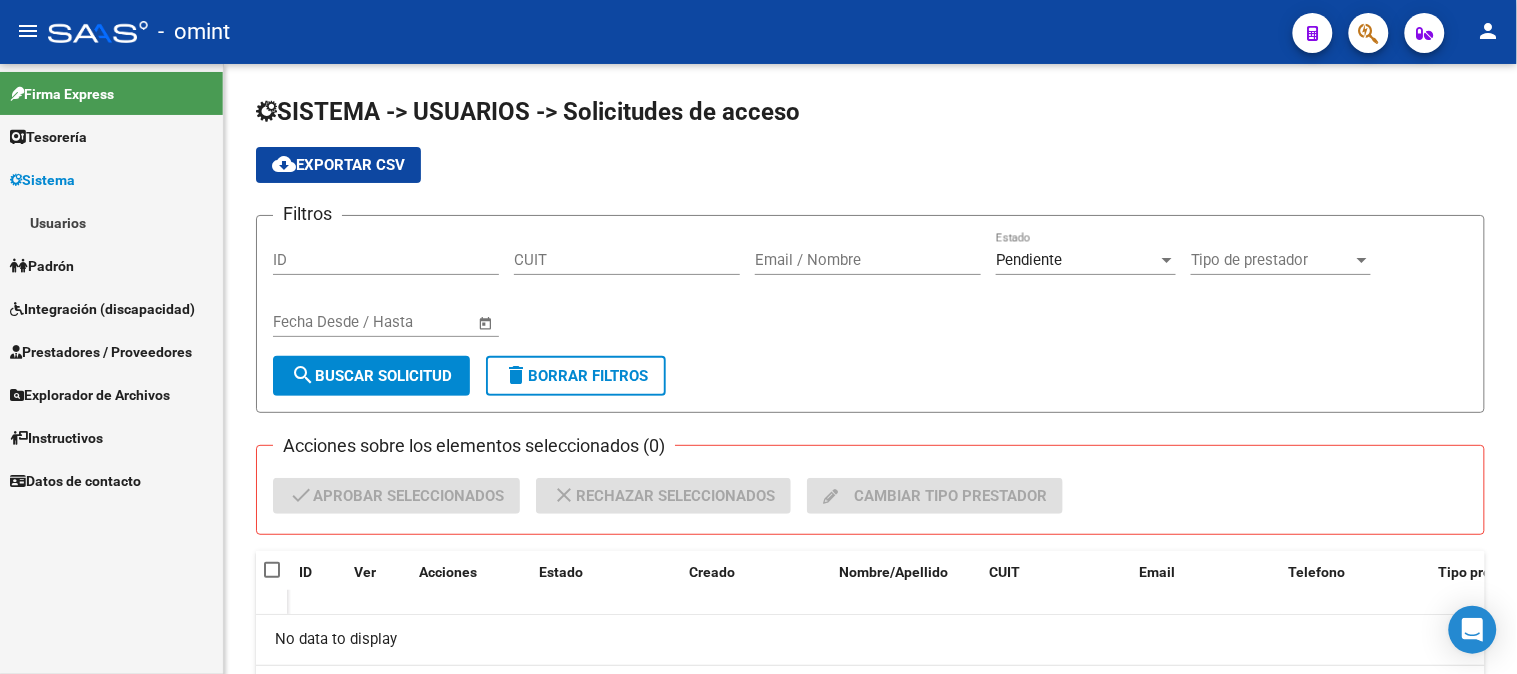drag, startPoint x: 92, startPoint y: 263, endPoint x: 107, endPoint y: 265, distance: 15.132746 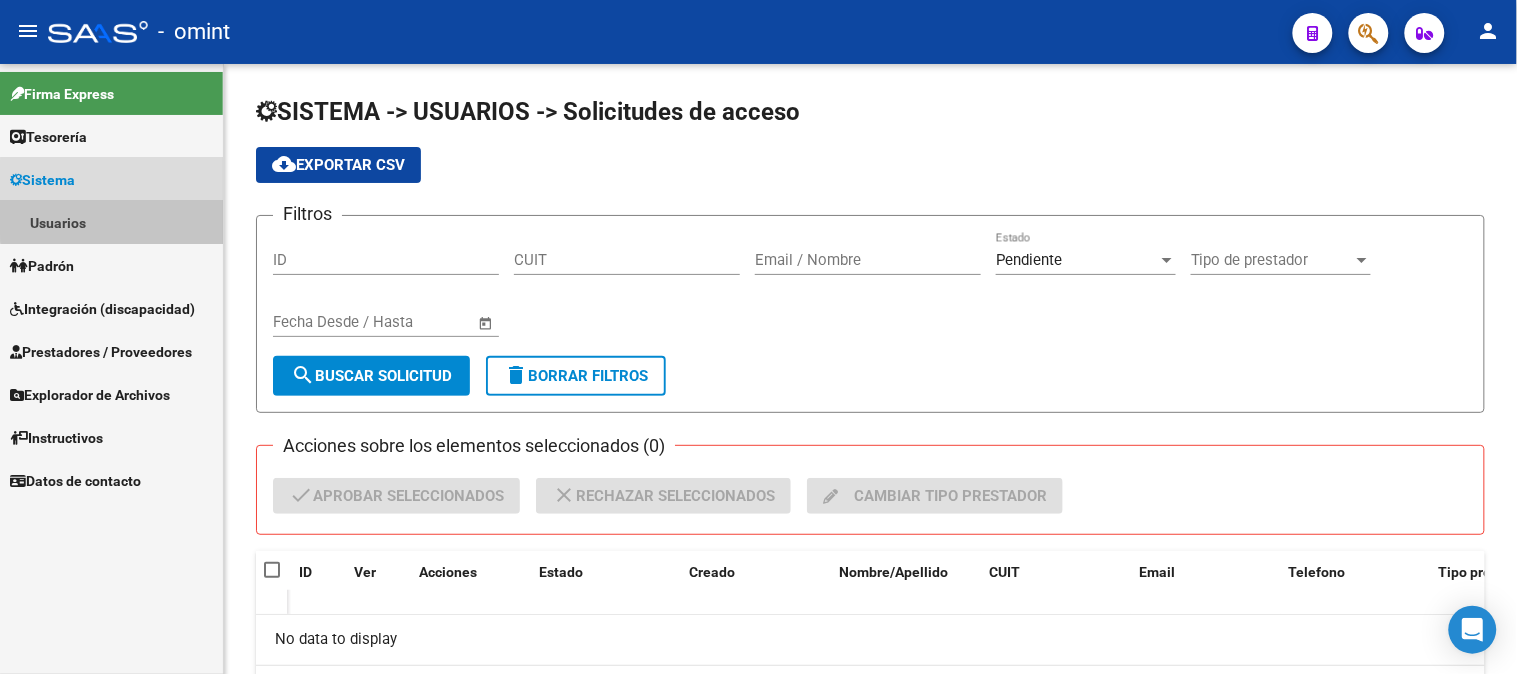 click on "Usuarios" at bounding box center (111, 222) 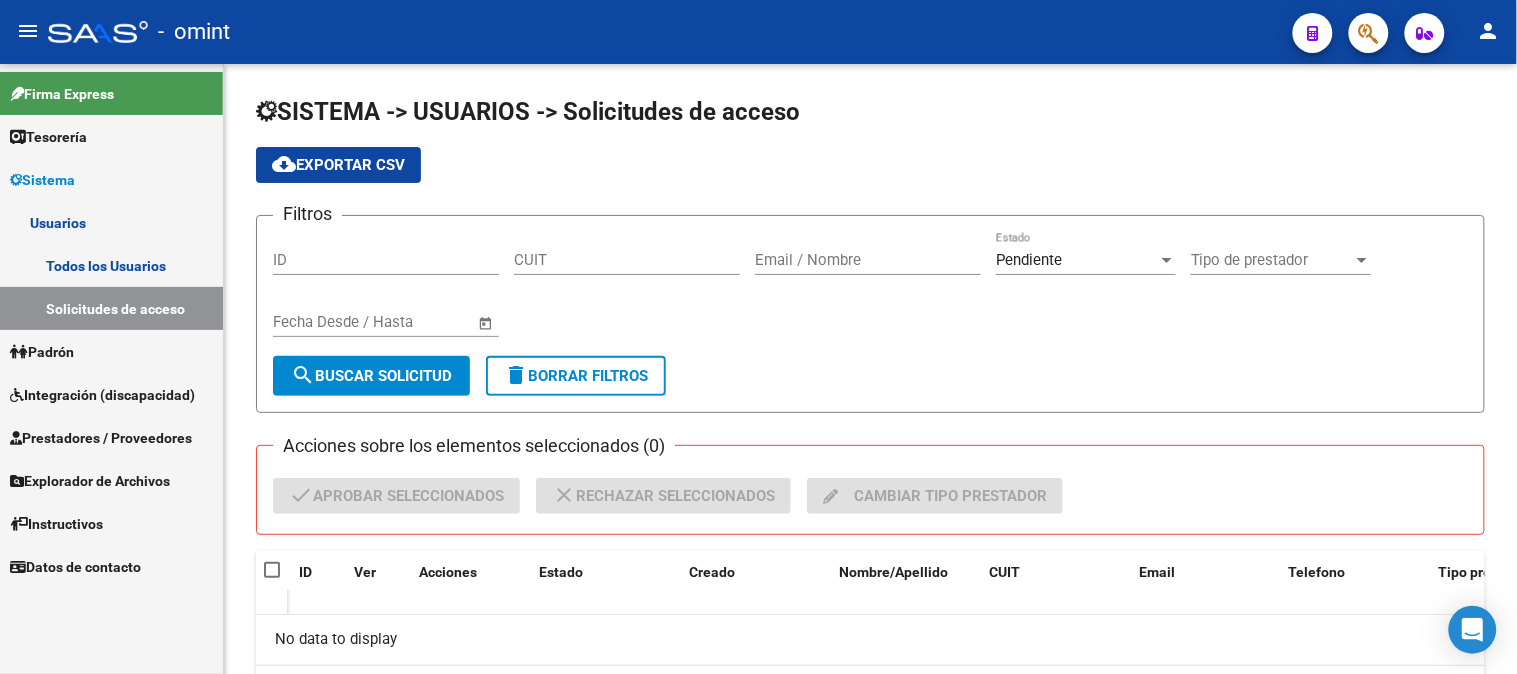 click on "Usuarios" at bounding box center (111, 222) 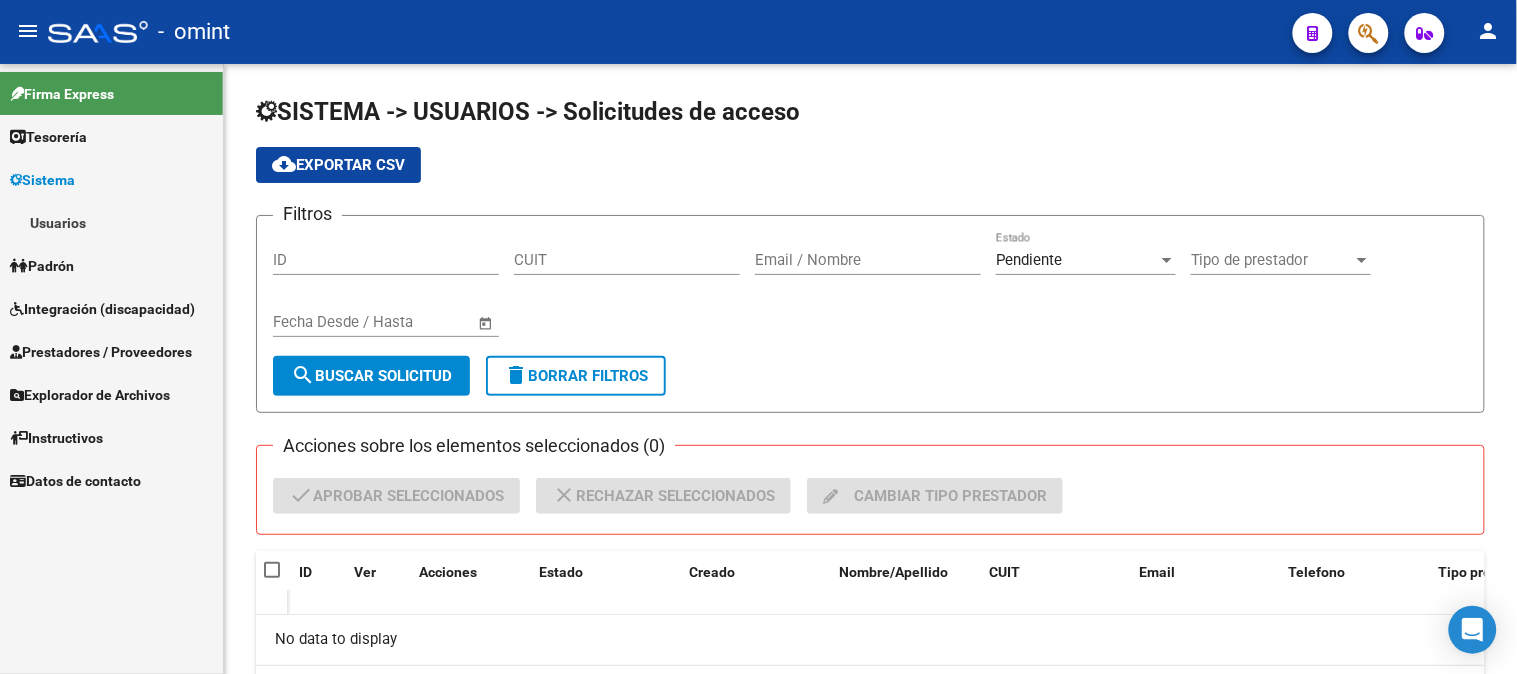 click on "Usuarios" at bounding box center (111, 222) 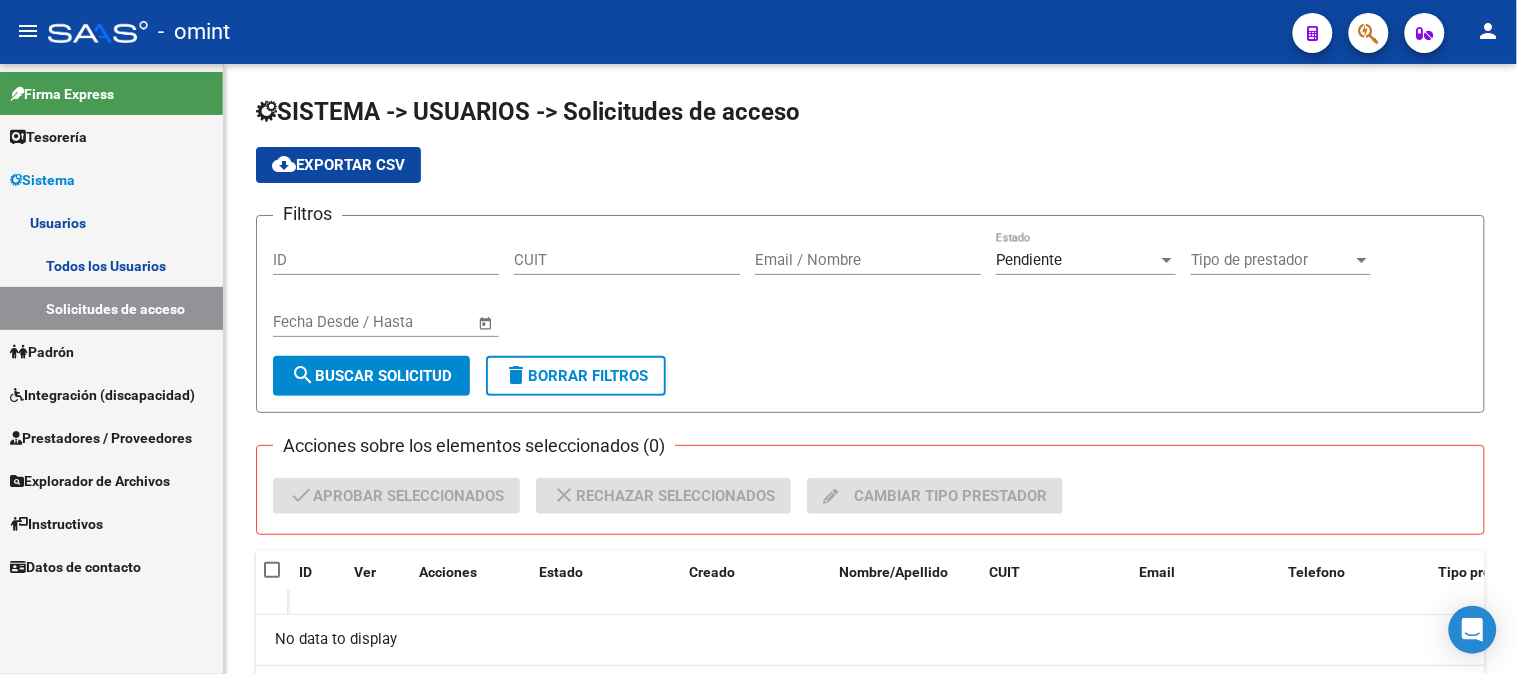 click on "Todos los Usuarios" at bounding box center [111, 265] 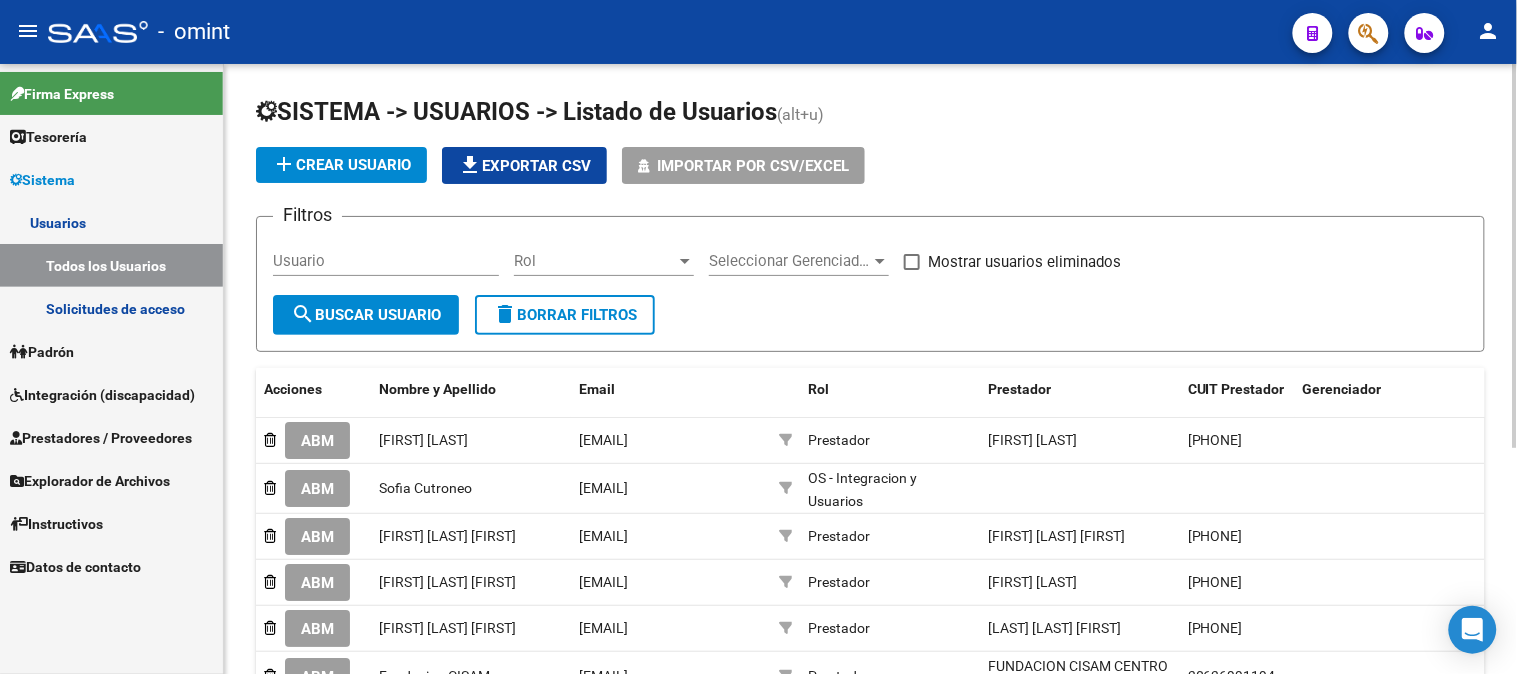 click on "Usuario" at bounding box center [386, 261] 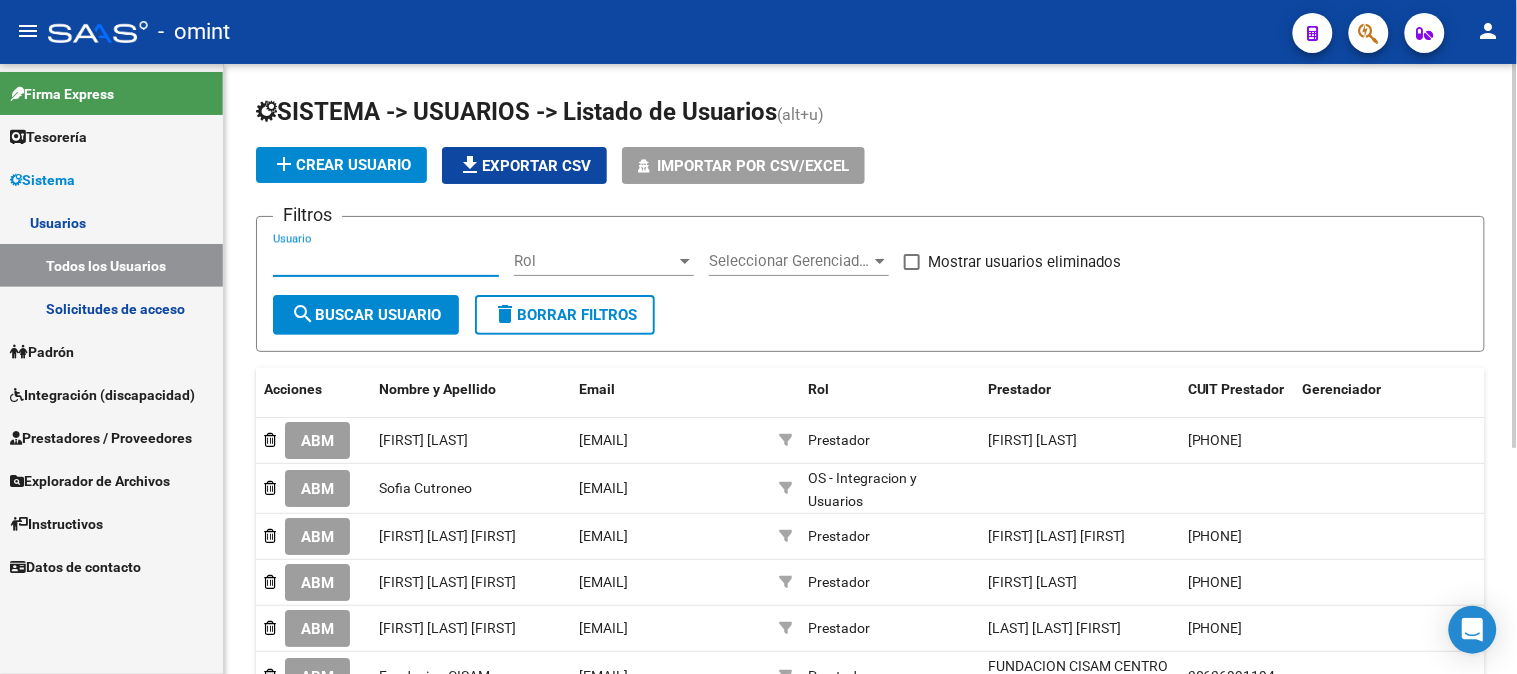 paste on "Ibazeta" 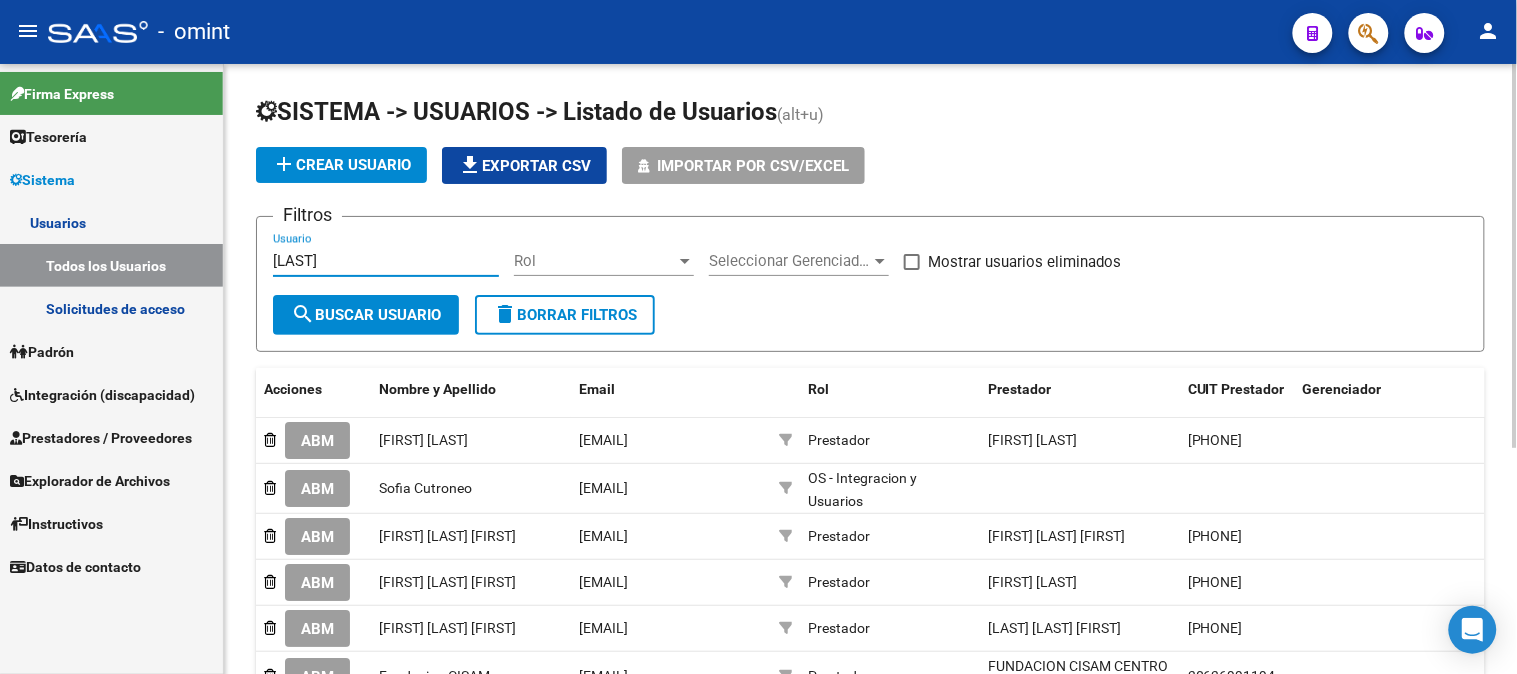 type on "Ibazeta" 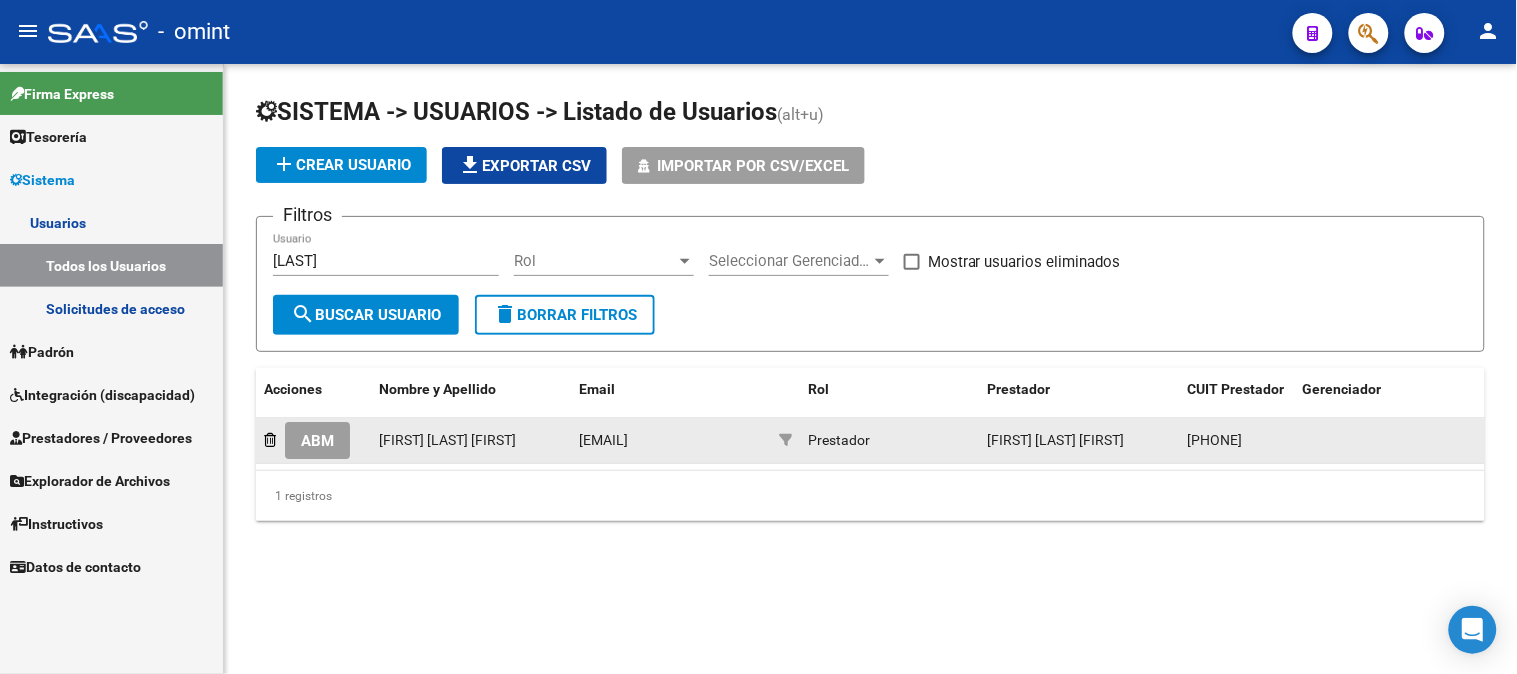 click on "ABM" 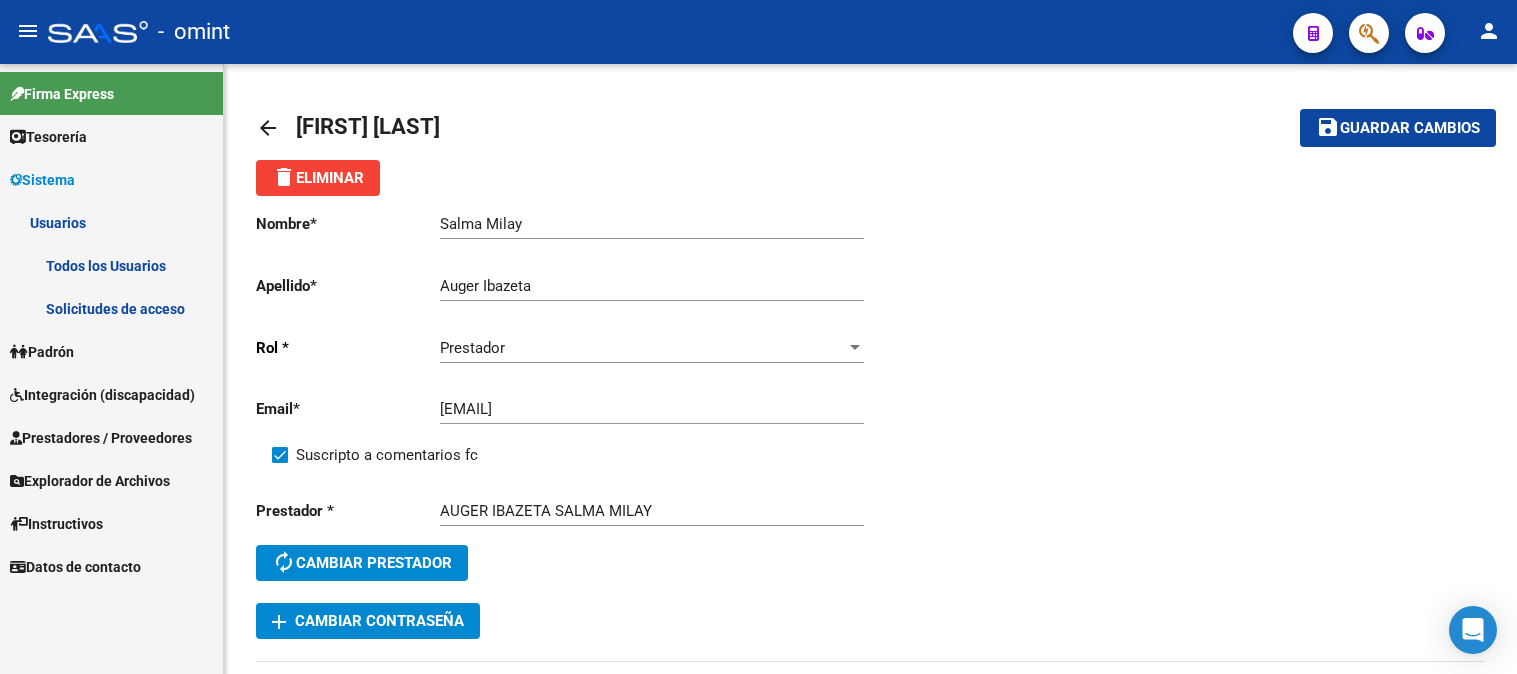 scroll, scrollTop: 0, scrollLeft: 0, axis: both 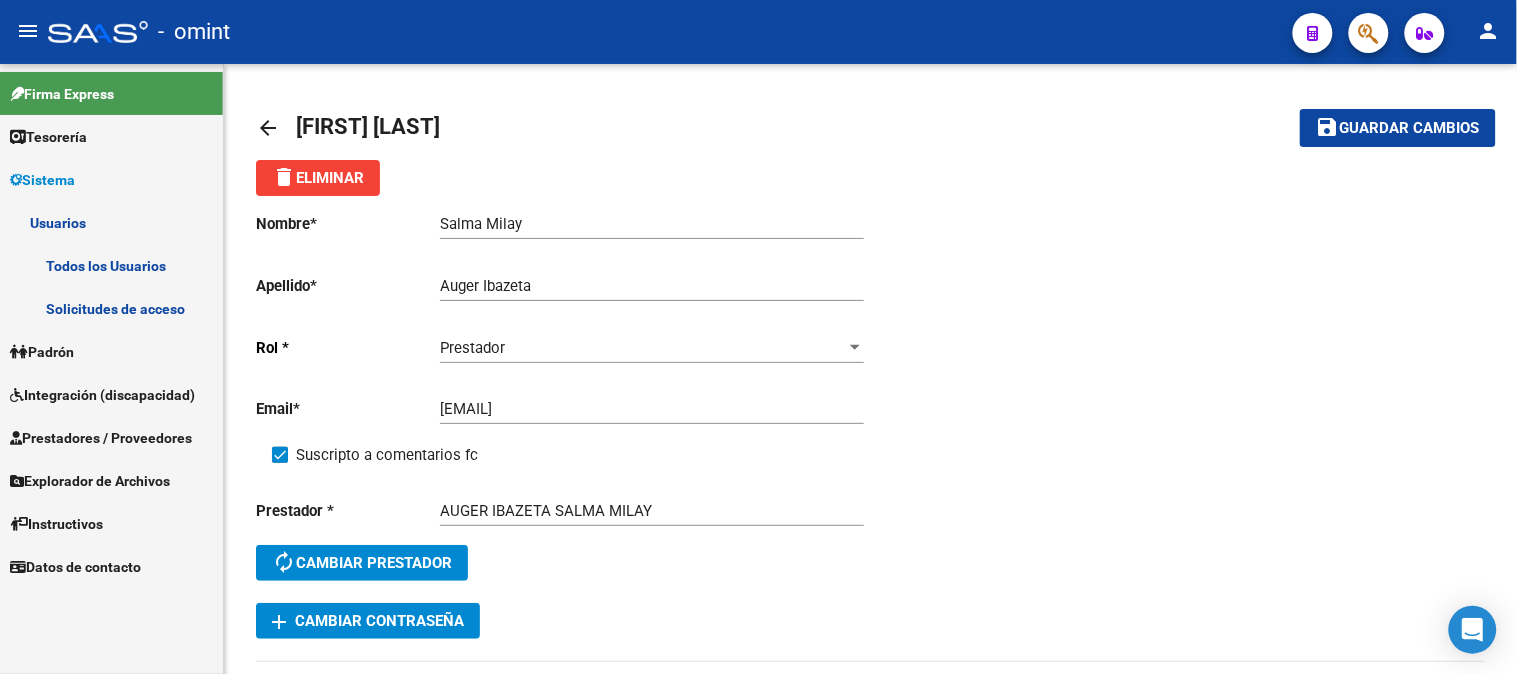 click on "Integración (discapacidad)" at bounding box center [102, 395] 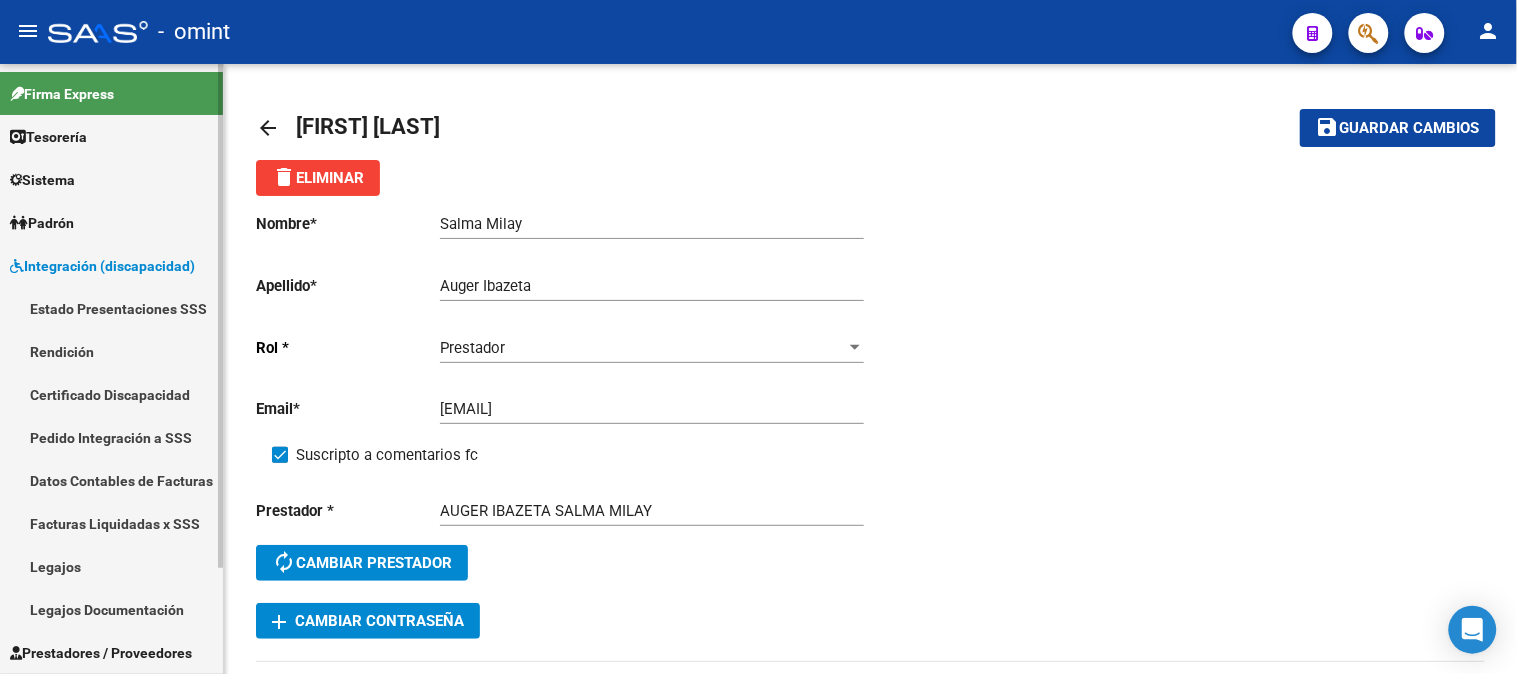 click on "Legajos" at bounding box center (111, 566) 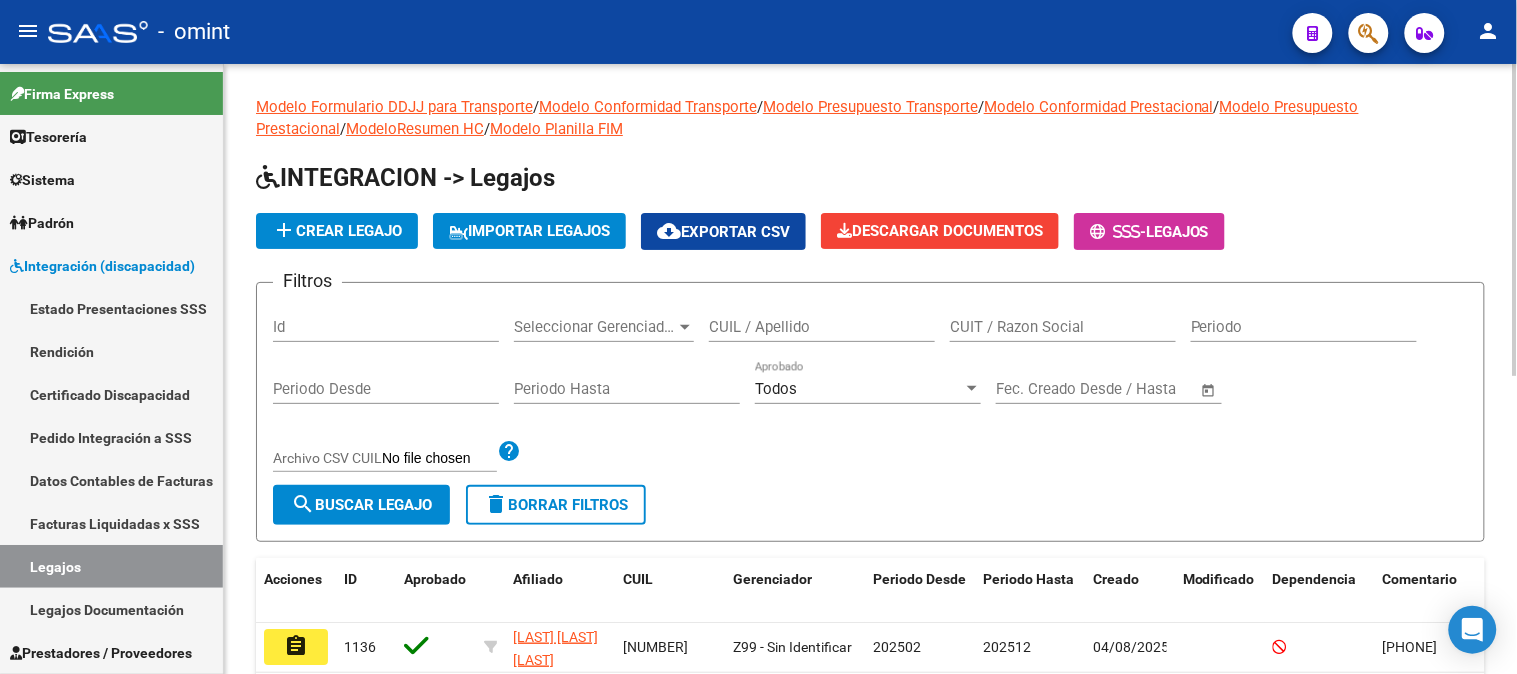 click on "CUIL / Apellido" 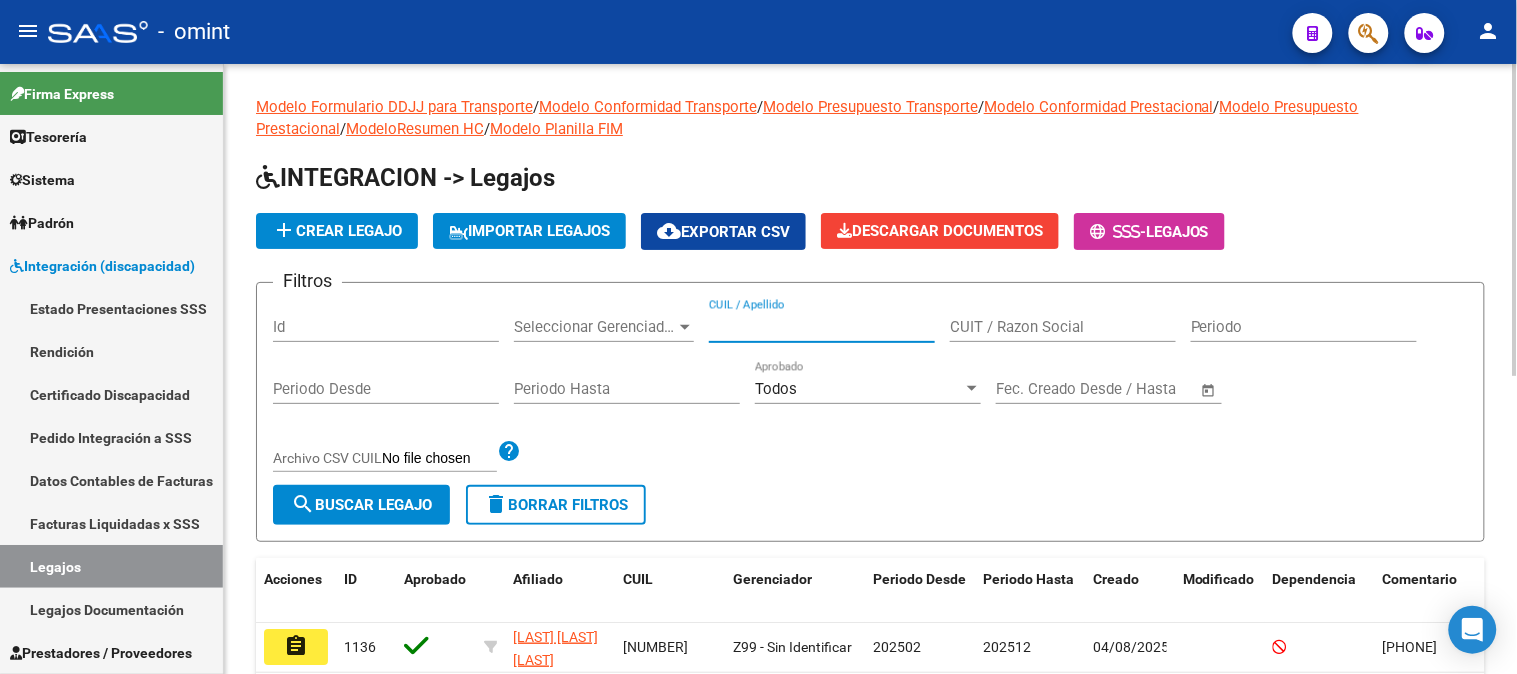 paste on "56938405" 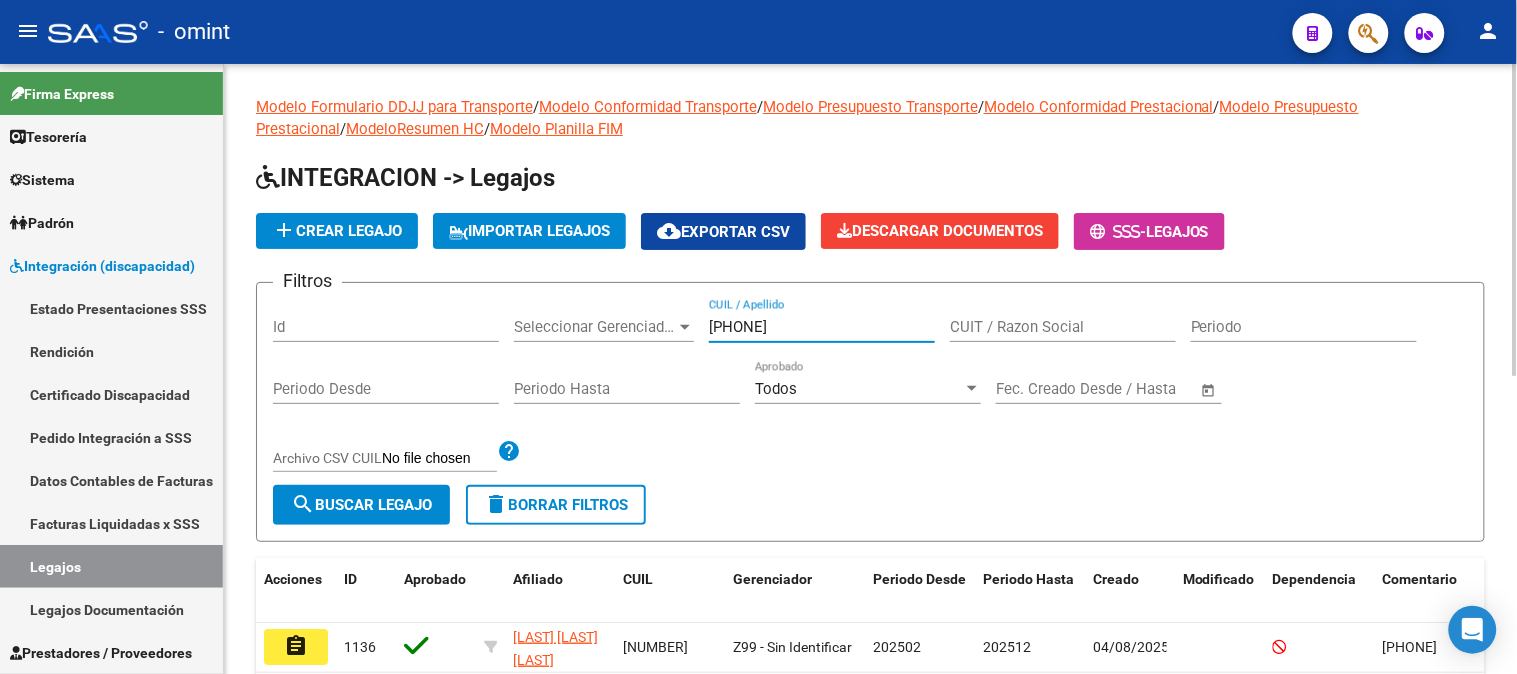 type on "56938405" 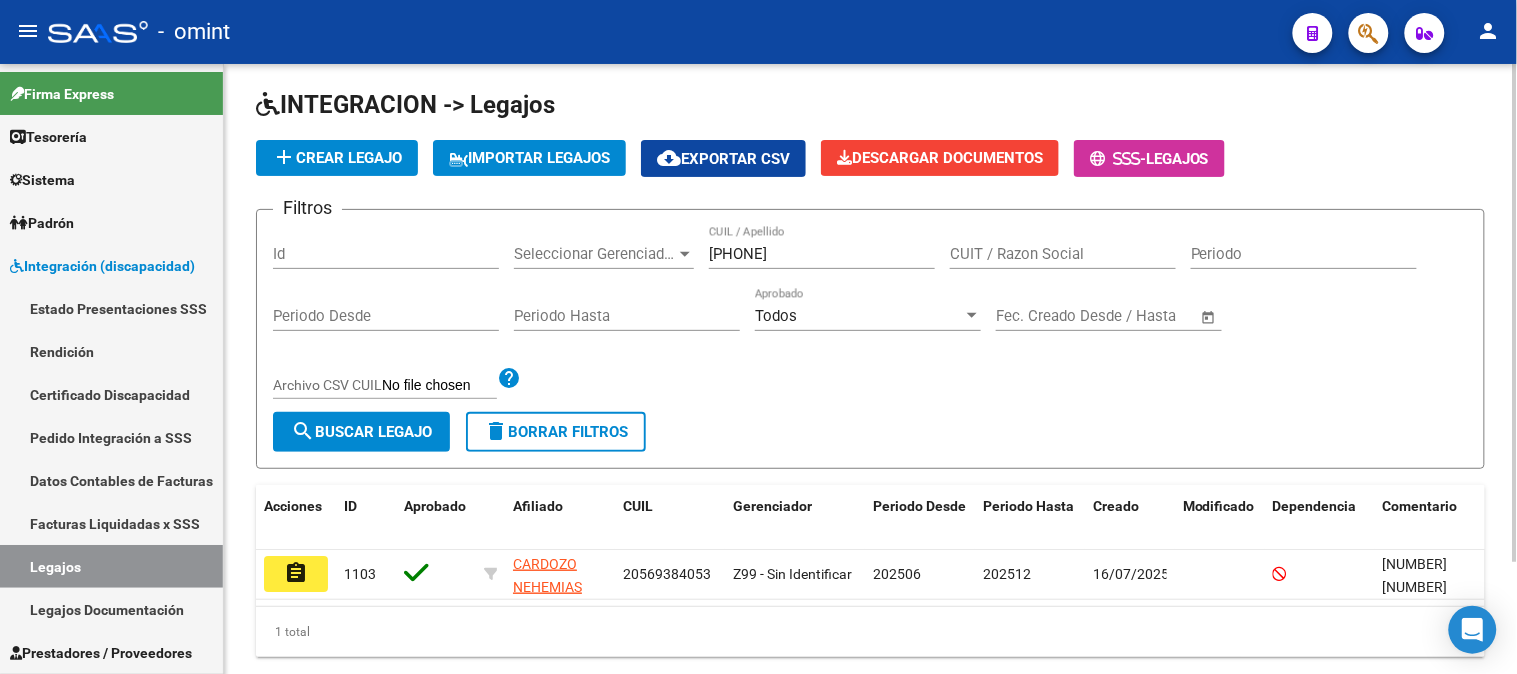 scroll, scrollTop: 111, scrollLeft: 0, axis: vertical 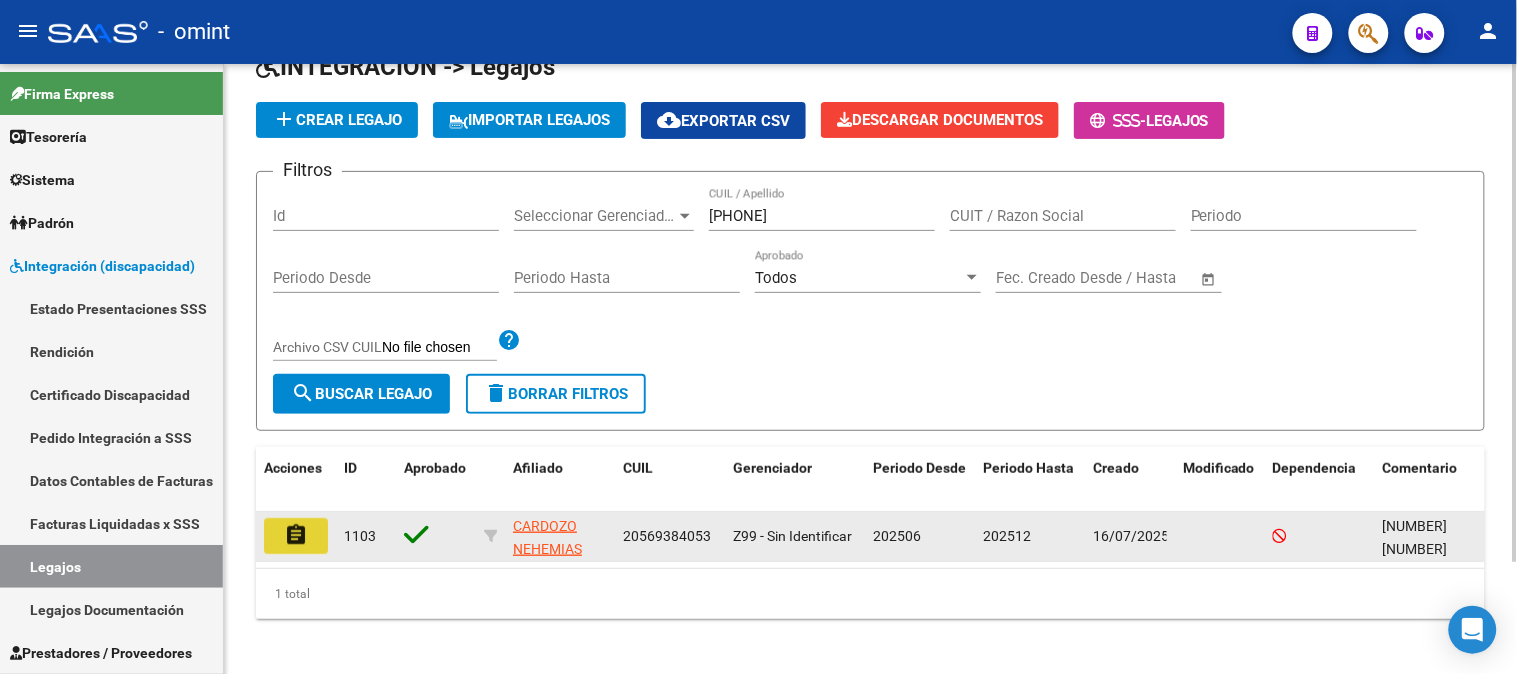 click on "assignment" 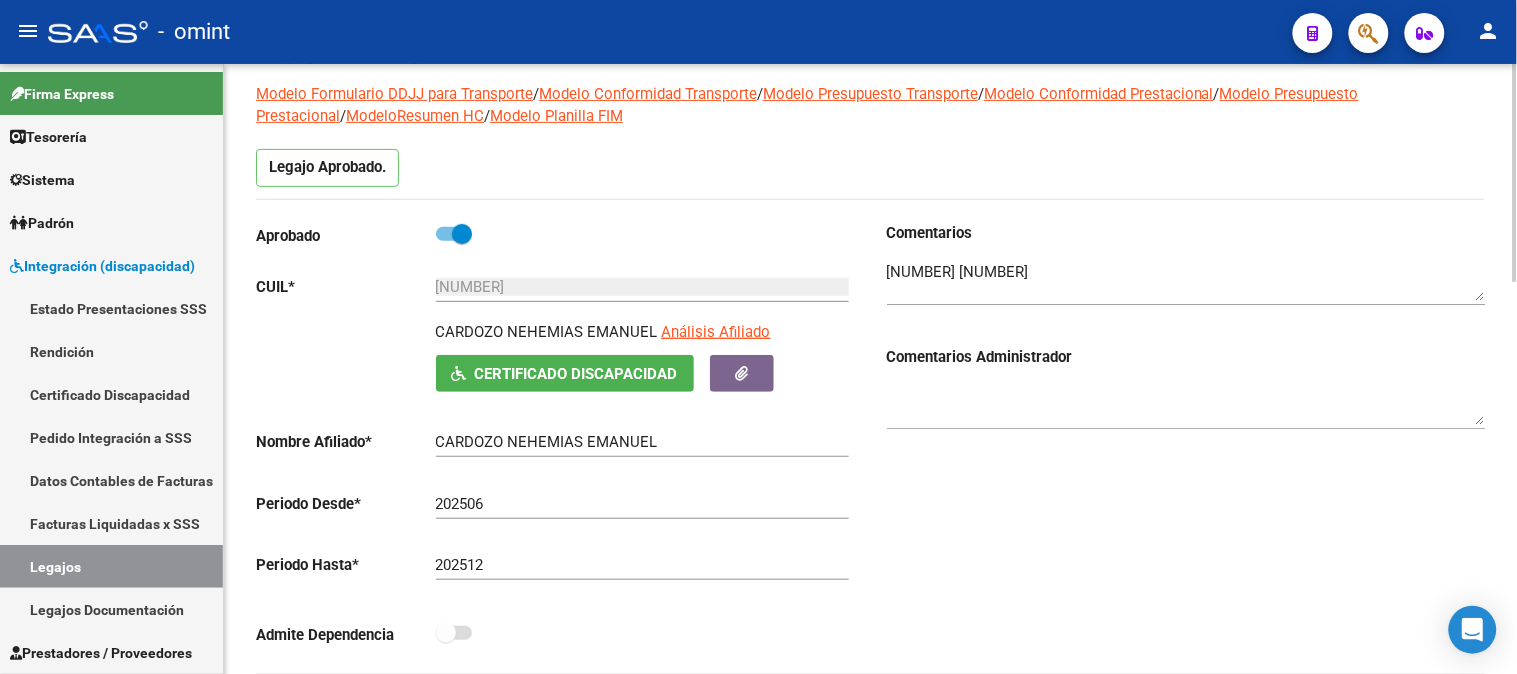 scroll, scrollTop: 92, scrollLeft: 0, axis: vertical 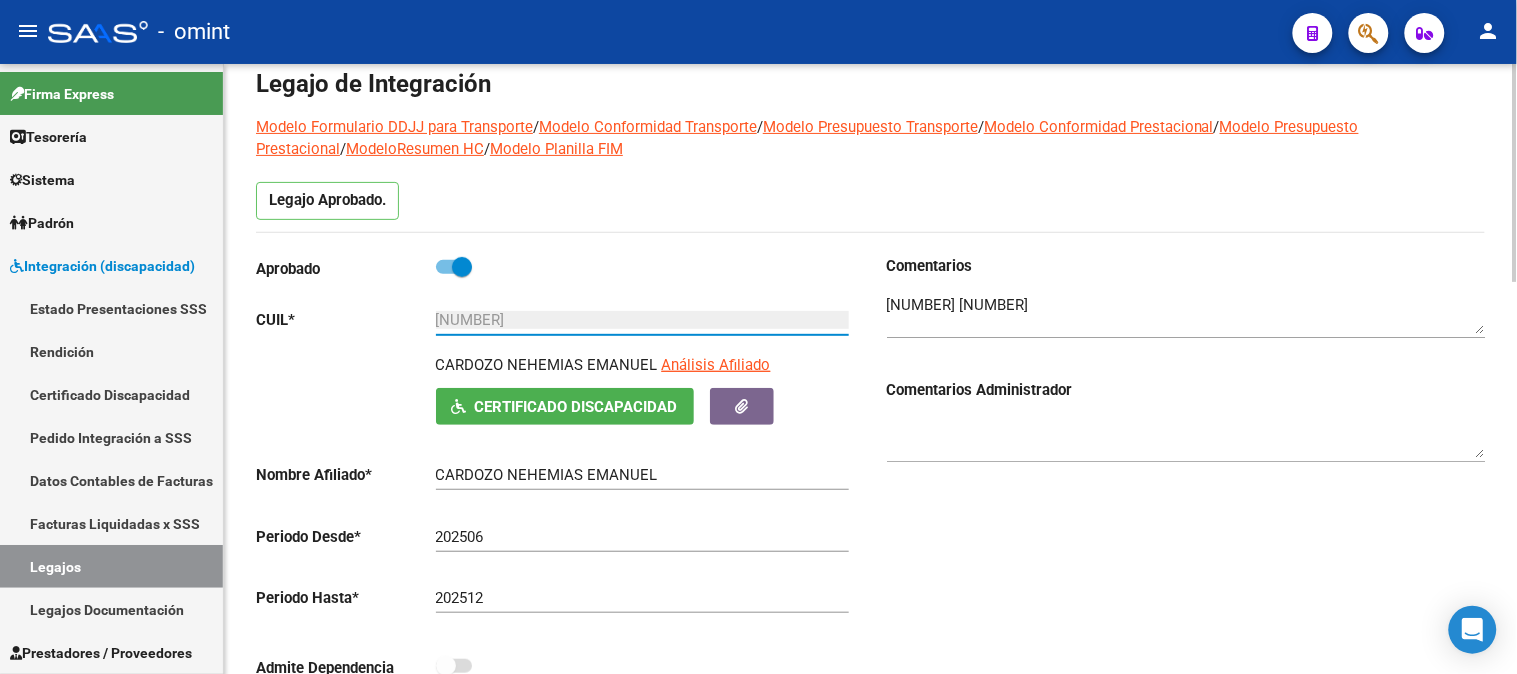 drag, startPoint x: 556, startPoint y: 322, endPoint x: 292, endPoint y: 331, distance: 264.15335 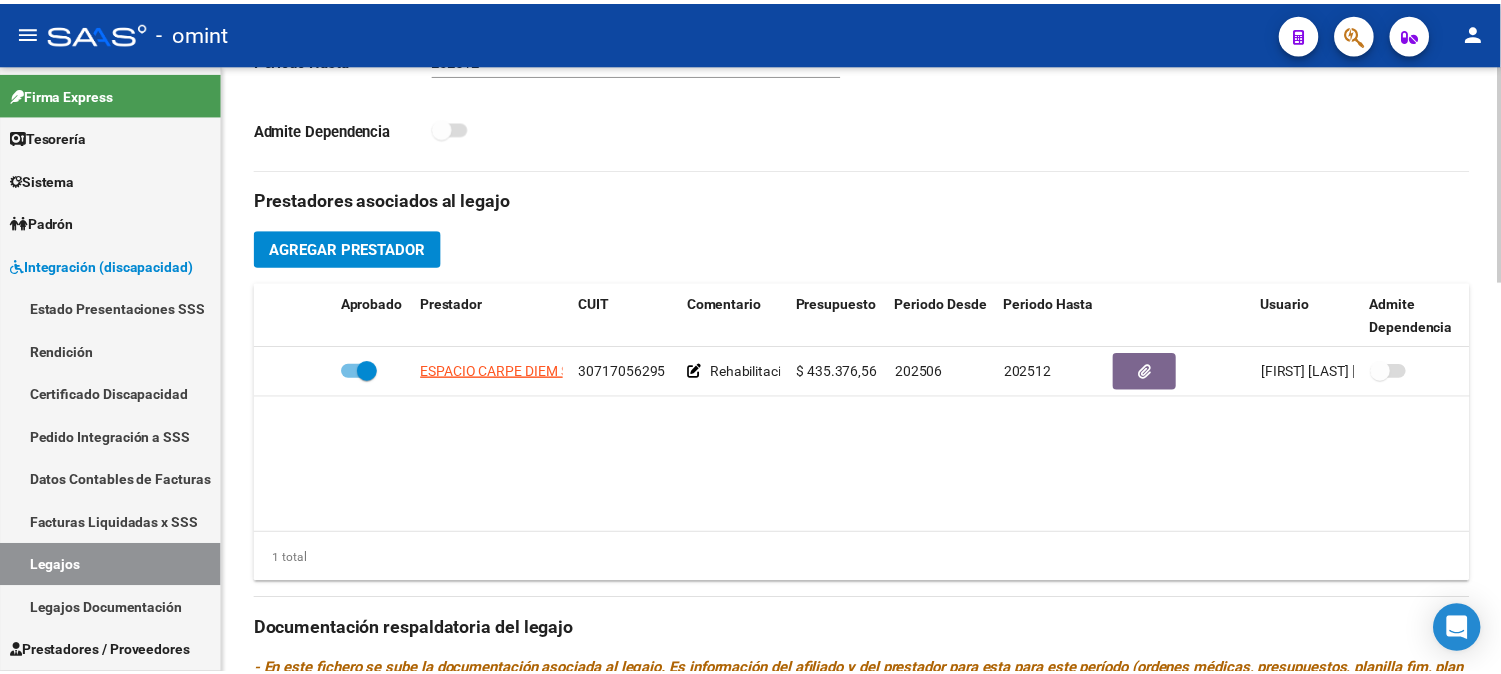 scroll, scrollTop: 647, scrollLeft: 0, axis: vertical 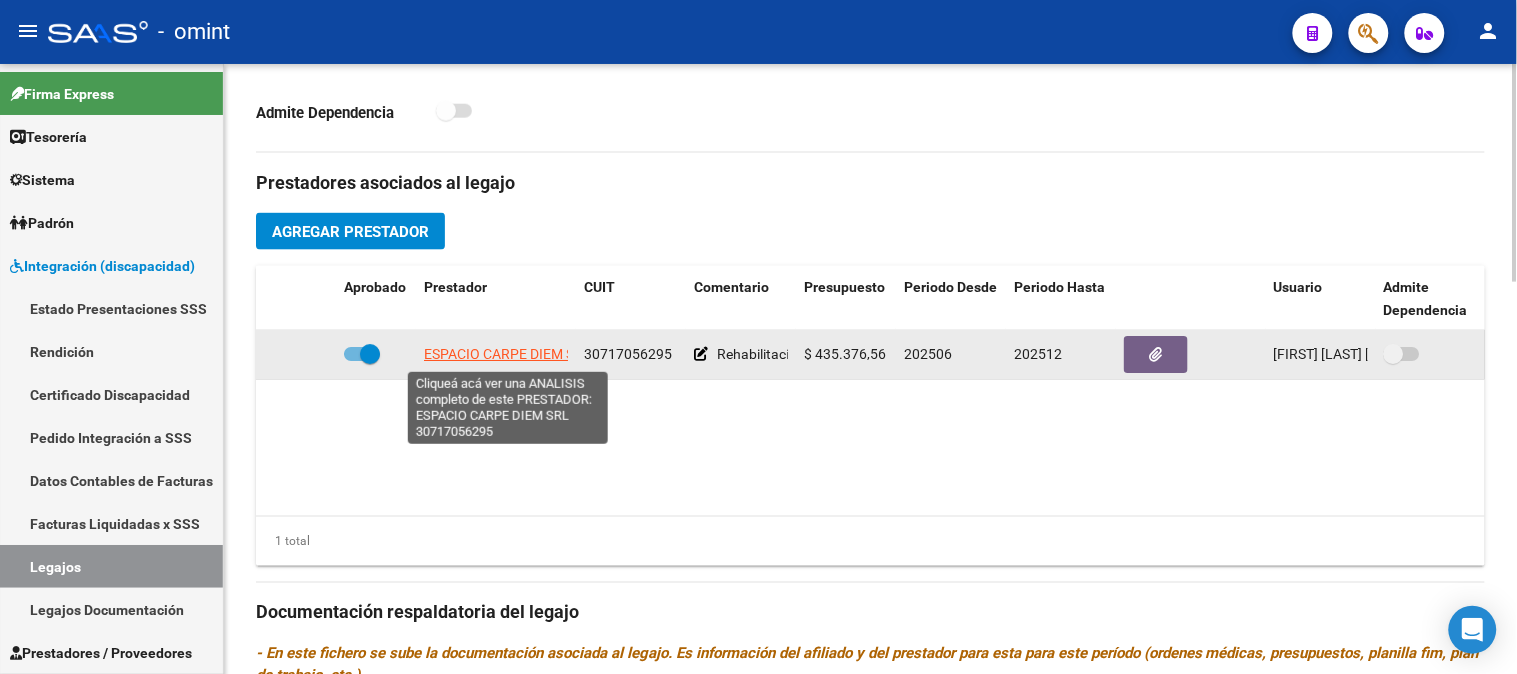 click on "ESPACIO CARPE DIEM SRL" 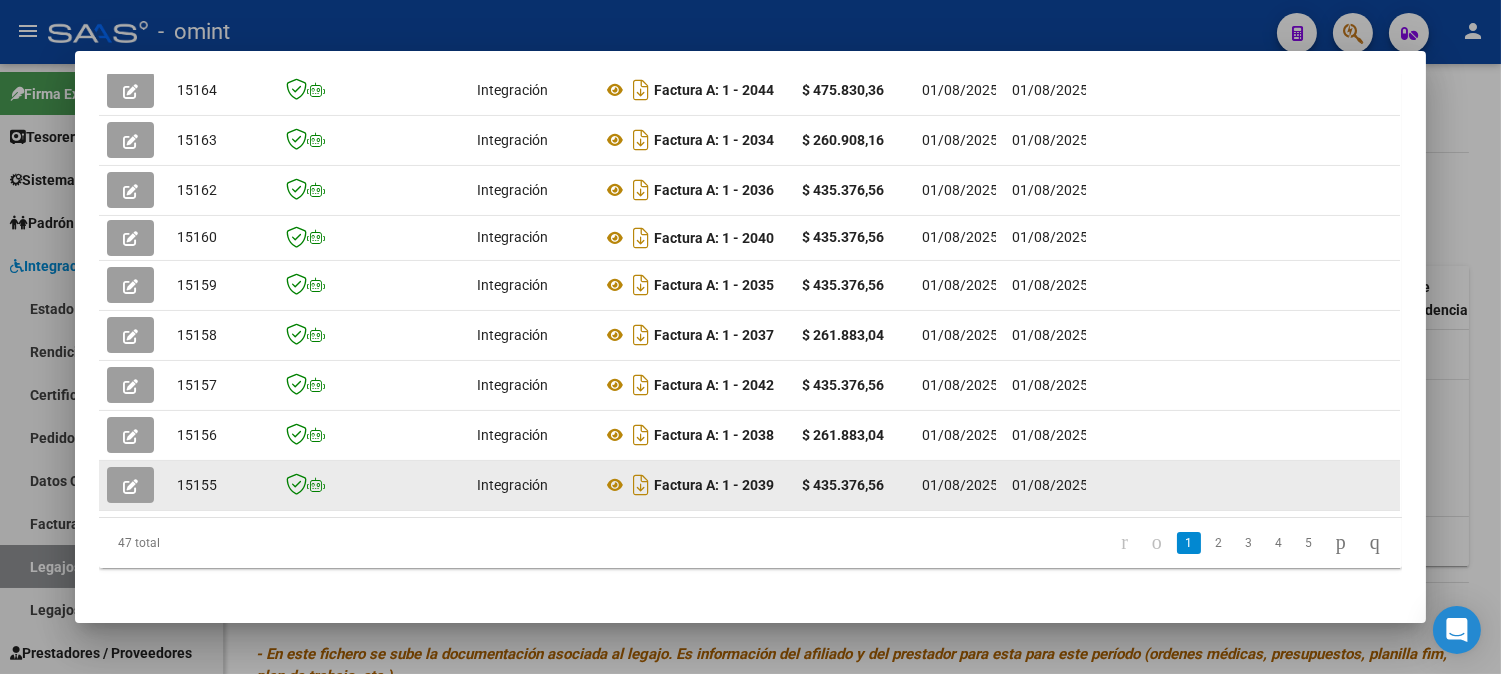 scroll, scrollTop: 624, scrollLeft: 0, axis: vertical 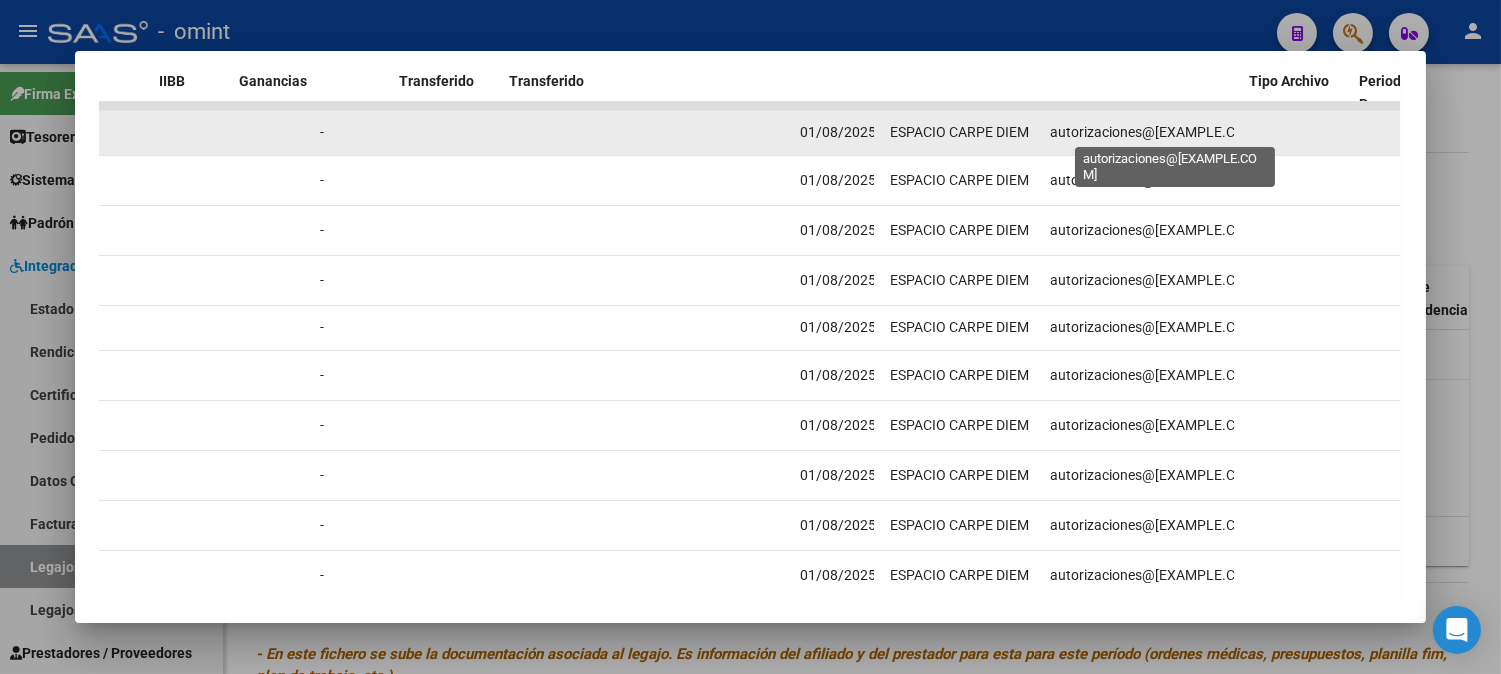 click on "autorizaciones@espaciocarpediem.com.ar" 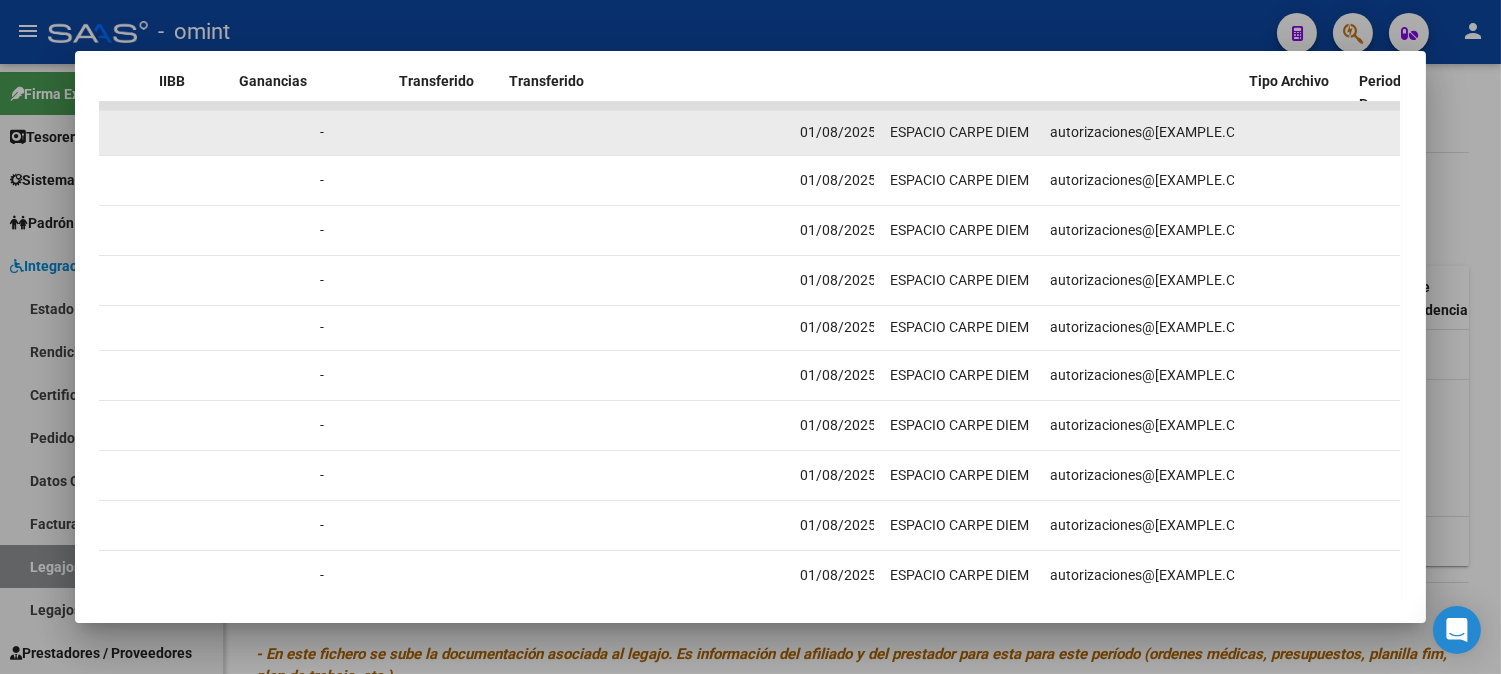 click on "autorizaciones@espaciocarpediem.com.ar" 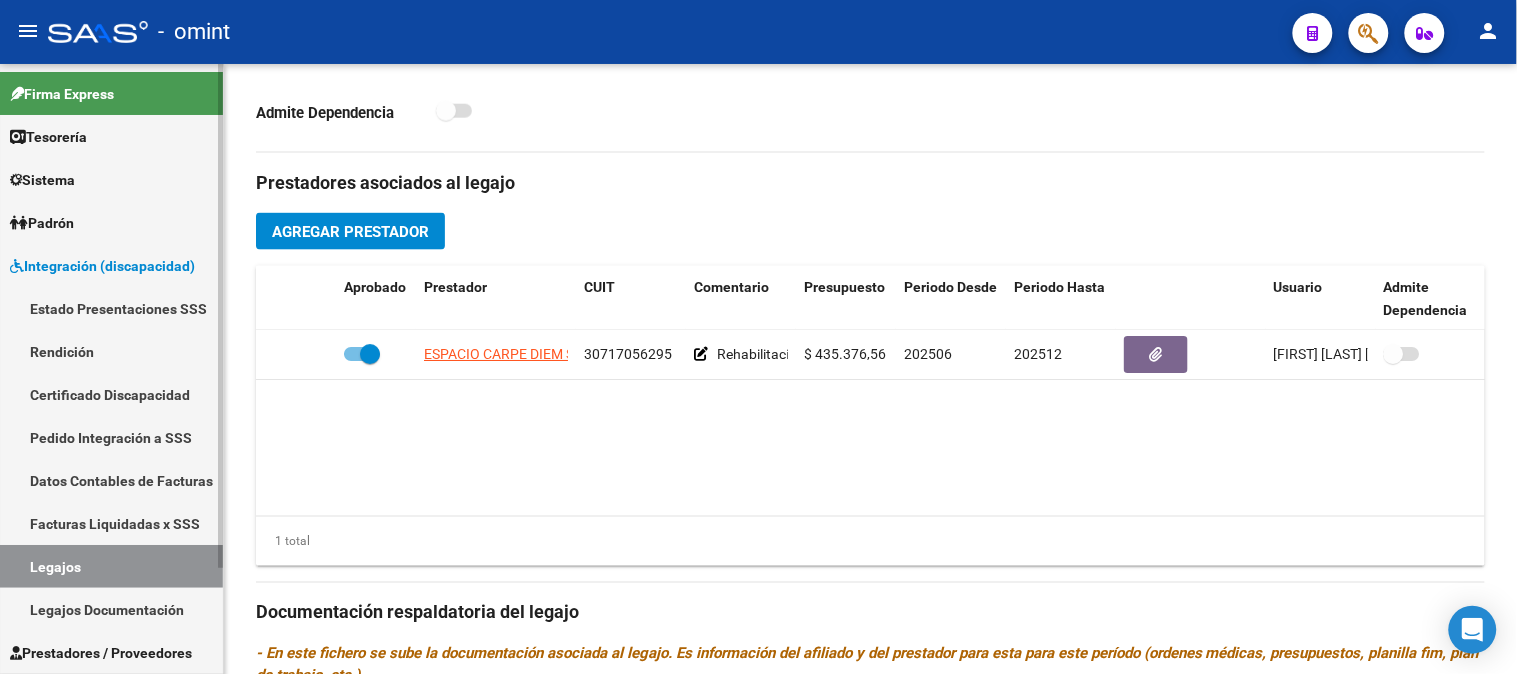 click on "Sistema" at bounding box center [111, 179] 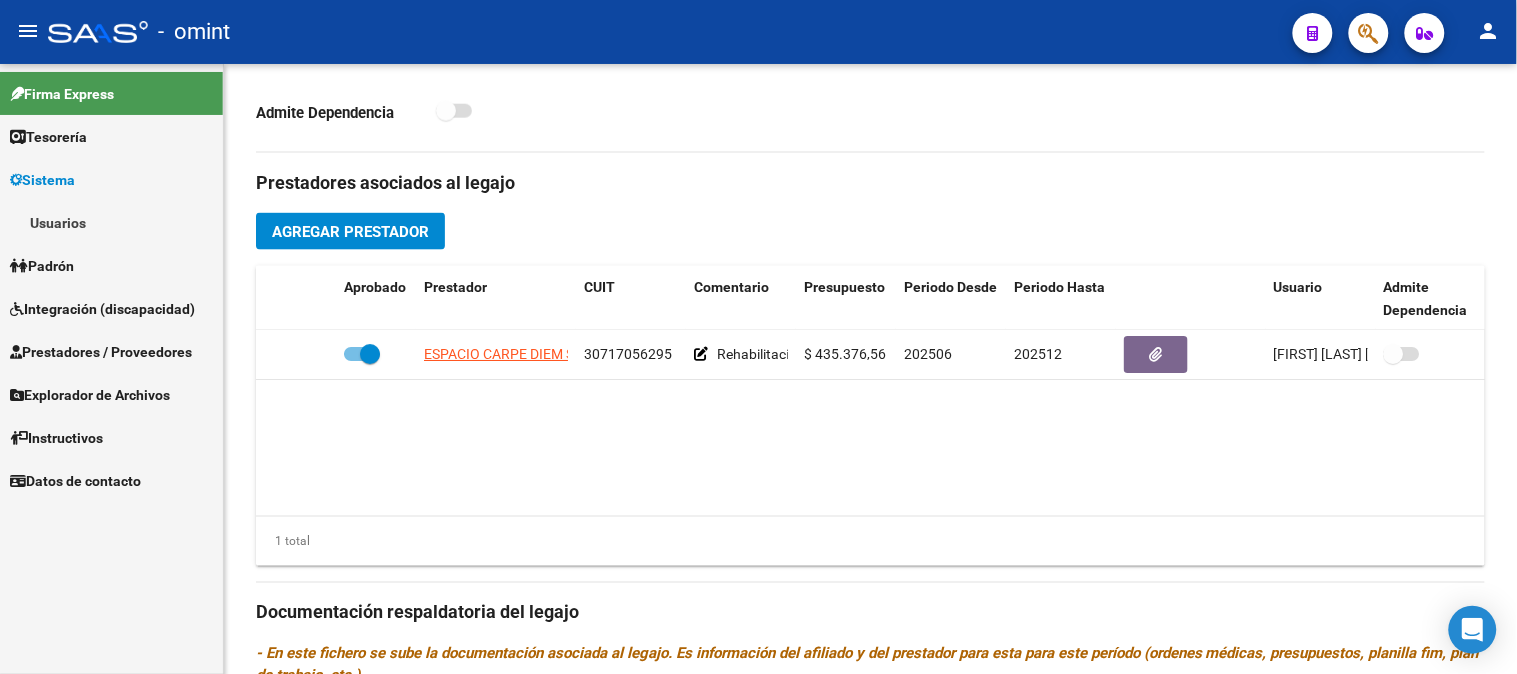 click on "Usuarios" at bounding box center (111, 222) 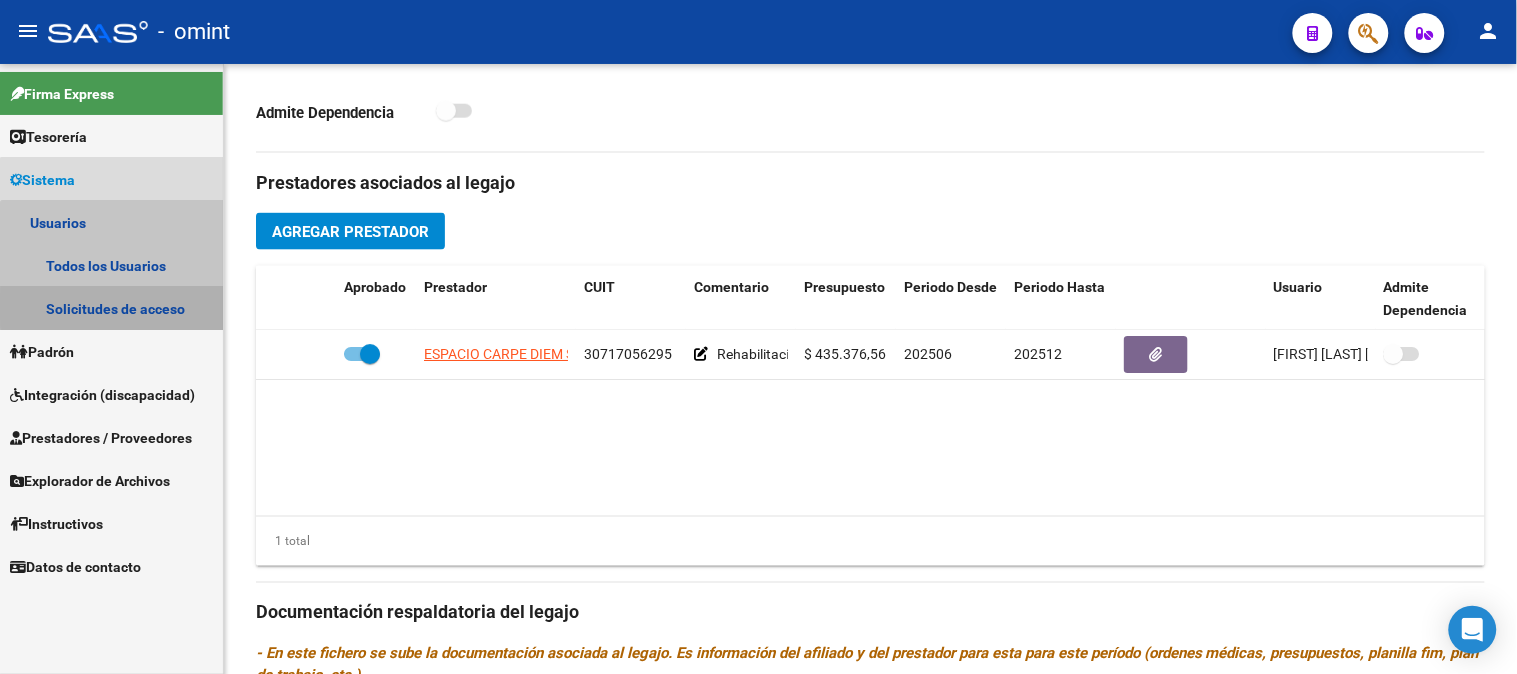 click on "Solicitudes de acceso" at bounding box center [111, 308] 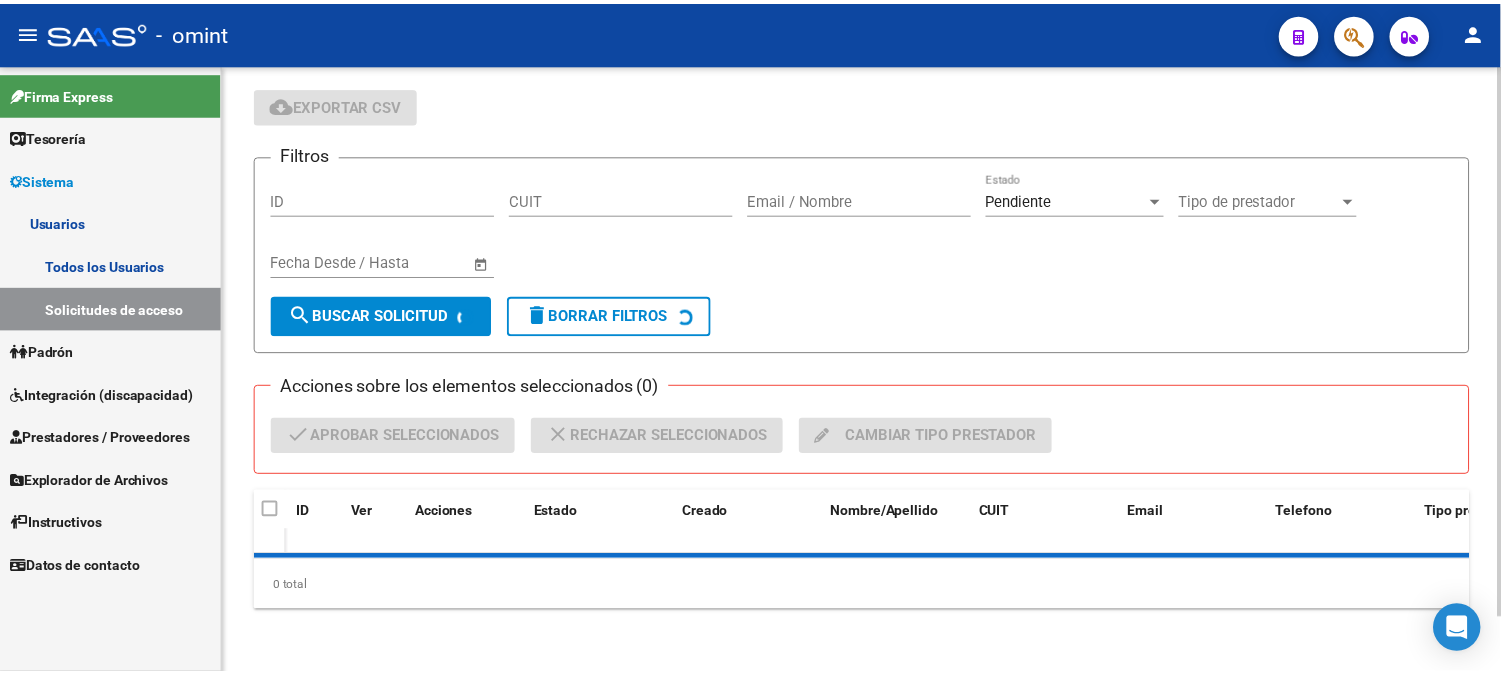 scroll, scrollTop: 122, scrollLeft: 0, axis: vertical 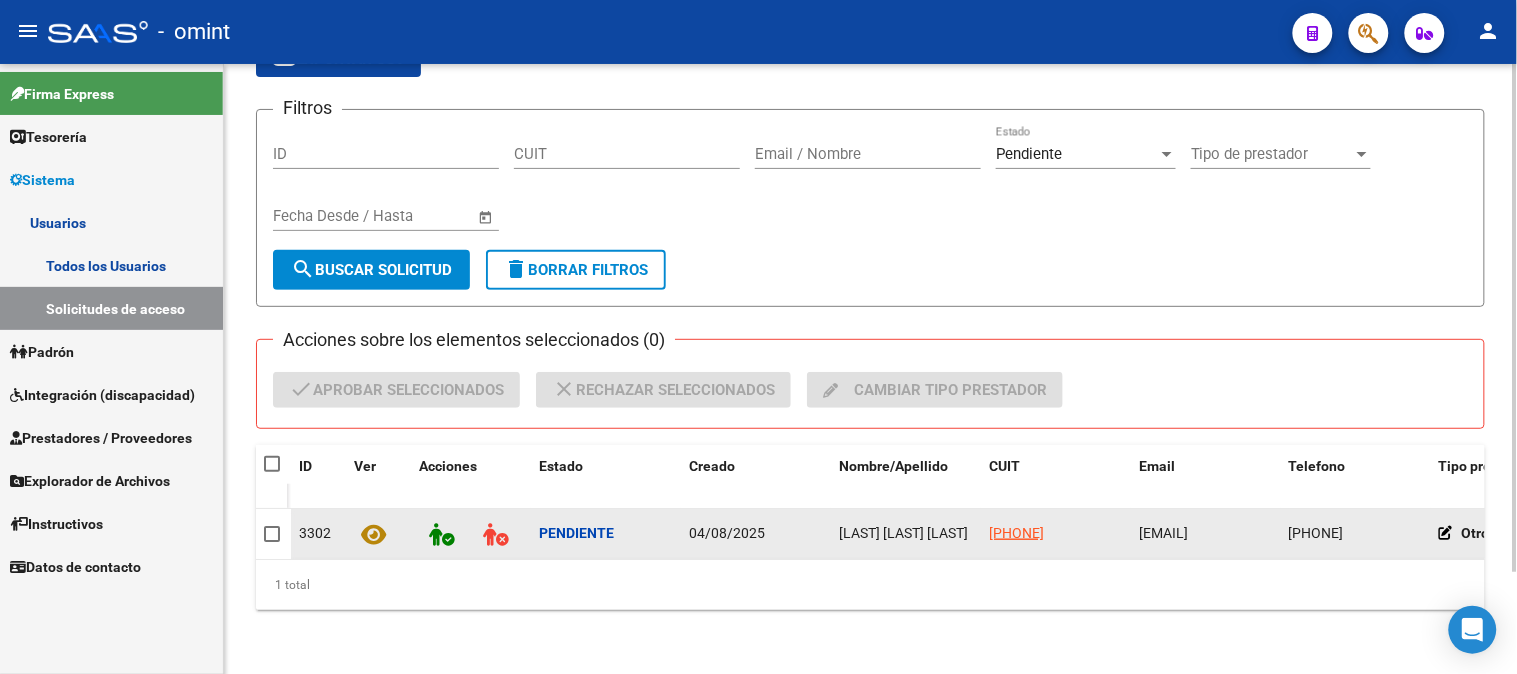 click on "LUCAS COURVOISIER" 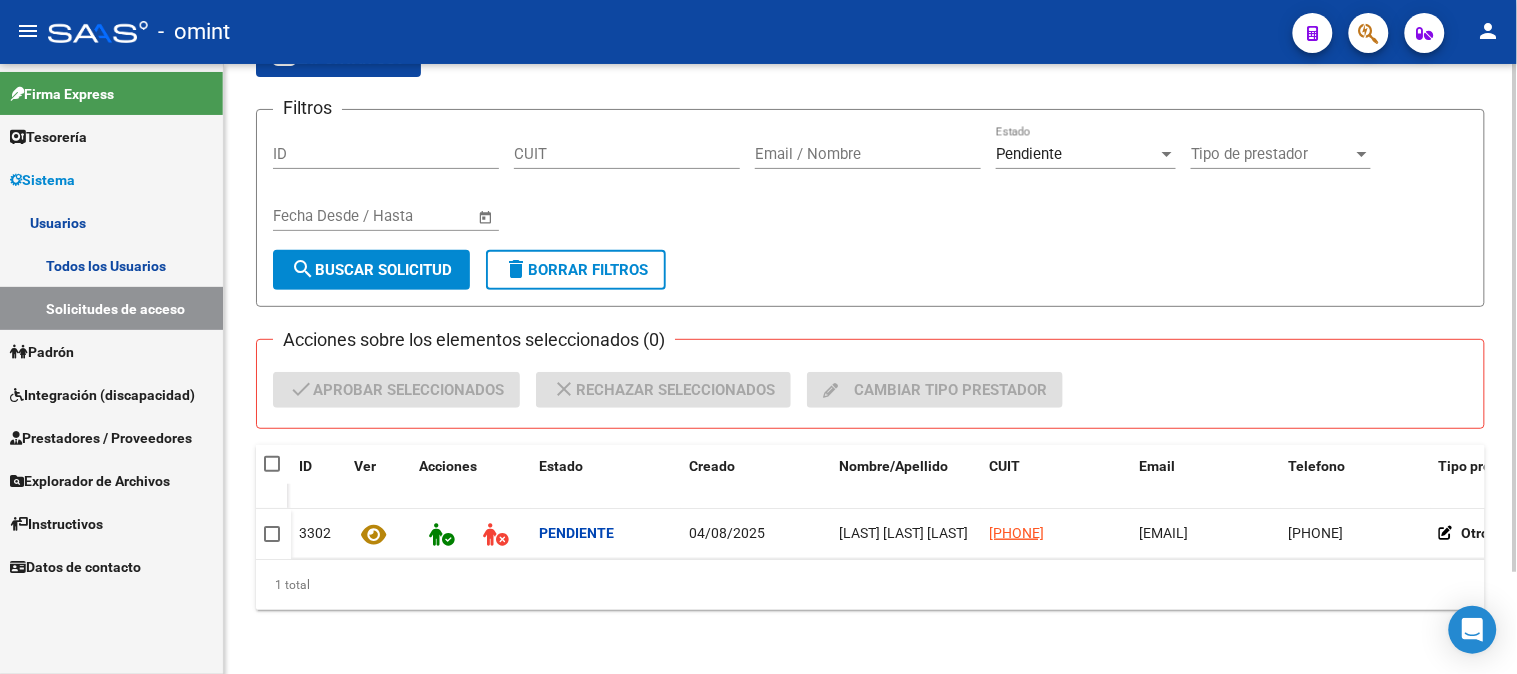click 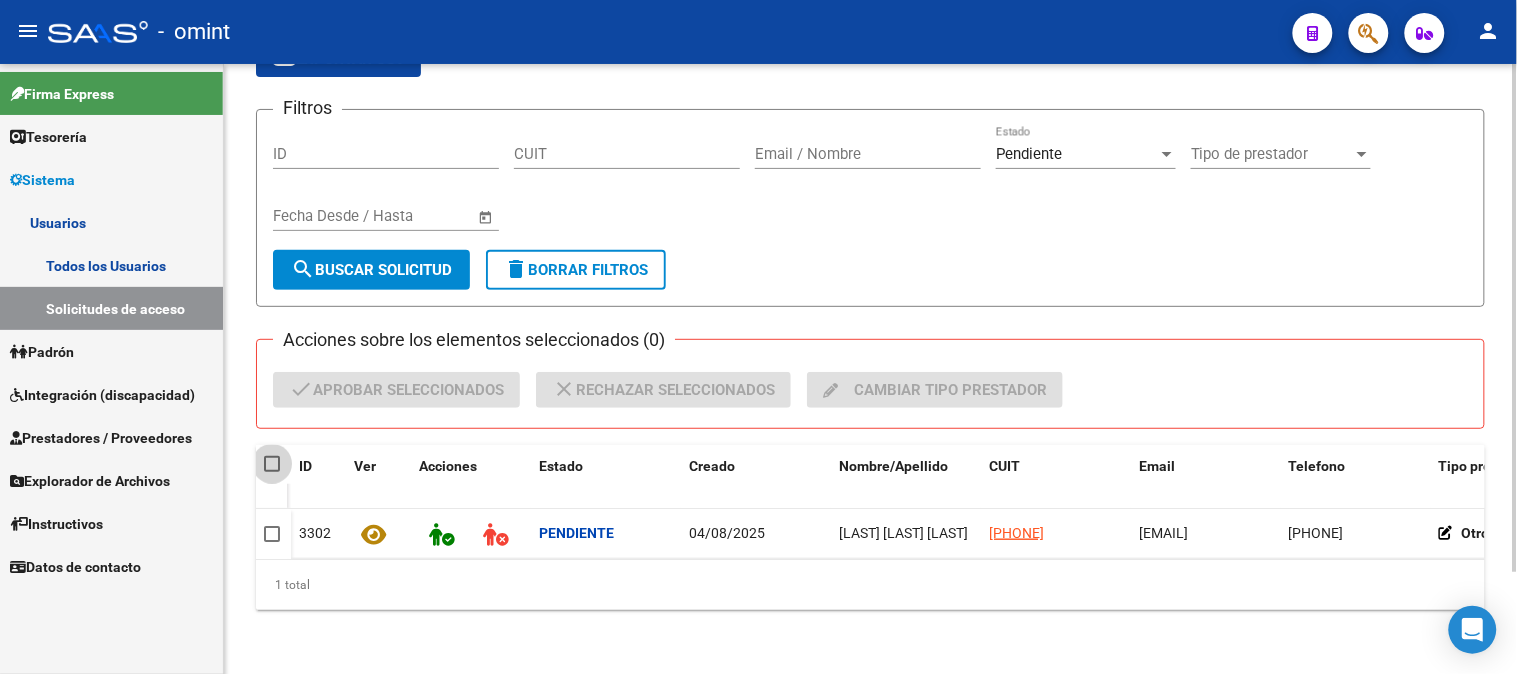 drag, startPoint x: 267, startPoint y: 448, endPoint x: 298, endPoint y: 414, distance: 46.010868 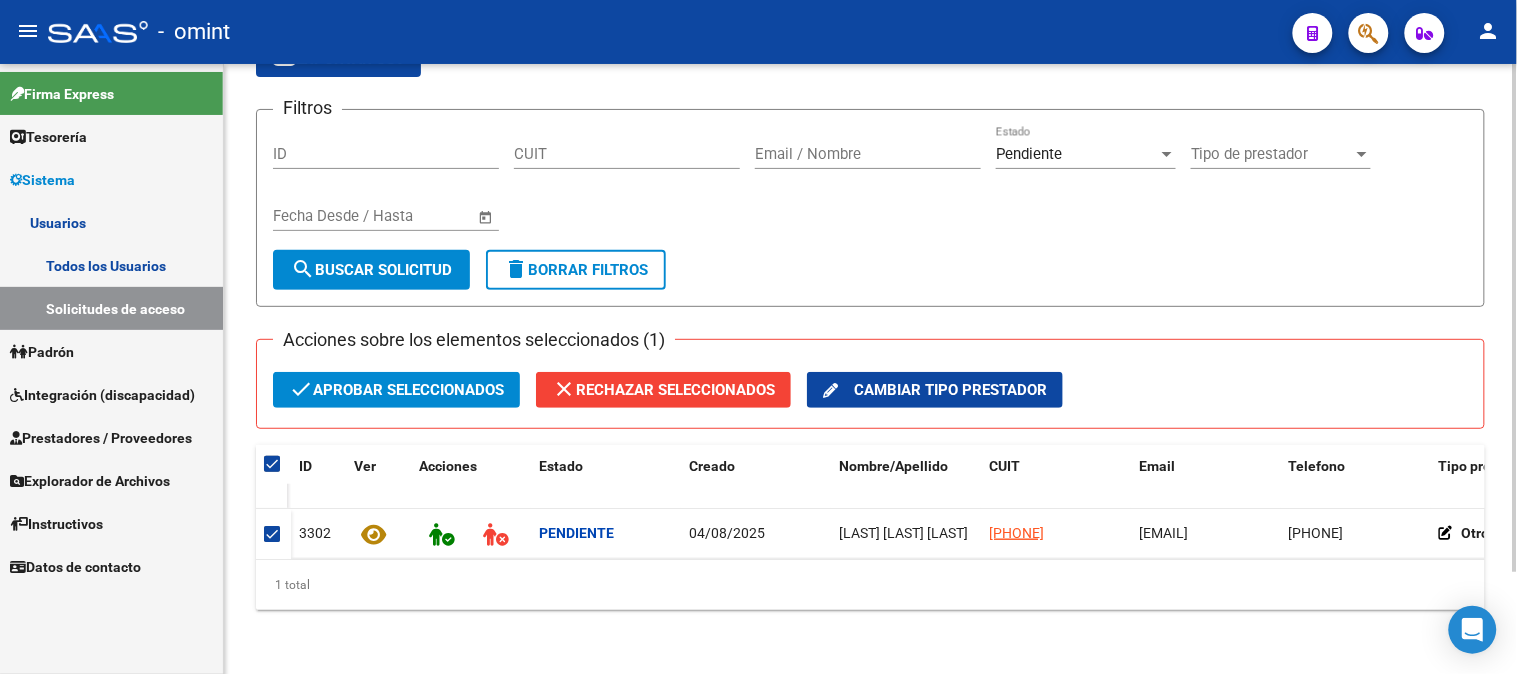 click on "check  Aprobar seleccionados" 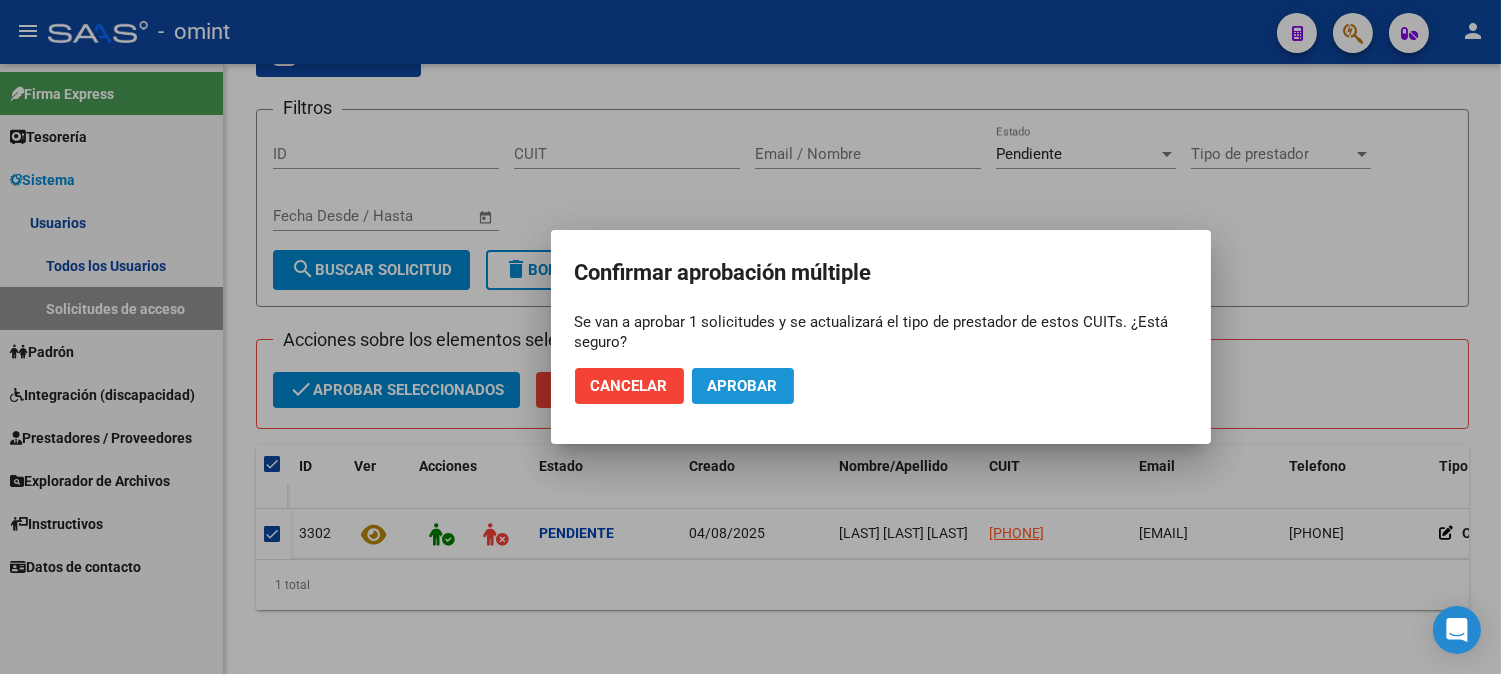 click on "Aprobar" 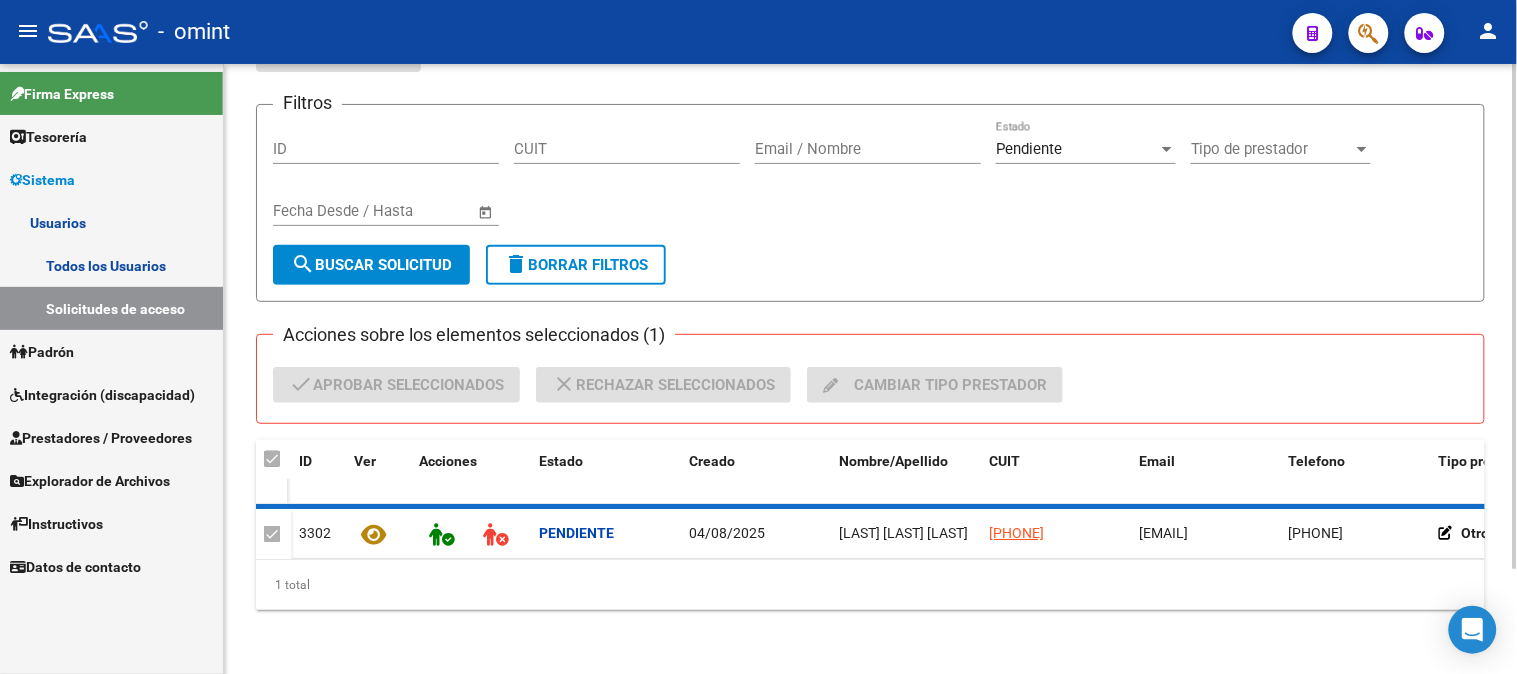 checkbox on "false" 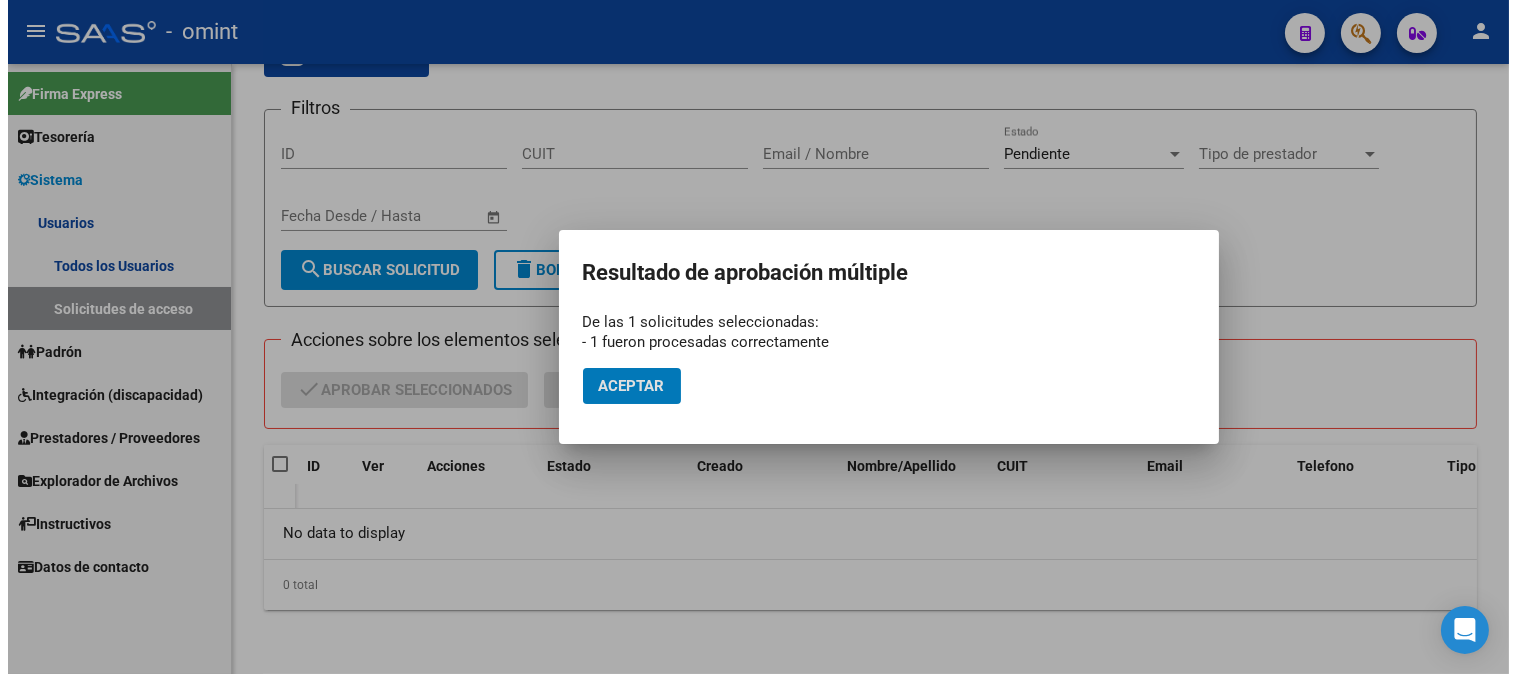 scroll, scrollTop: 105, scrollLeft: 0, axis: vertical 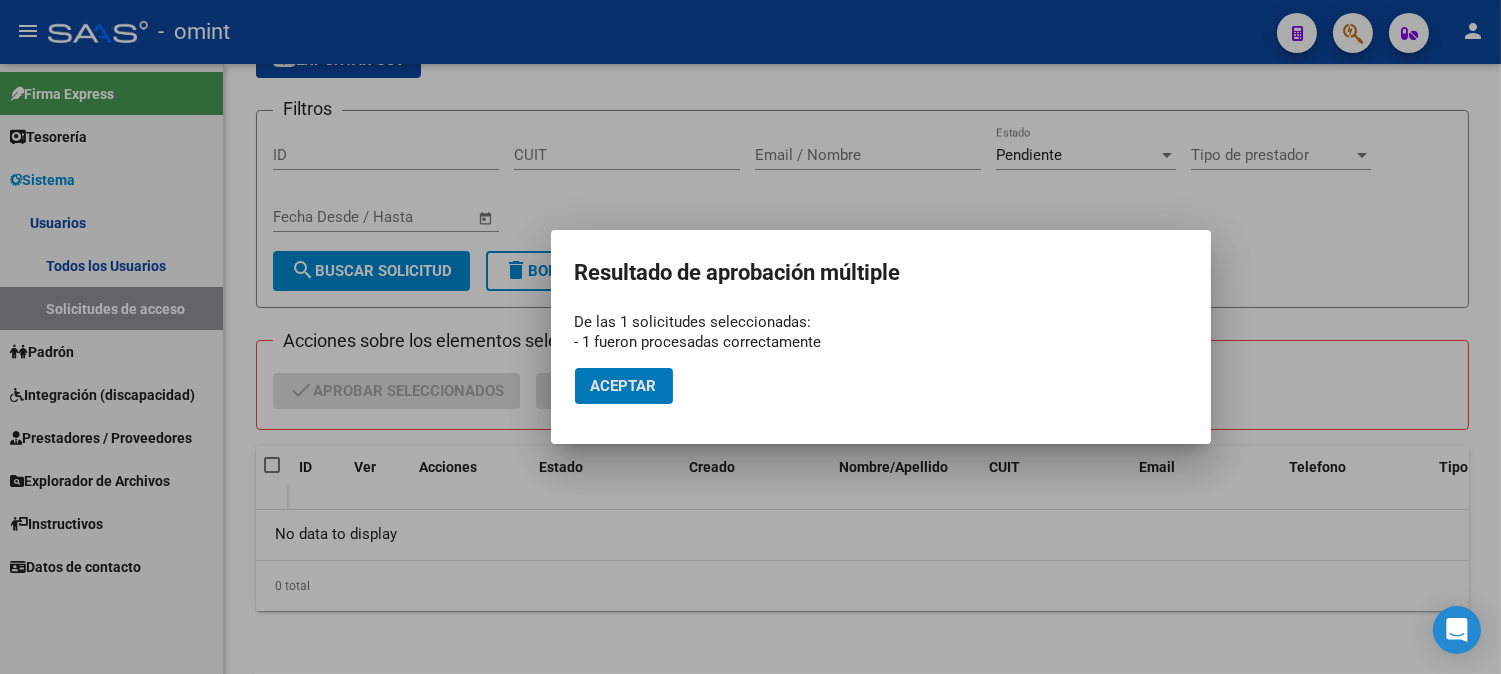 drag, startPoint x: 601, startPoint y: 384, endPoint x: 580, endPoint y: 382, distance: 21.095022 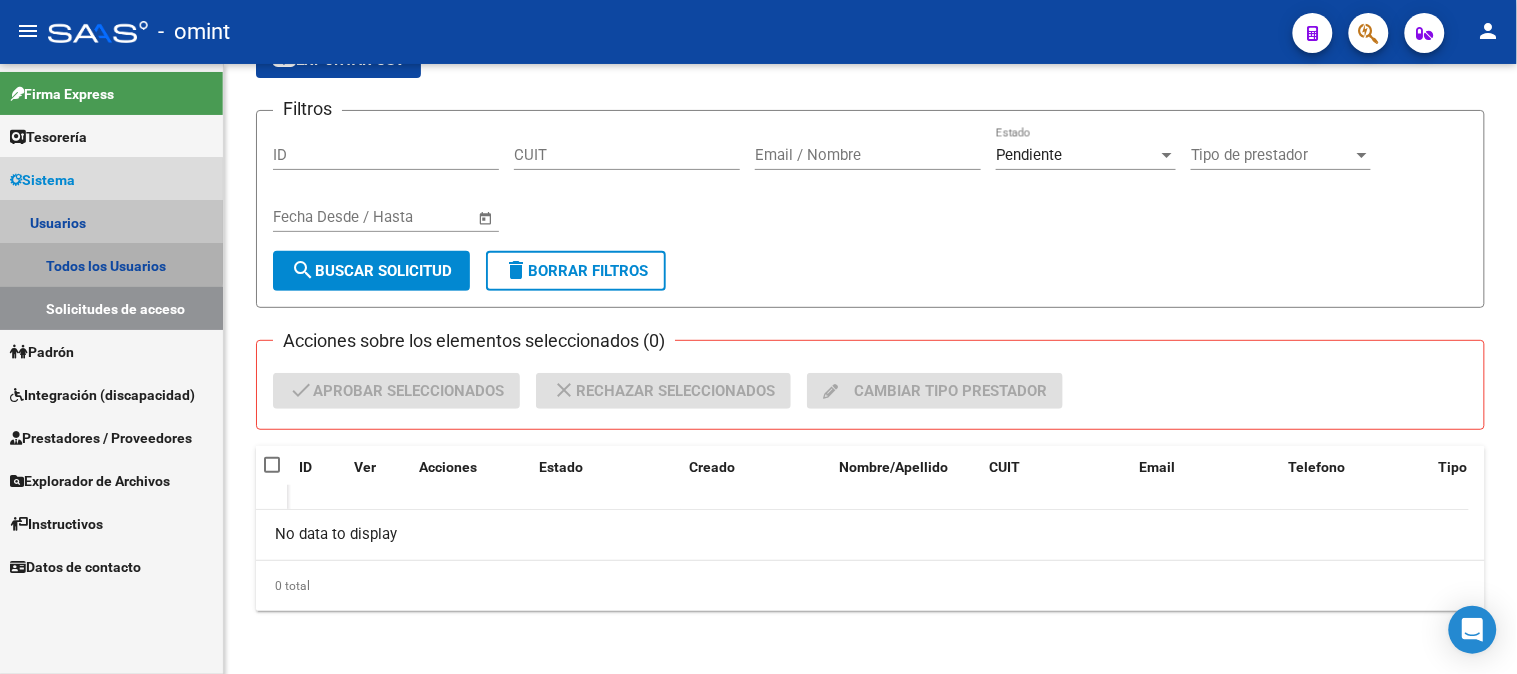 click on "Todos los Usuarios" at bounding box center (111, 265) 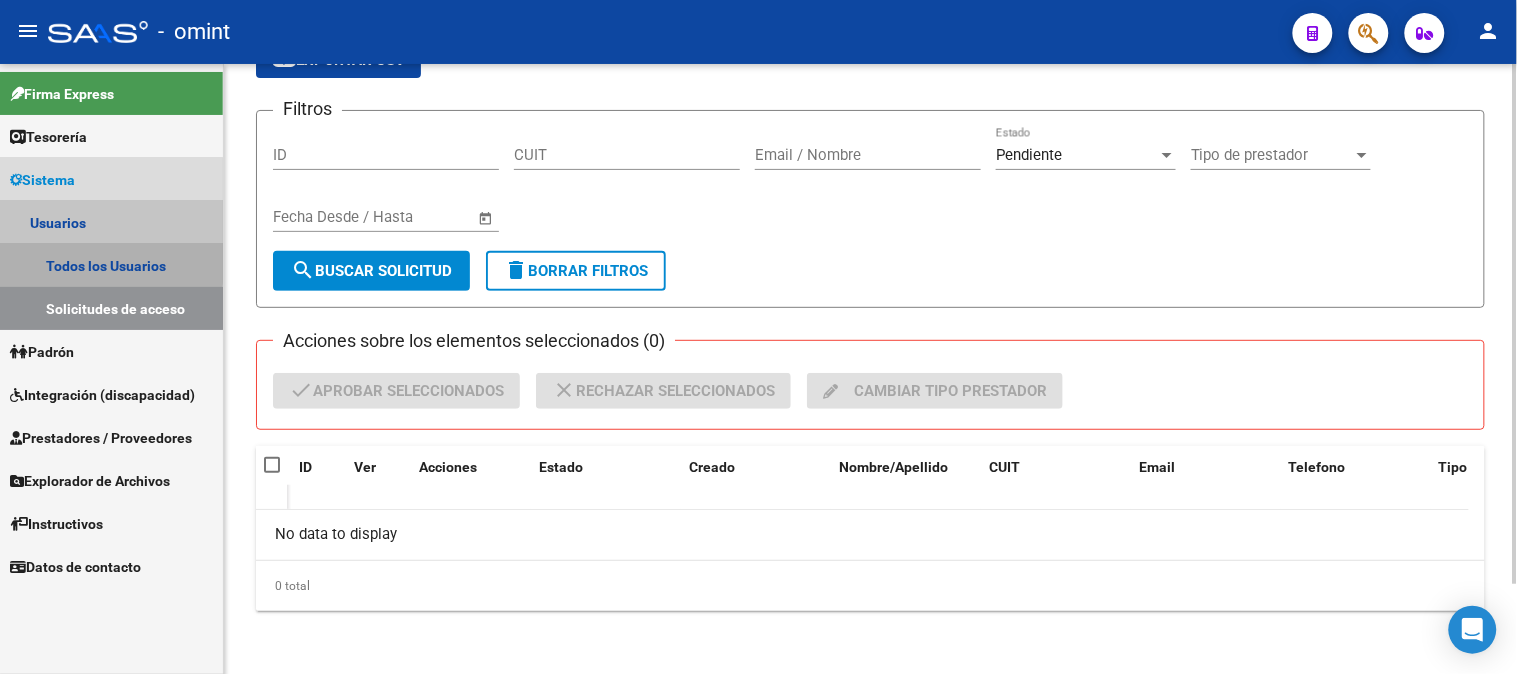 scroll, scrollTop: 0, scrollLeft: 0, axis: both 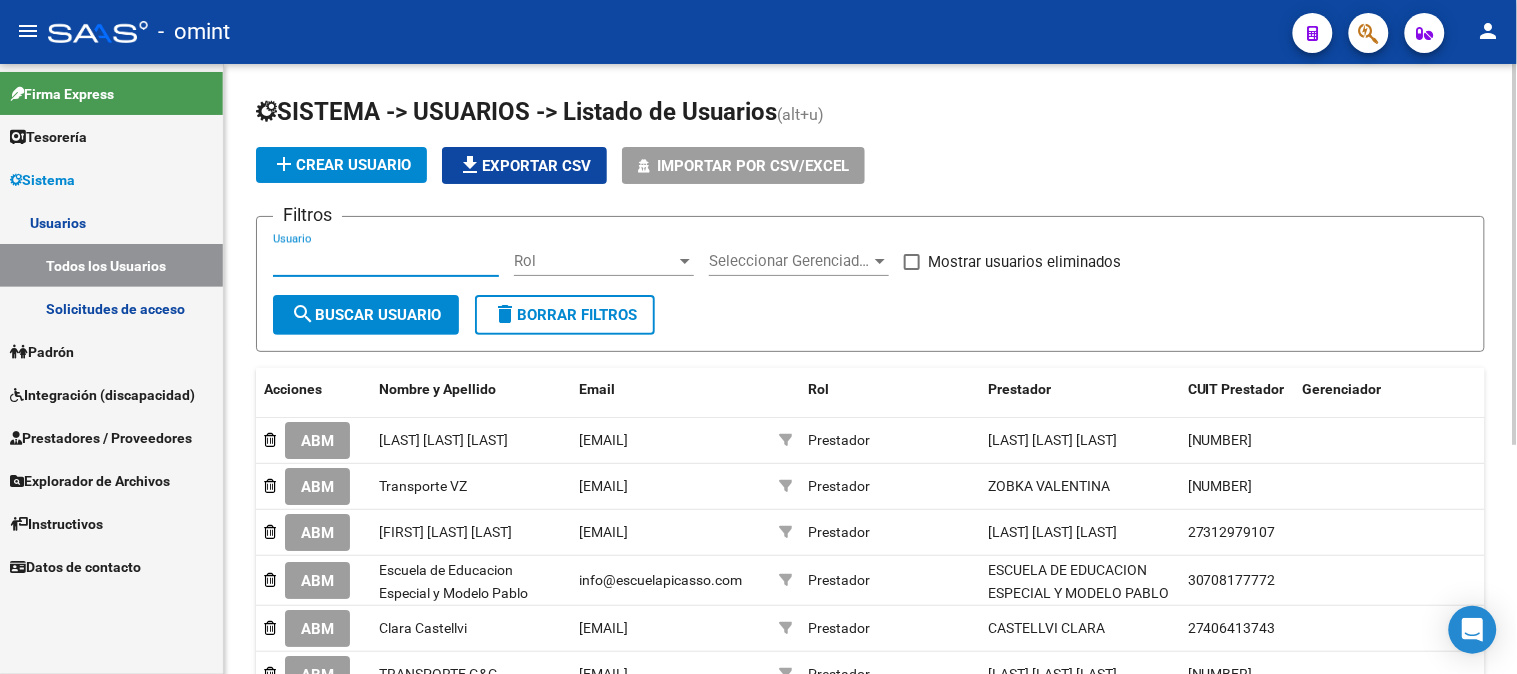 click on "Usuario" at bounding box center (386, 261) 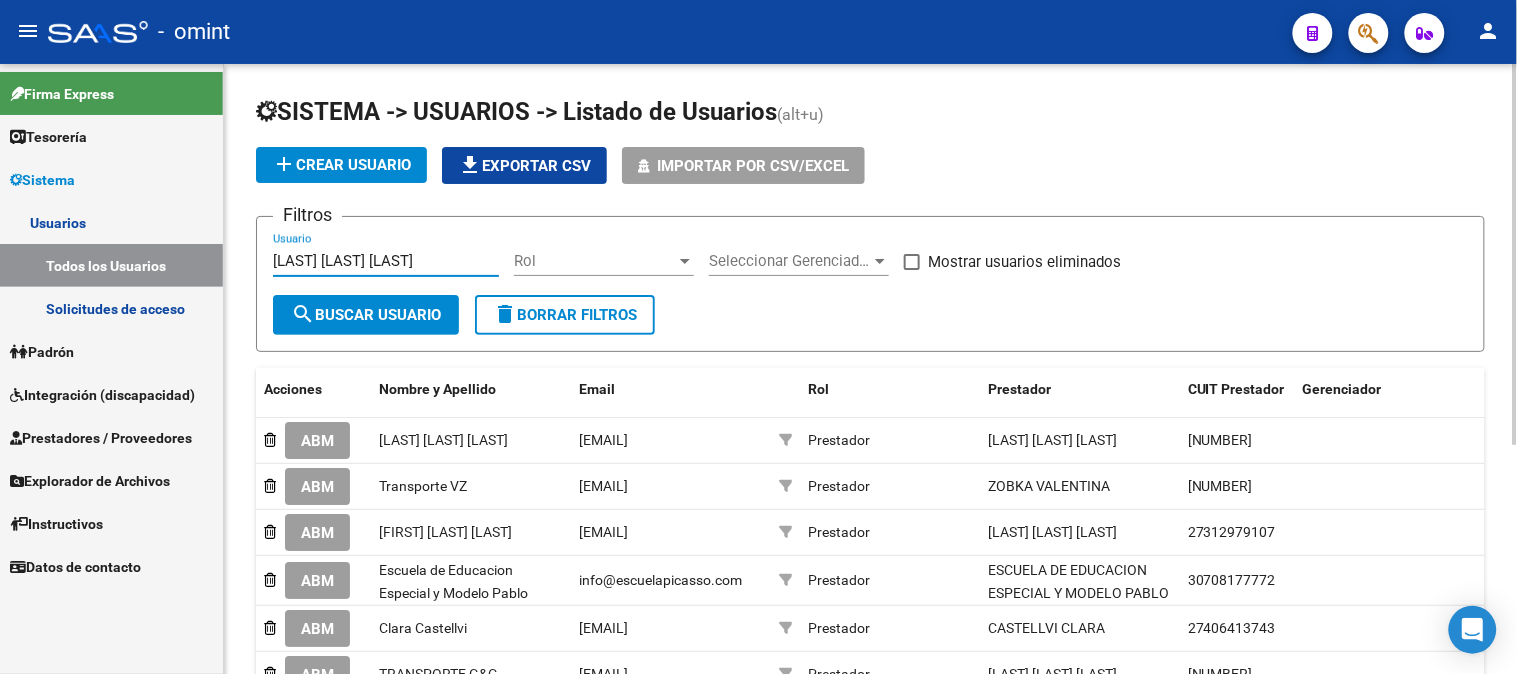 type on "LUCAS COURVOISIER" 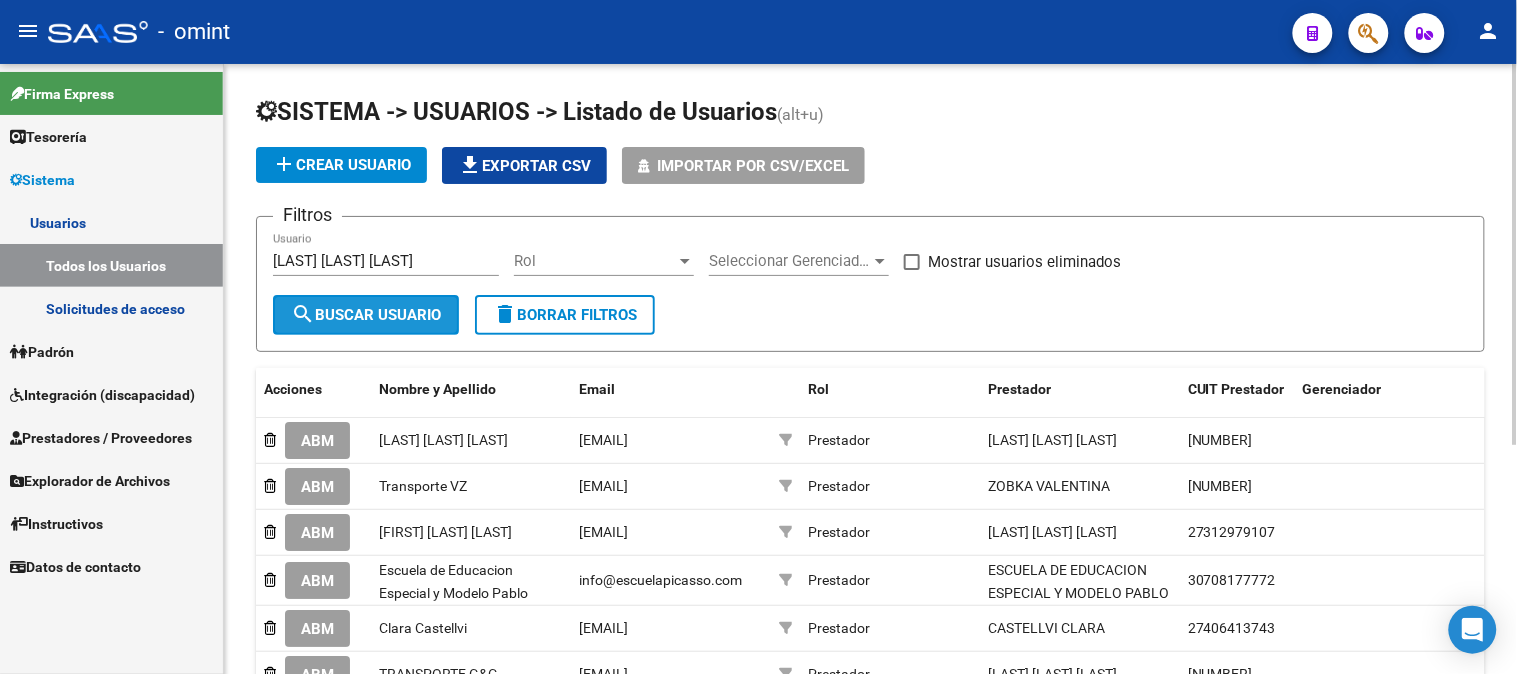 click on "search  Buscar Usuario" 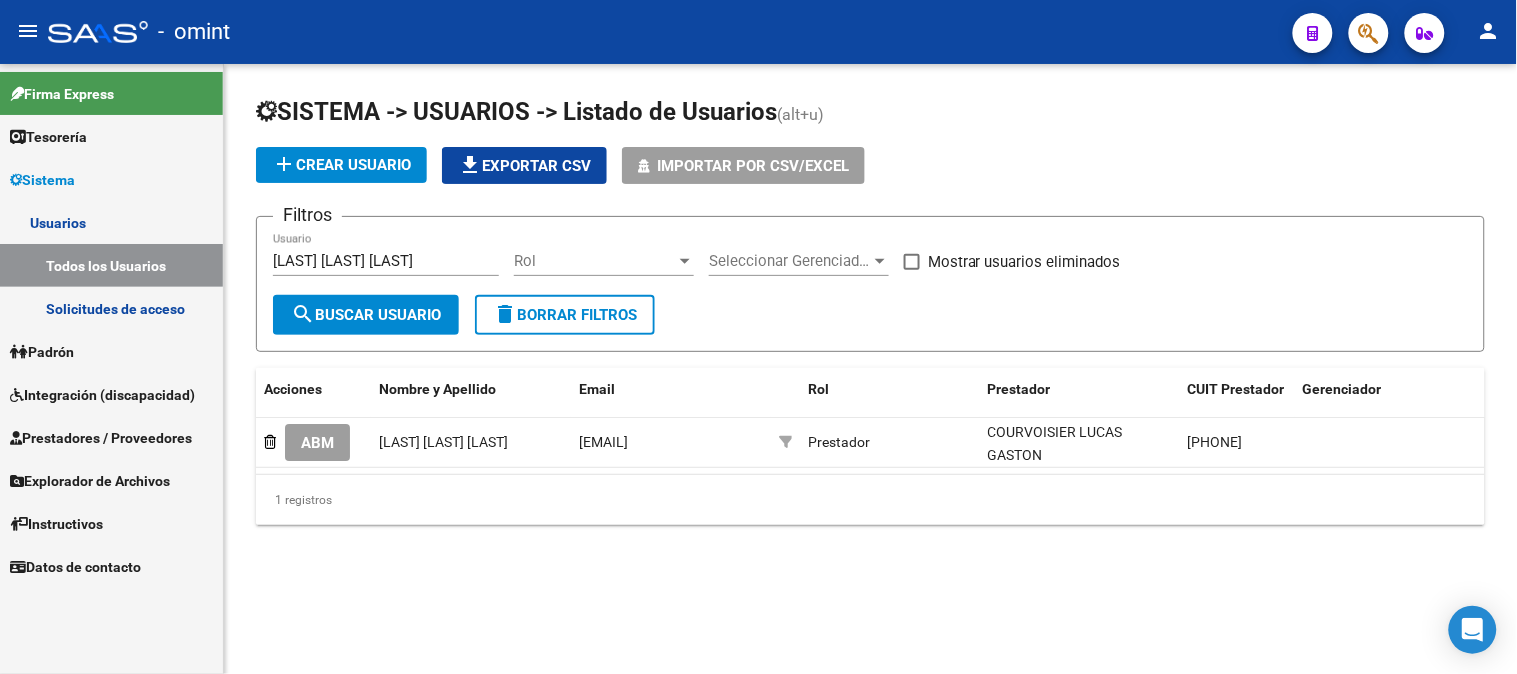 click on "ABM" 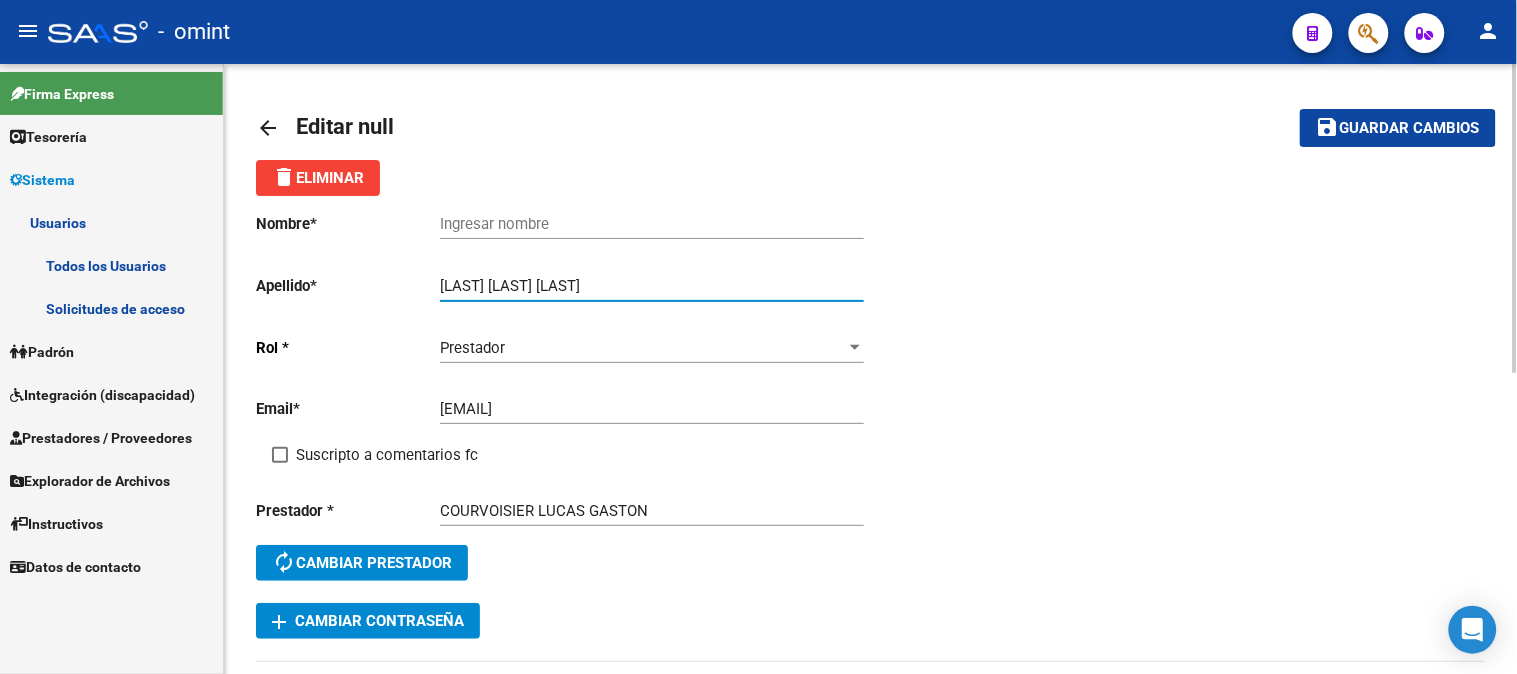 drag, startPoint x: 495, startPoint y: 288, endPoint x: 373, endPoint y: 304, distance: 123.04471 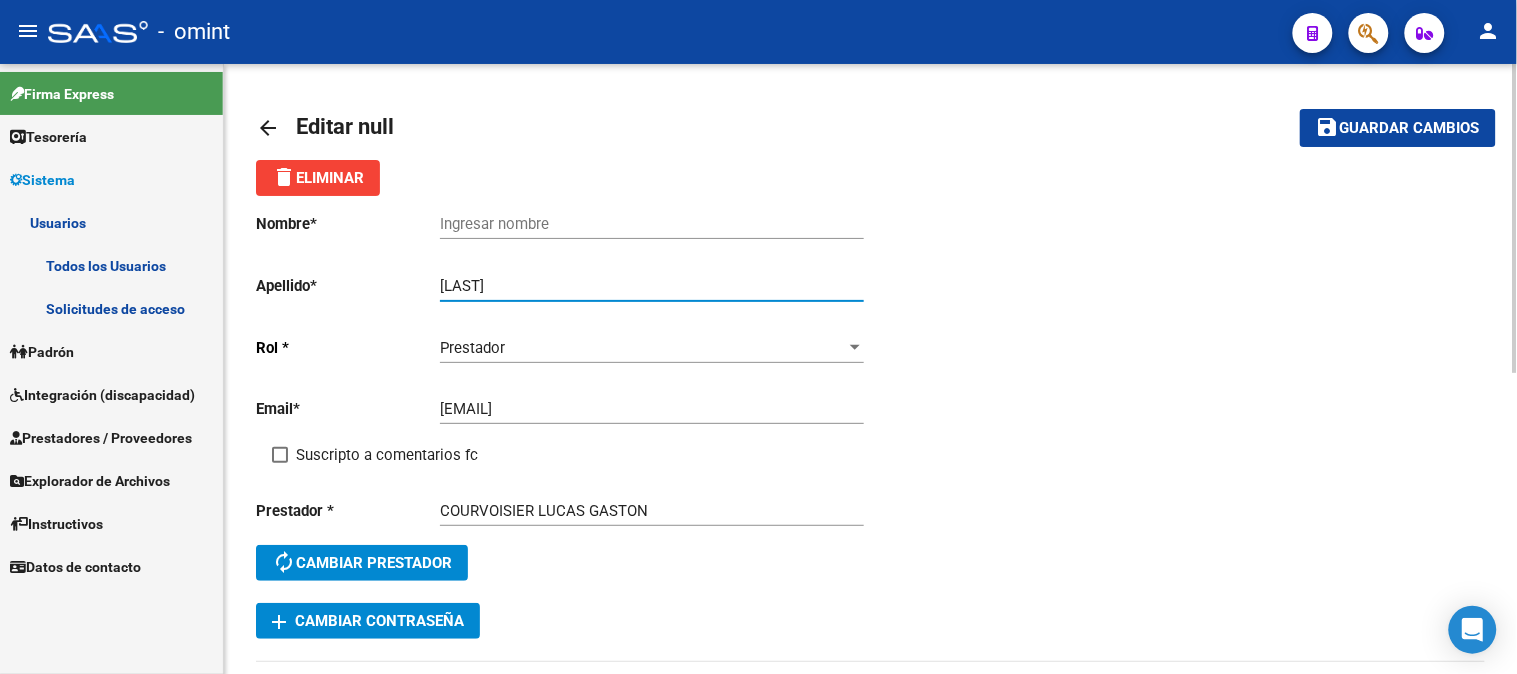 type on "COURVOISIER" 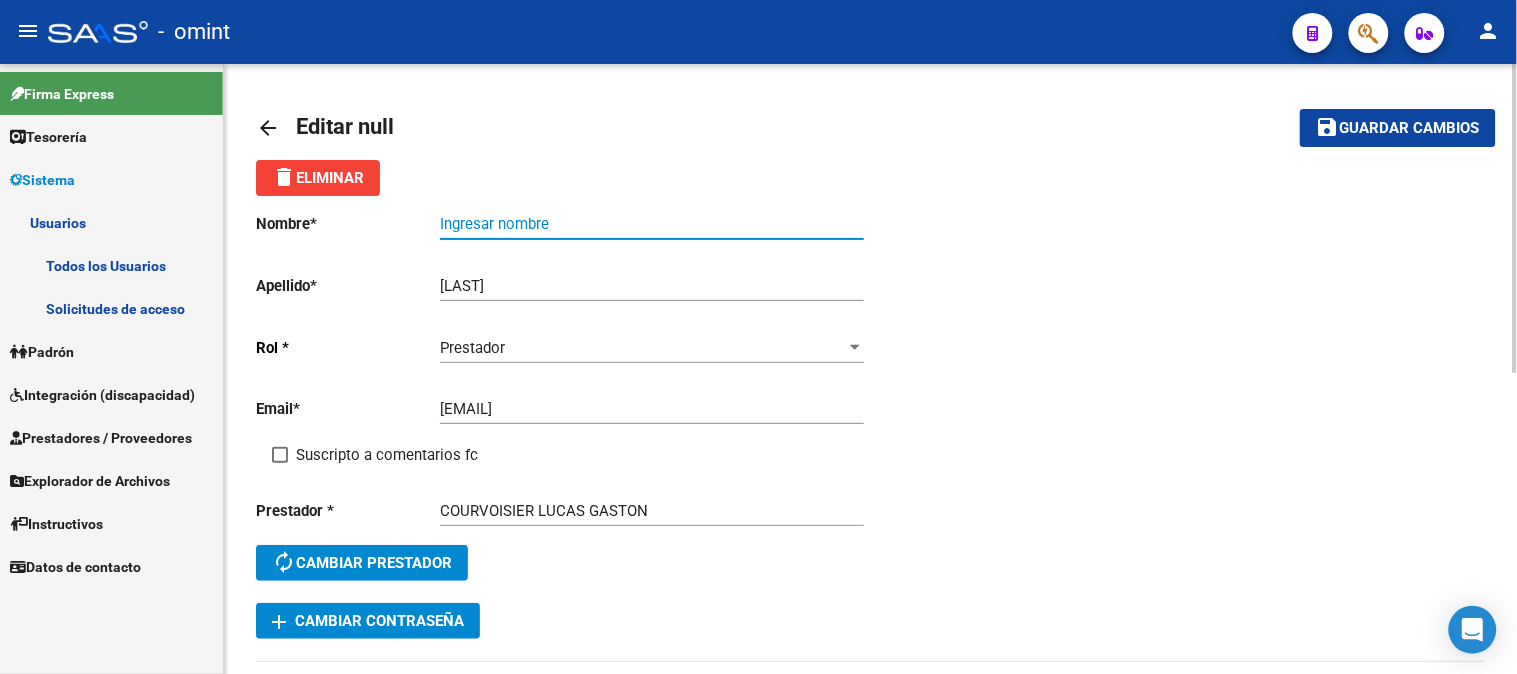 paste on "LUCAS" 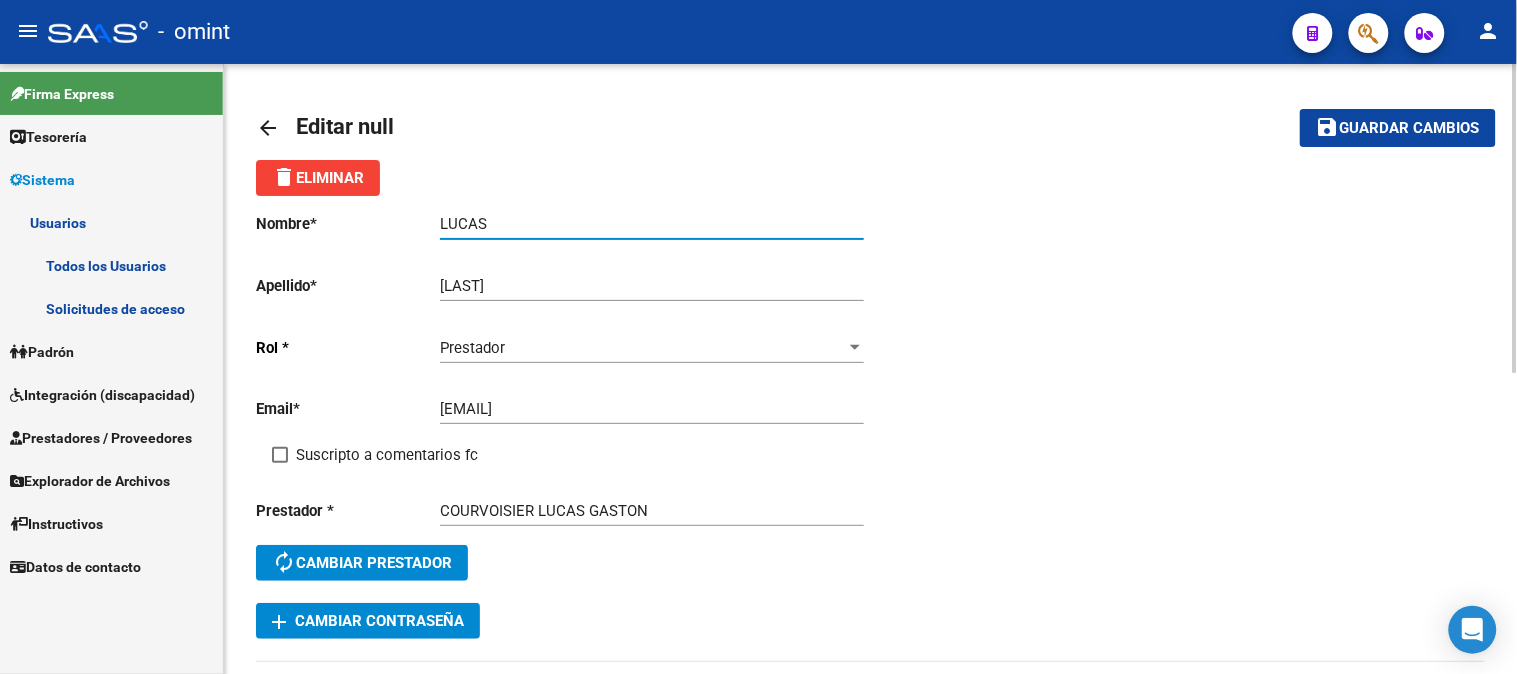 type on "LUCAS" 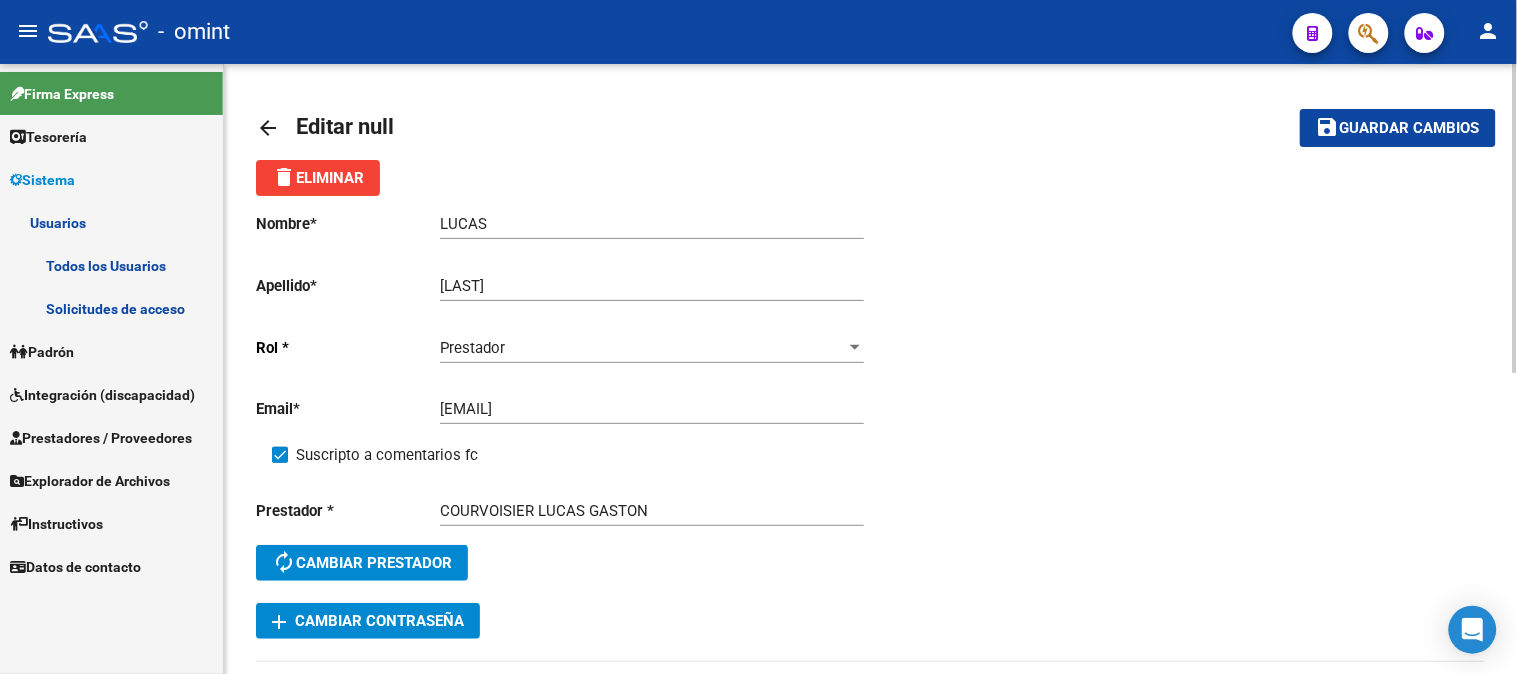 click on "save" 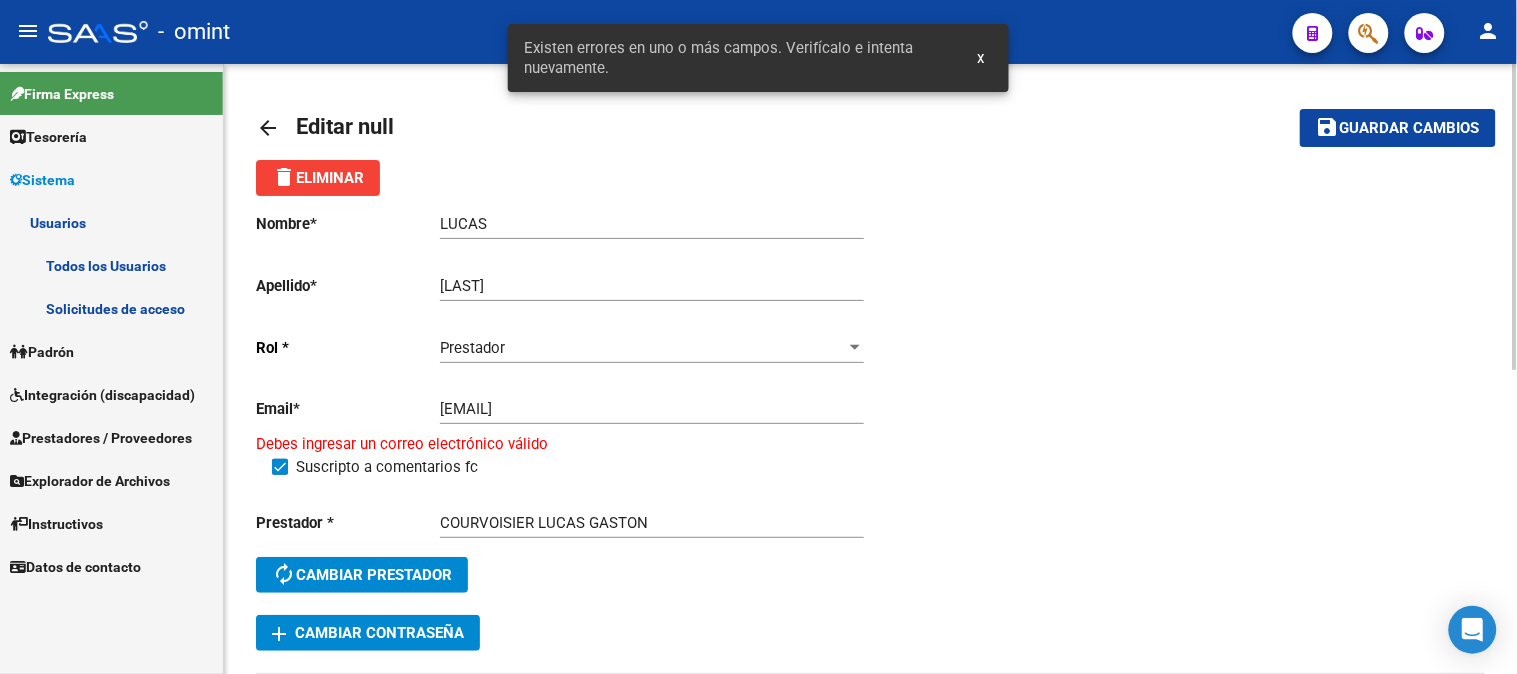 click on "Suscripto a comentarios fc" 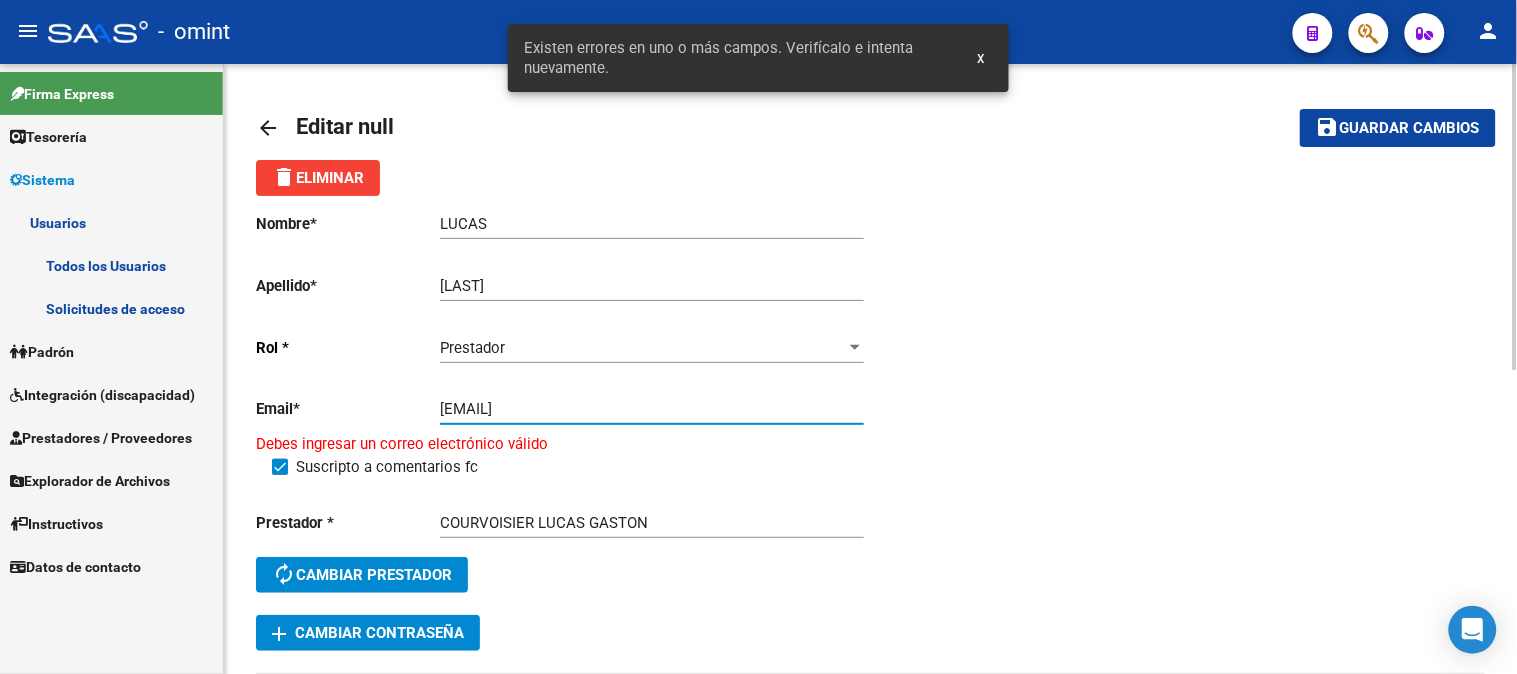 drag, startPoint x: 705, startPoint y: 412, endPoint x: 335, endPoint y: 438, distance: 370.91238 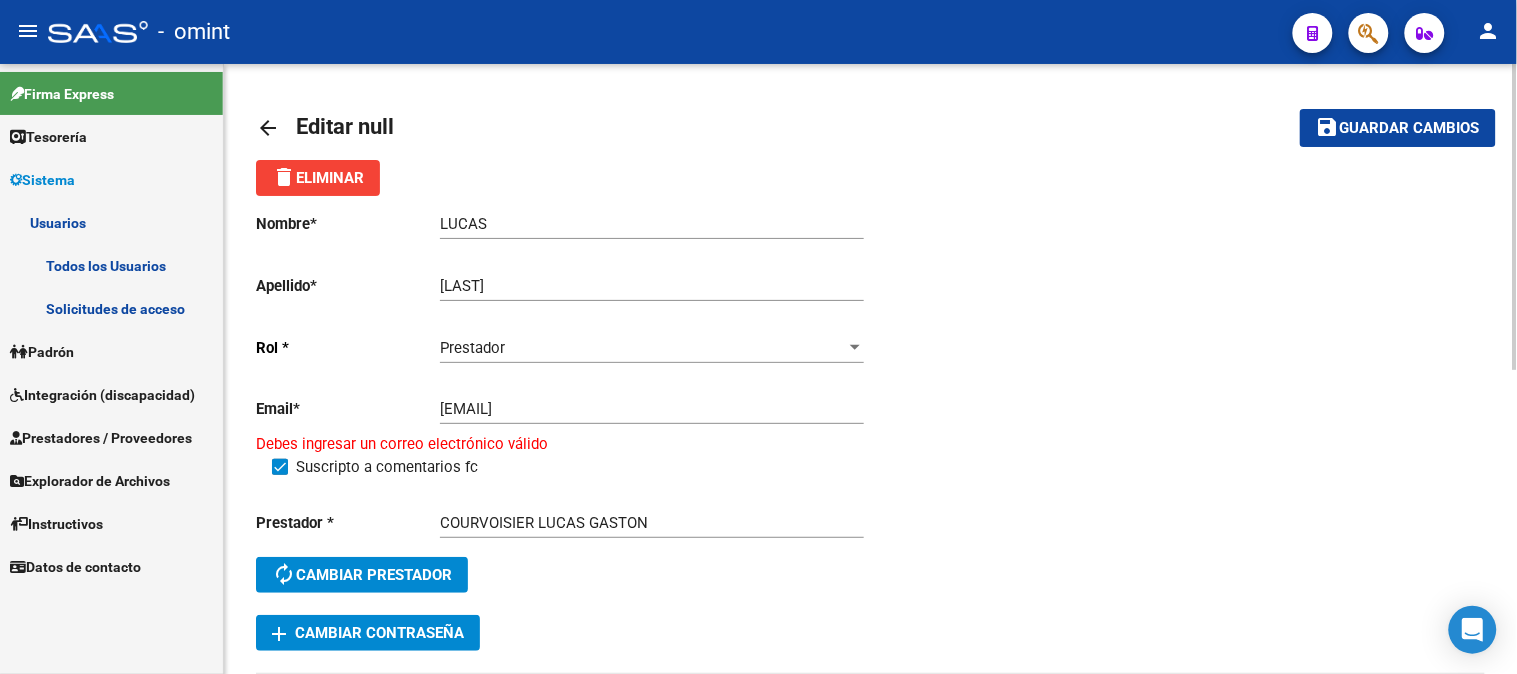 click on "CORVO.TRASLADOS@GMAIL.COM Ingresar email" 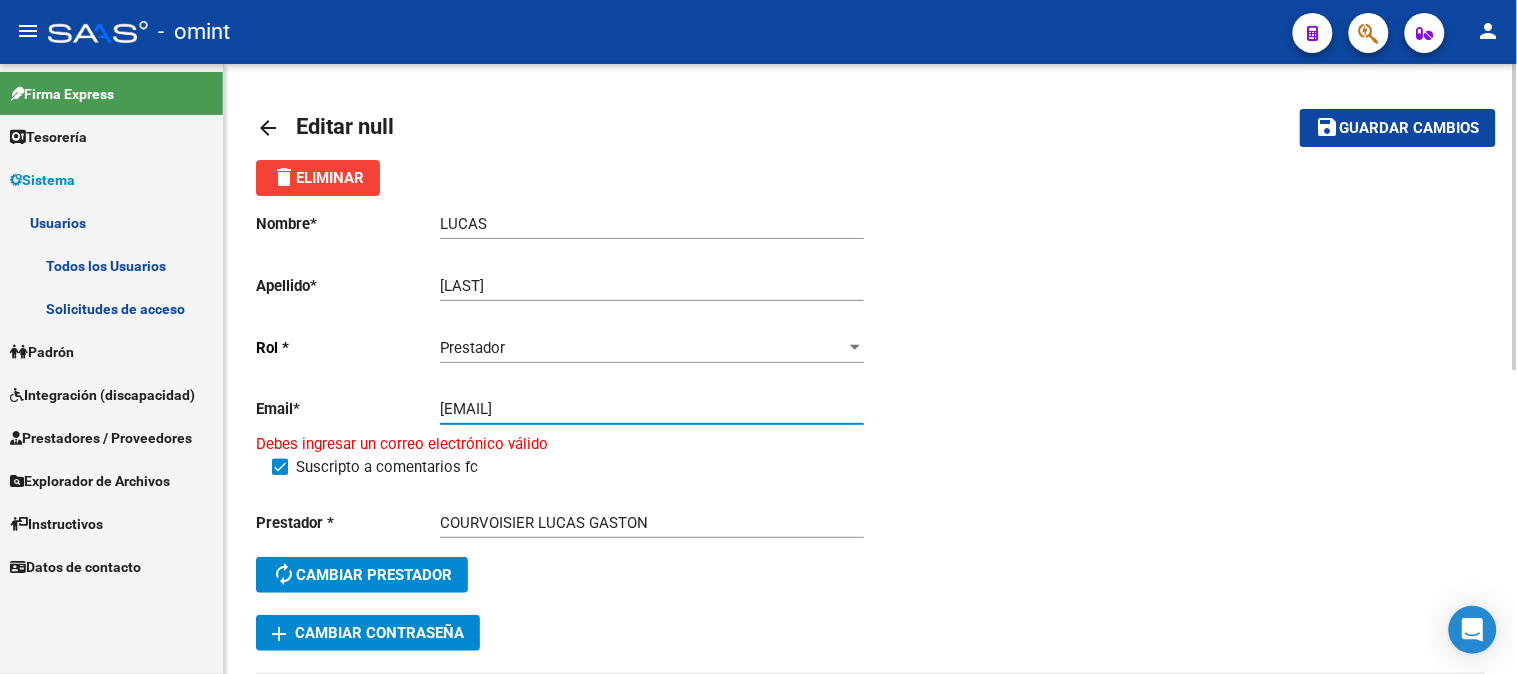 drag, startPoint x: 813, startPoint y: 410, endPoint x: 261, endPoint y: 427, distance: 552.2617 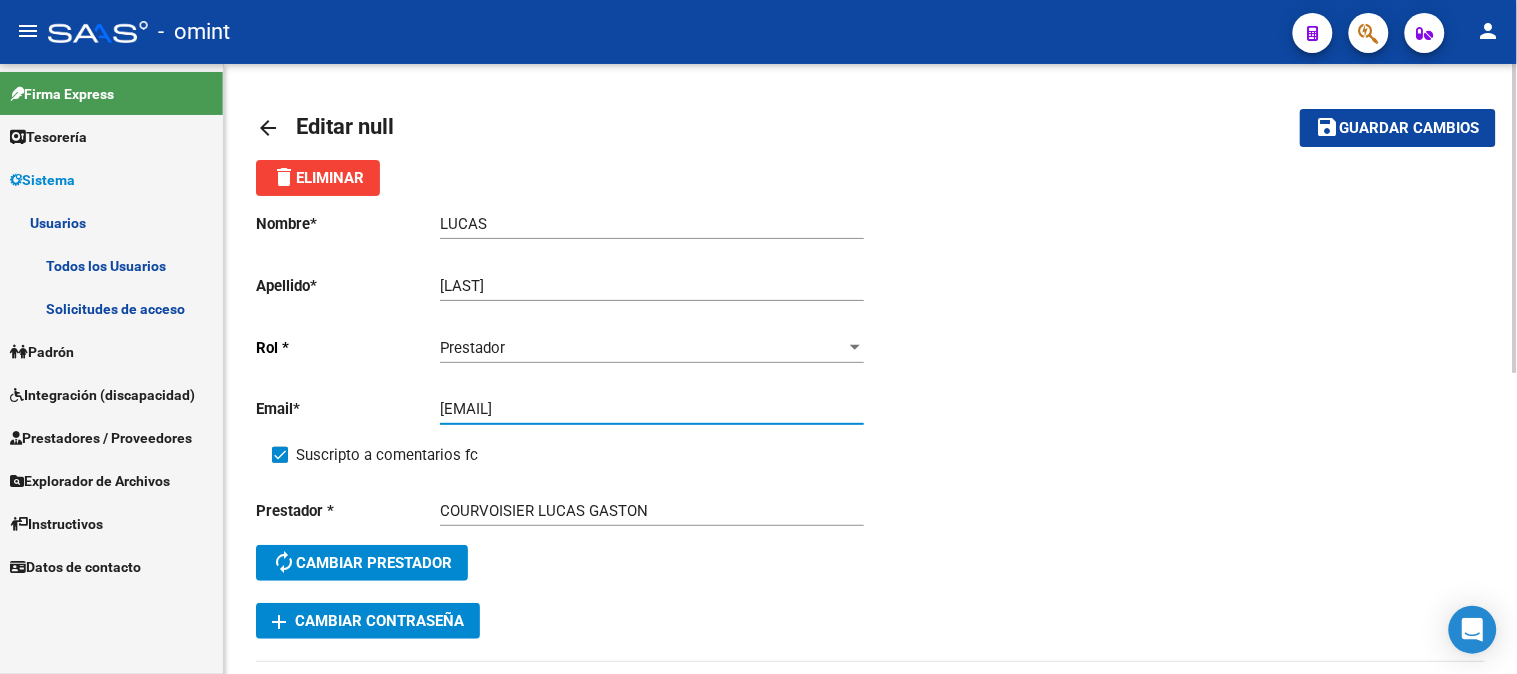 type on "corvo.traslados@gmail.com" 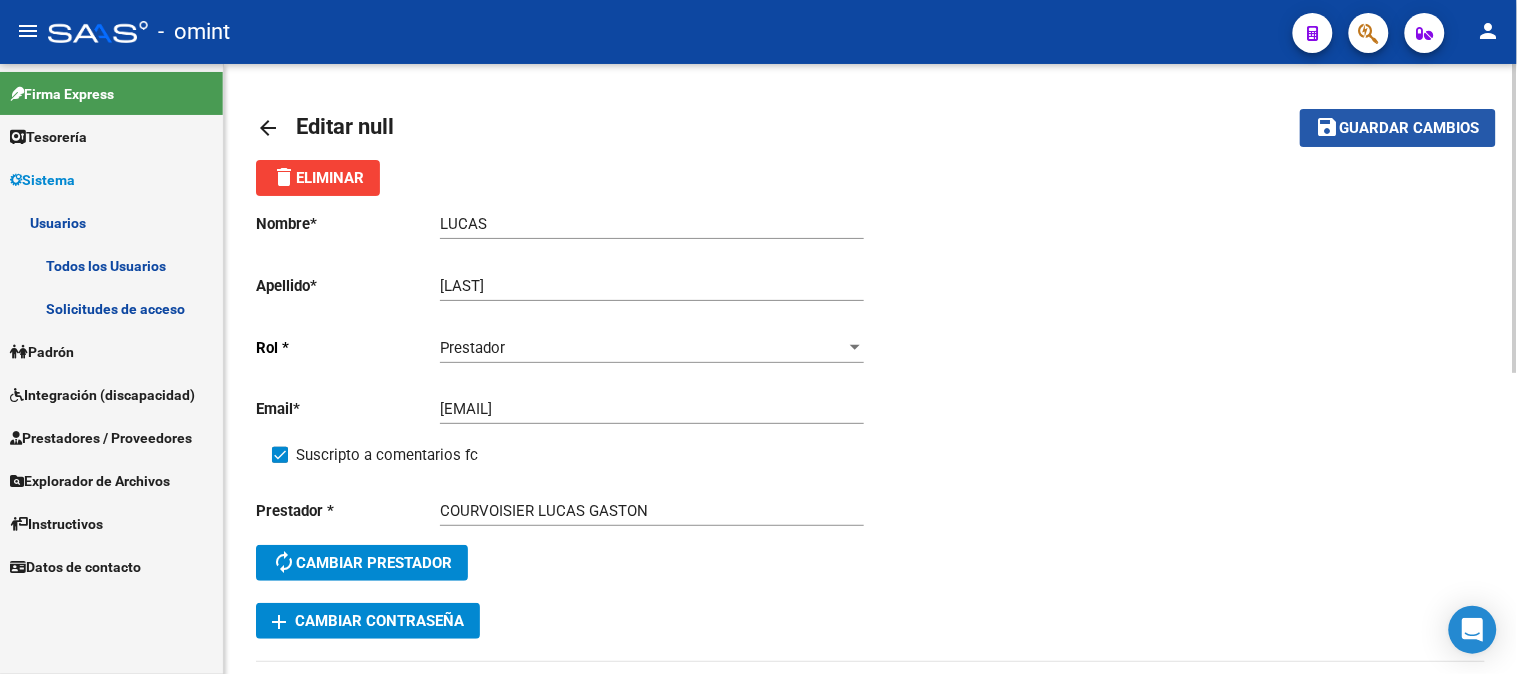 click on "save Guardar cambios" 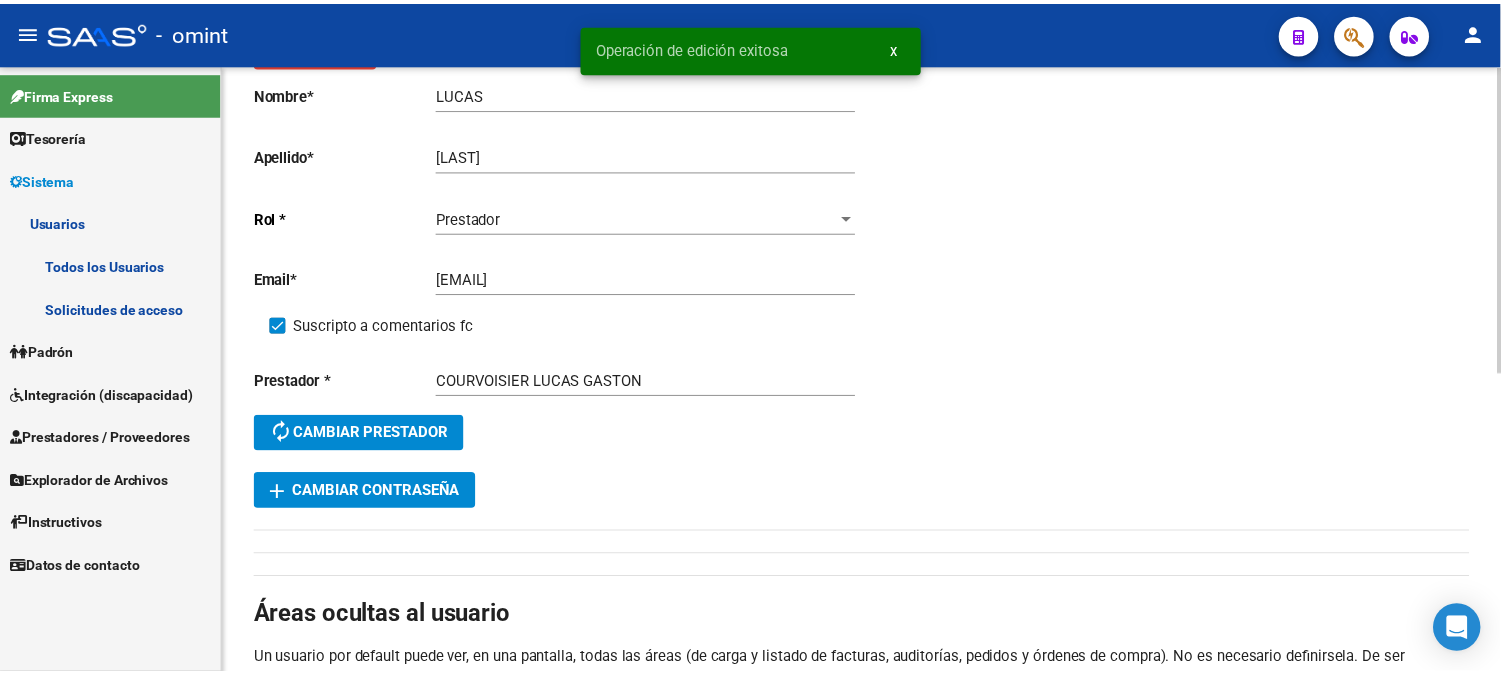 scroll, scrollTop: 594, scrollLeft: 0, axis: vertical 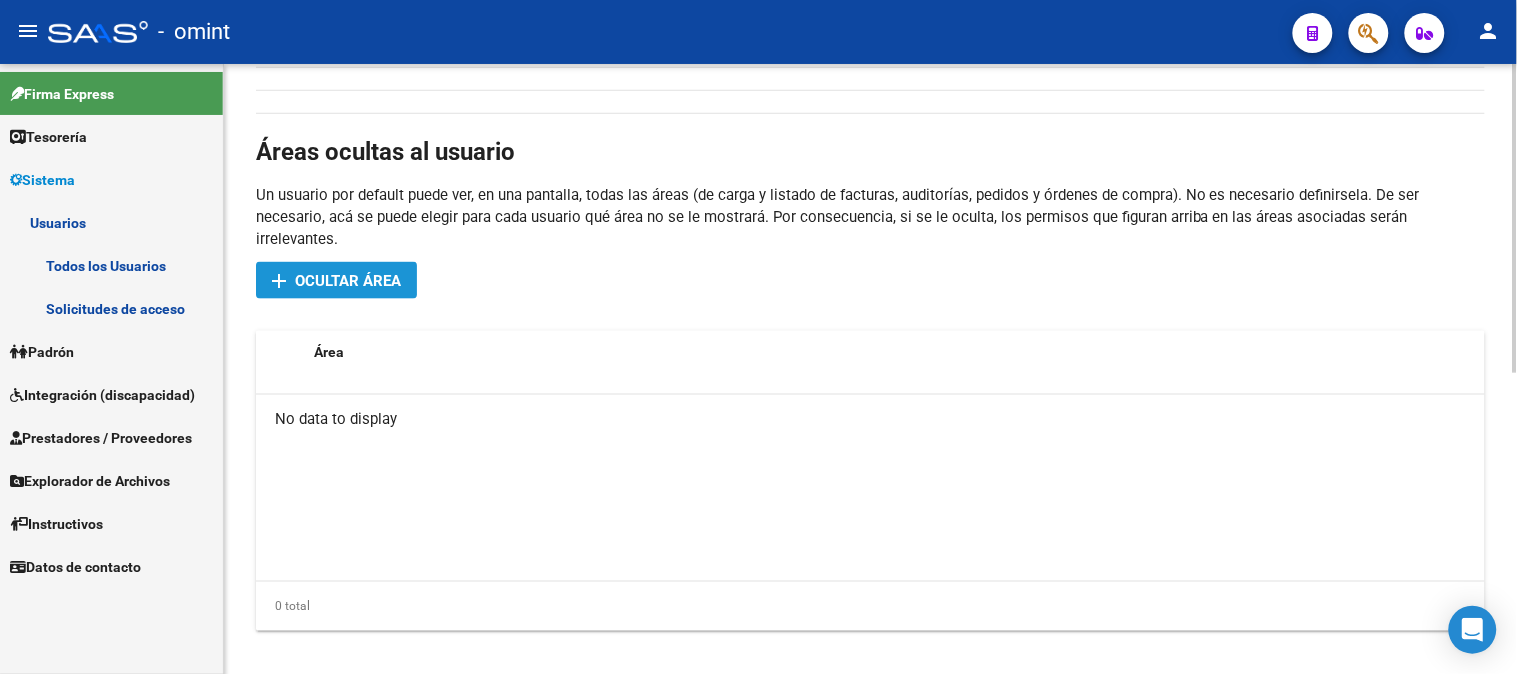 click on "add Ocultar área" 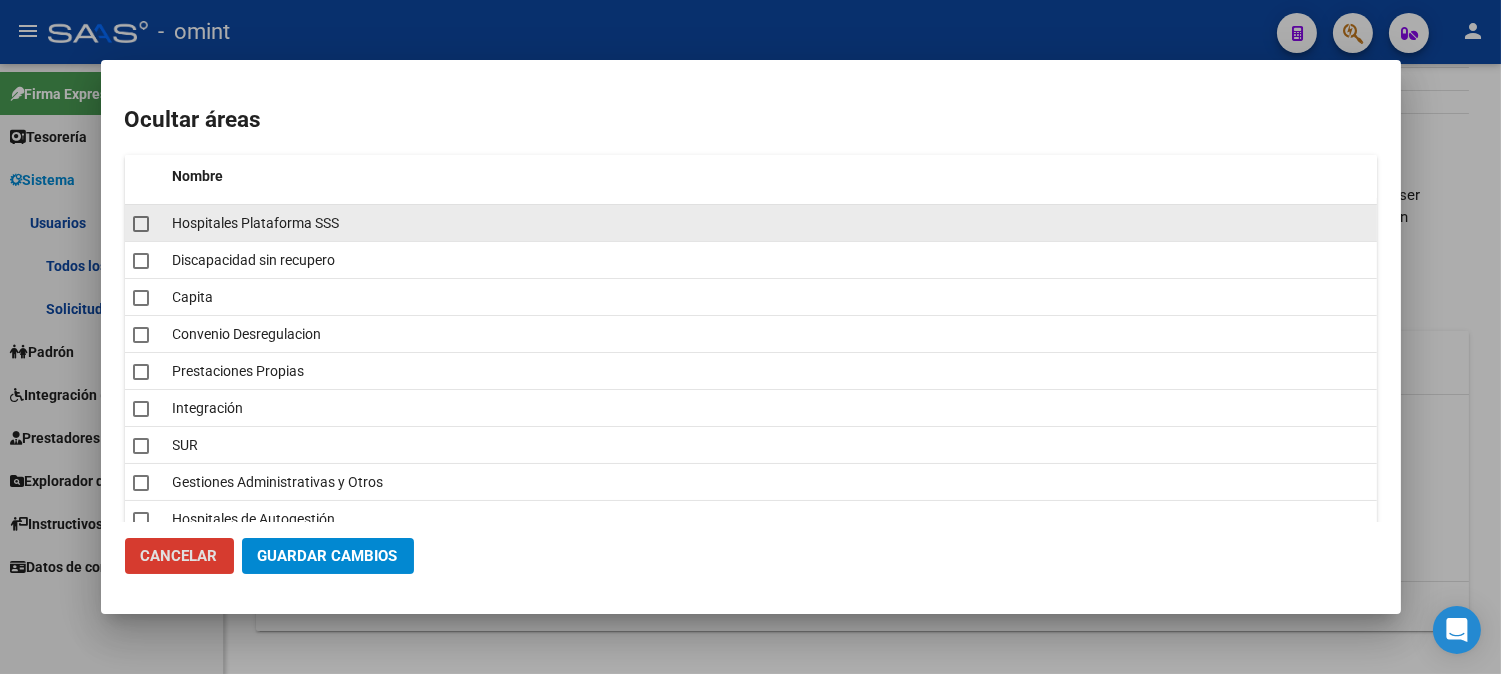 click 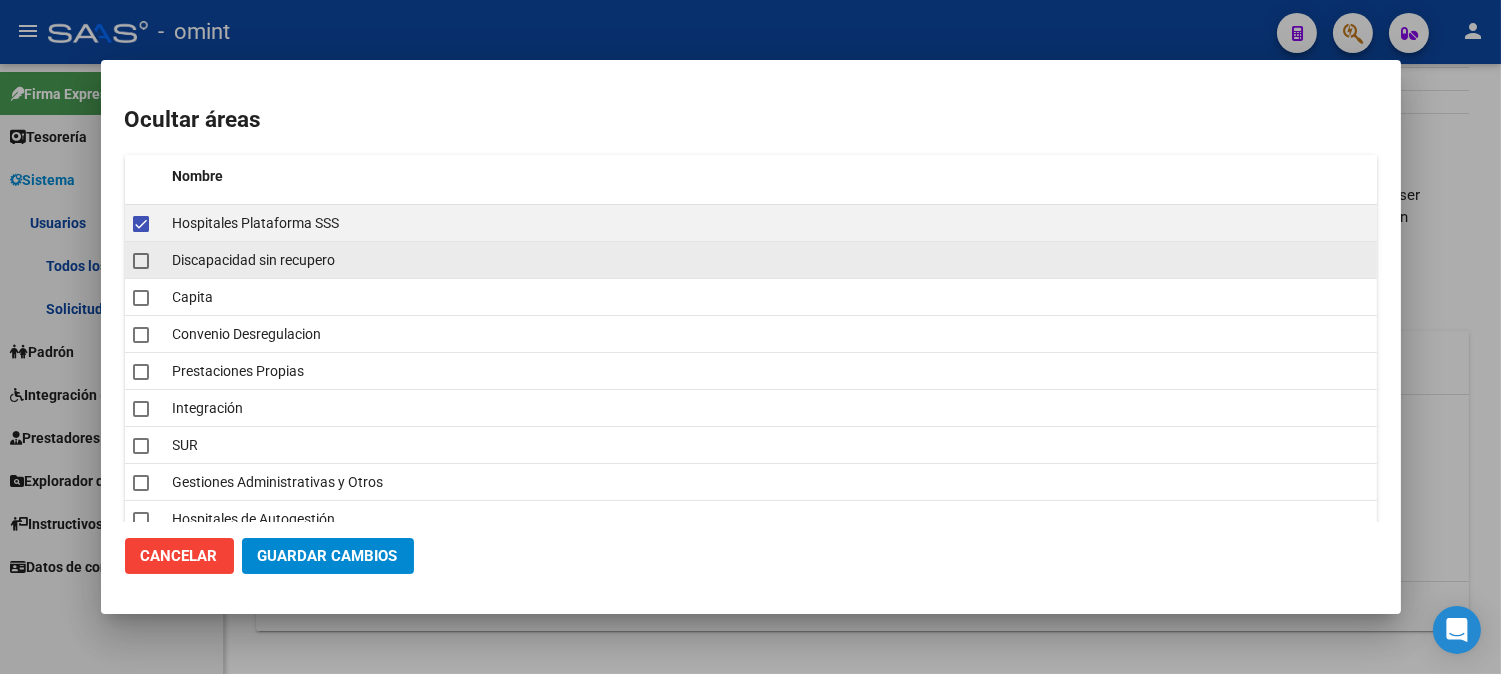 click 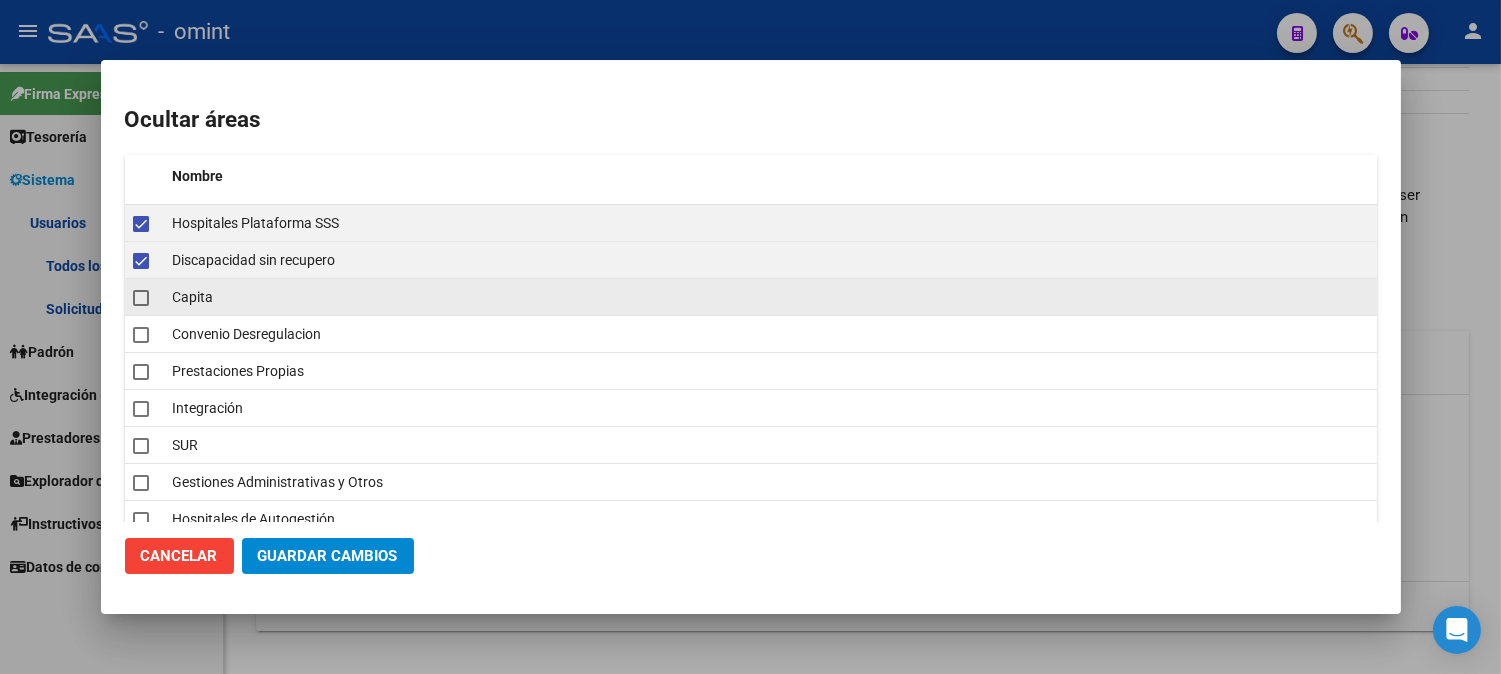 click 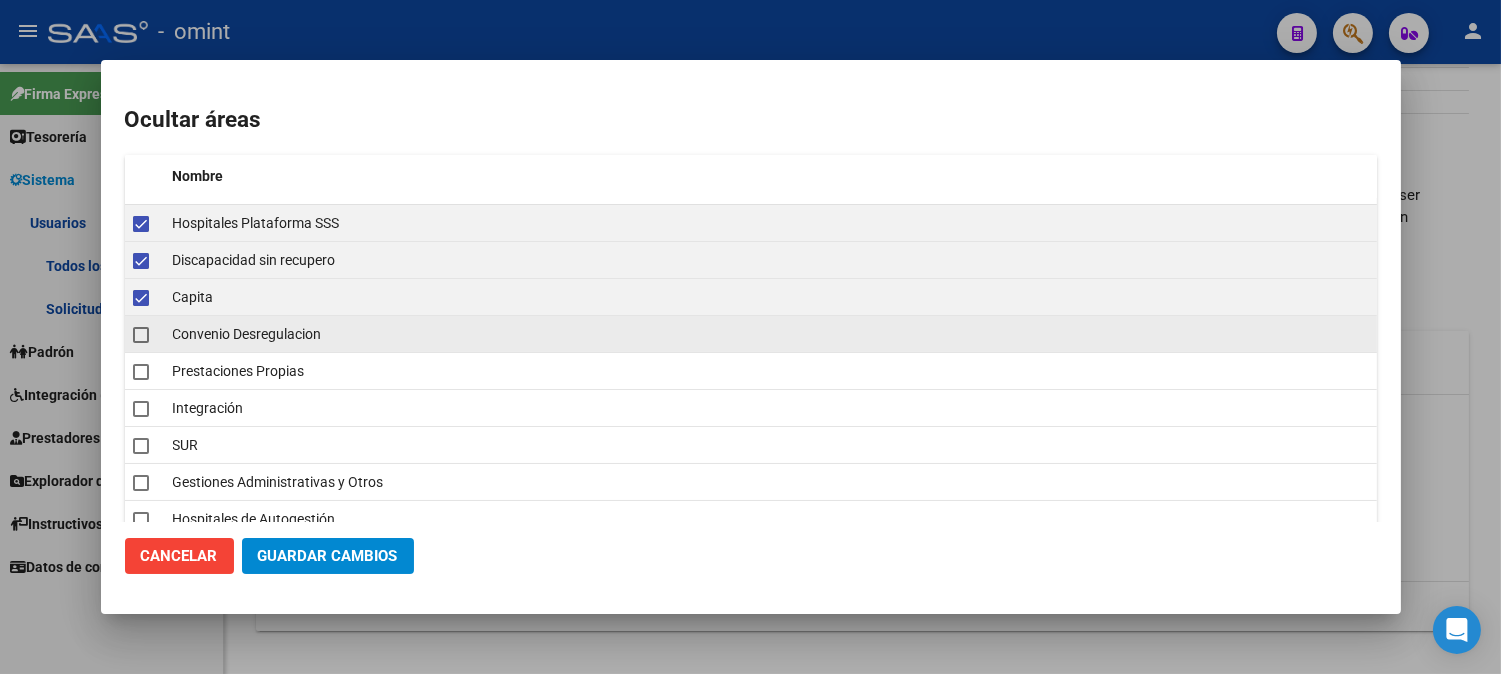 click at bounding box center [141, 334] 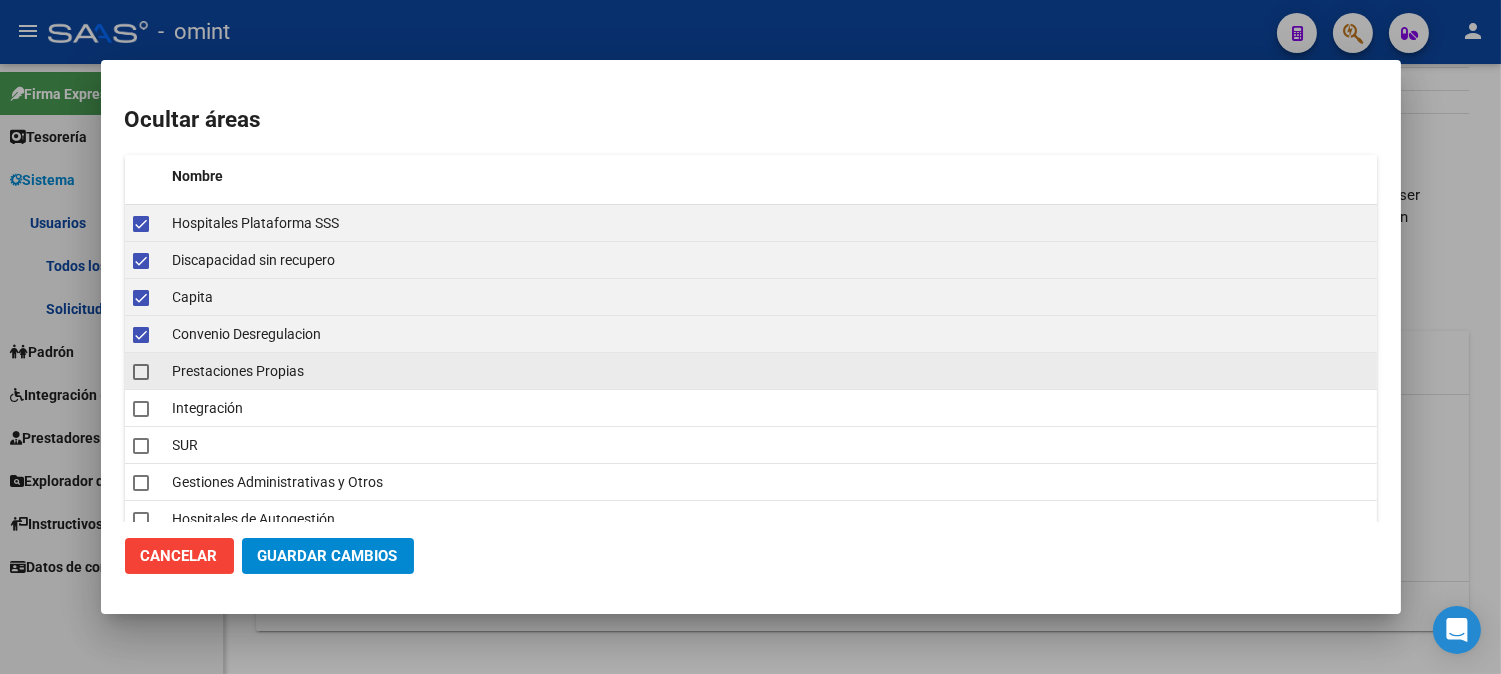 click at bounding box center [141, 372] 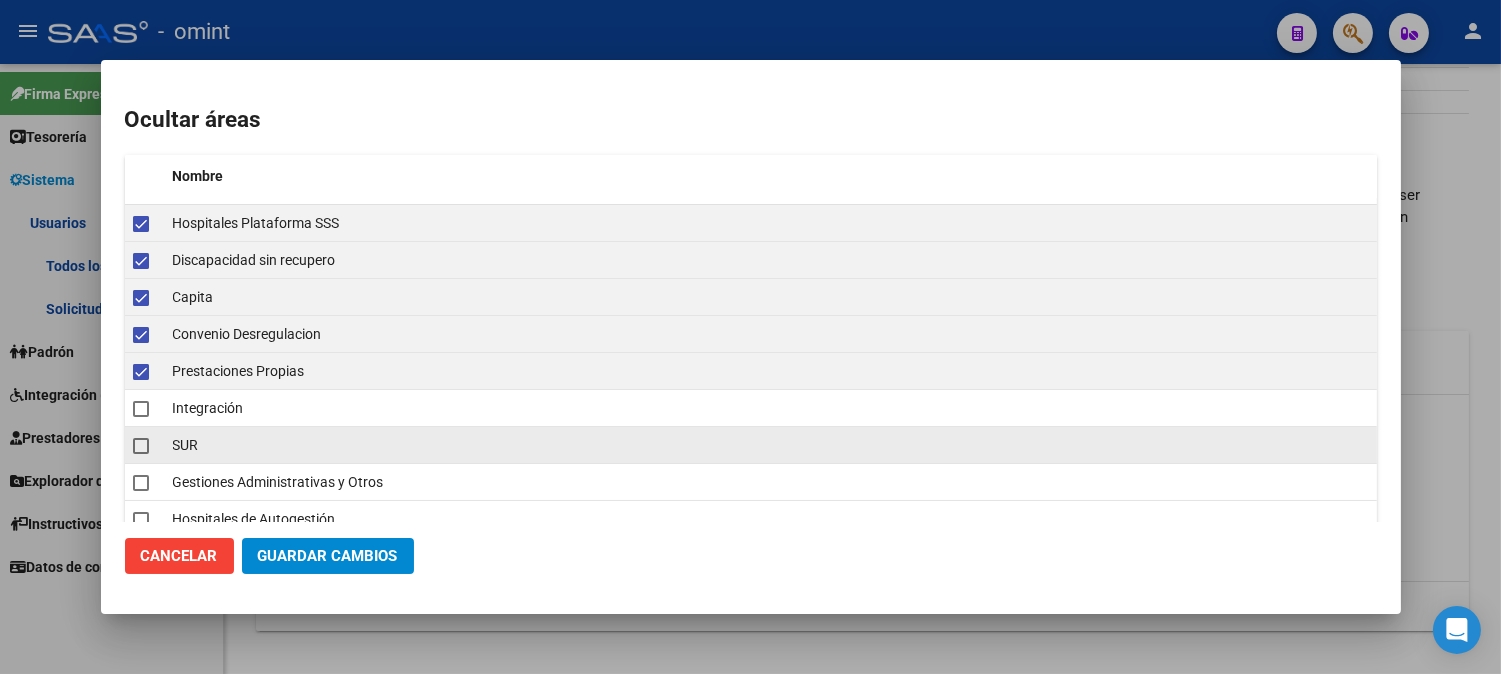 click at bounding box center [141, 446] 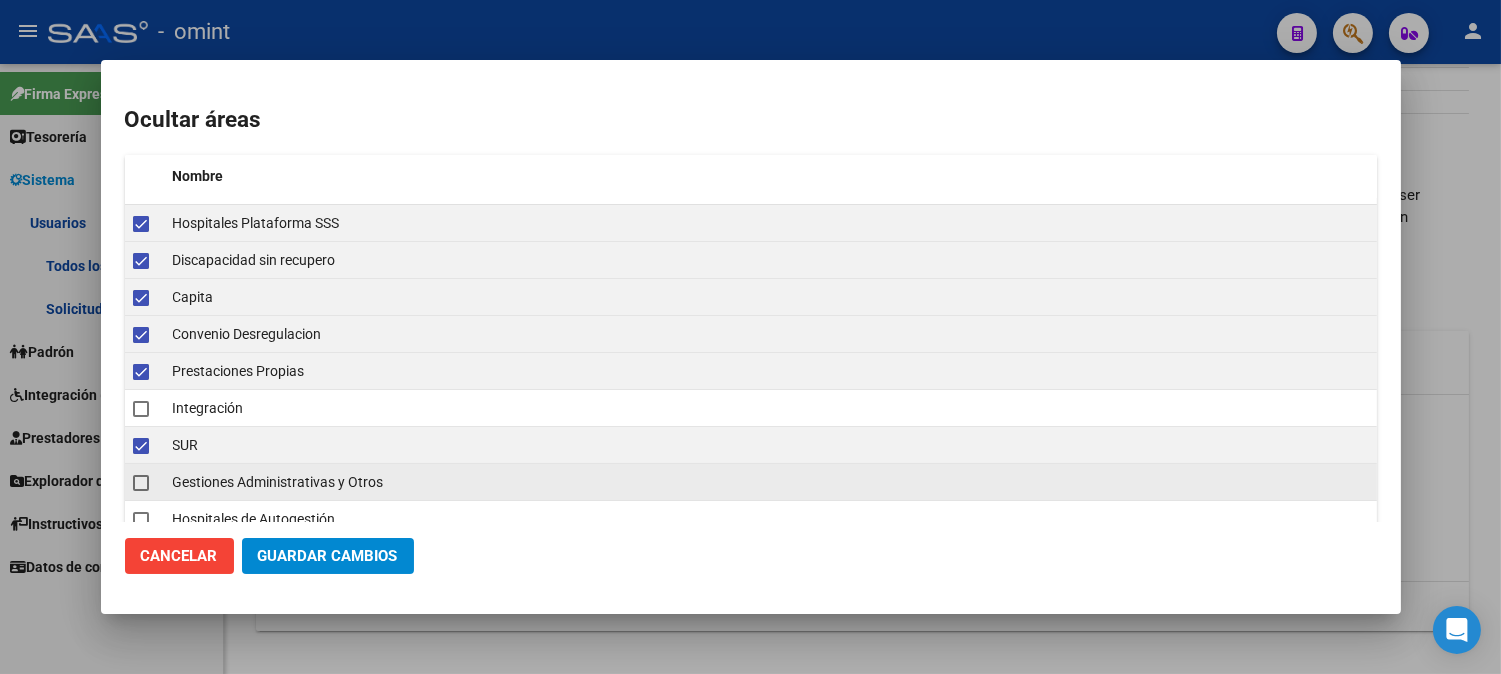click at bounding box center (141, 483) 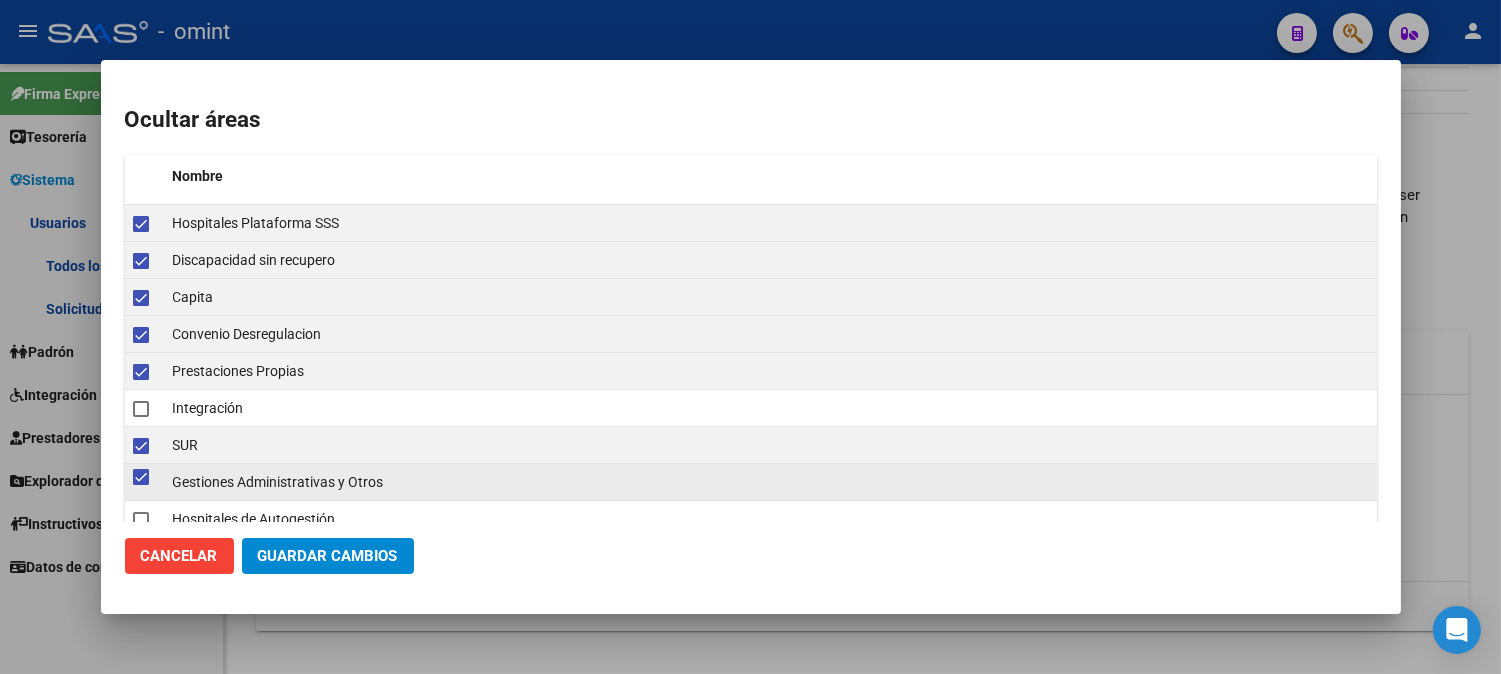 scroll, scrollTop: 7, scrollLeft: 0, axis: vertical 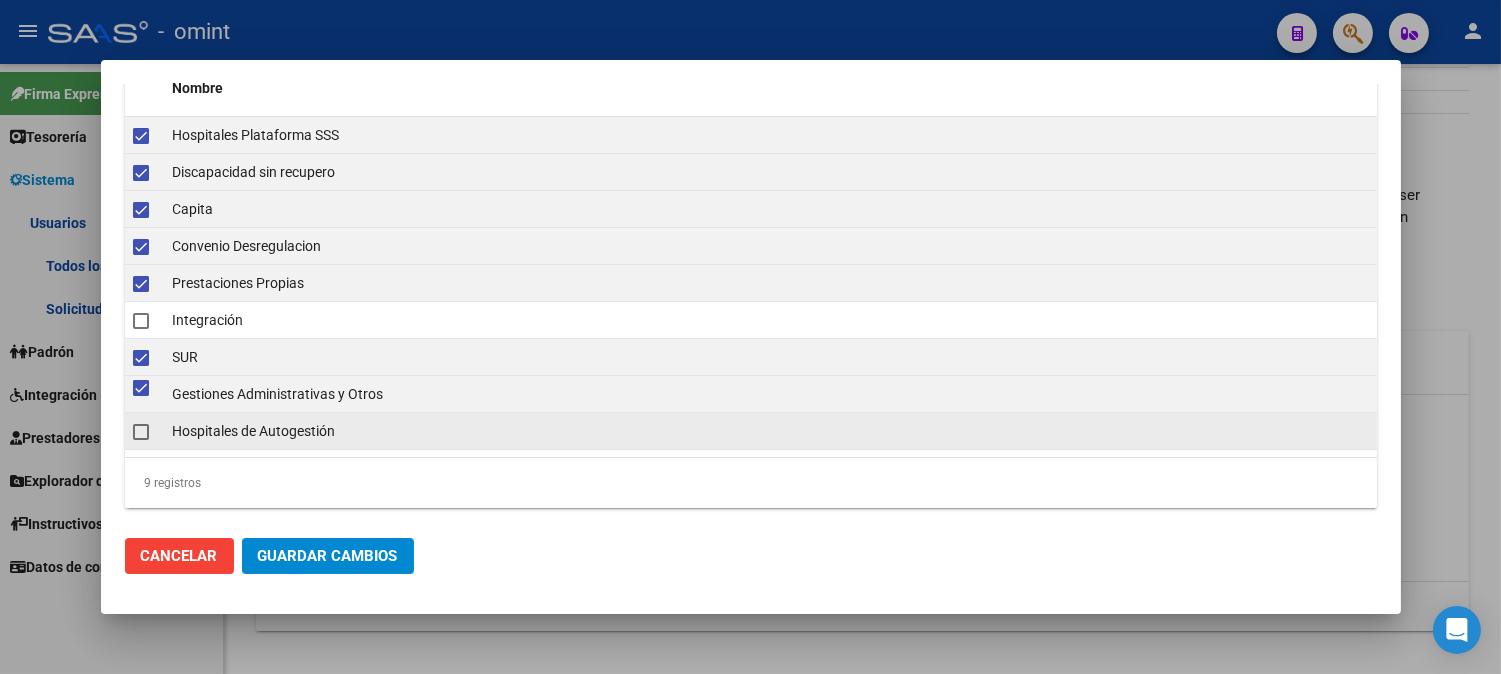click 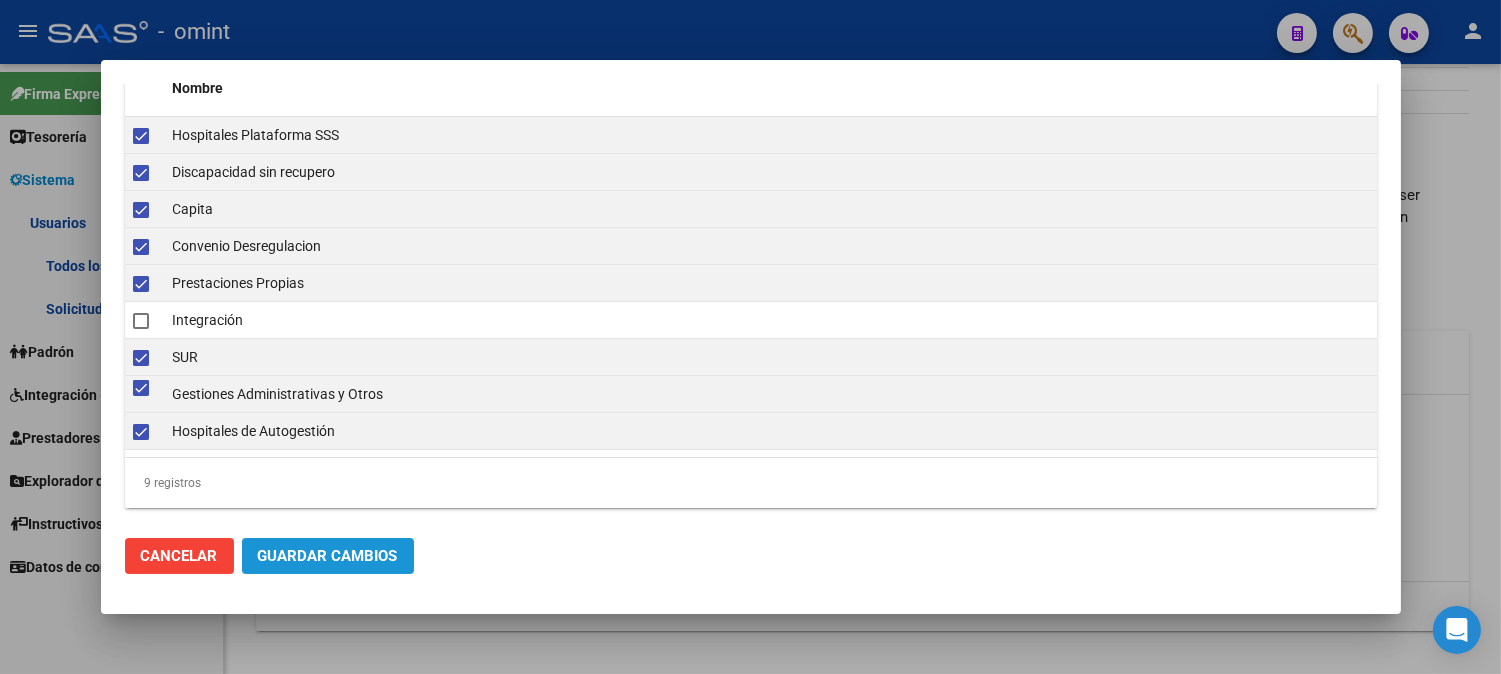click on "Guardar Cambios" 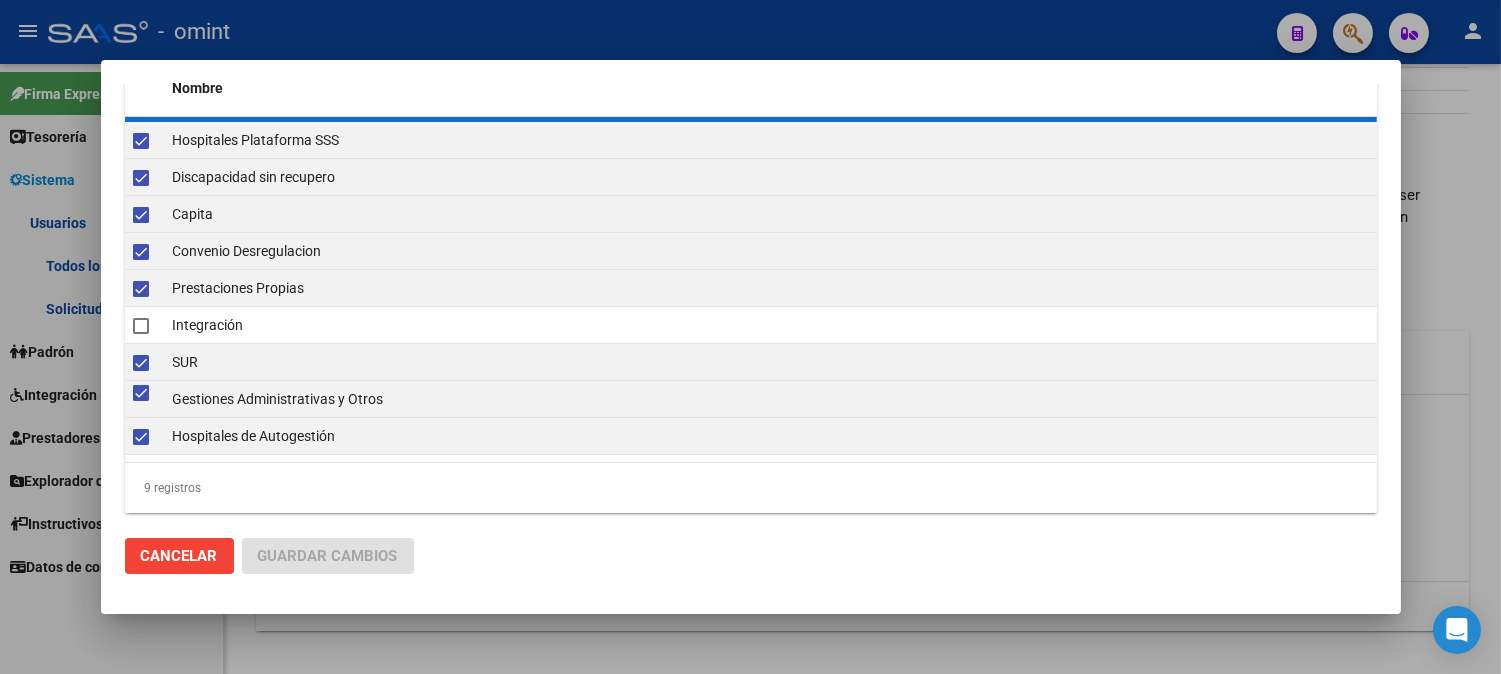 checkbox on "false" 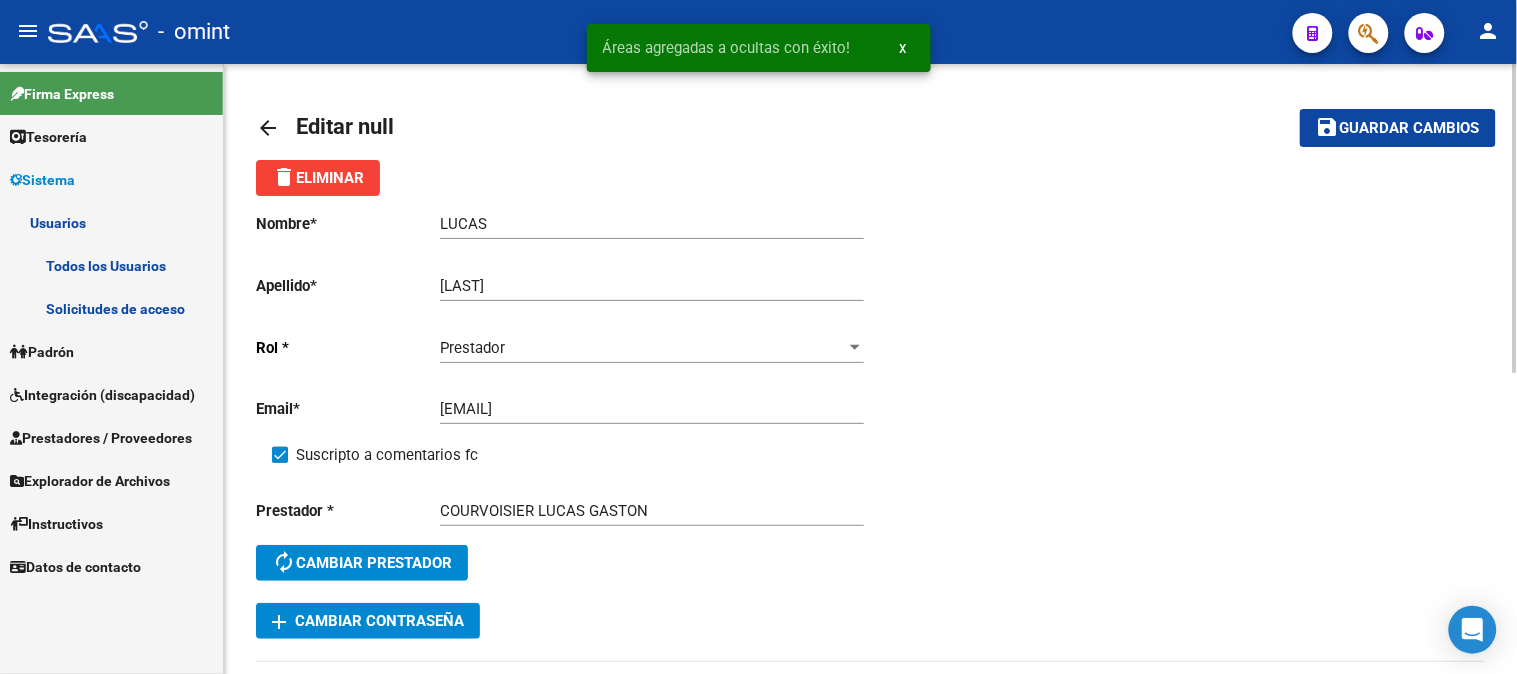 scroll, scrollTop: 0, scrollLeft: 0, axis: both 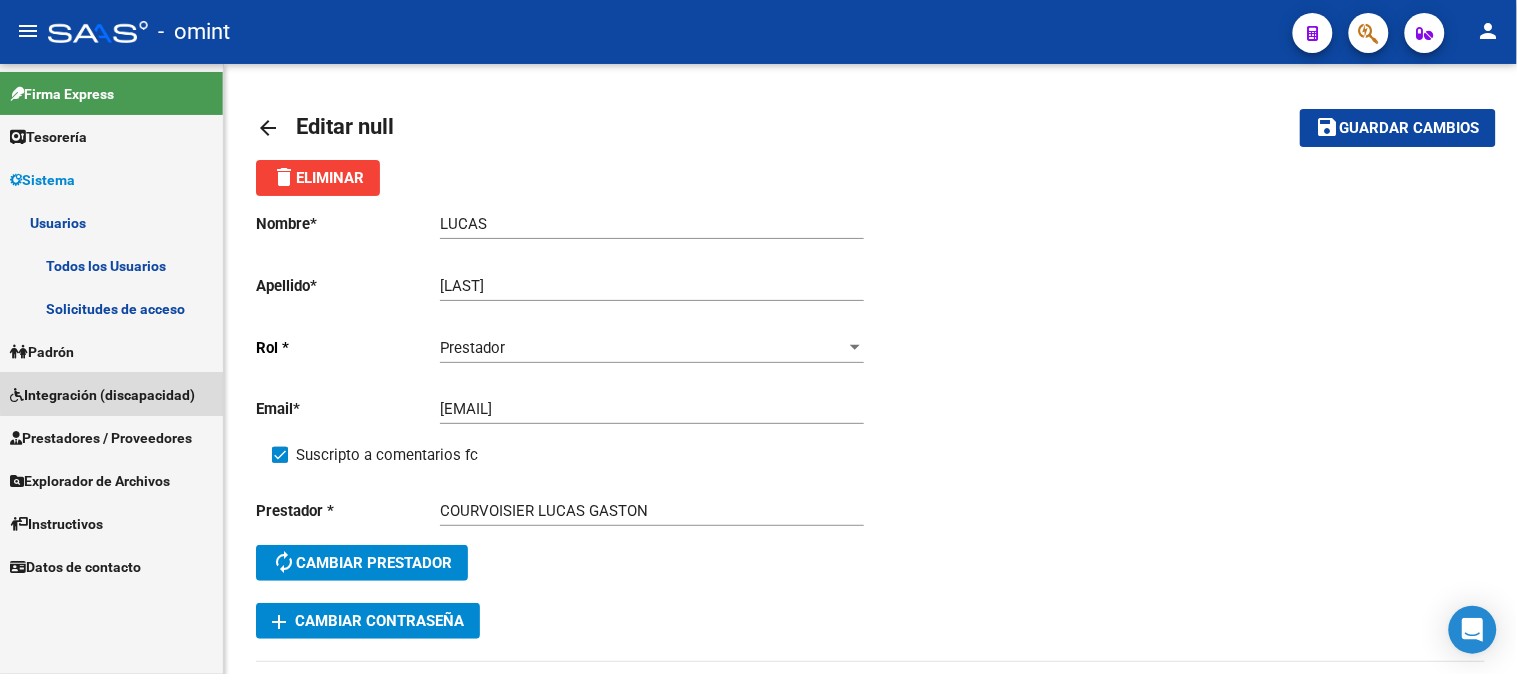 click on "Integración (discapacidad)" at bounding box center (102, 395) 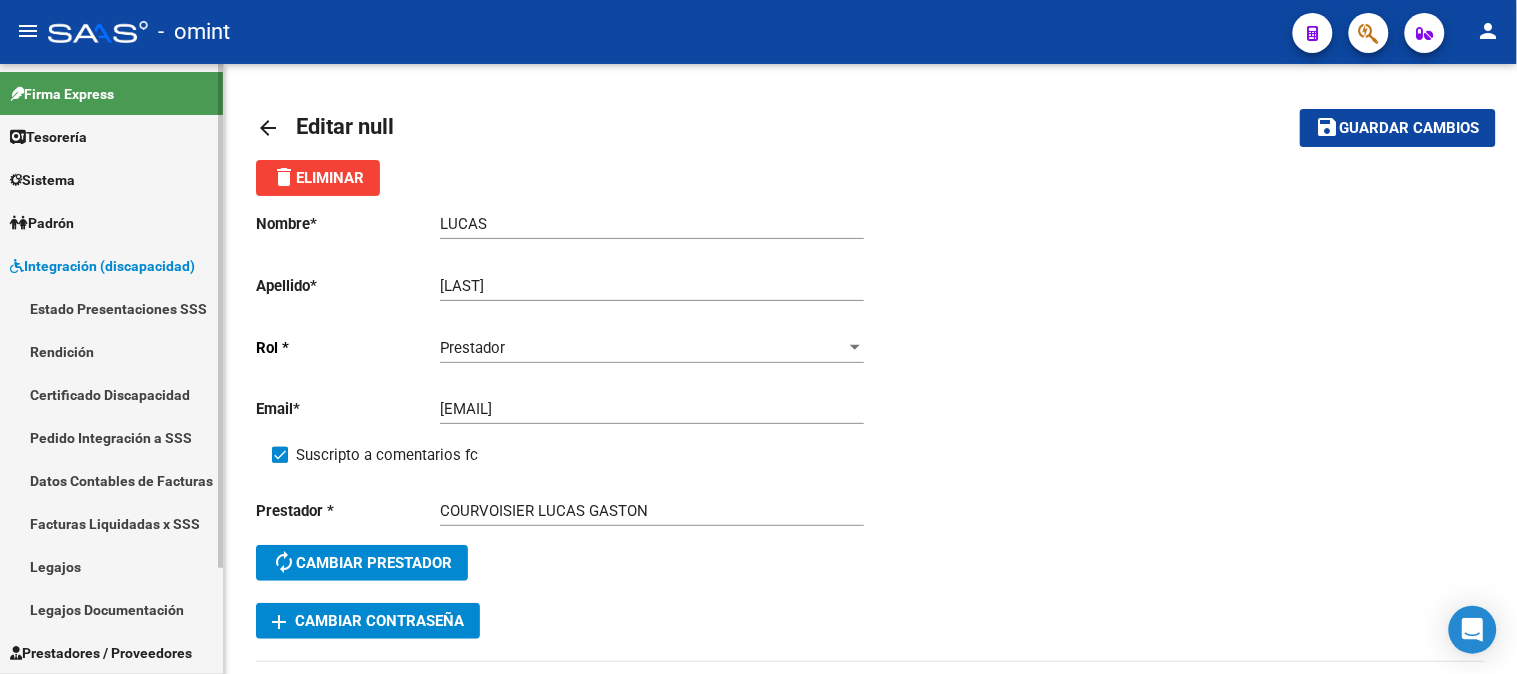 click on "Legajos" at bounding box center [111, 566] 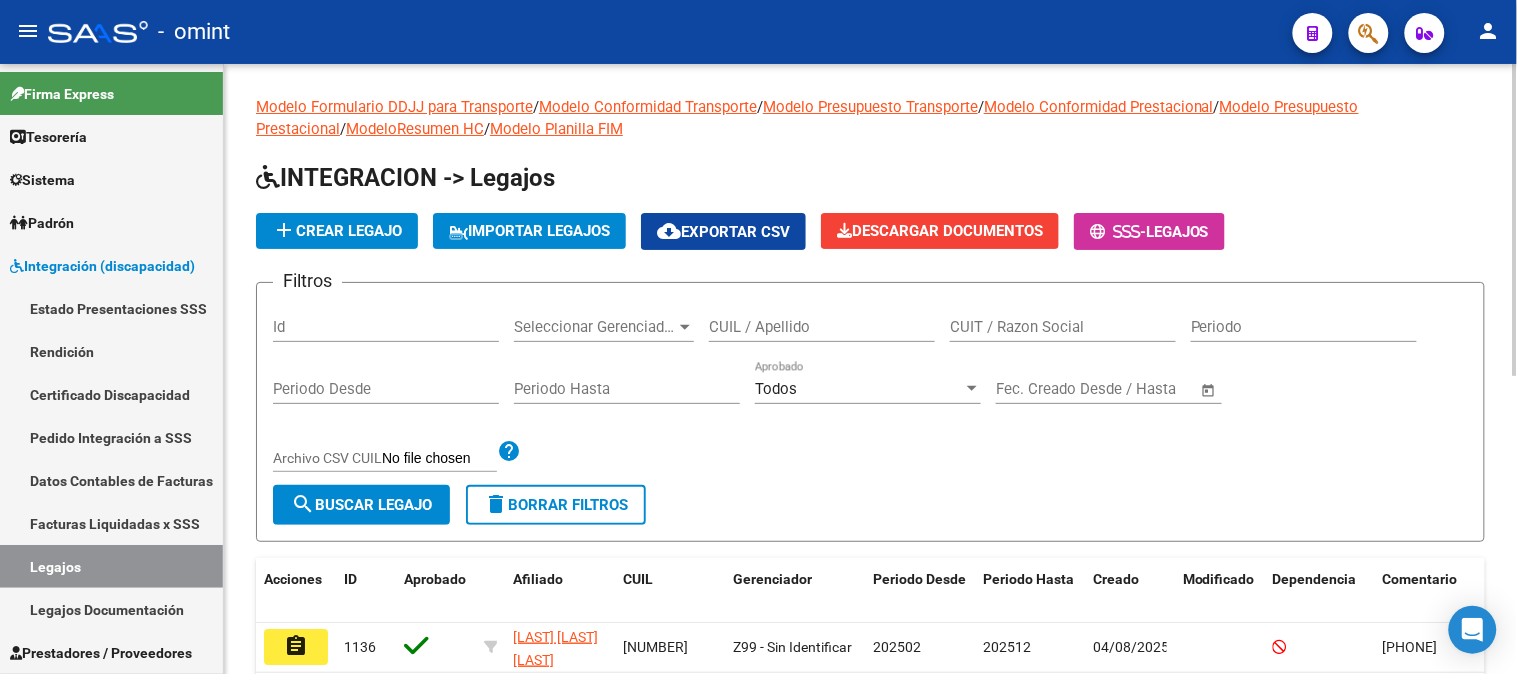 click on "CUIL / Apellido" at bounding box center [822, 327] 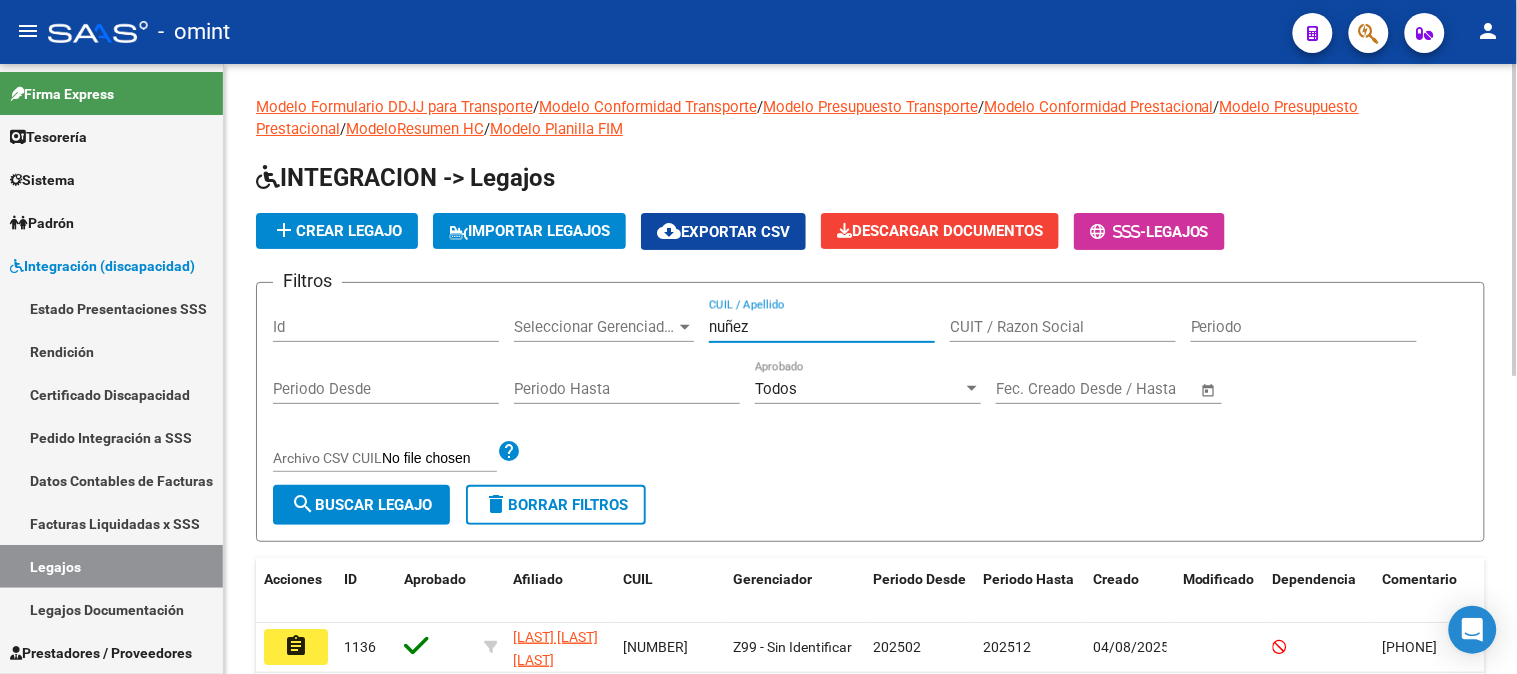 type on "nuñez" 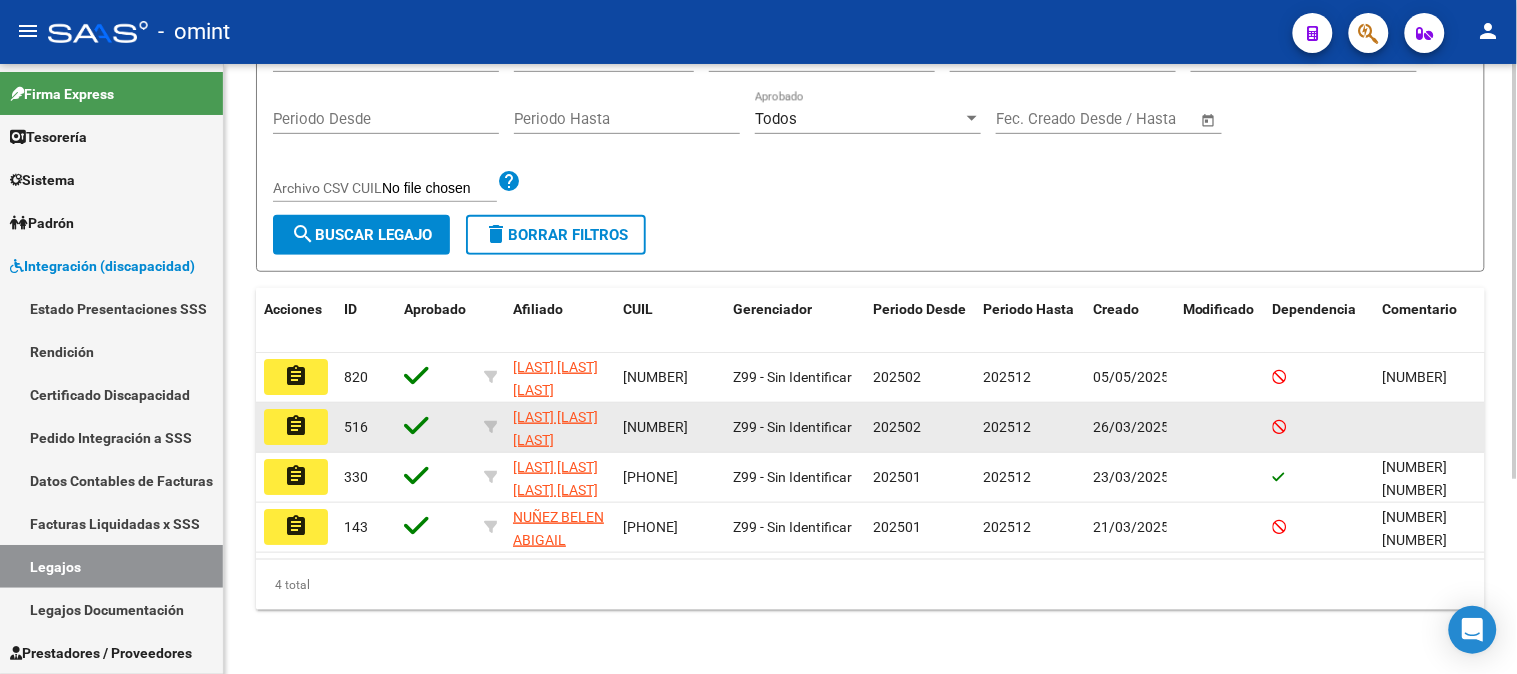 scroll, scrollTop: 286, scrollLeft: 0, axis: vertical 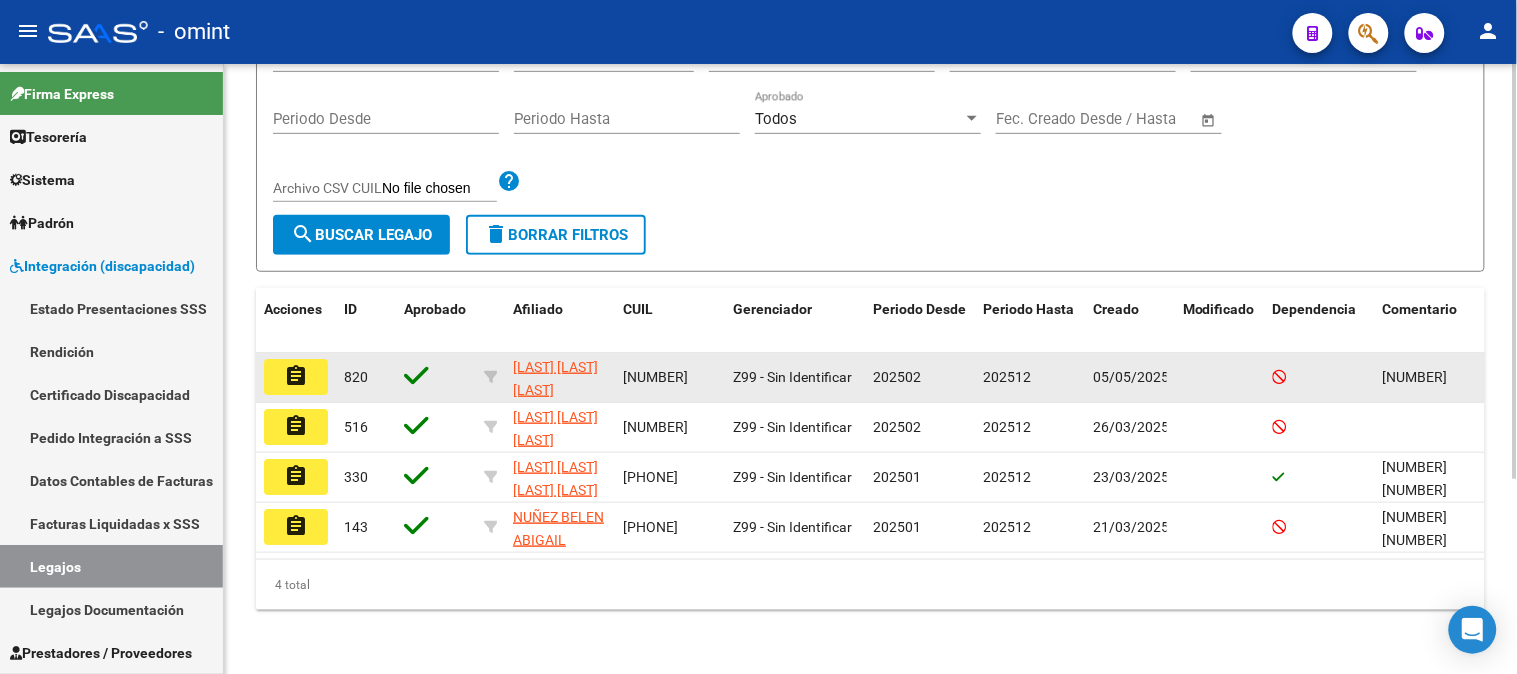 click on "assignment" 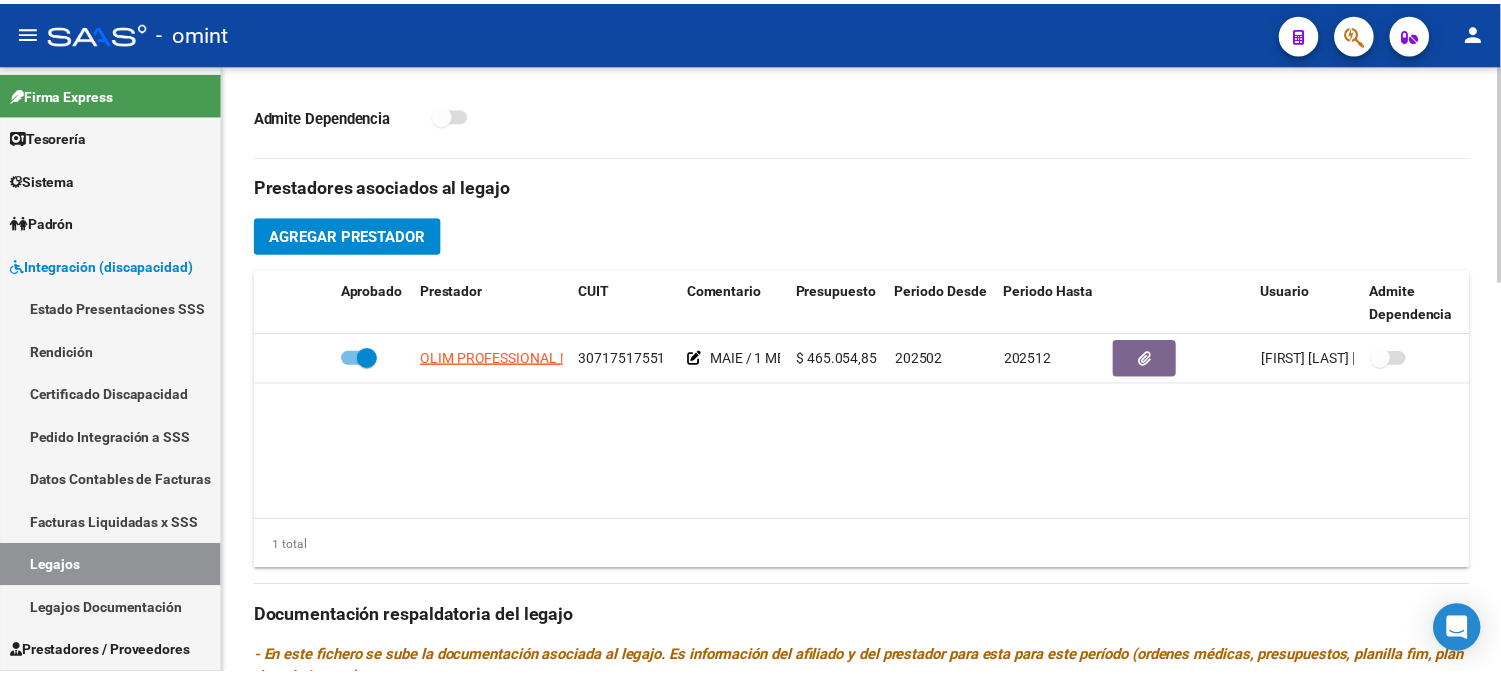 scroll, scrollTop: 666, scrollLeft: 0, axis: vertical 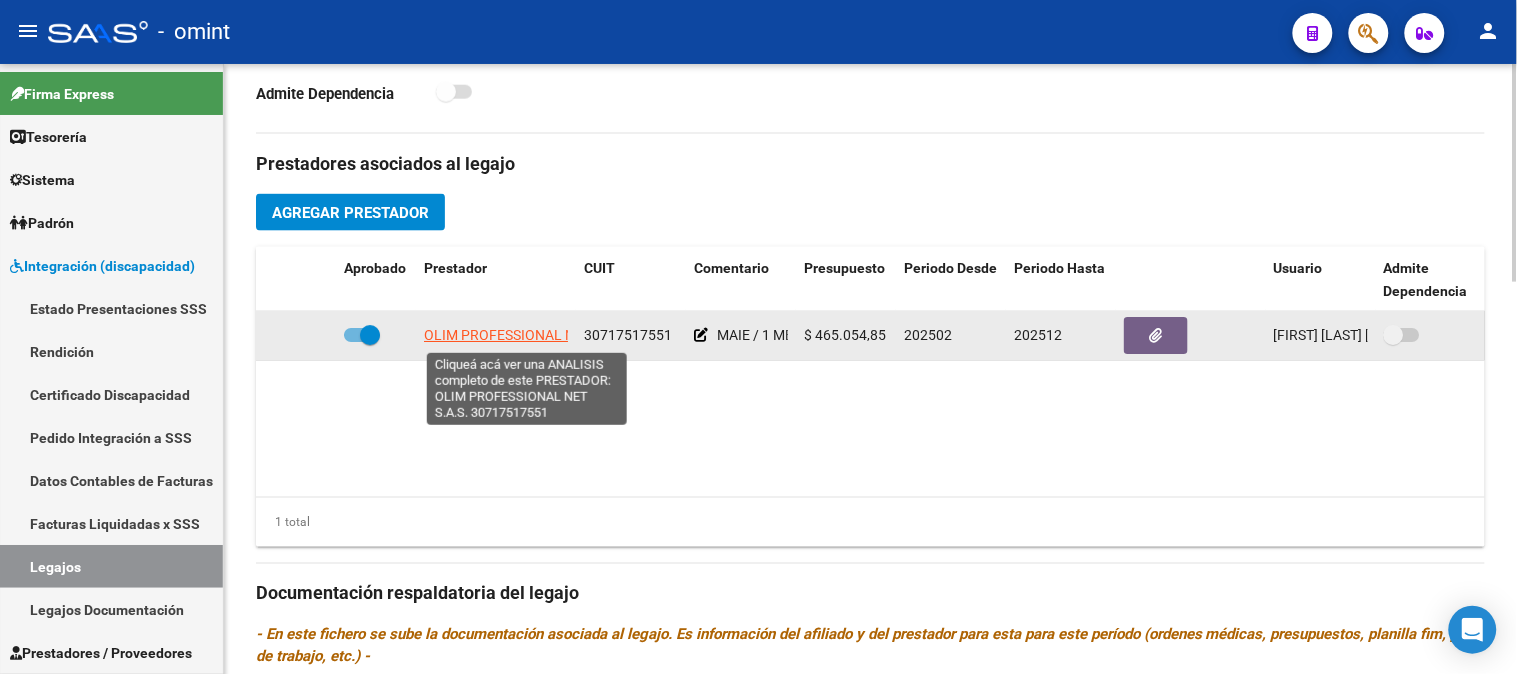 click on "OLIM PROFESSIONAL NET S.A.S." 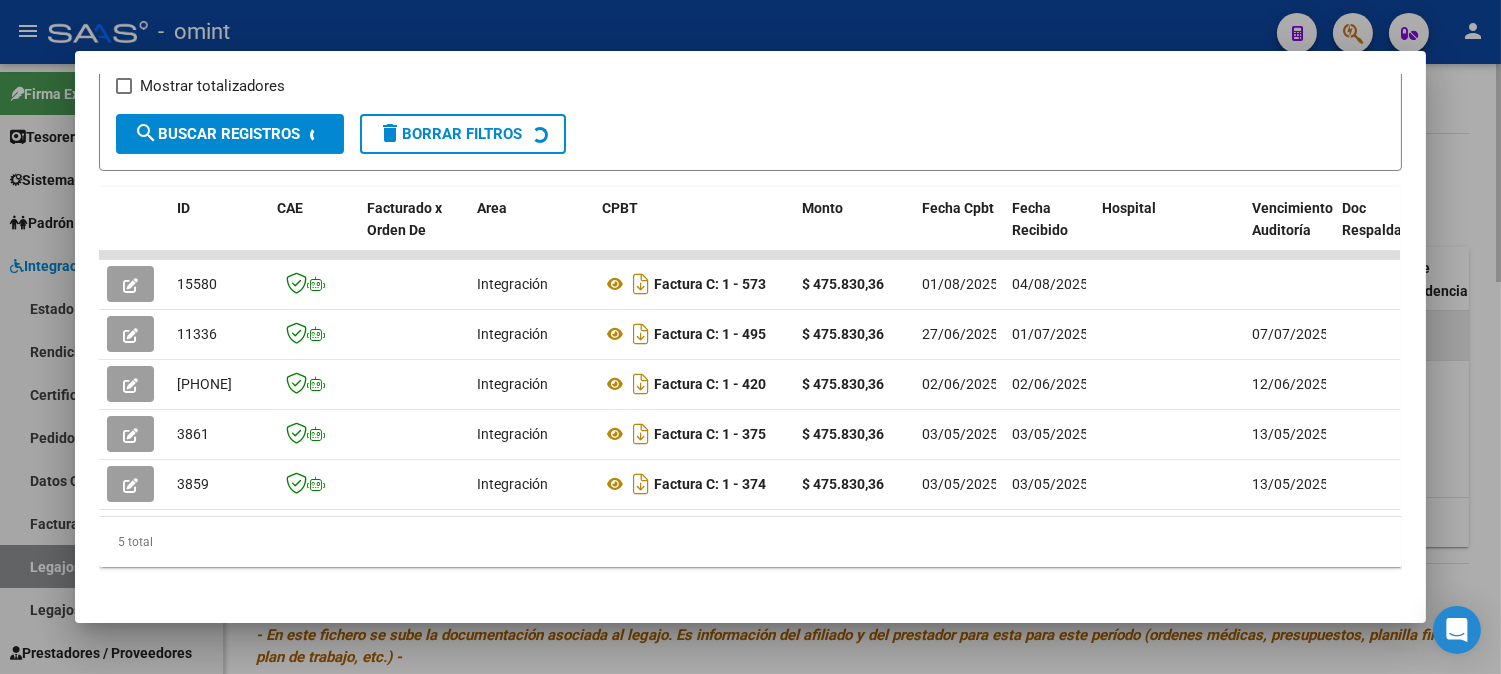 scroll, scrollTop: 384, scrollLeft: 0, axis: vertical 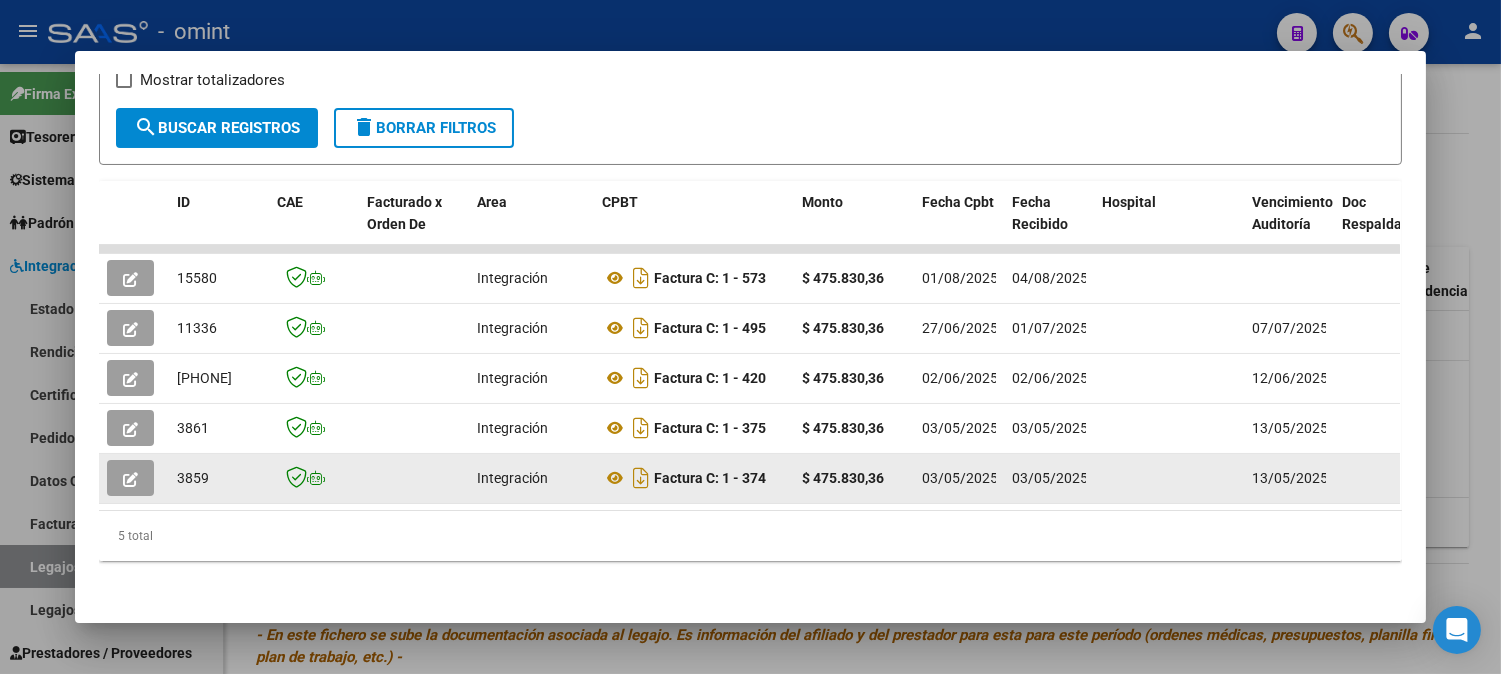 click 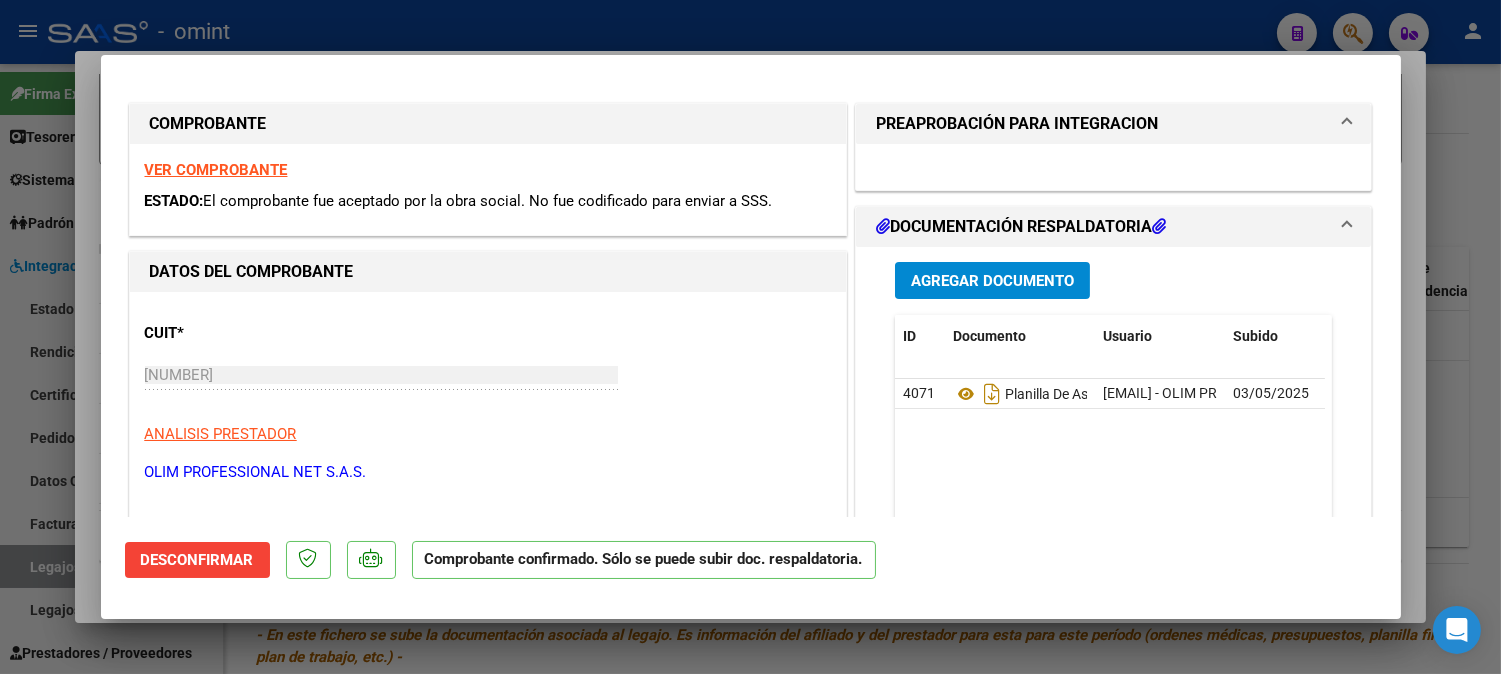 scroll, scrollTop: 0, scrollLeft: 0, axis: both 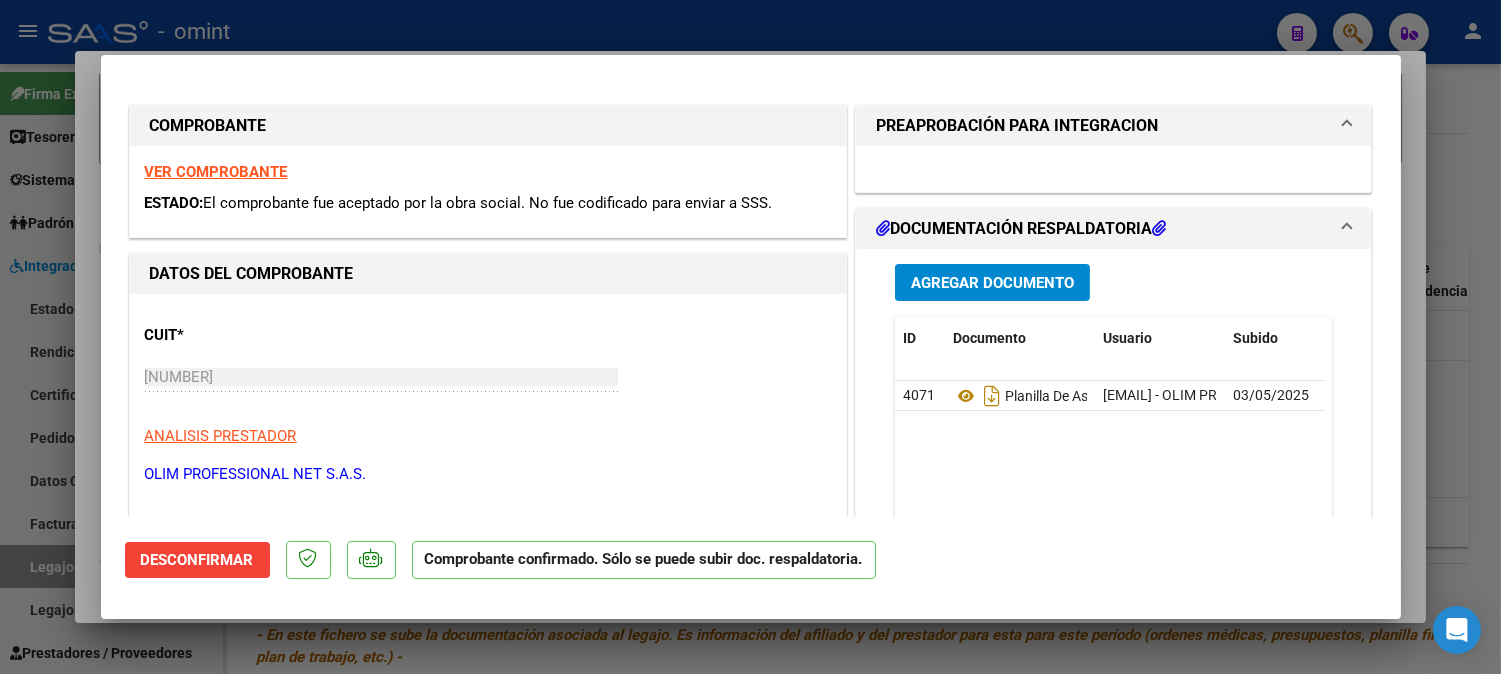 type 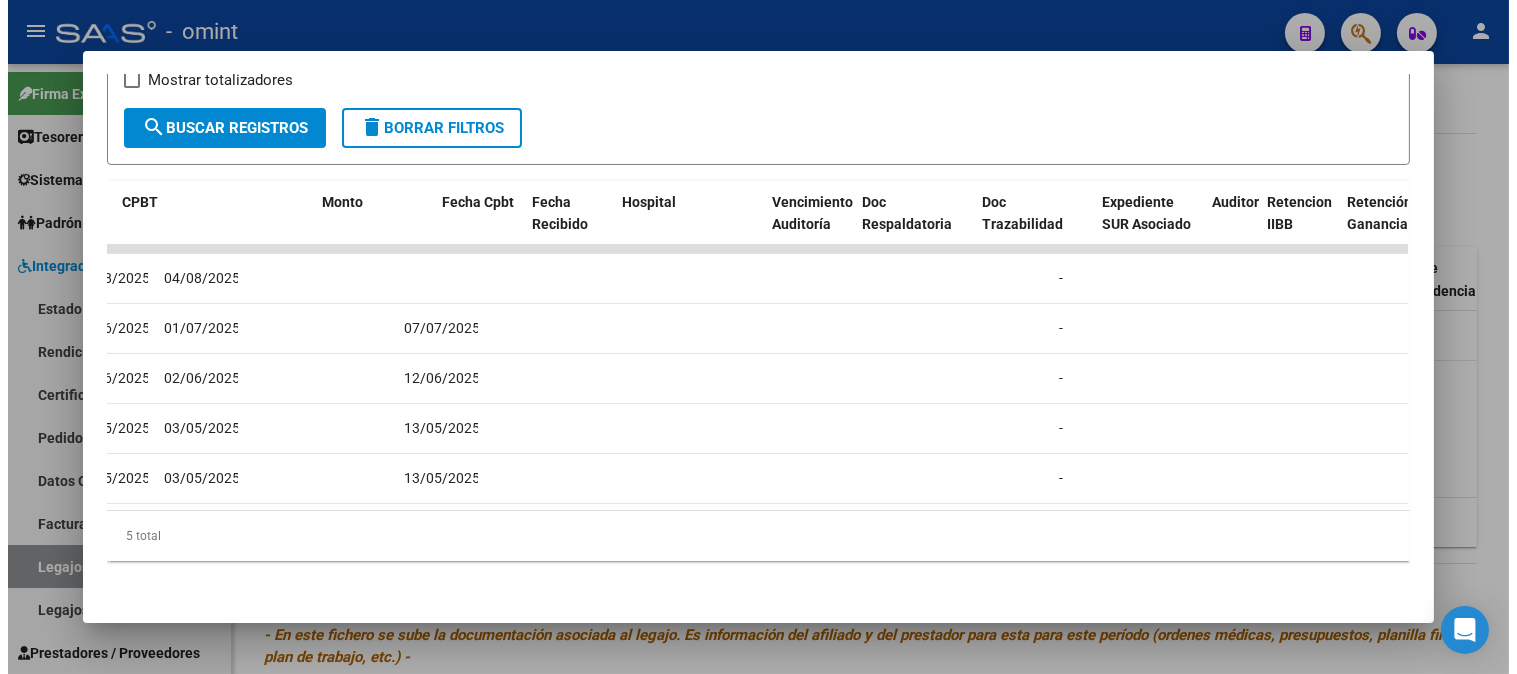 scroll, scrollTop: 0, scrollLeft: 0, axis: both 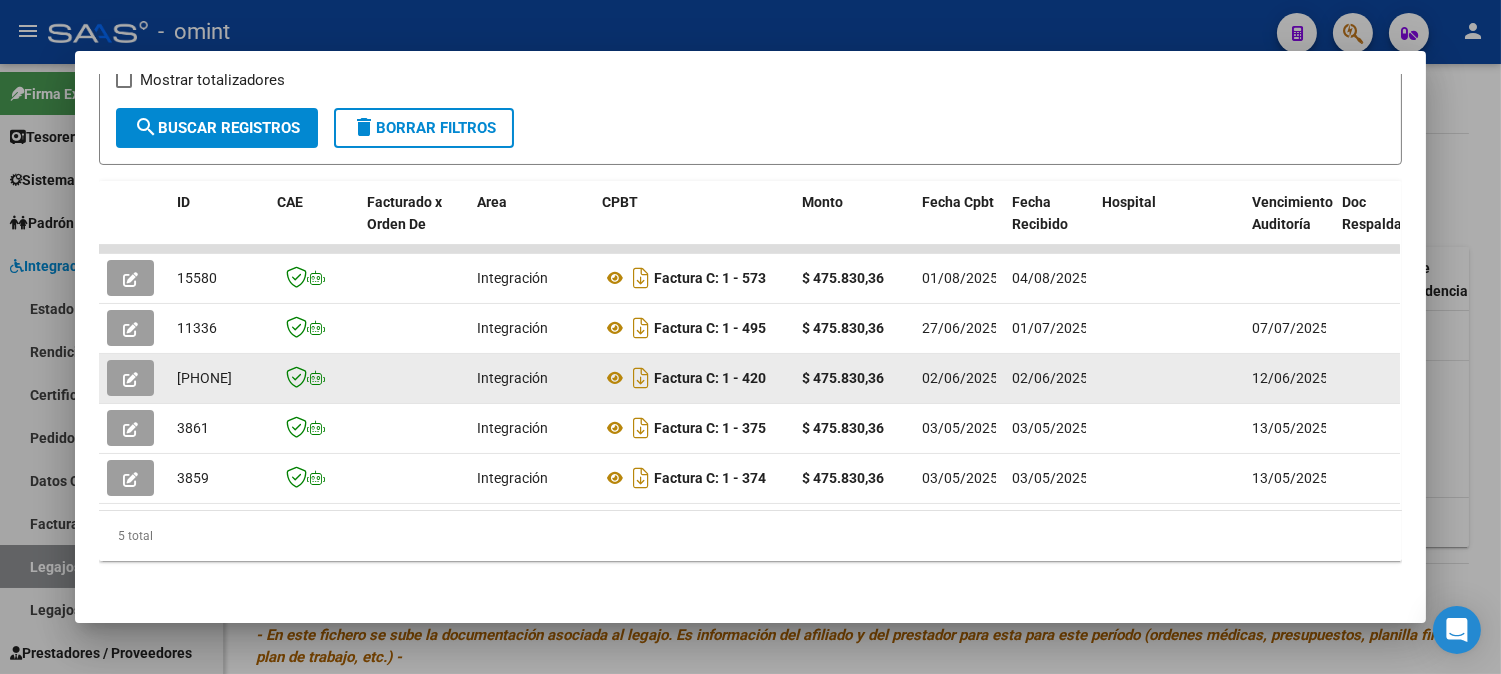 click 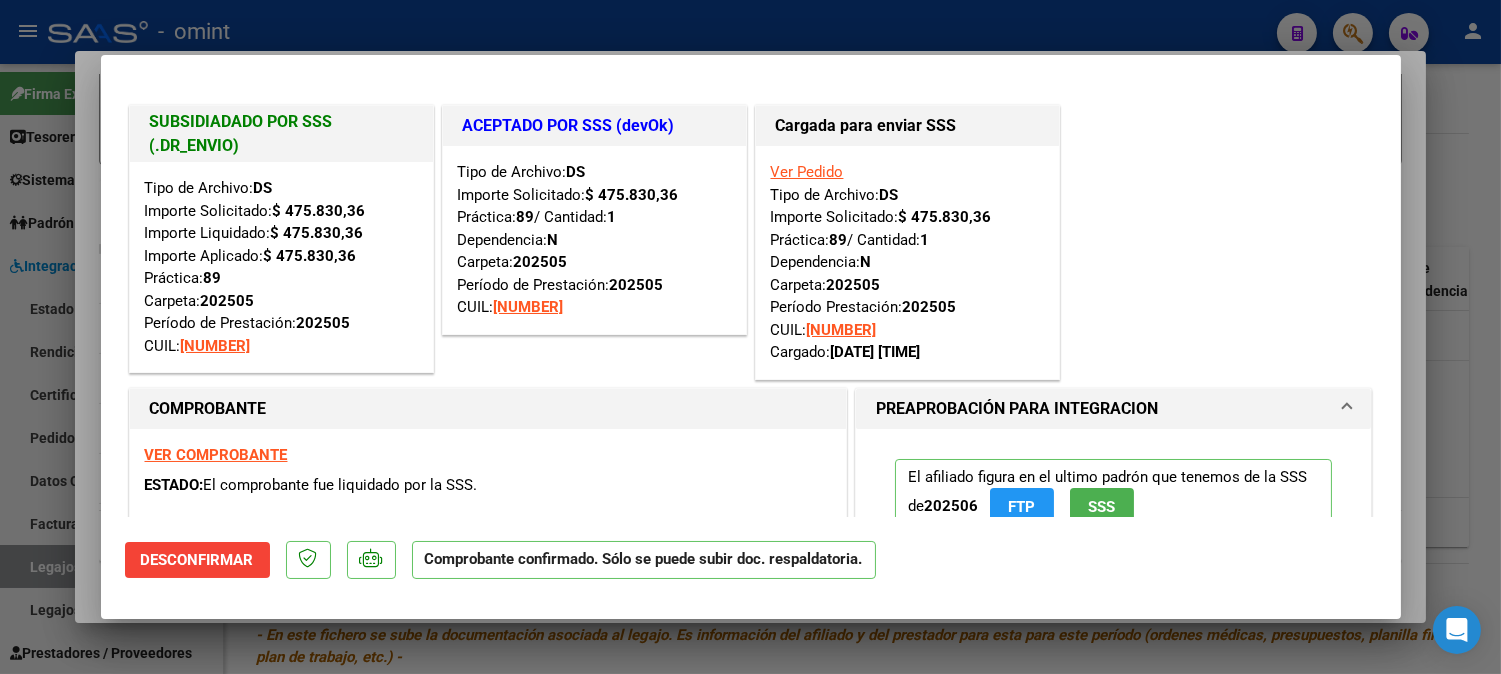 type 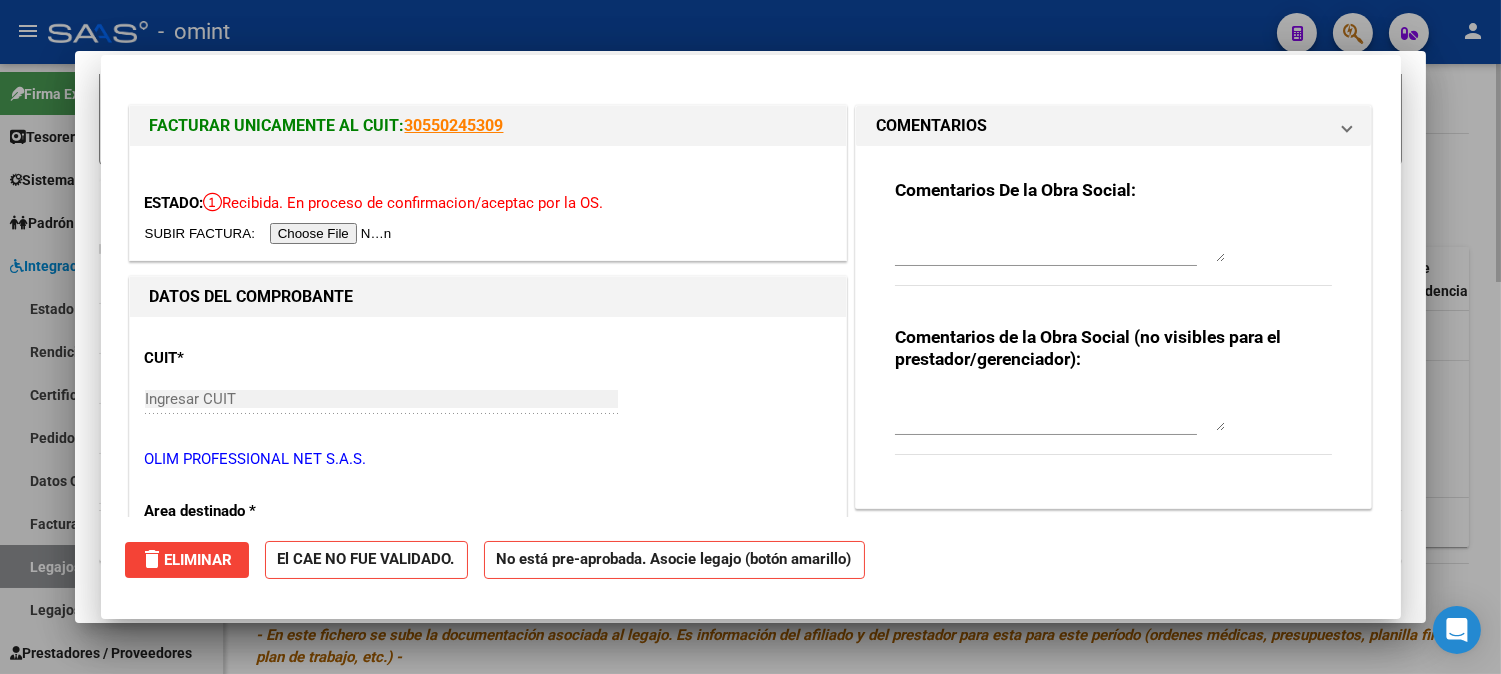 type 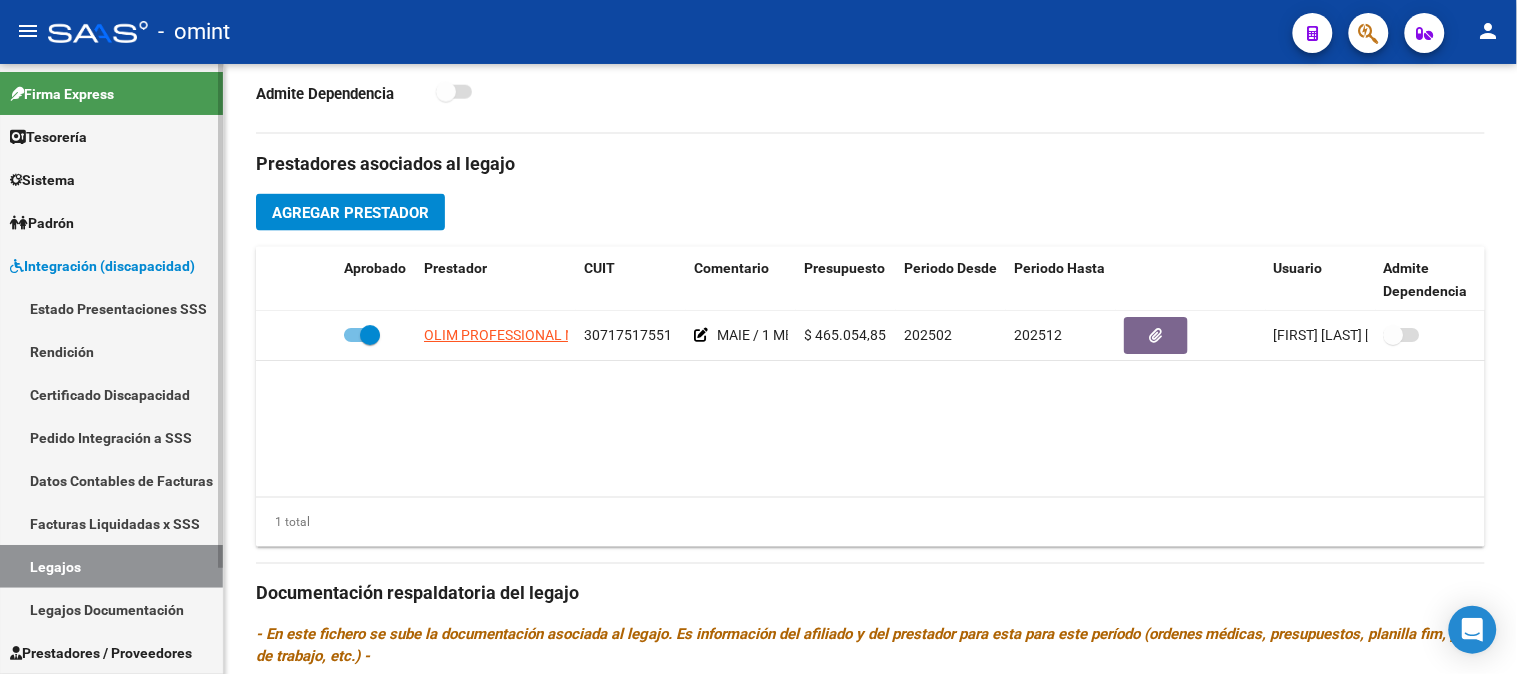 click on "Legajos" at bounding box center (111, 566) 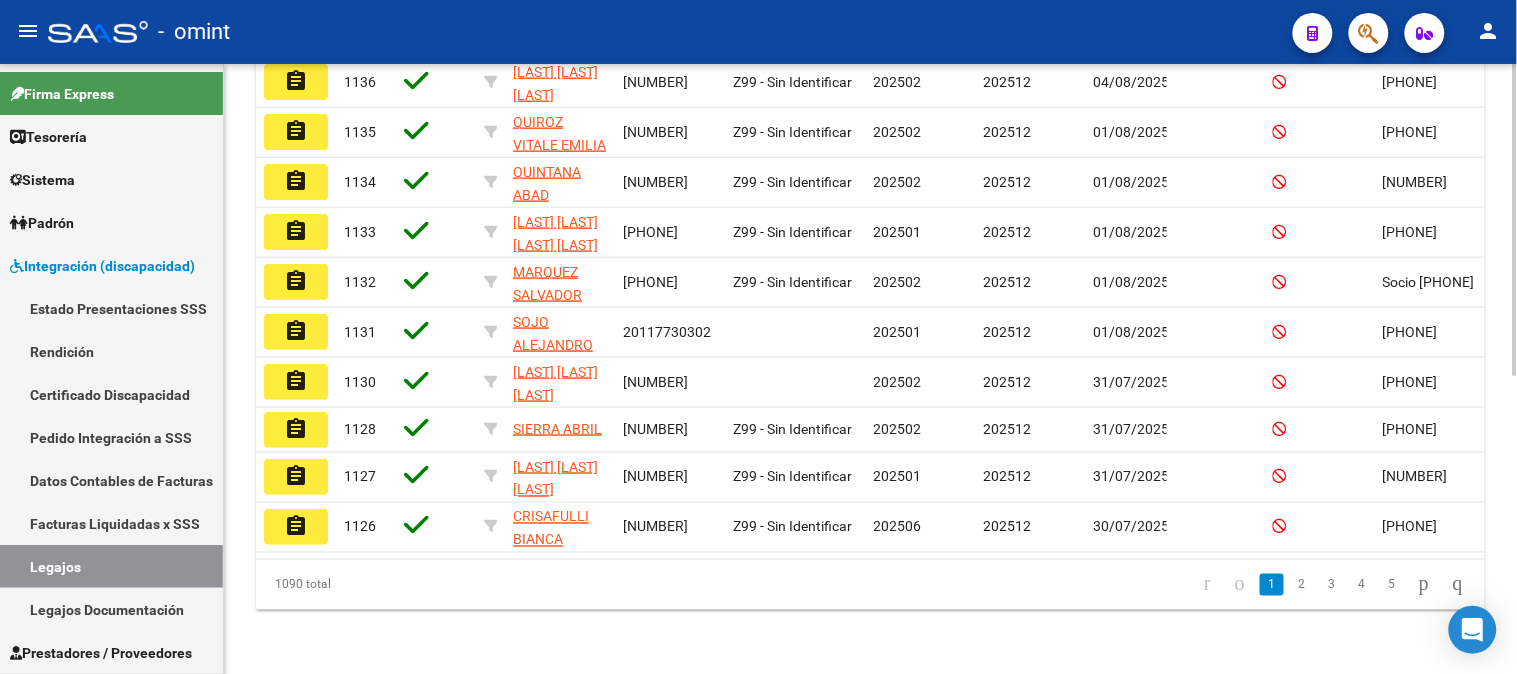 click on "Z99 - Sin Identificar" 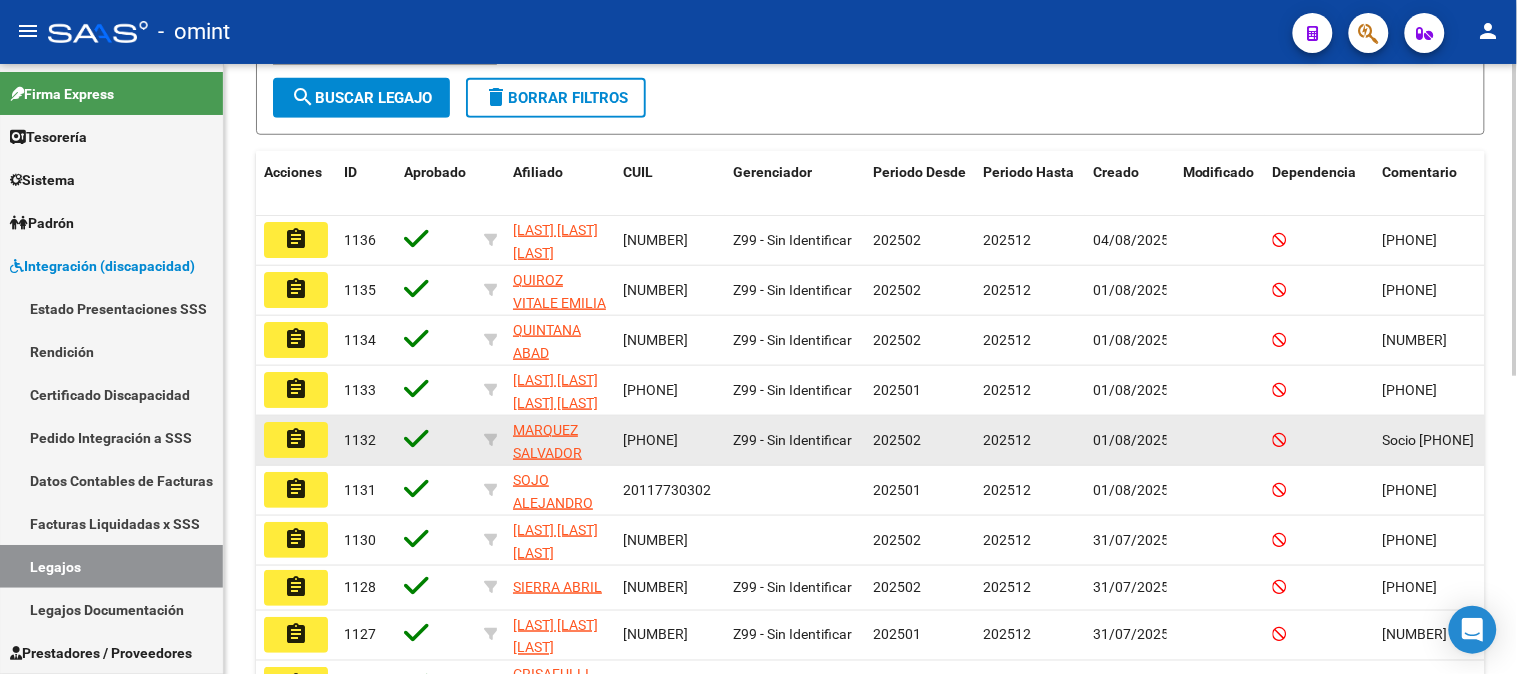 scroll, scrollTop: 26, scrollLeft: 0, axis: vertical 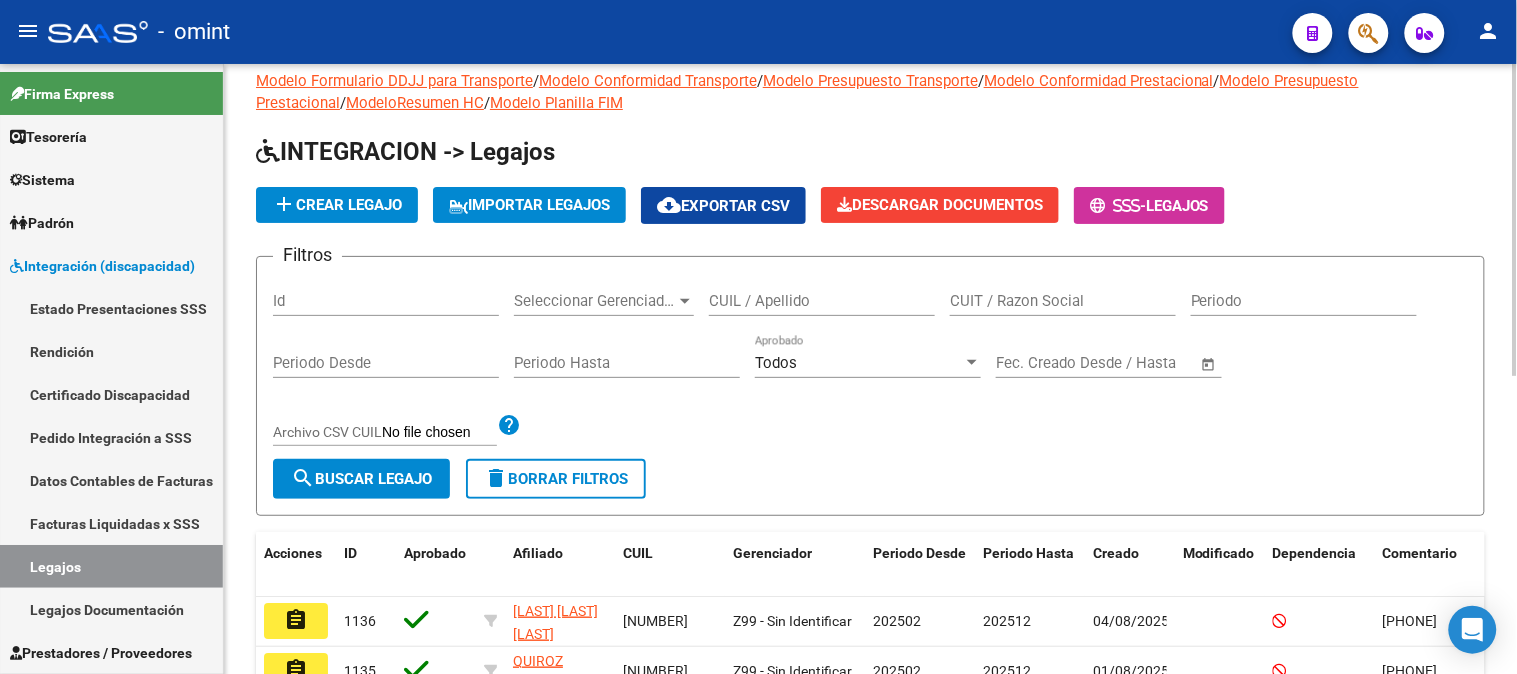 click on "CUIL / Apellido" 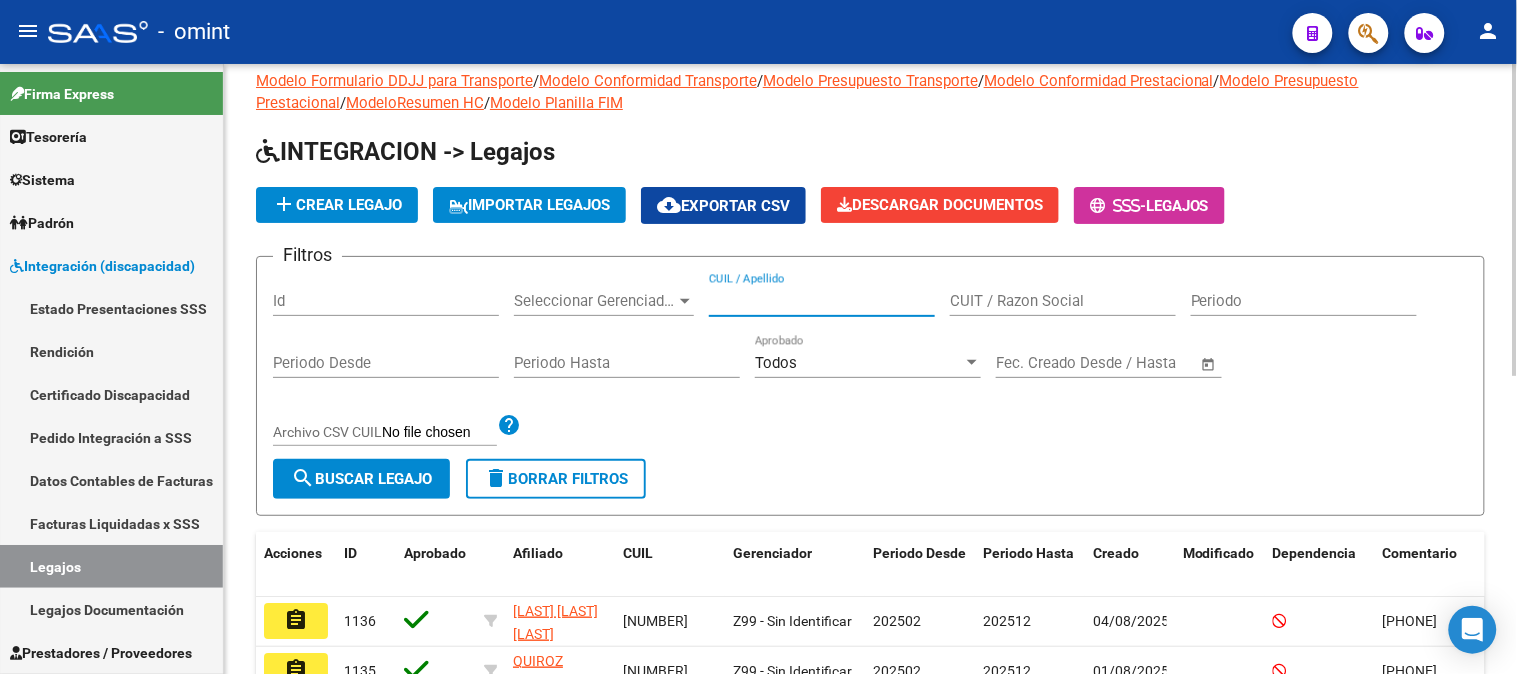 paste on "46.657. 299" 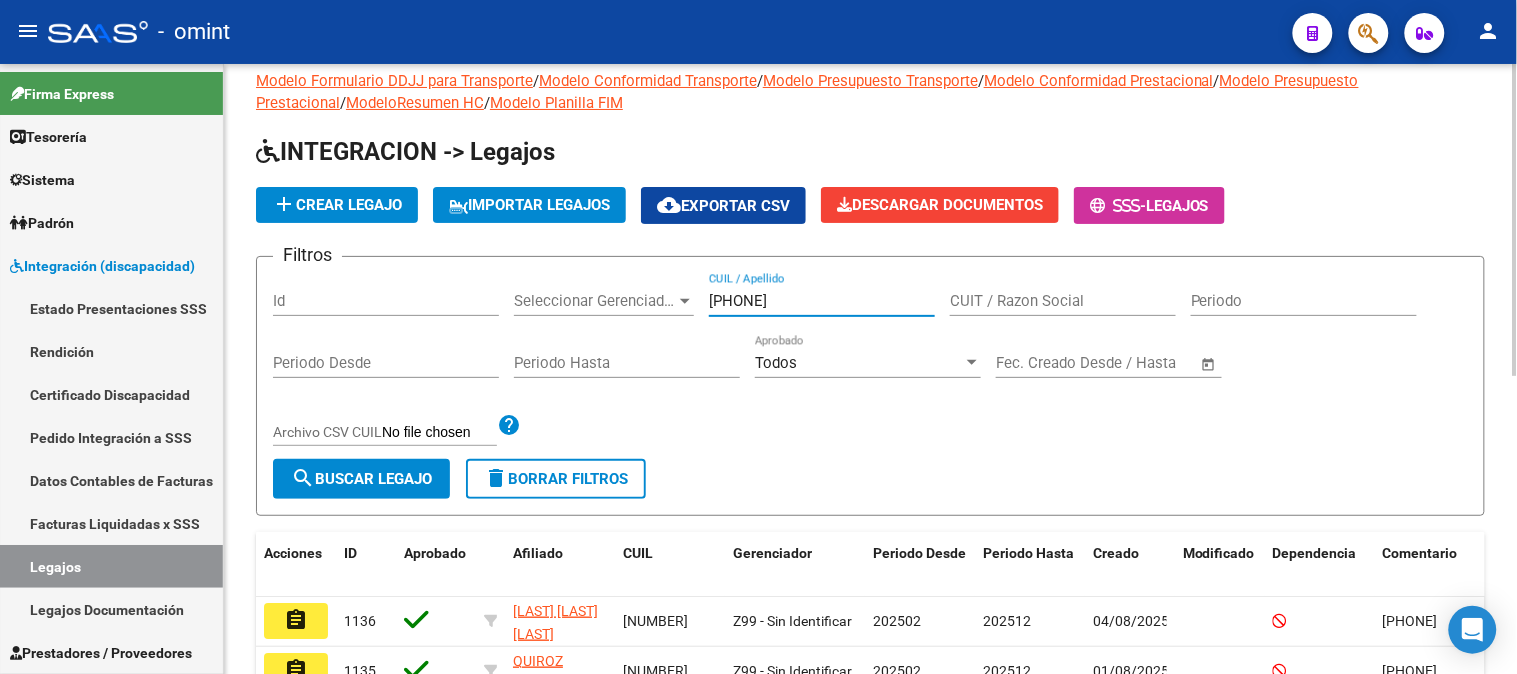 click on "46.657. 299" at bounding box center [822, 301] 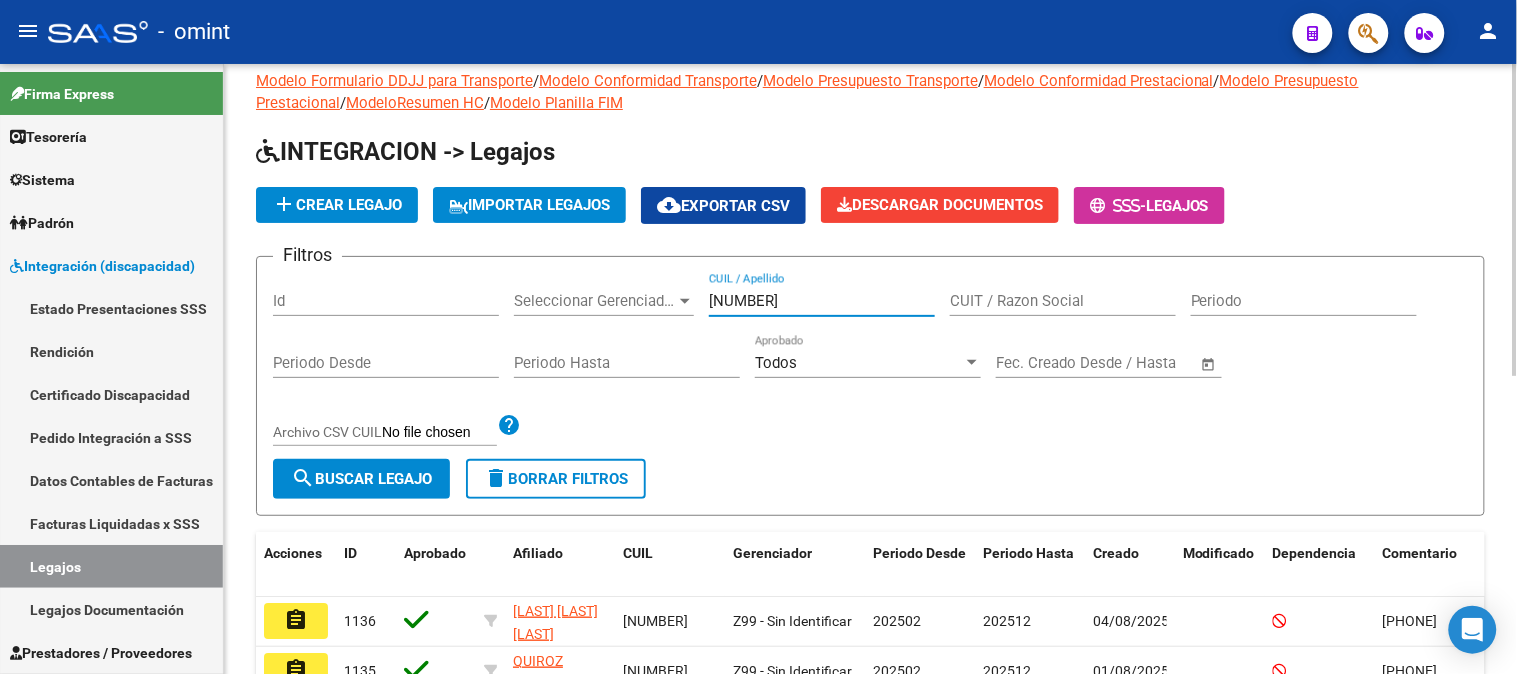 click on "46657. 299" at bounding box center (822, 301) 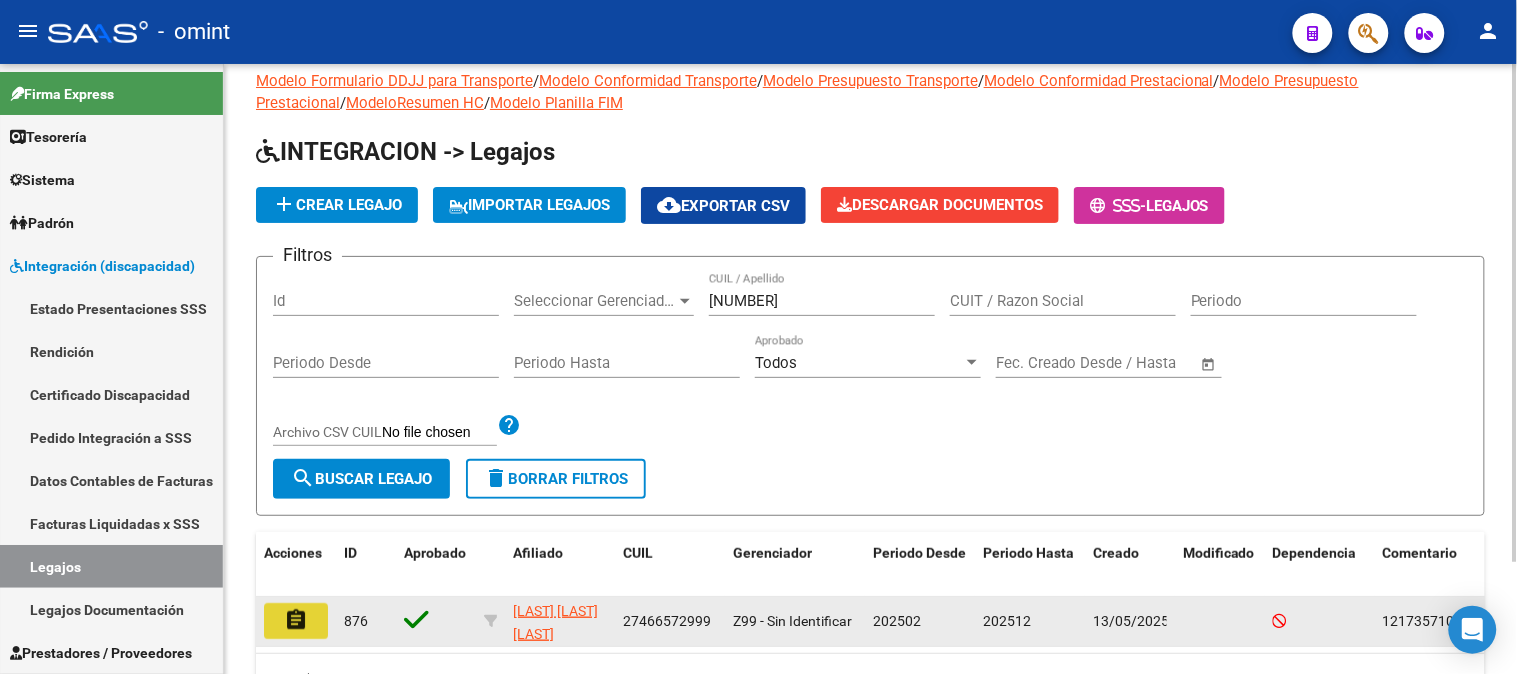 click on "assignment" 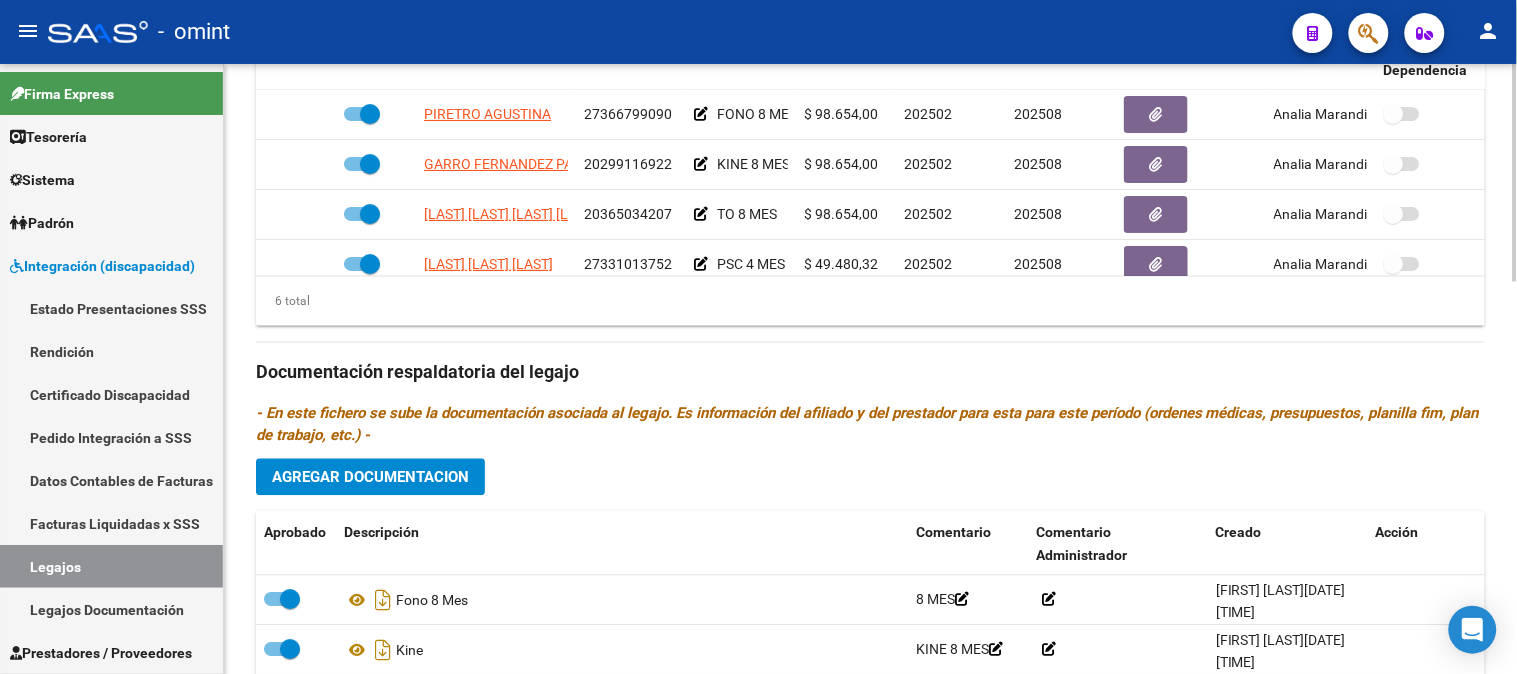 scroll, scrollTop: 888, scrollLeft: 0, axis: vertical 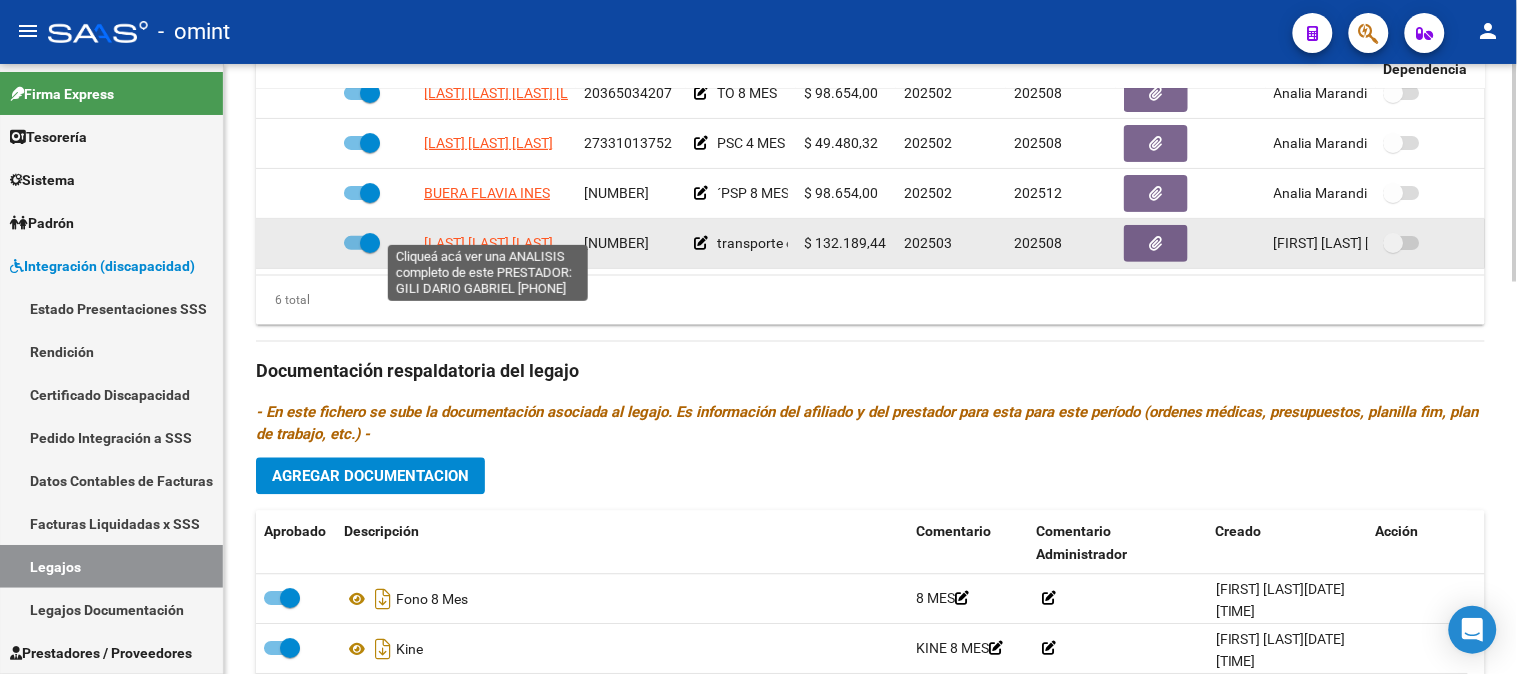 click on "GILI DARIO GABRIEL" 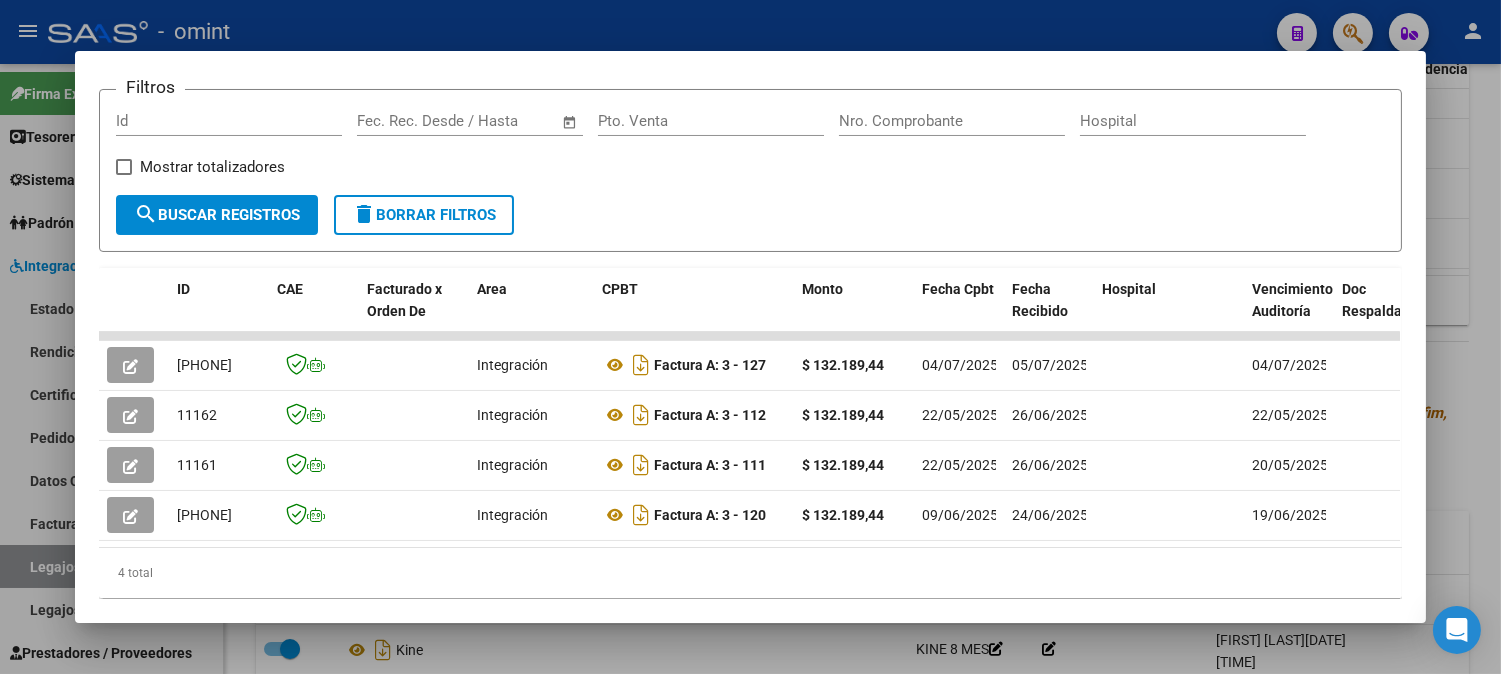 scroll, scrollTop: 334, scrollLeft: 0, axis: vertical 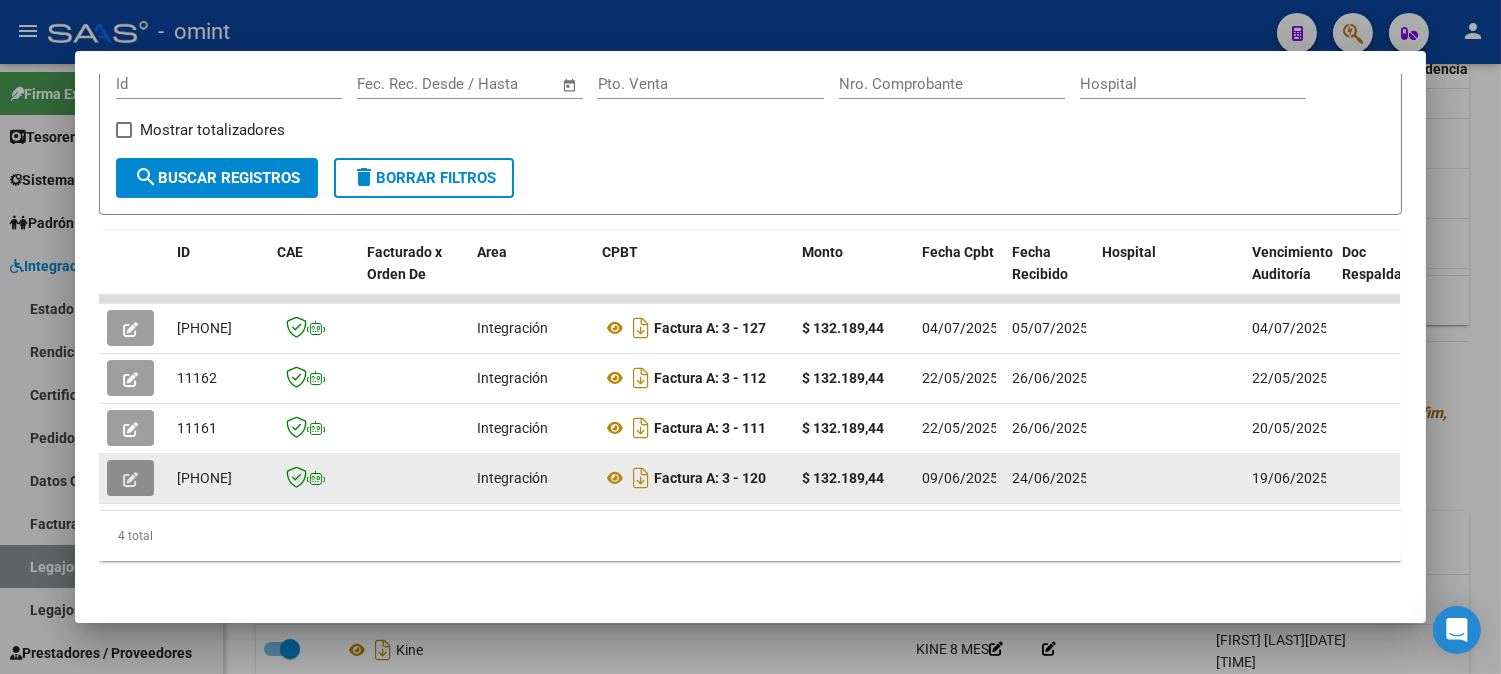 click 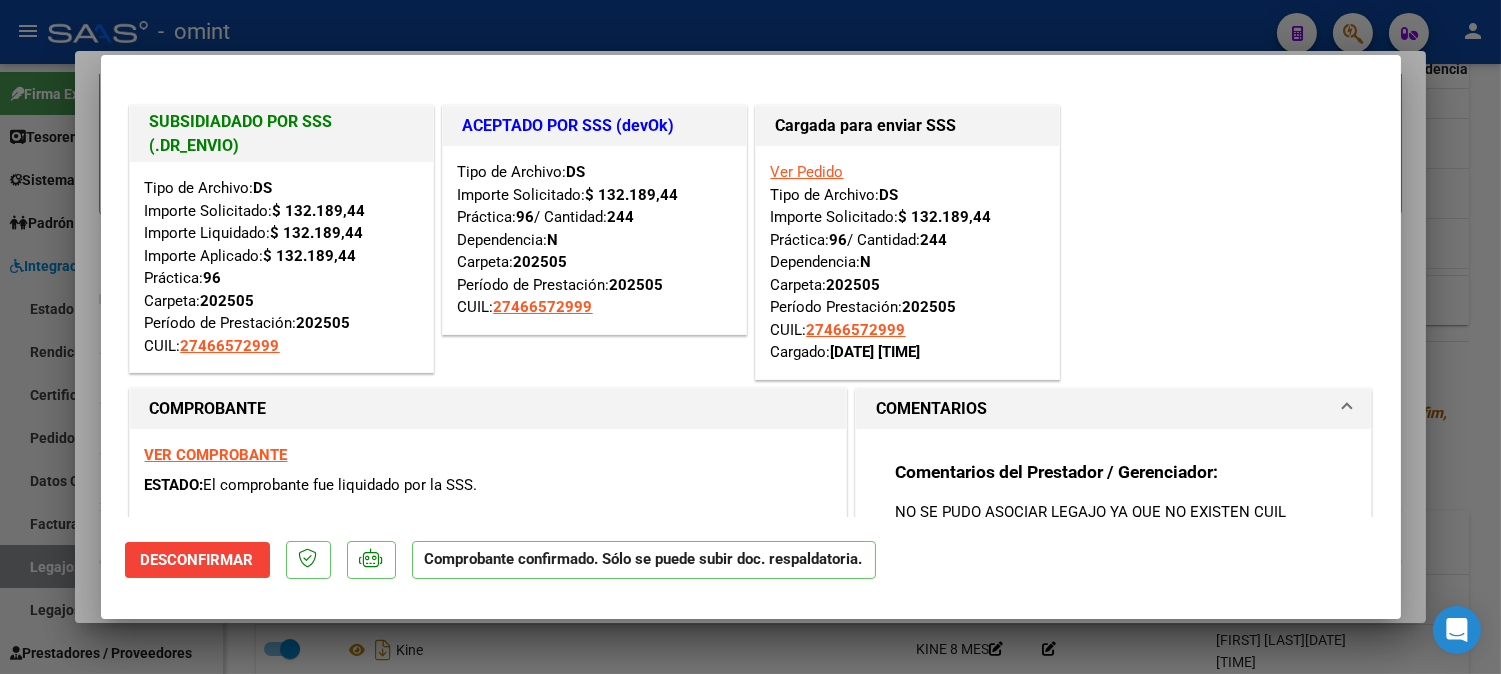 type 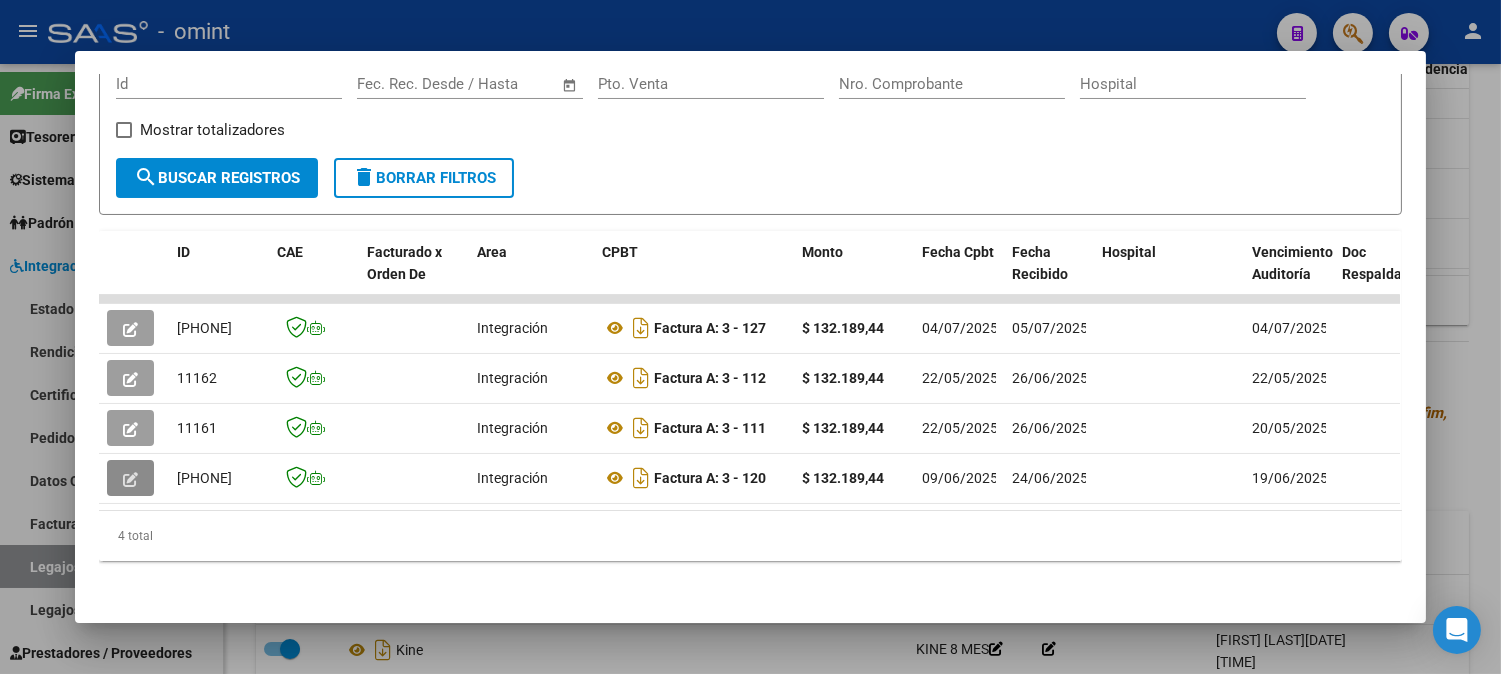 type 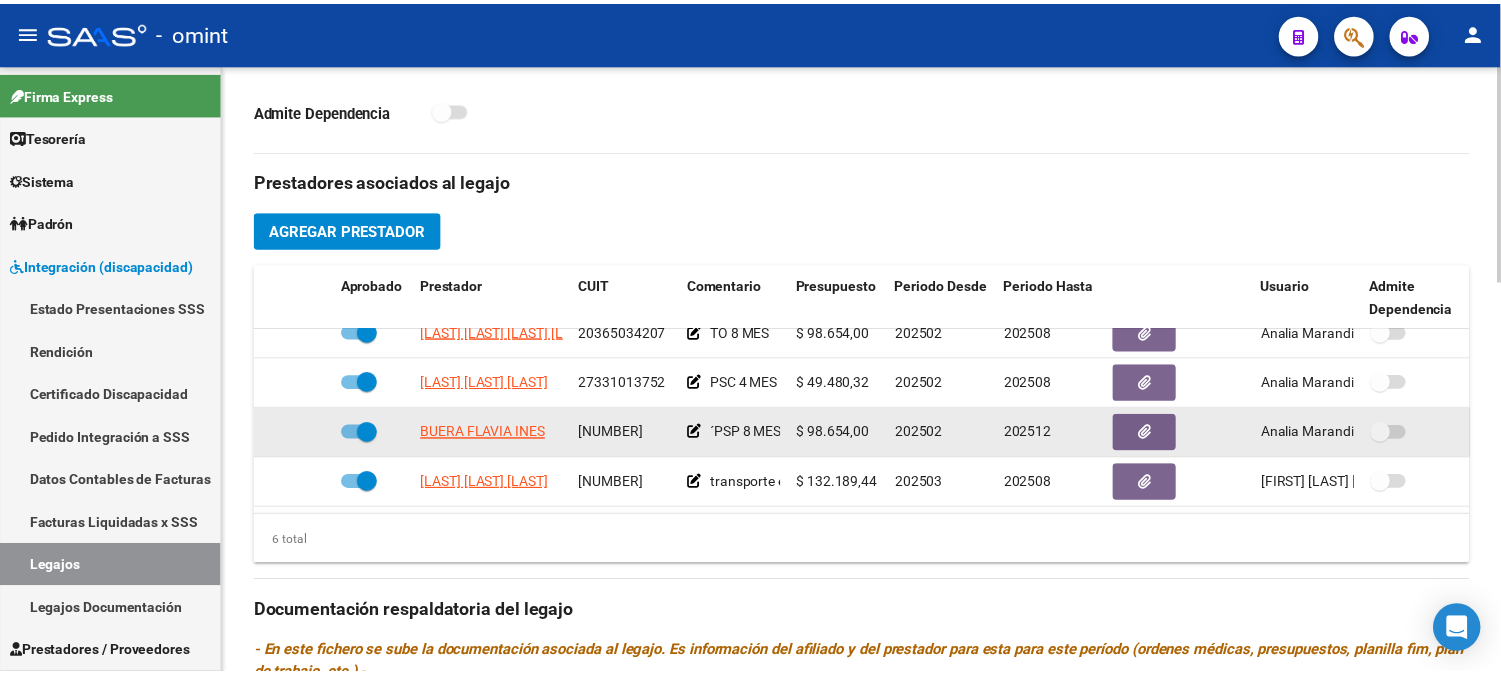 scroll, scrollTop: 666, scrollLeft: 0, axis: vertical 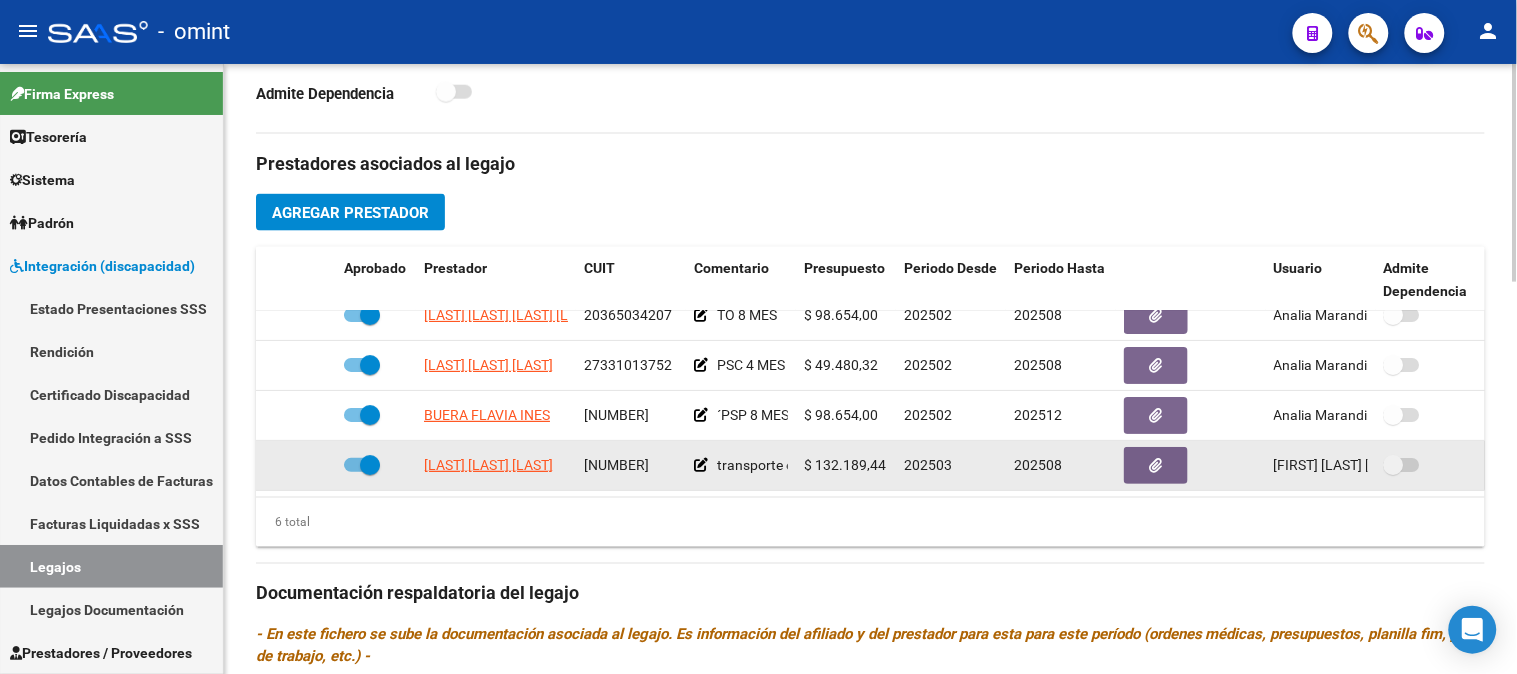 click on "20238368473" 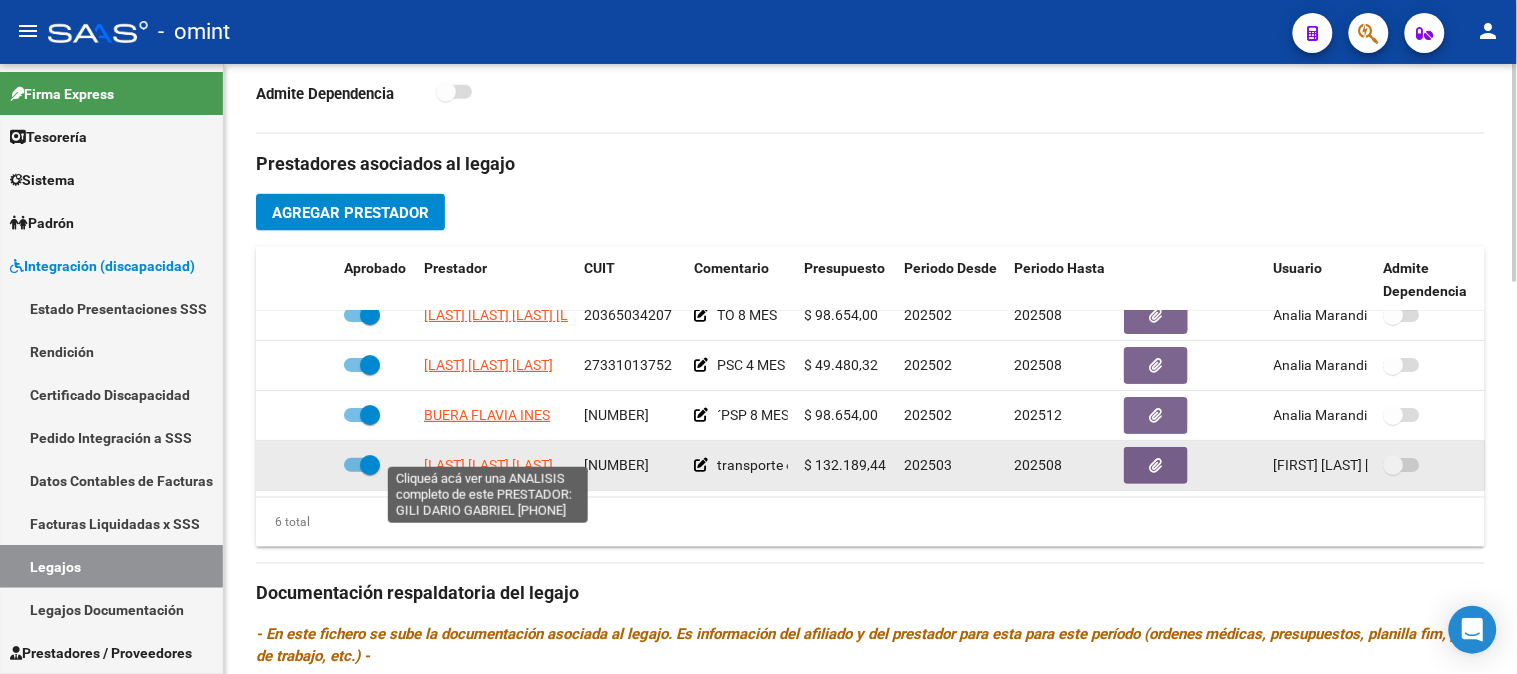 click on "GILI DARIO GABRIEL" 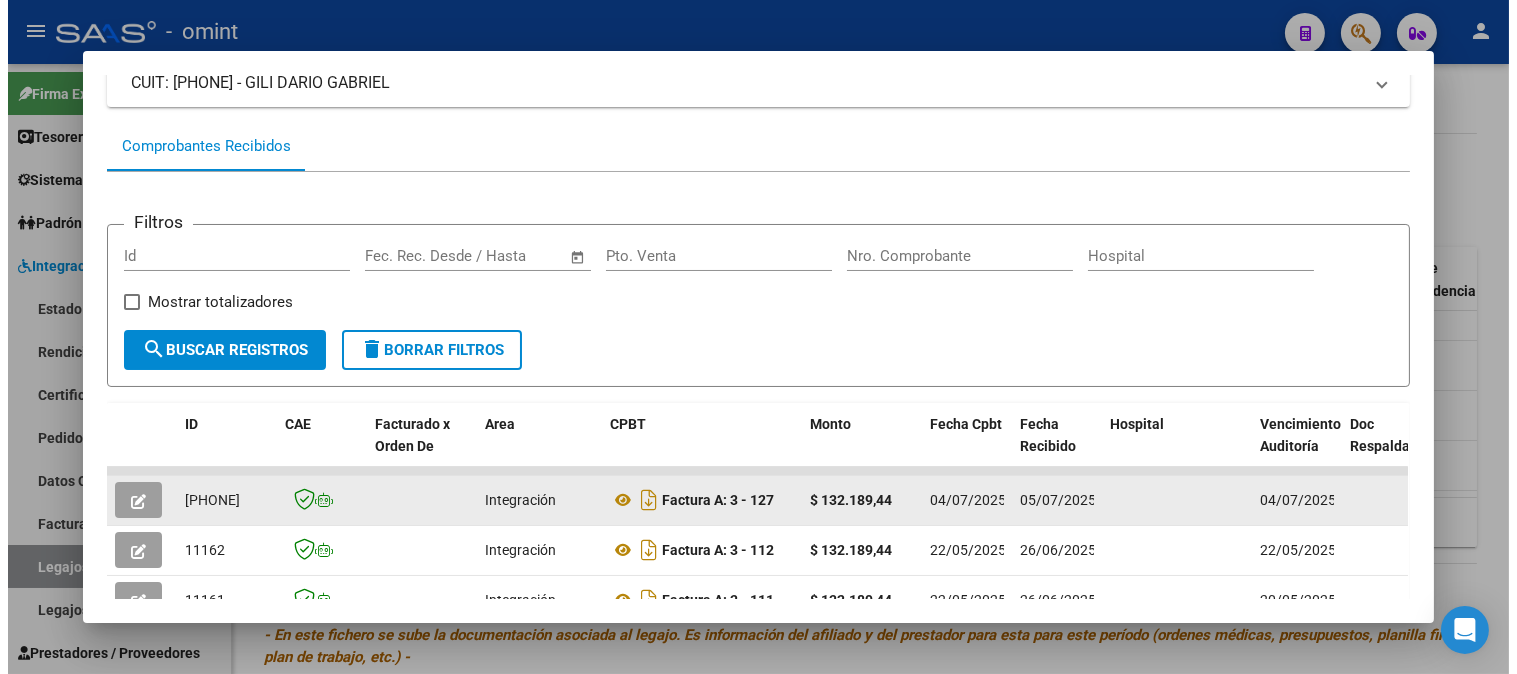 scroll, scrollTop: 153, scrollLeft: 0, axis: vertical 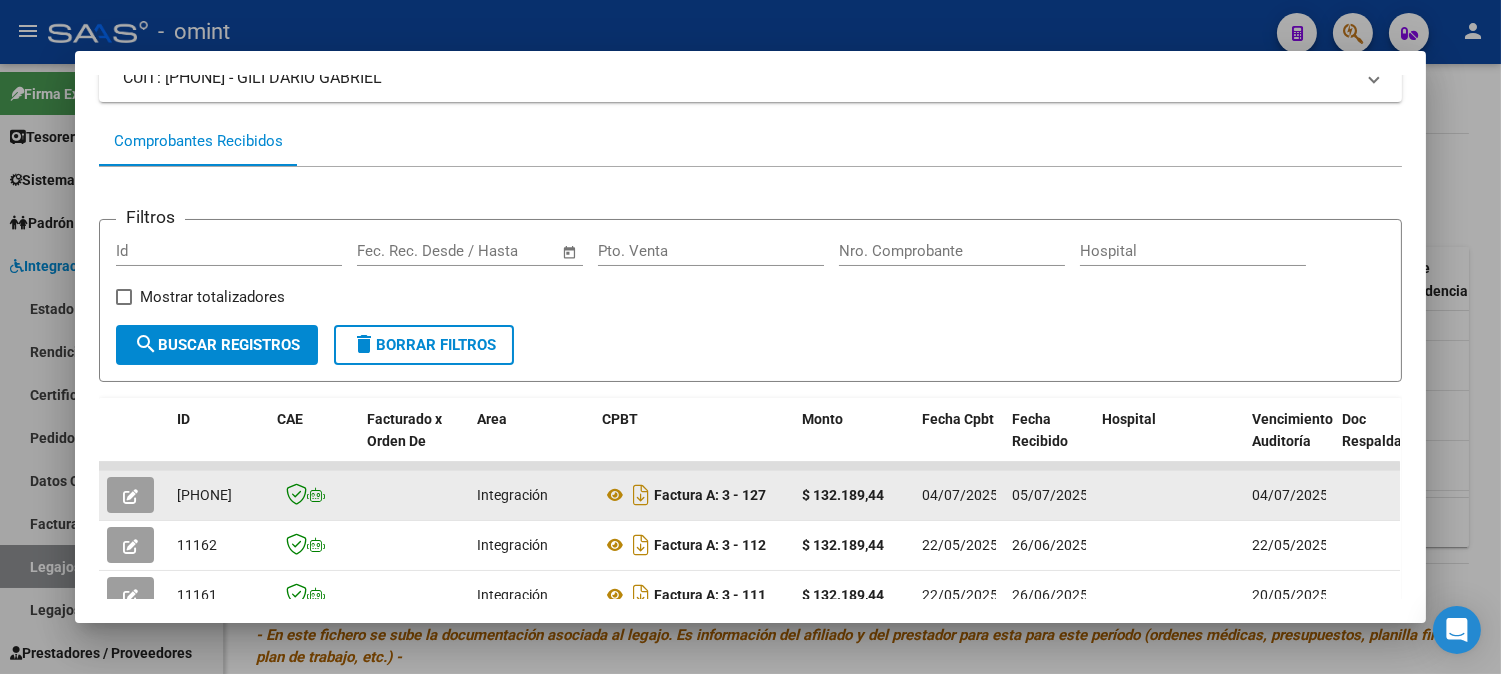 click 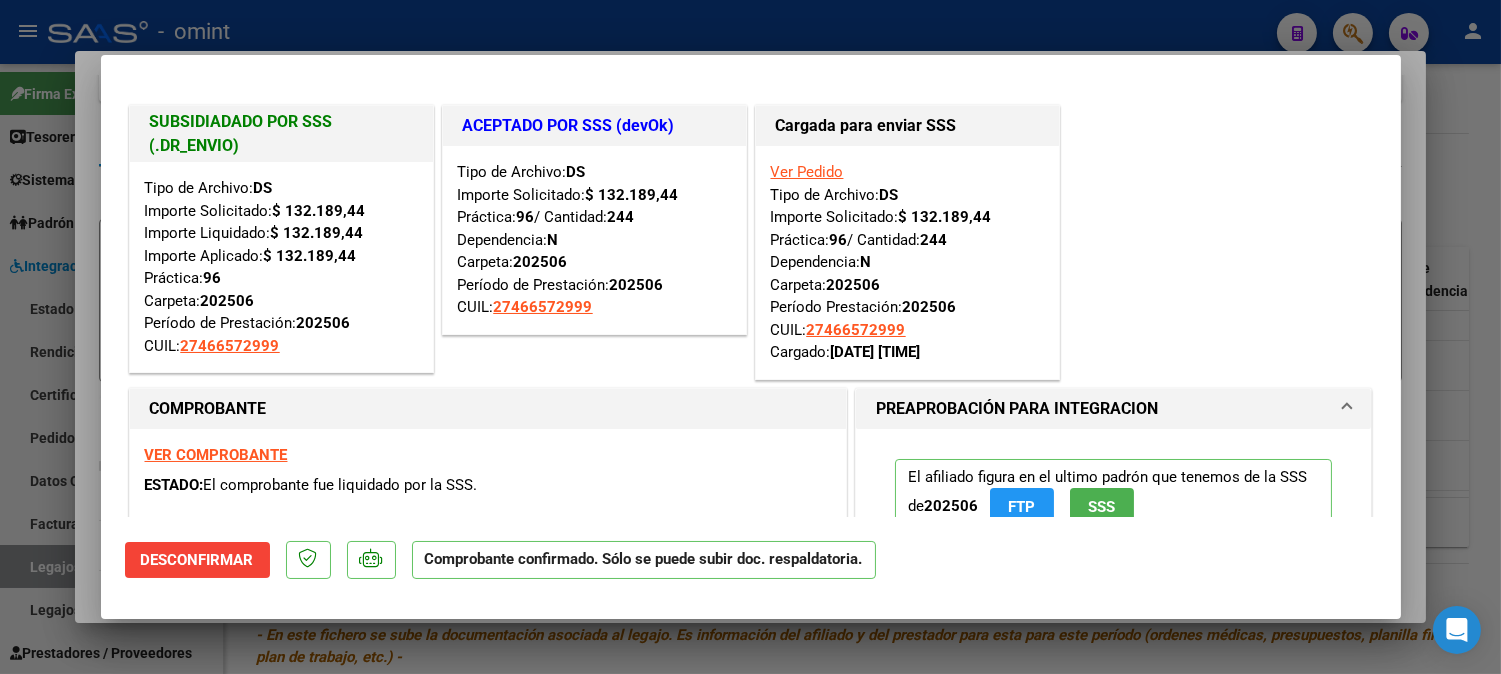 click on "VER COMPROBANTE" at bounding box center (216, 455) 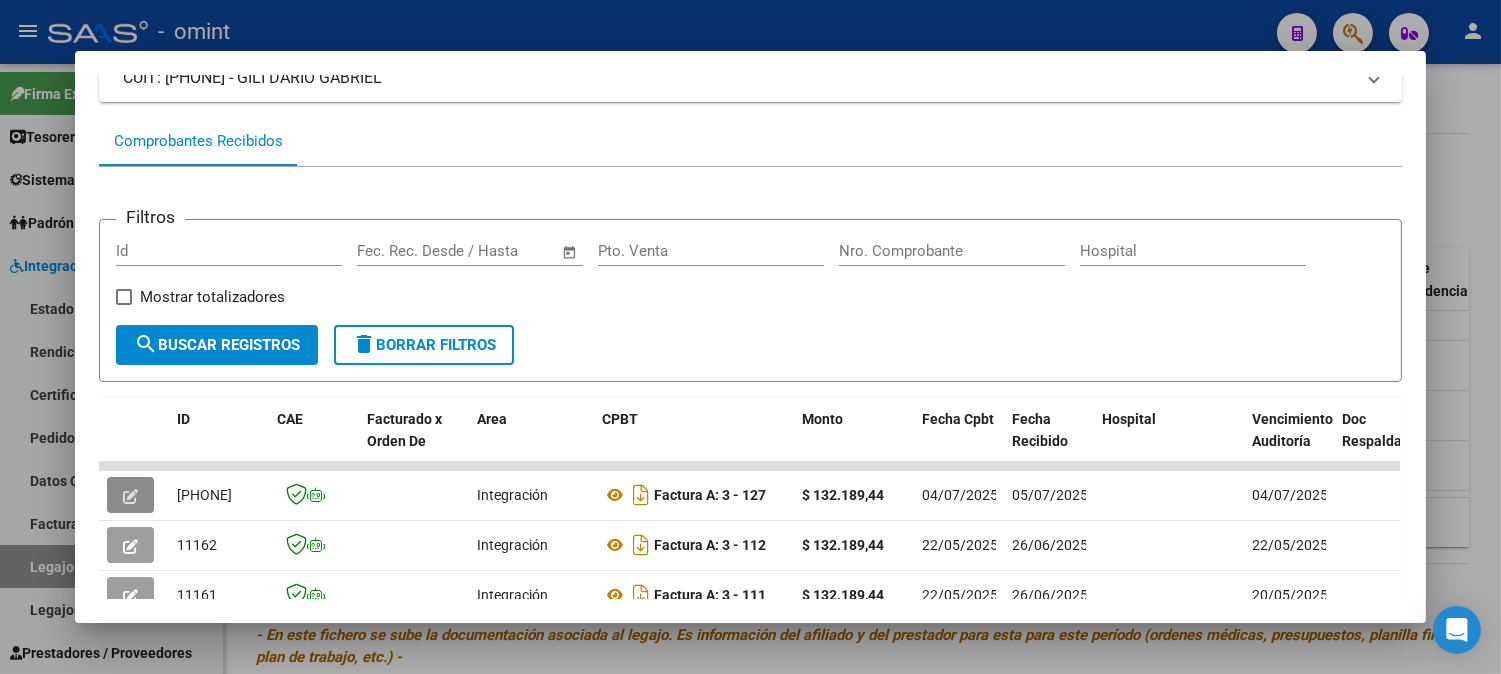 type 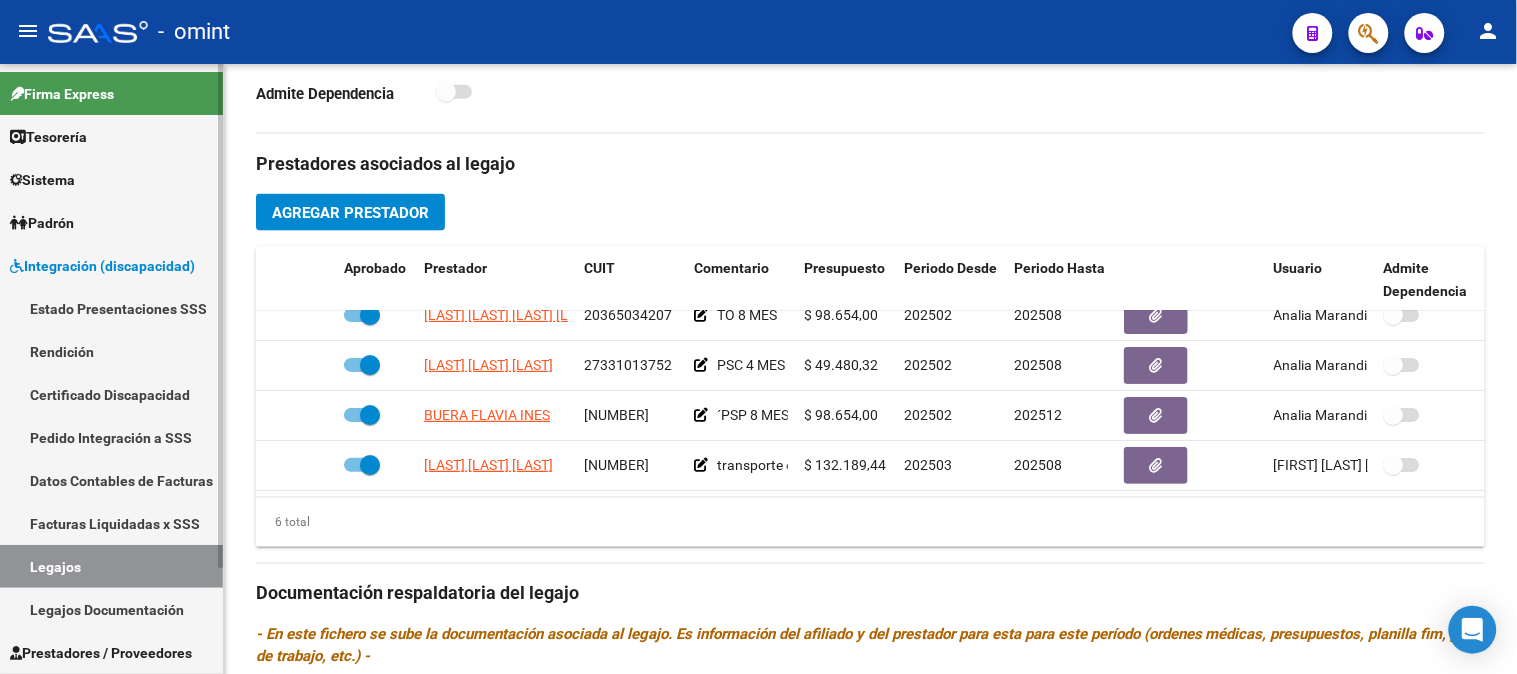 click on "Legajos" at bounding box center (111, 566) 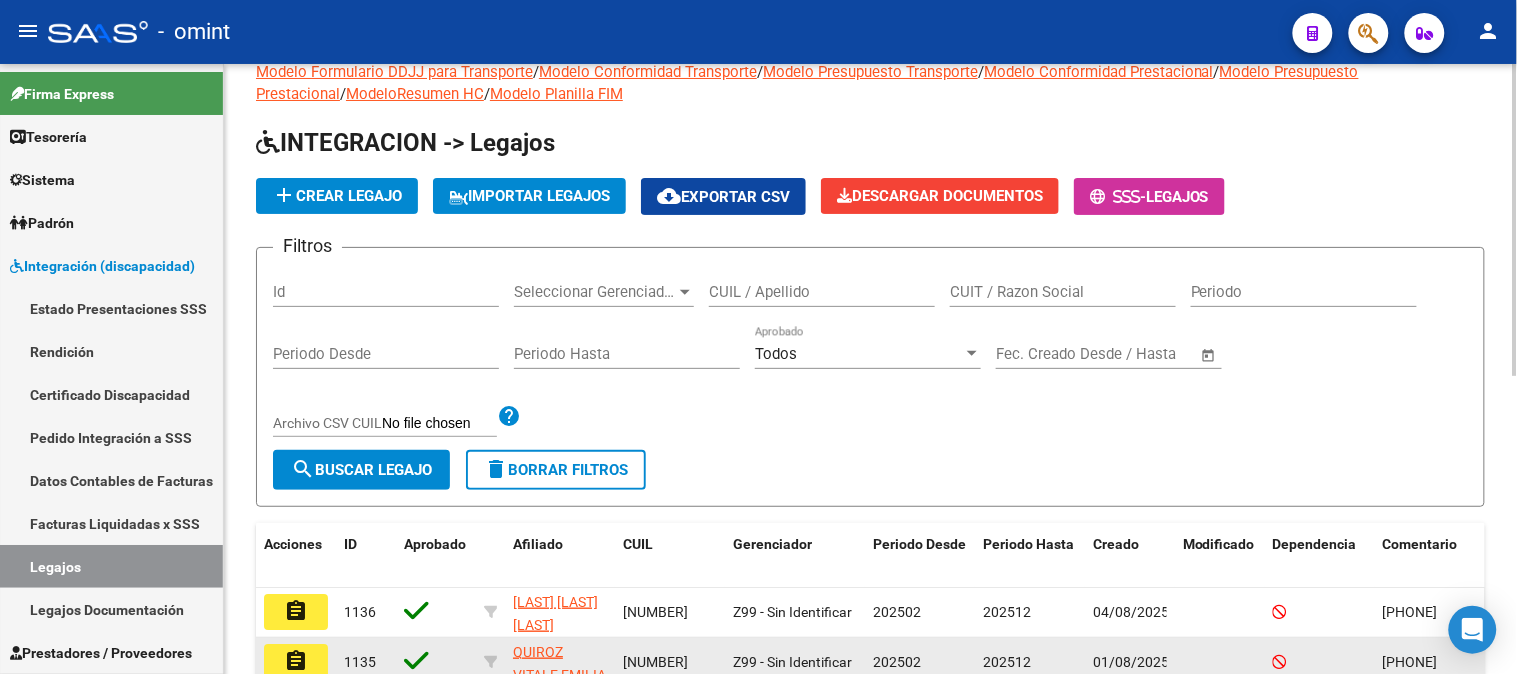 scroll, scrollTop: 25, scrollLeft: 0, axis: vertical 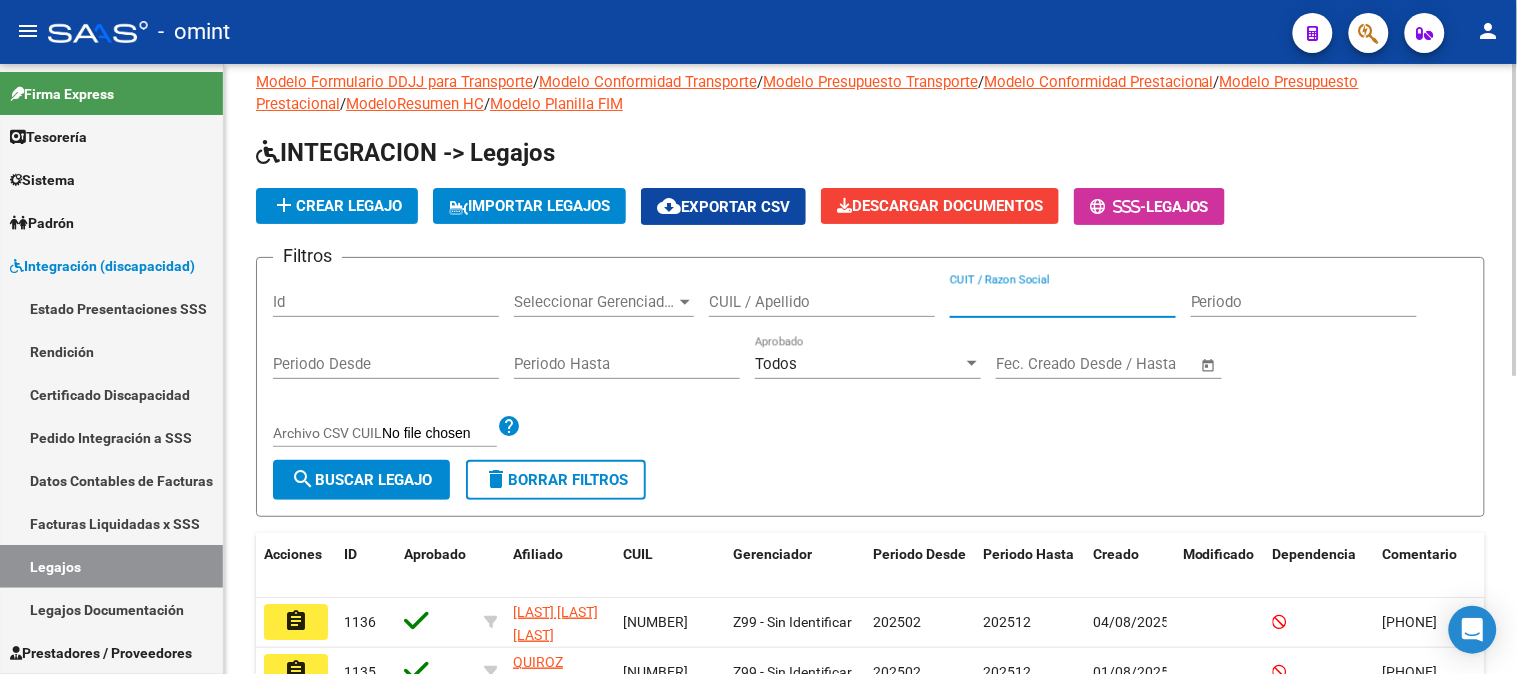 click on "CUIT / Razon Social" at bounding box center [1063, 302] 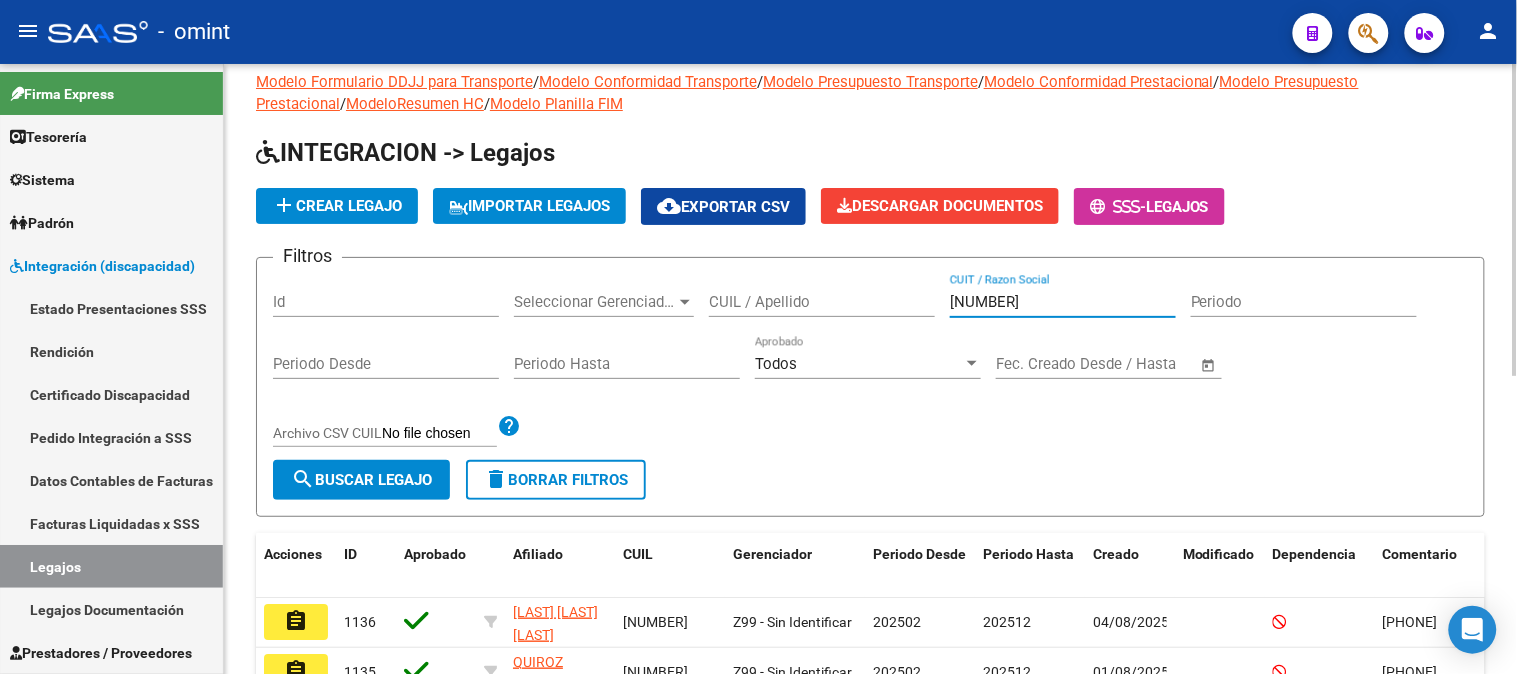 type on "27345517397" 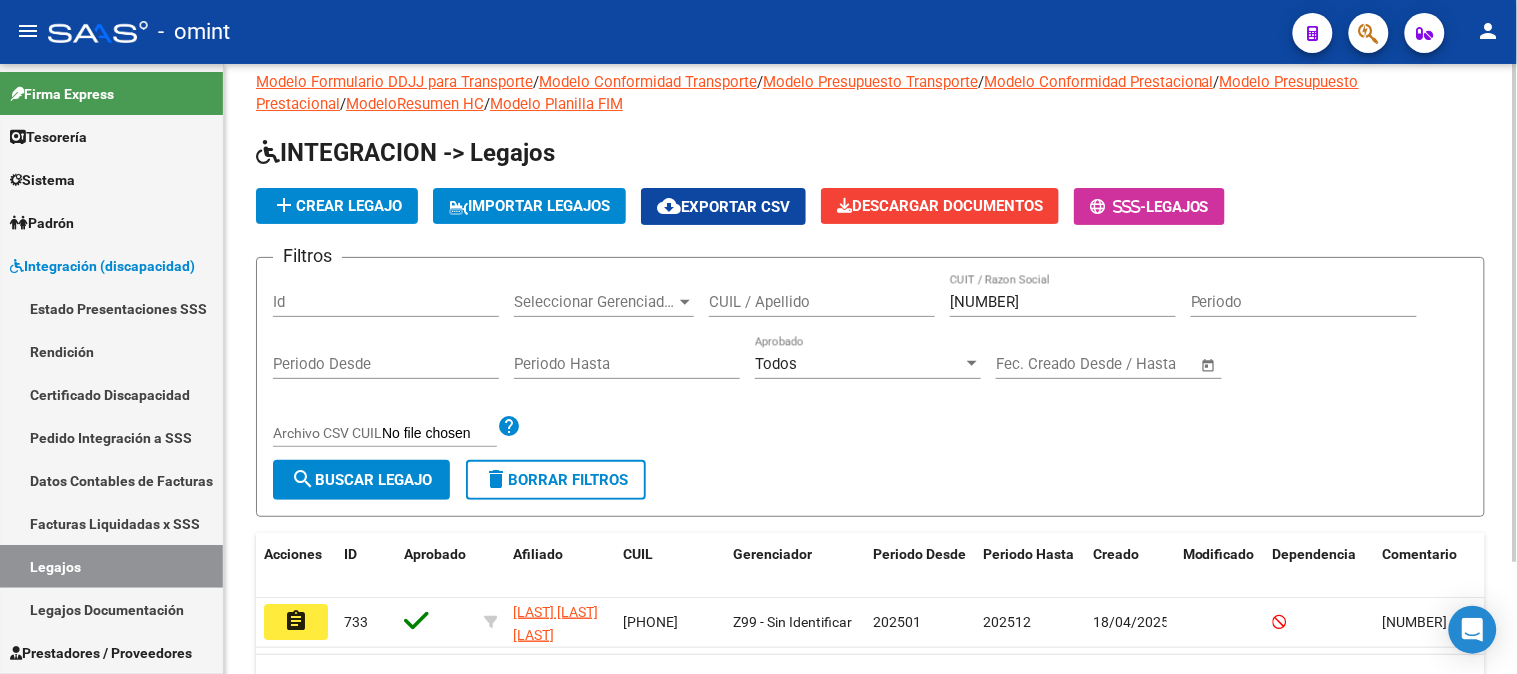 scroll, scrollTop: 136, scrollLeft: 0, axis: vertical 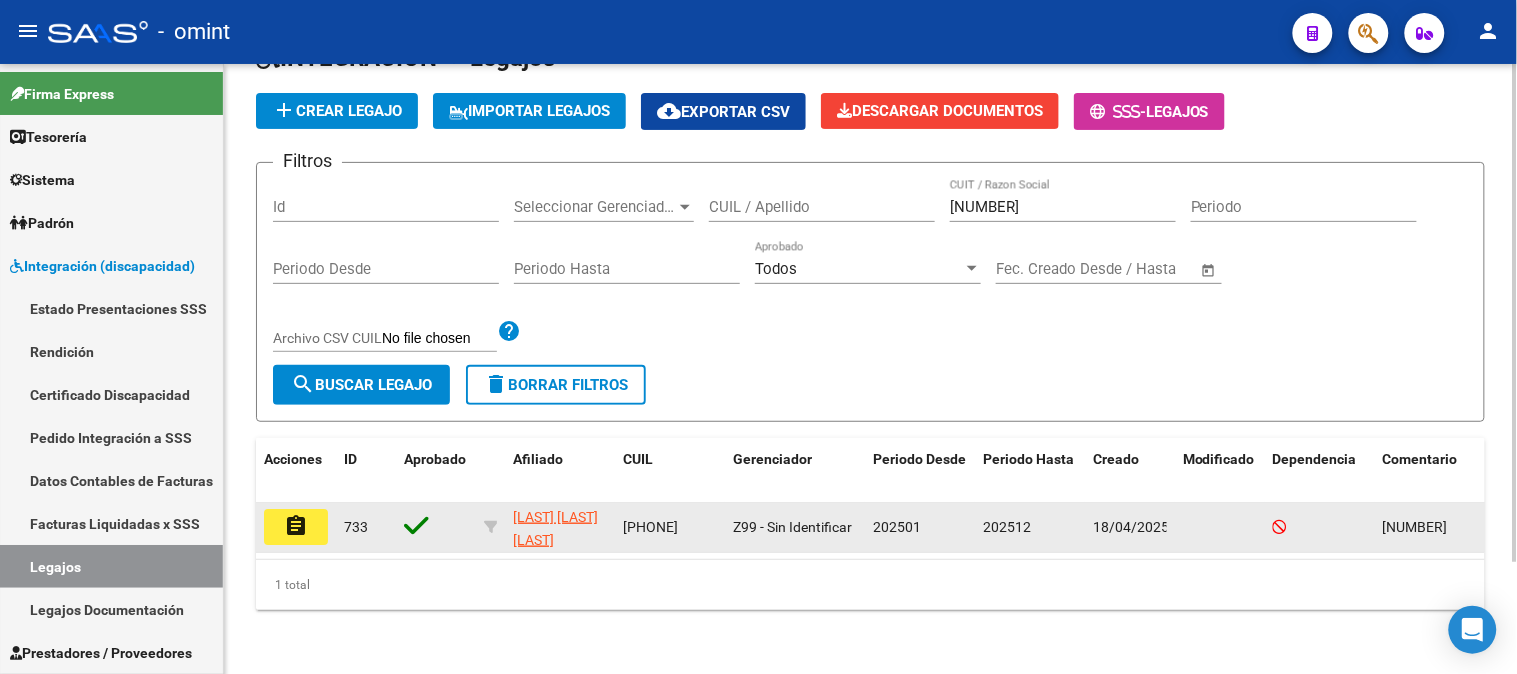 click on "assignment" 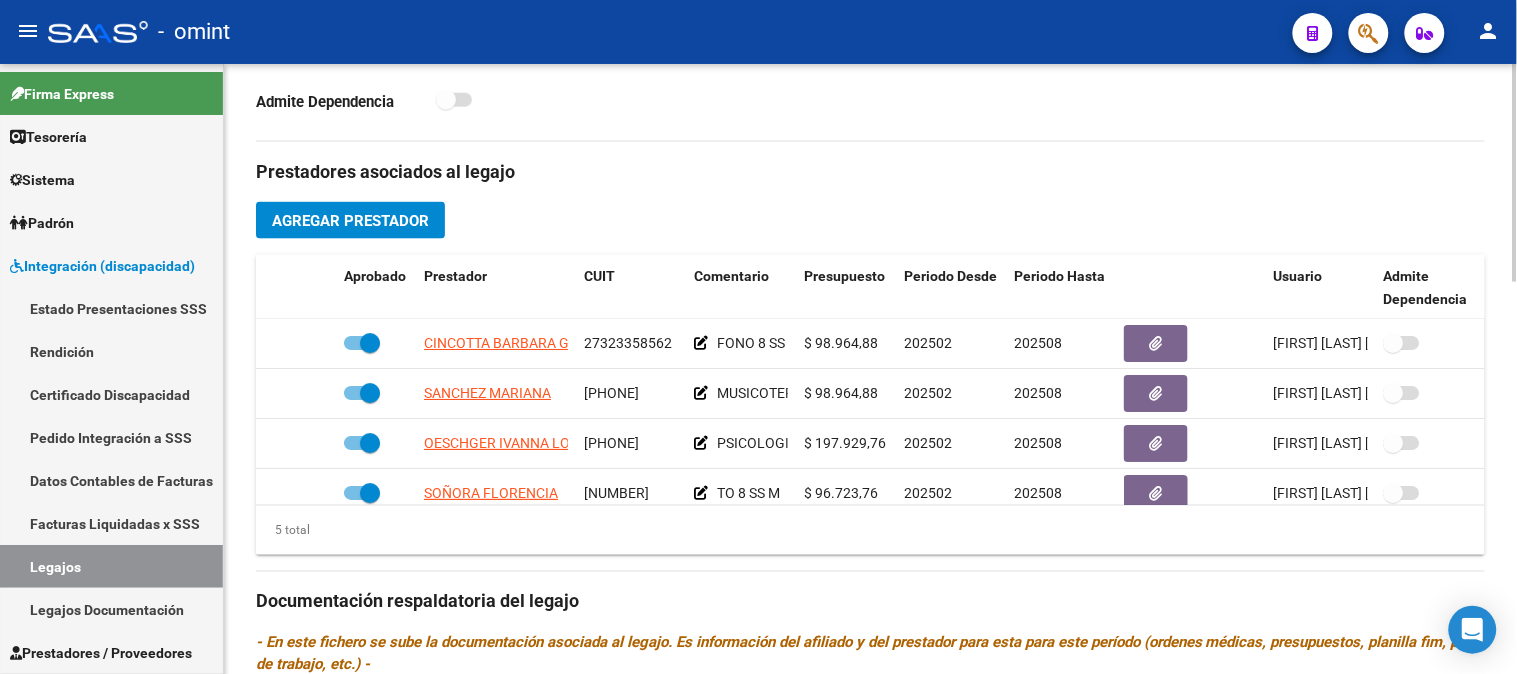 scroll, scrollTop: 666, scrollLeft: 0, axis: vertical 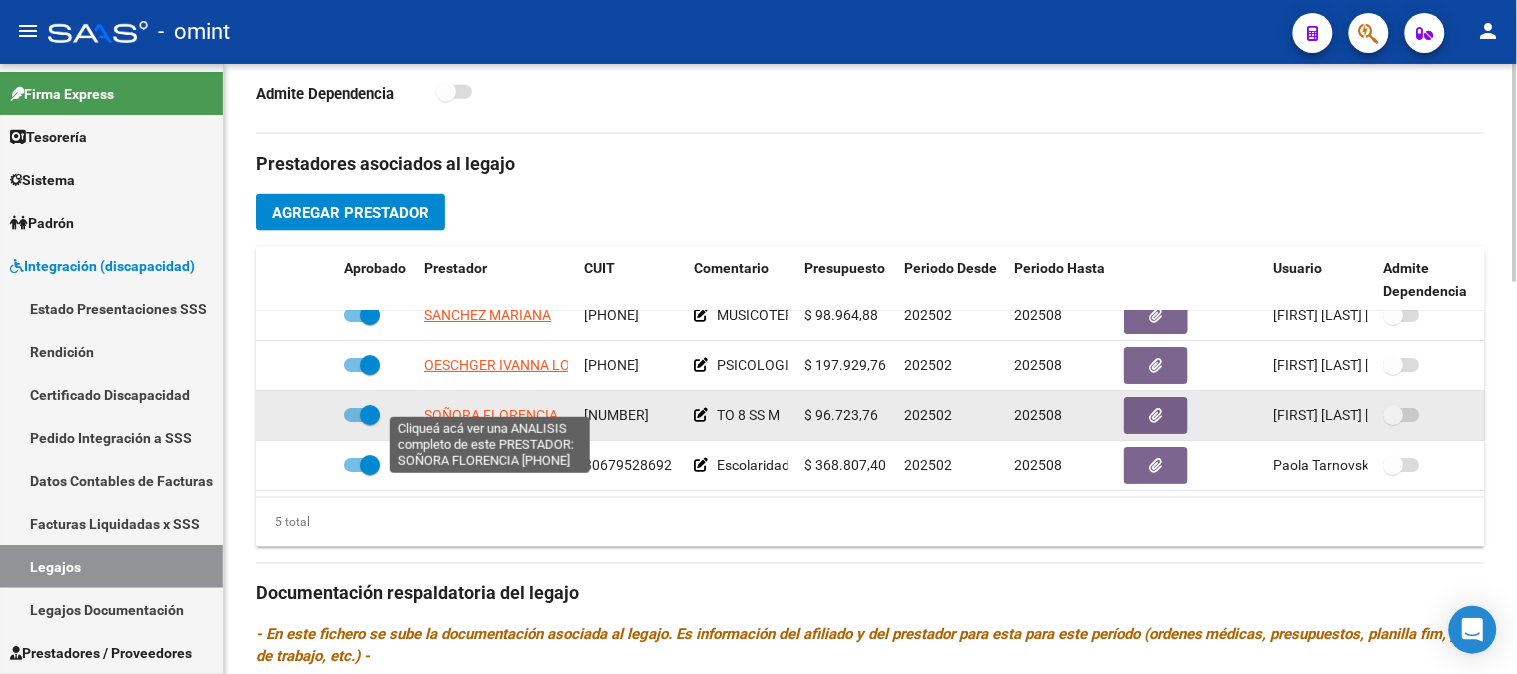 click on "SOÑORA FLORENCIA" 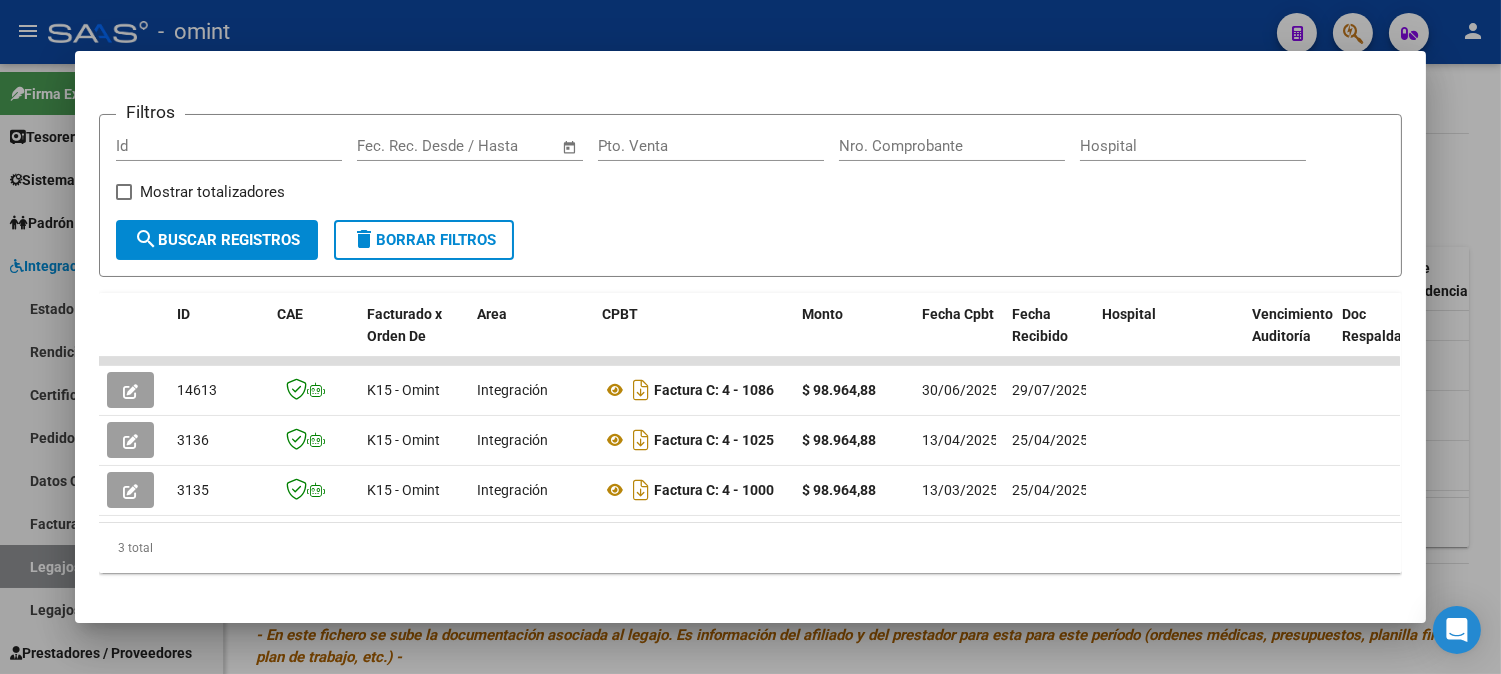scroll, scrollTop: 284, scrollLeft: 0, axis: vertical 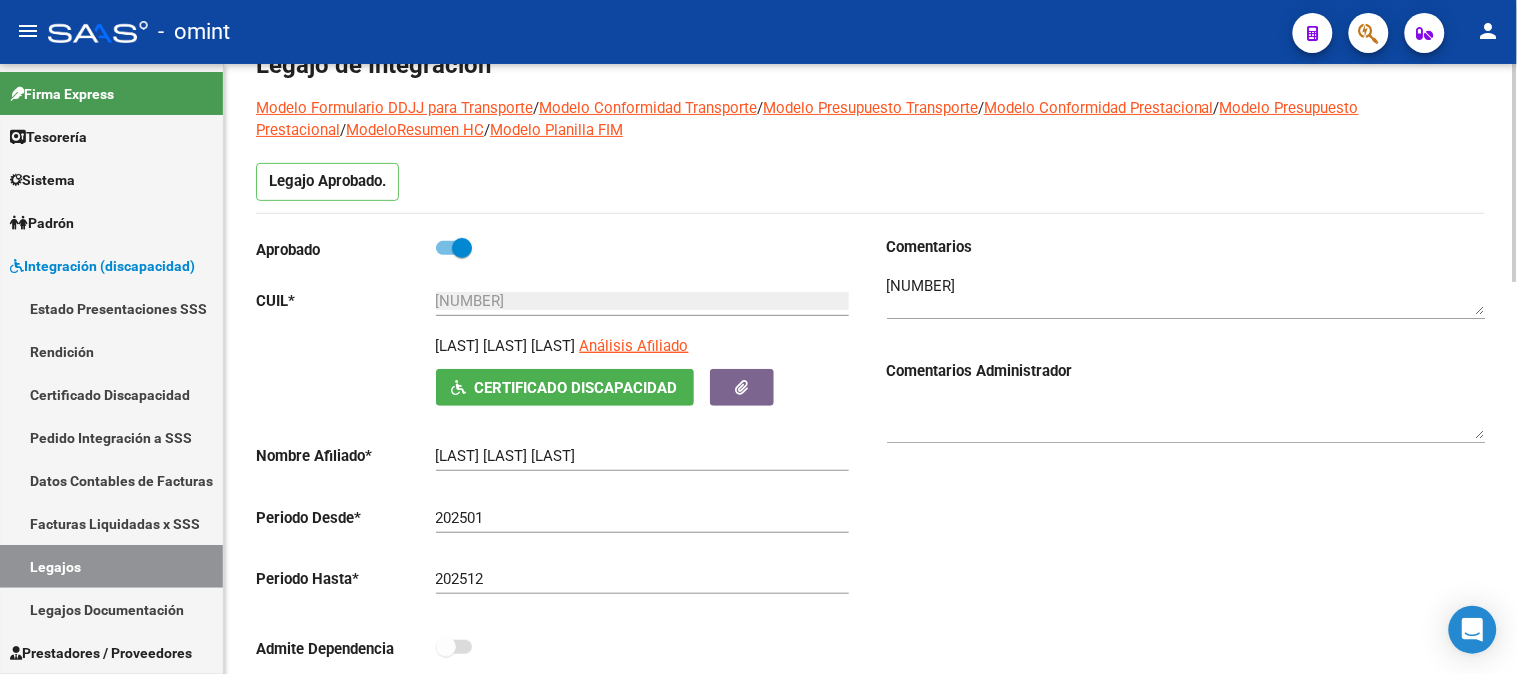 drag, startPoint x: 547, startPoint y: 342, endPoint x: 654, endPoint y: 338, distance: 107.07474 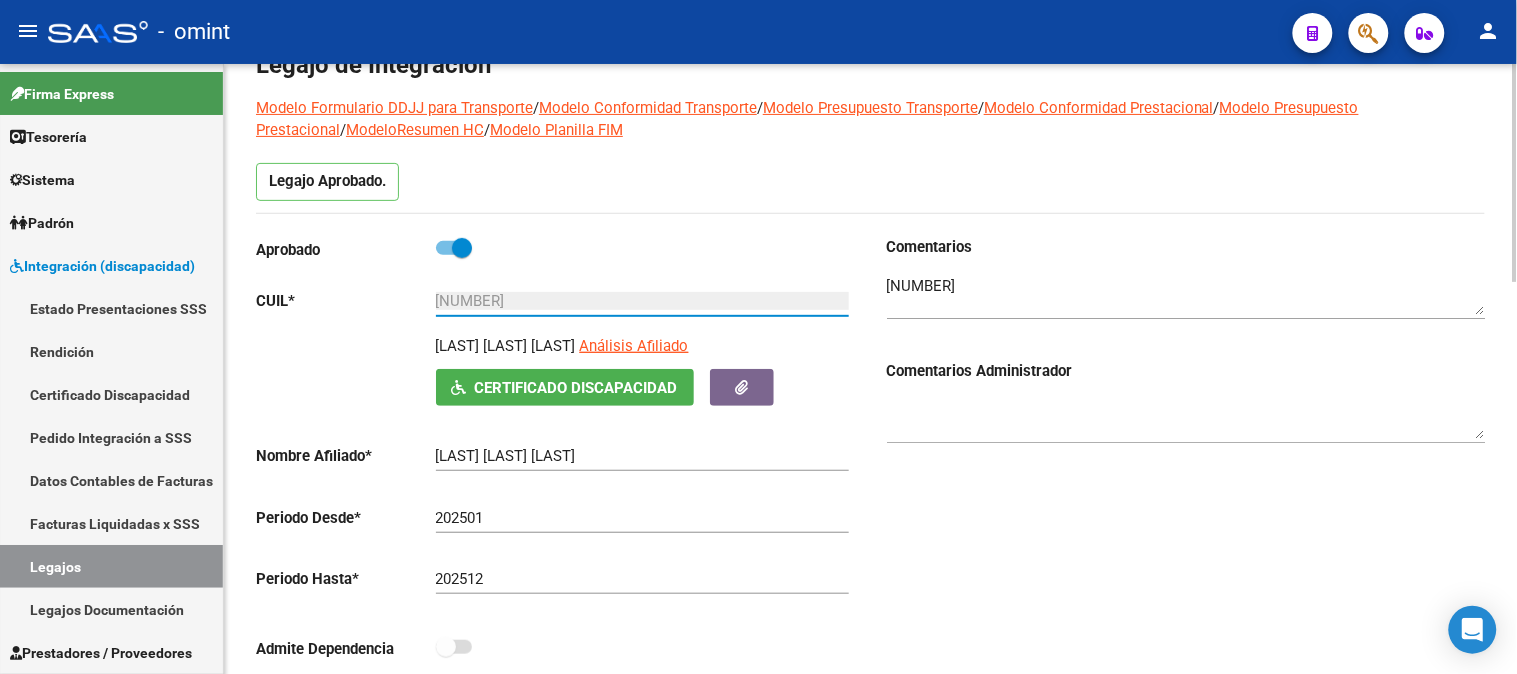 click on "27-56476700-5" at bounding box center [642, 301] 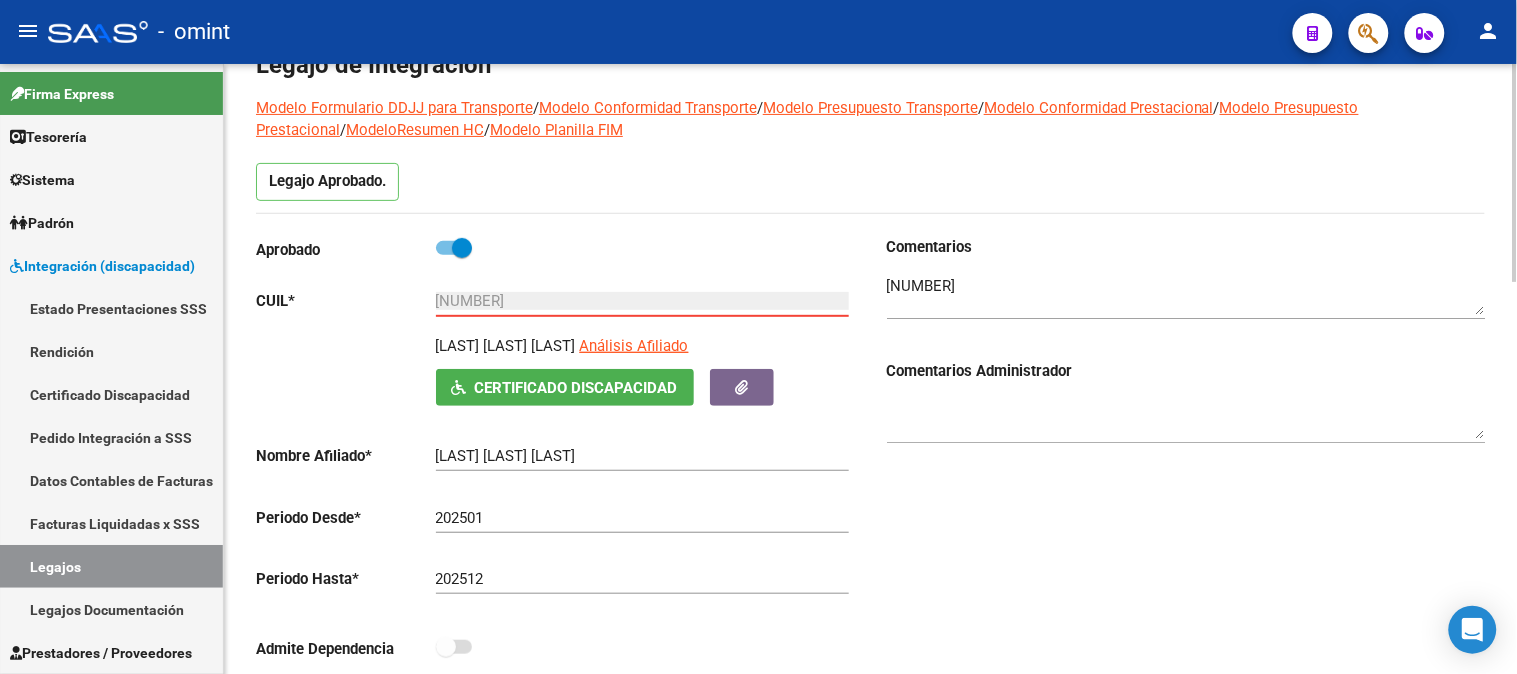 click at bounding box center (1186, 295) 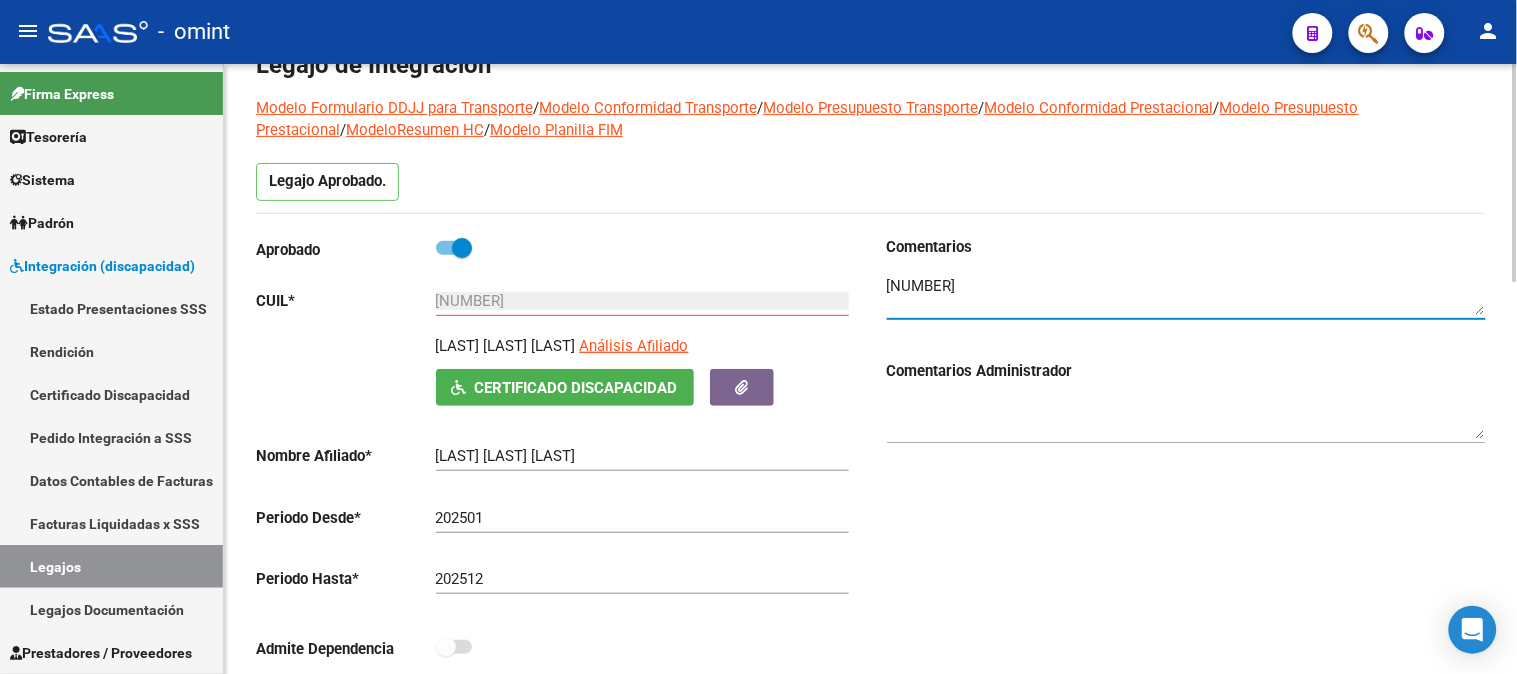 click at bounding box center (1186, 295) 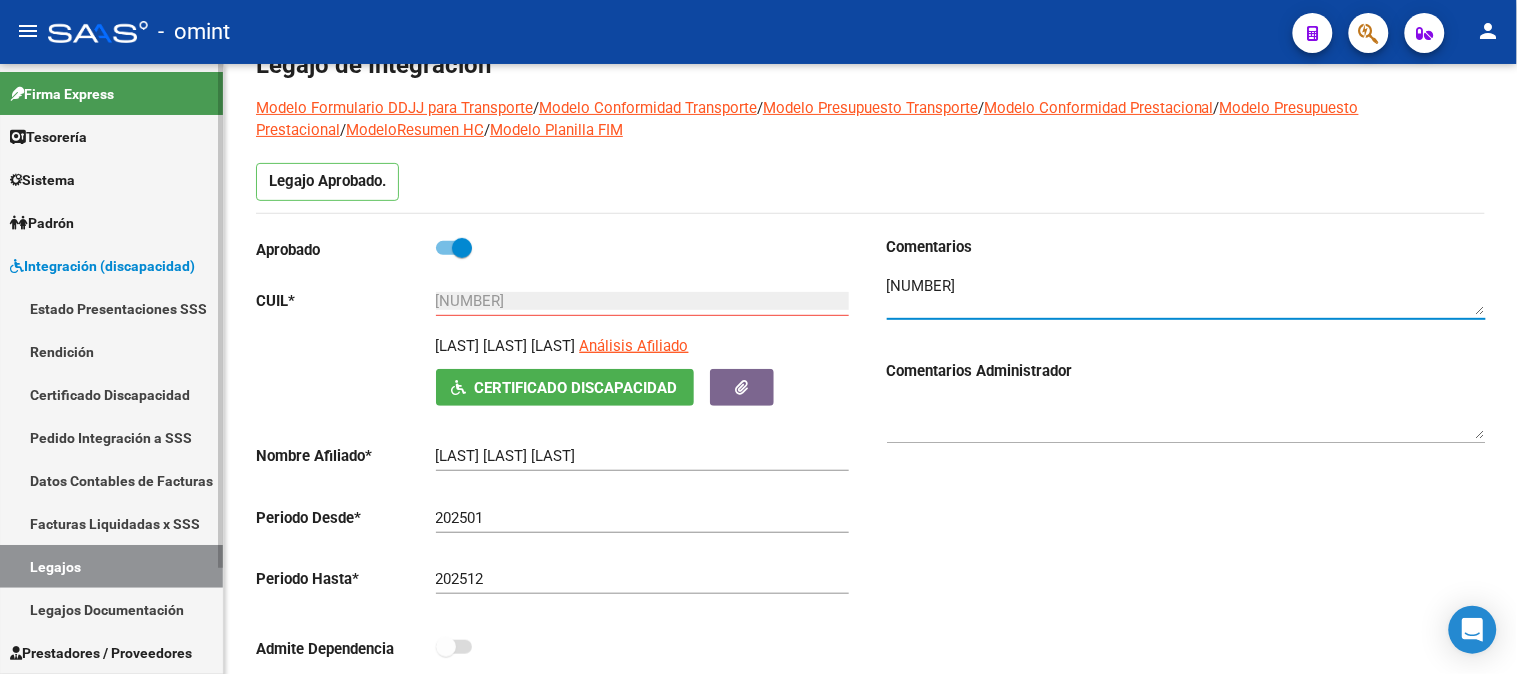 click on "Sistema" at bounding box center (111, 179) 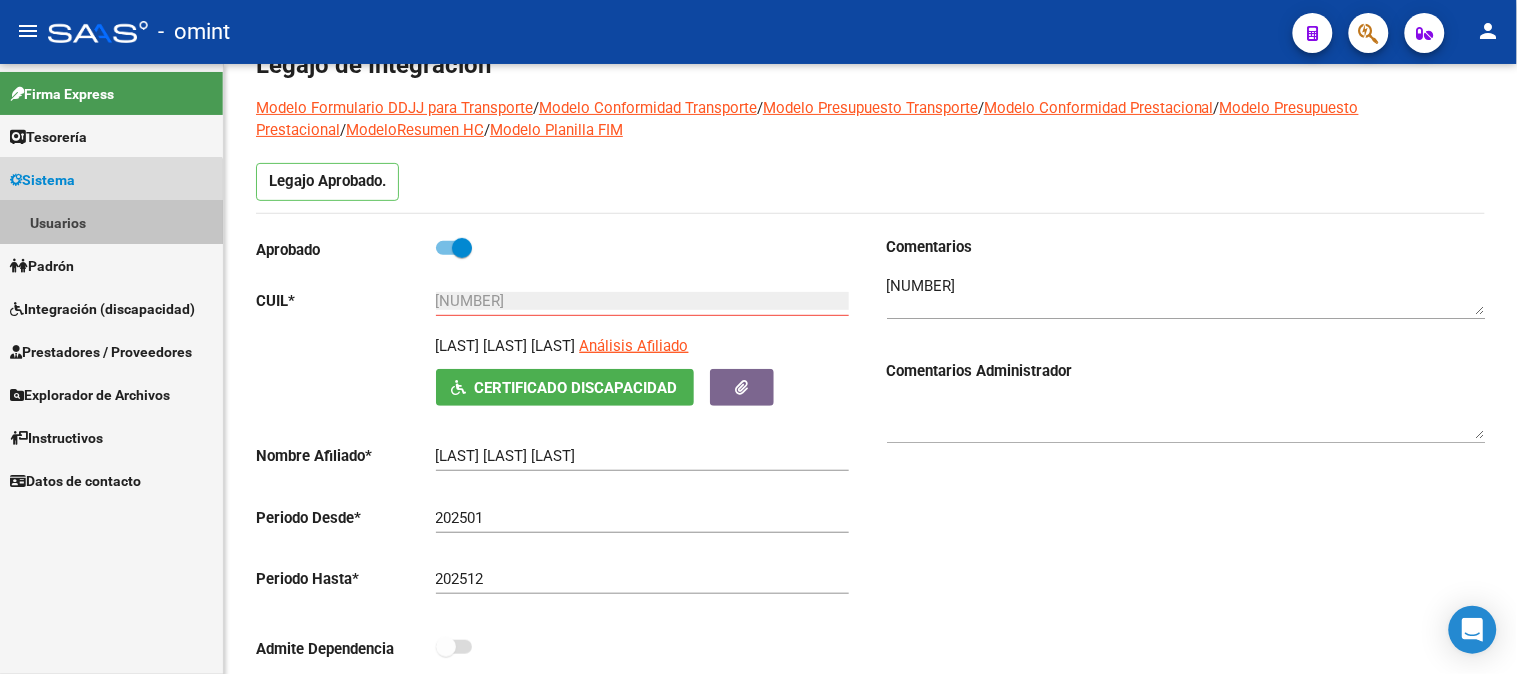 click on "Usuarios" at bounding box center (111, 222) 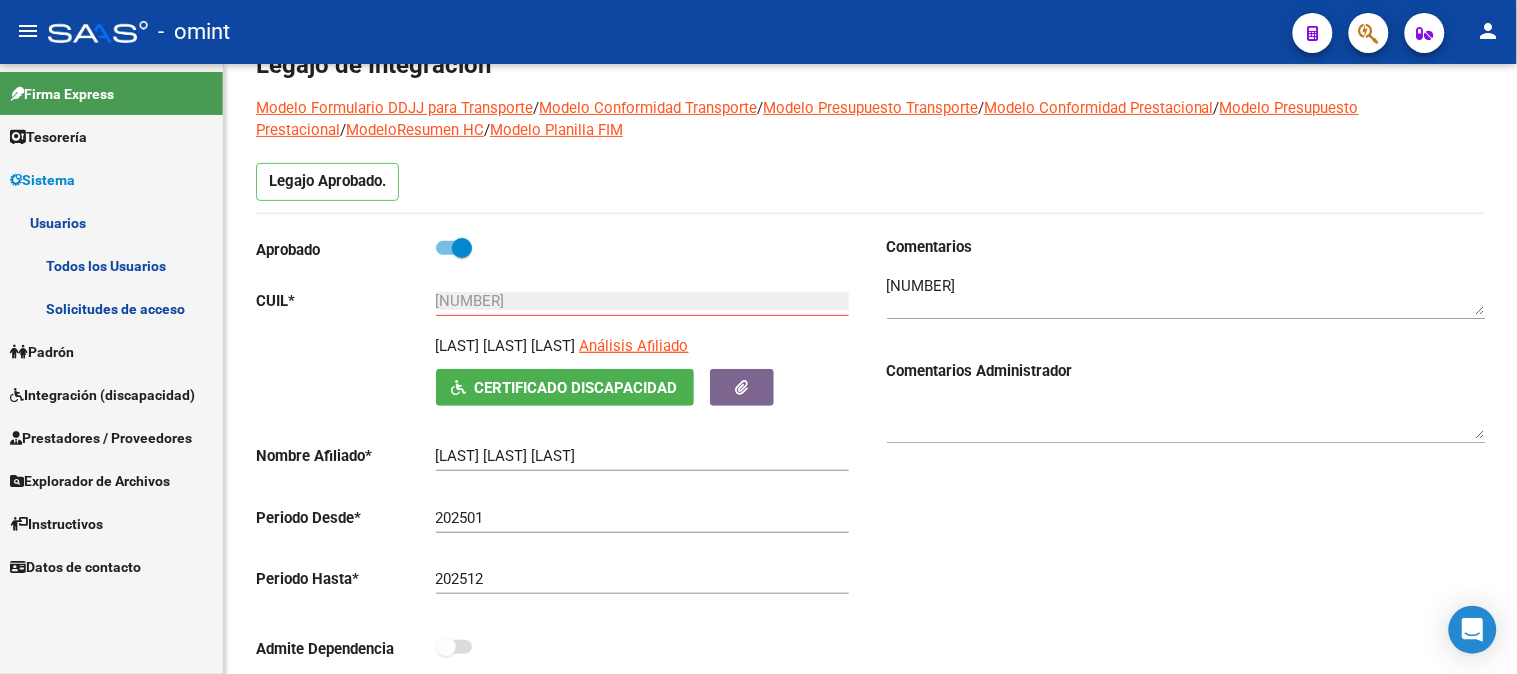 click on "Todos los Usuarios" at bounding box center (111, 265) 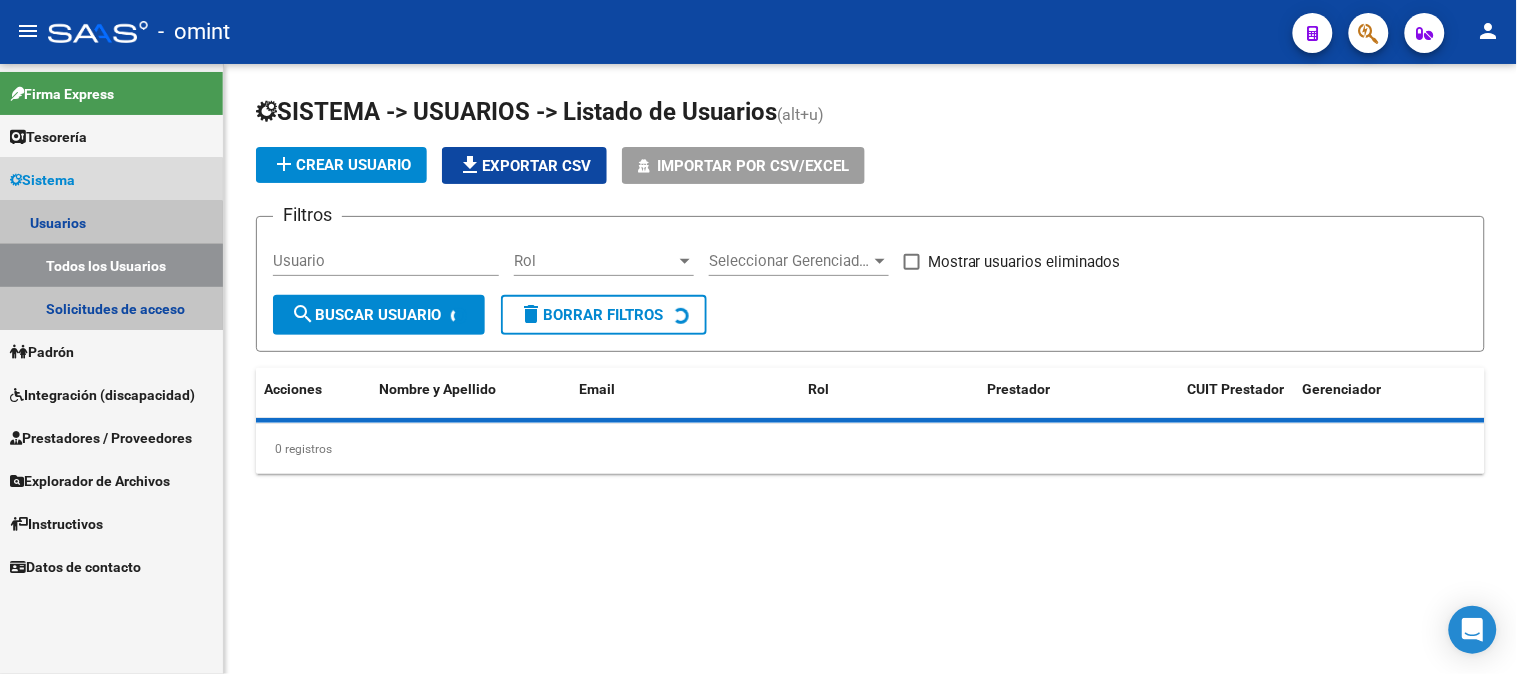 scroll, scrollTop: 0, scrollLeft: 0, axis: both 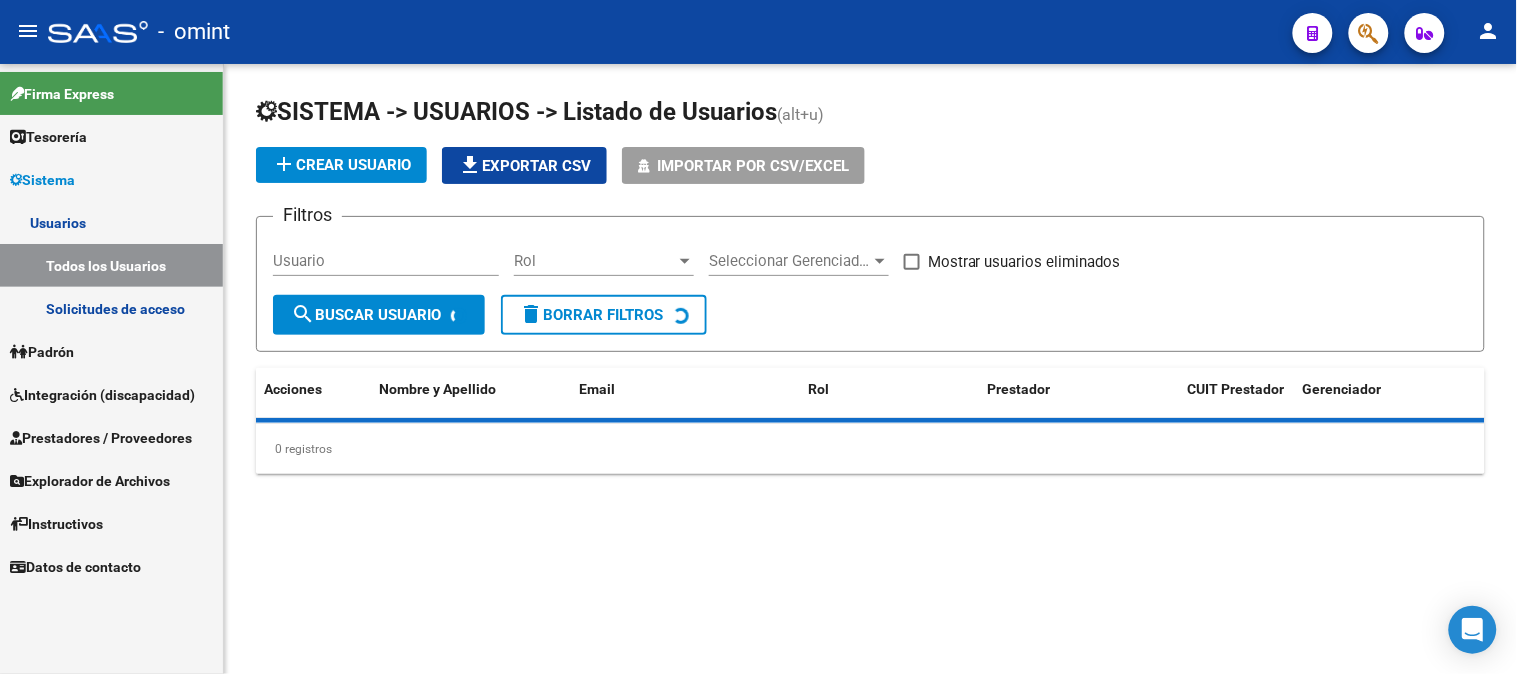 click on "Usuario" at bounding box center [386, 261] 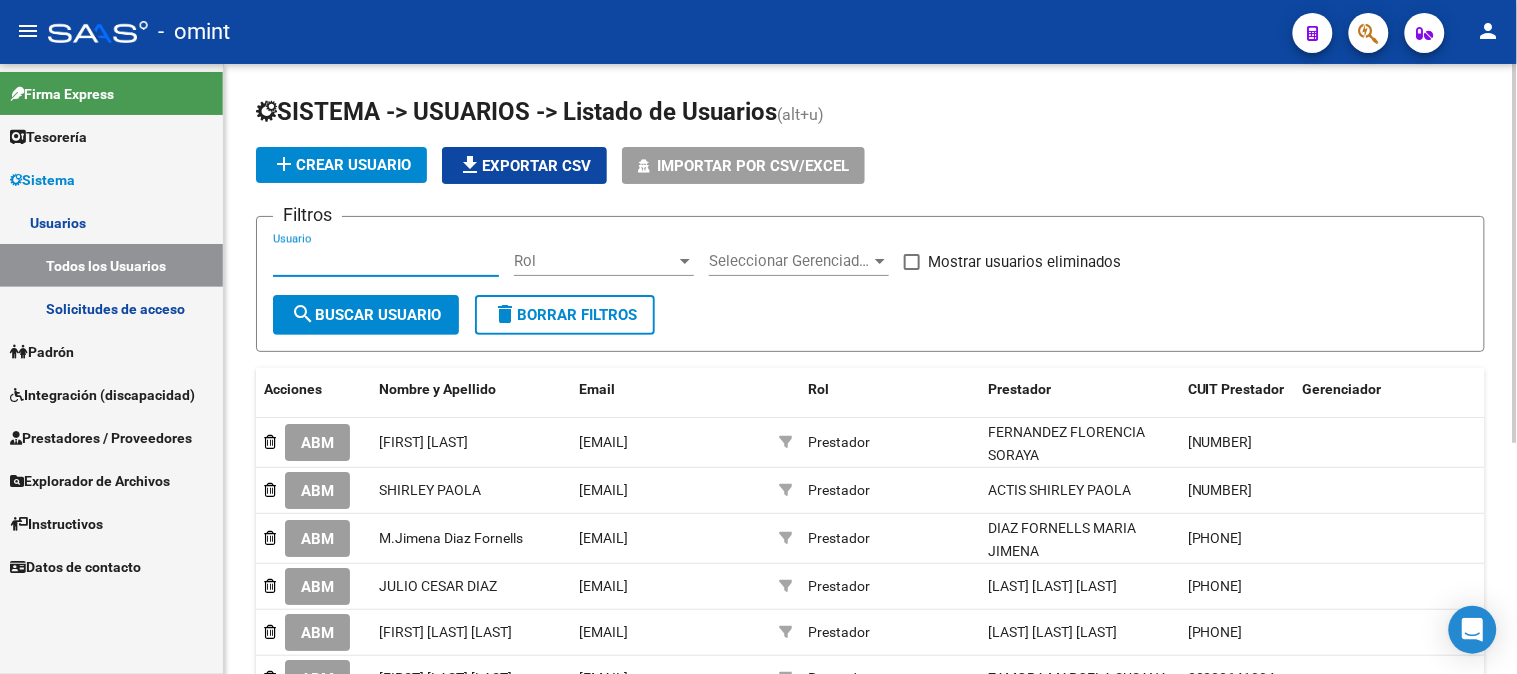 paste on "'s.florencia@hotmail.com'" 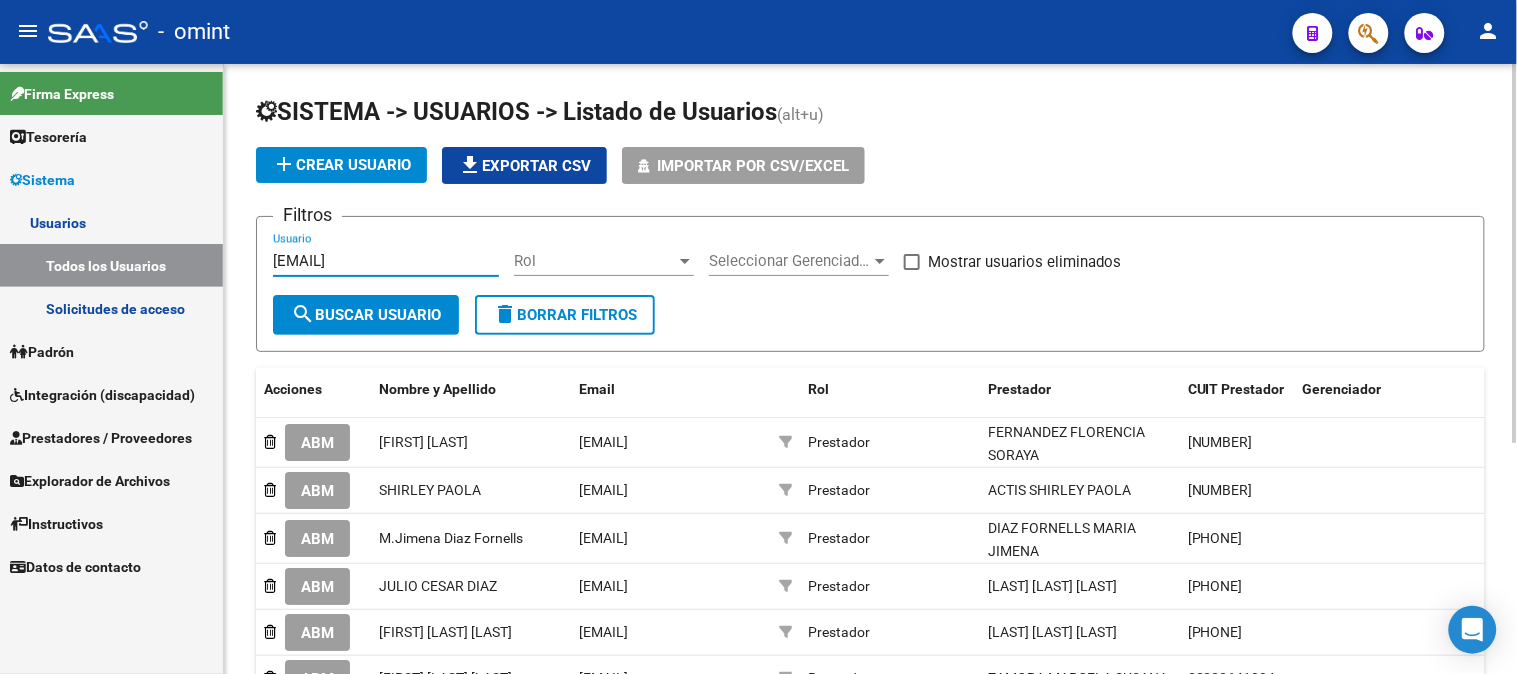 drag, startPoint x: 275, startPoint y: 260, endPoint x: 274, endPoint y: 245, distance: 15.033297 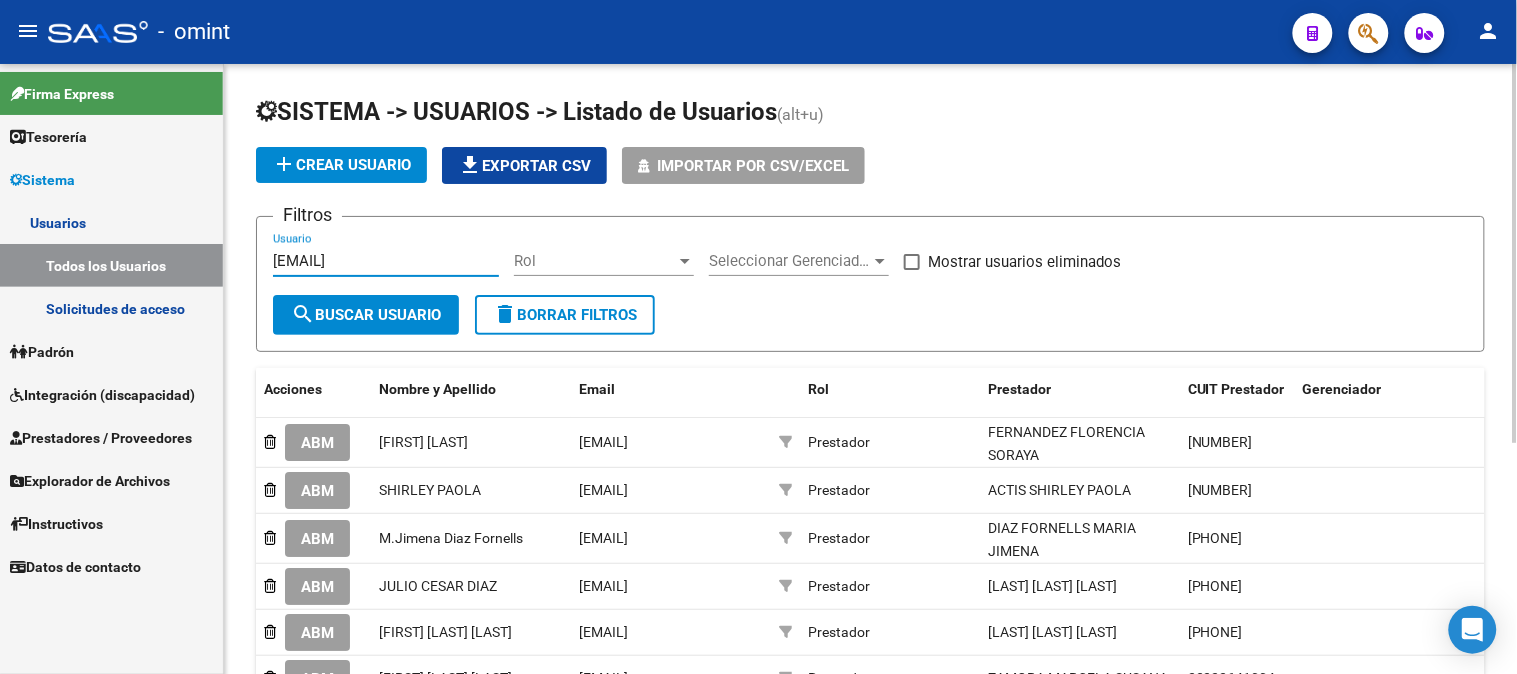 click on "s.florencia@hotmail.com'" at bounding box center [386, 261] 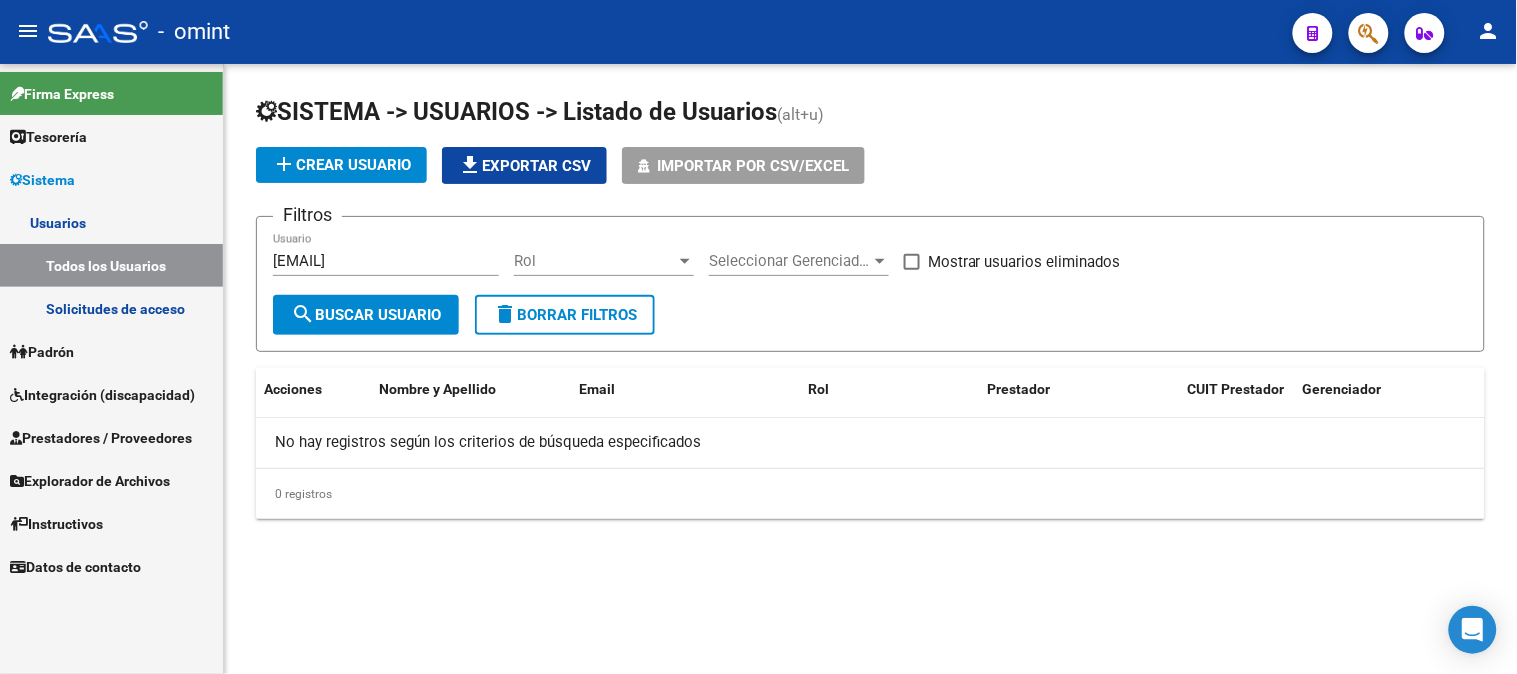click on "Padrón" at bounding box center (111, 351) 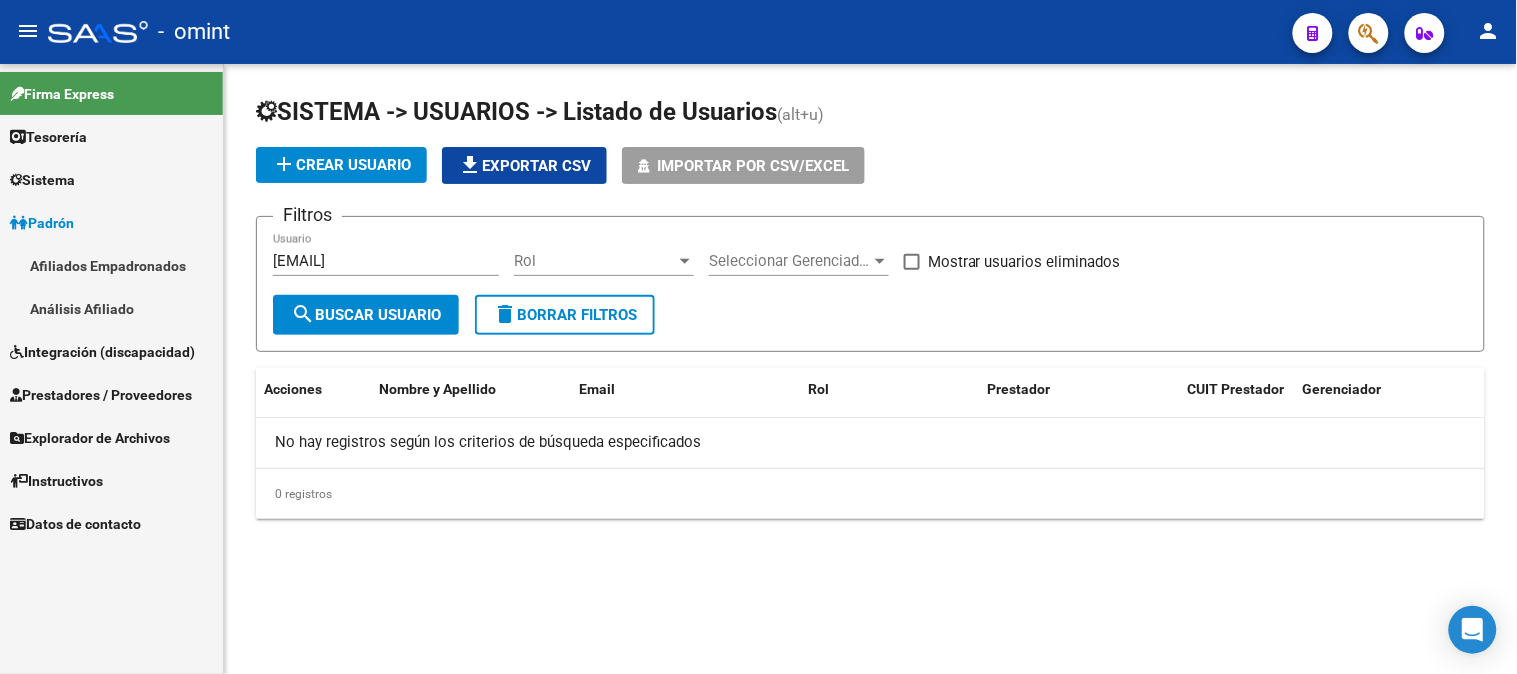 click on "Integración (discapacidad)" at bounding box center (111, 351) 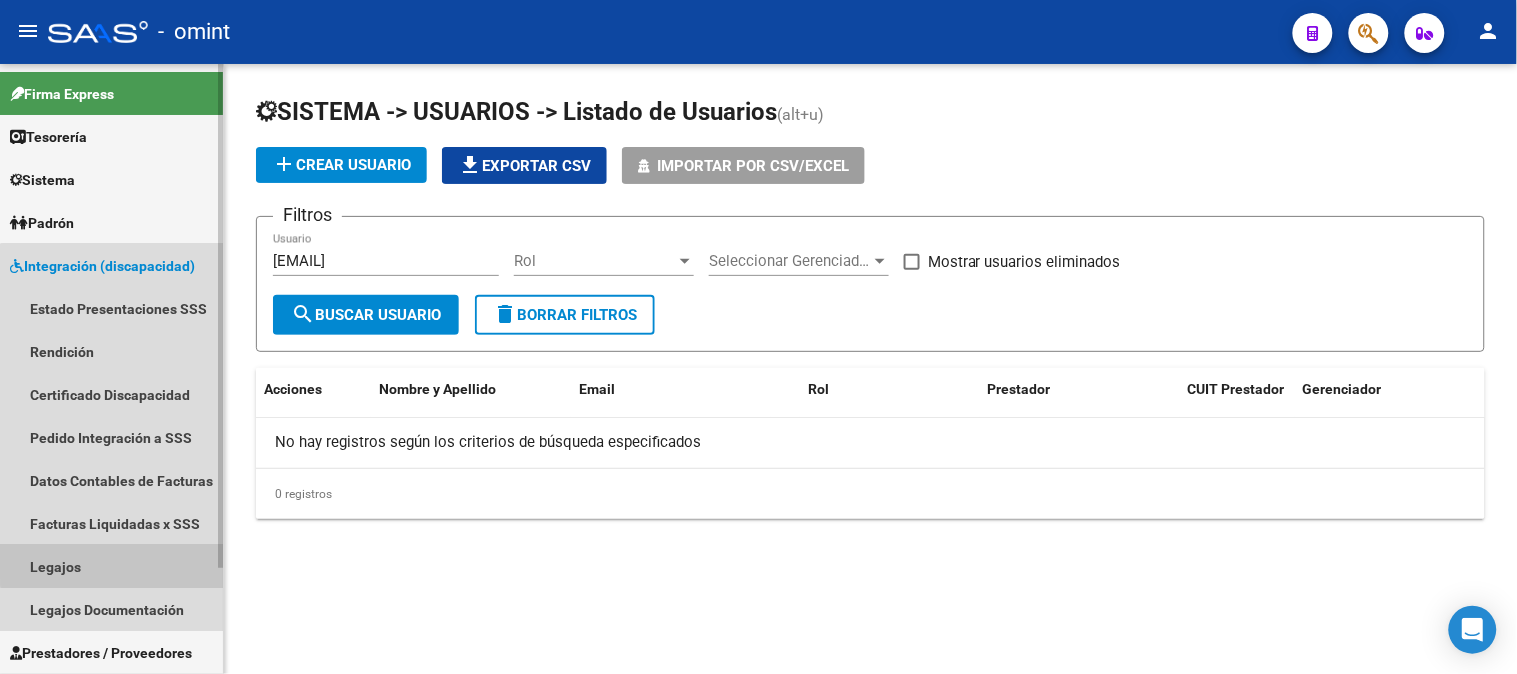 click on "Legajos" at bounding box center [111, 566] 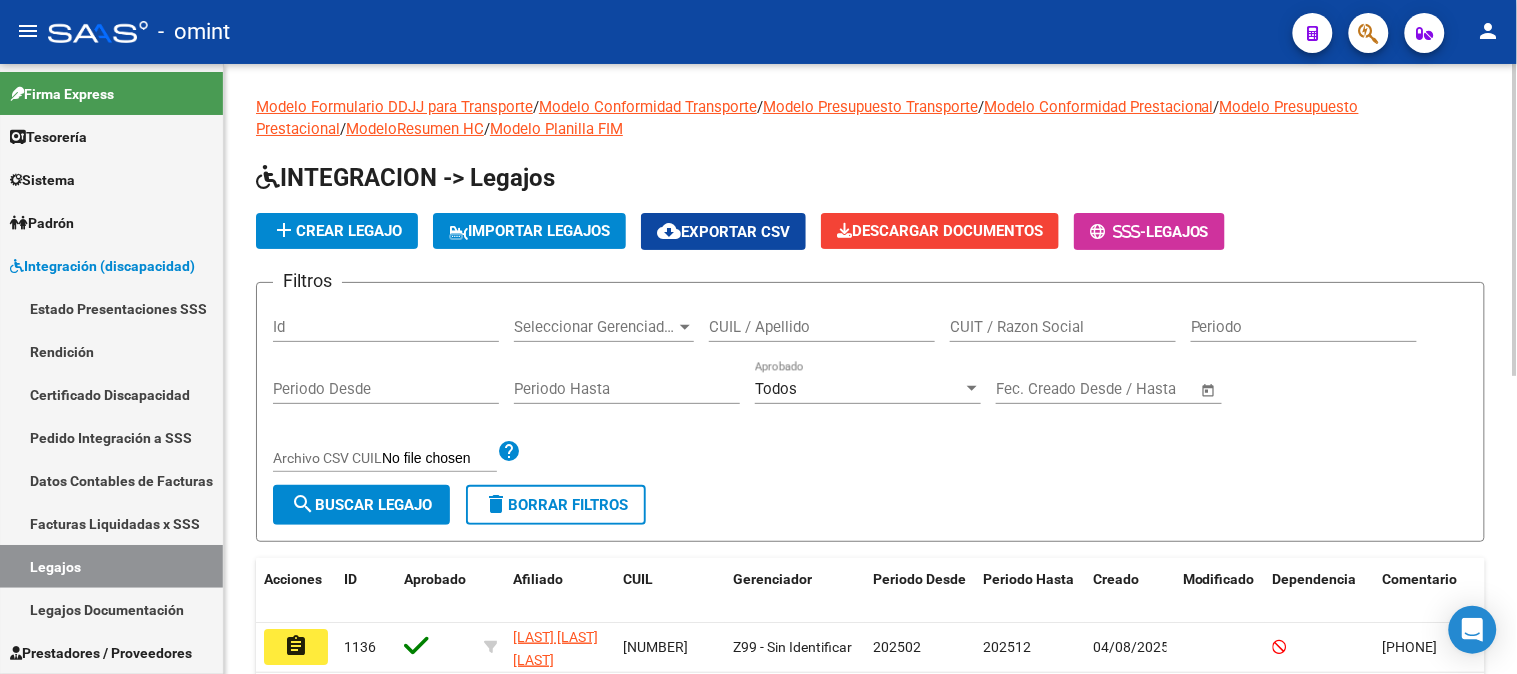 click on "CUIL / Apellido" at bounding box center (822, 327) 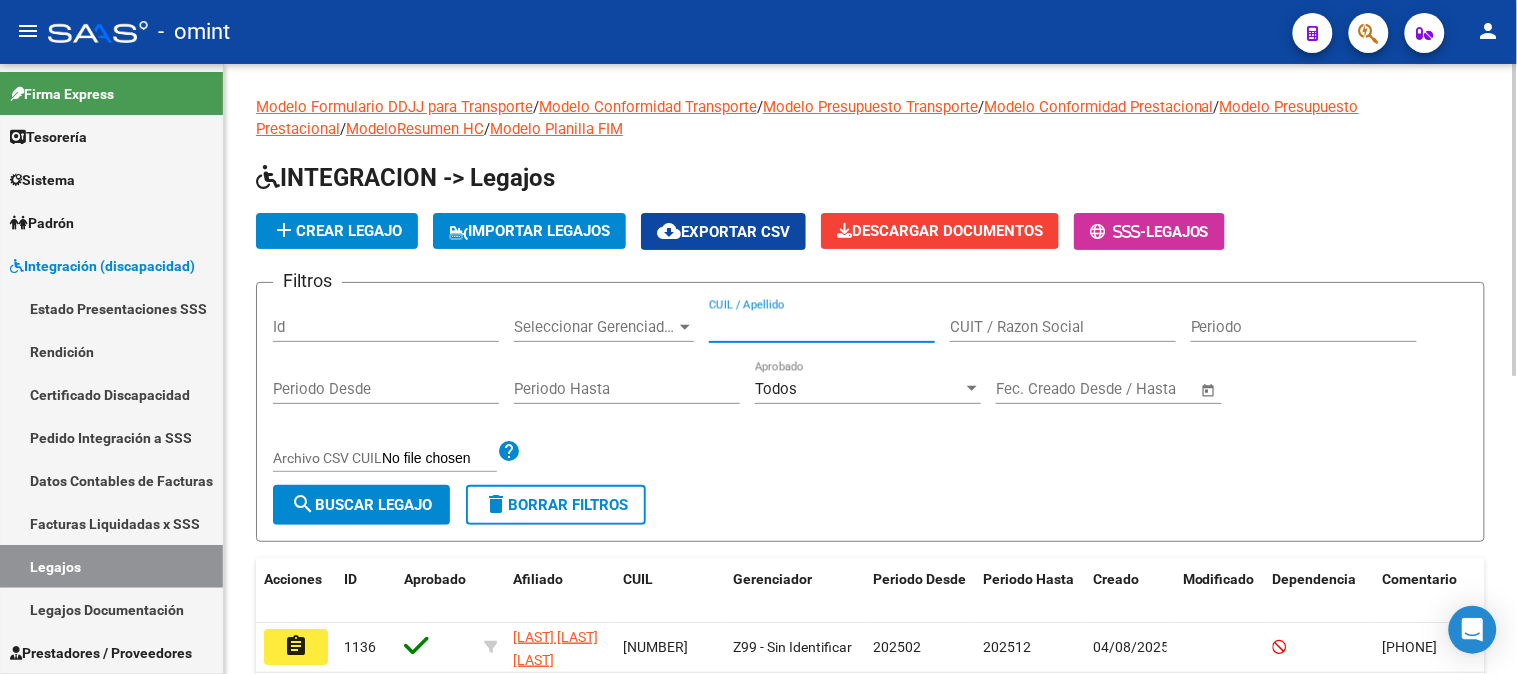paste on "56.618.247" 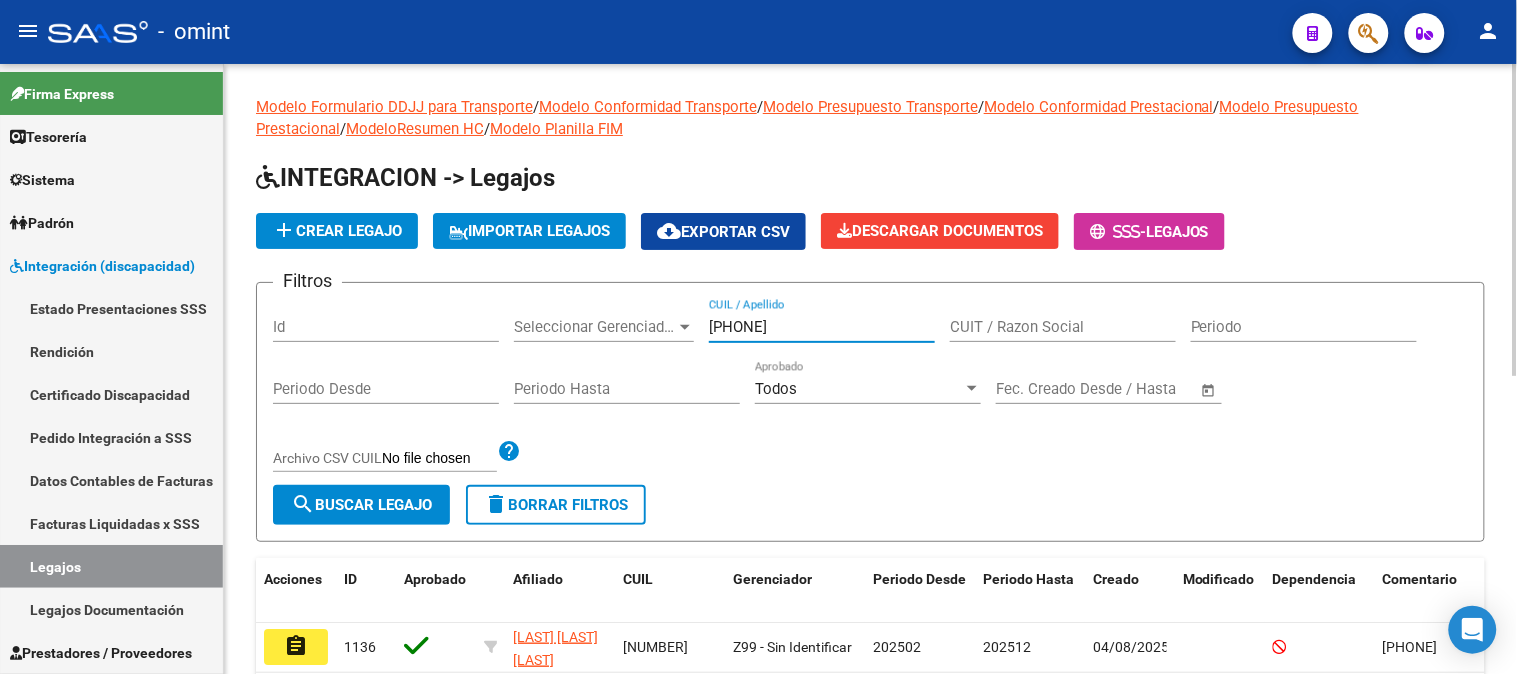 click on "56.618.247" at bounding box center (822, 327) 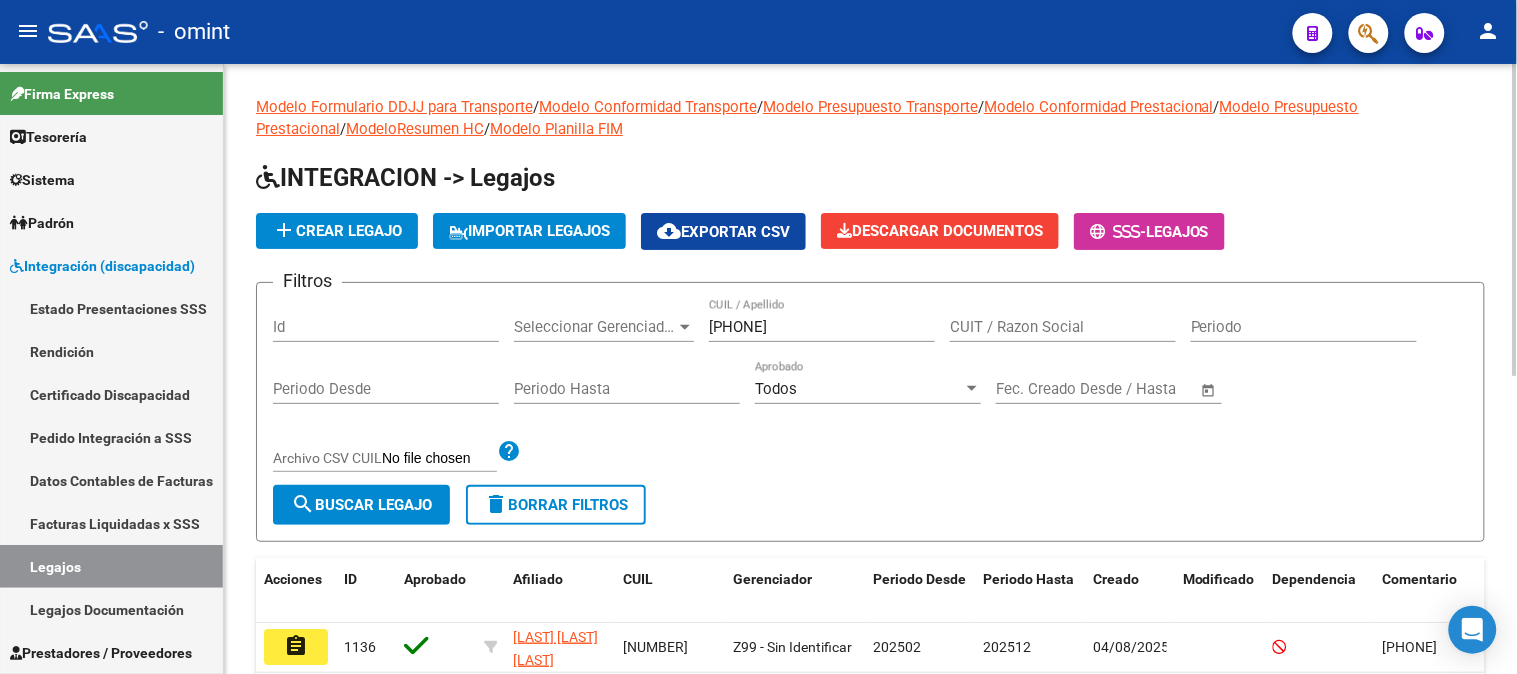click on "Filtros Id Seleccionar Gerenciador Seleccionar Gerenciador 56.618.247 CUIL / Apellido CUIT / Razon Social Periodo Periodo Desde Periodo Hasta Todos Aprobado Start date – End date Fec. Creado Desde / Hasta Archivo CSV CUIL help search  Buscar Legajo  delete  Borrar Filtros" 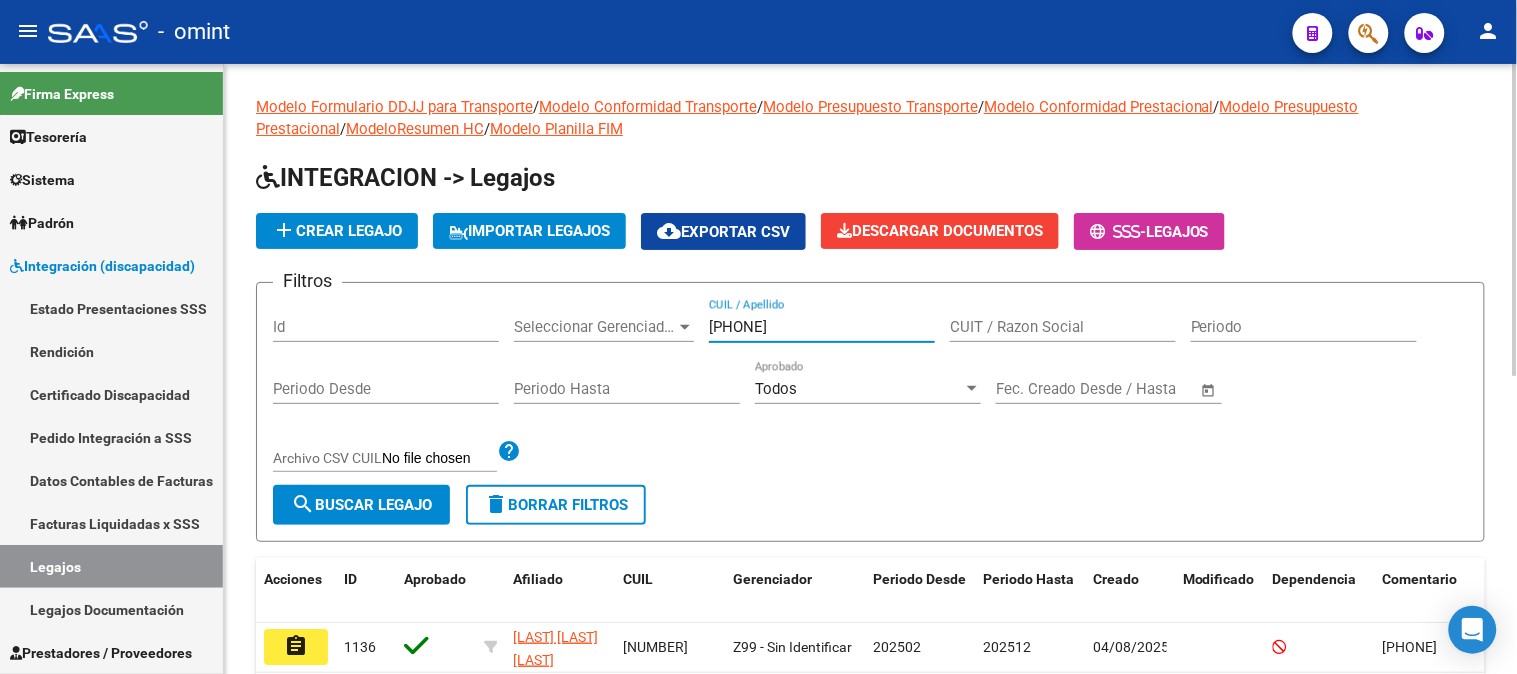 click on "56.618.247" at bounding box center [822, 327] 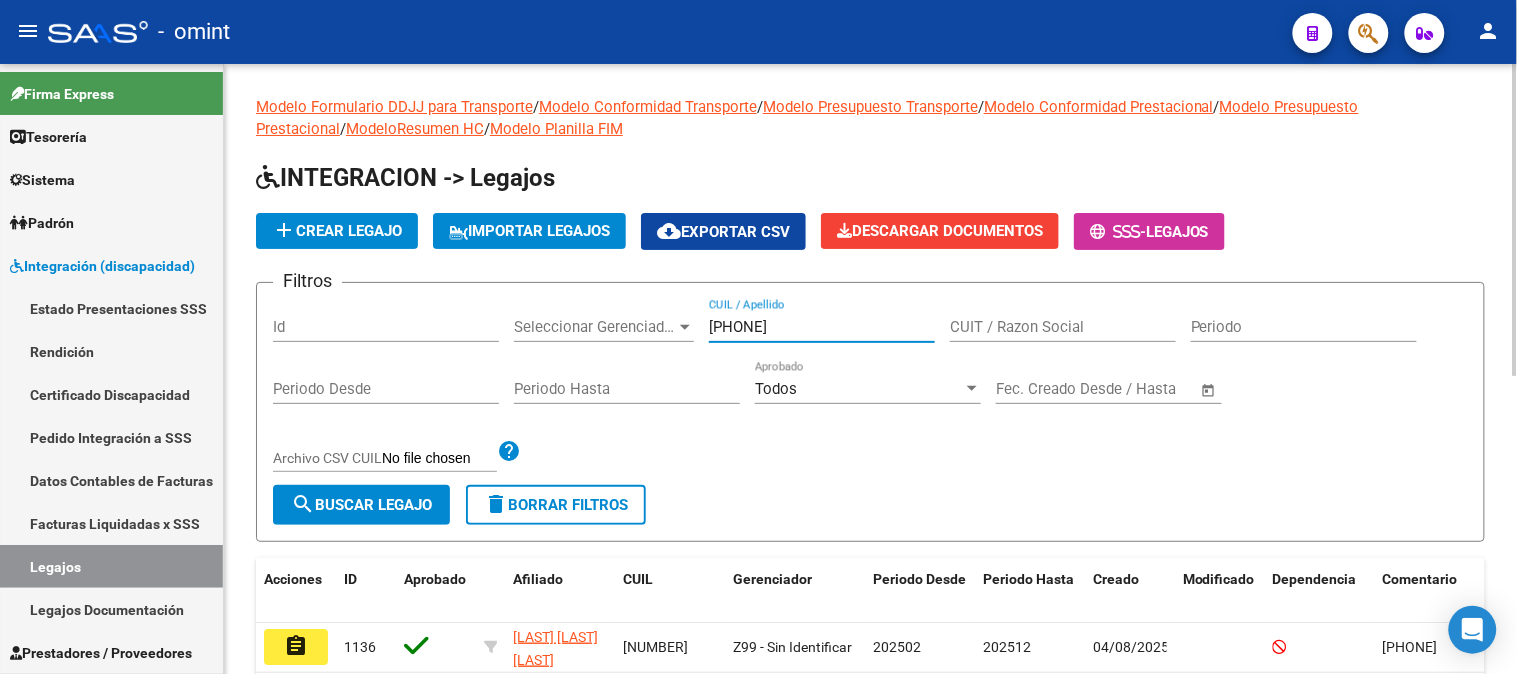 click on "56618.247" at bounding box center [822, 327] 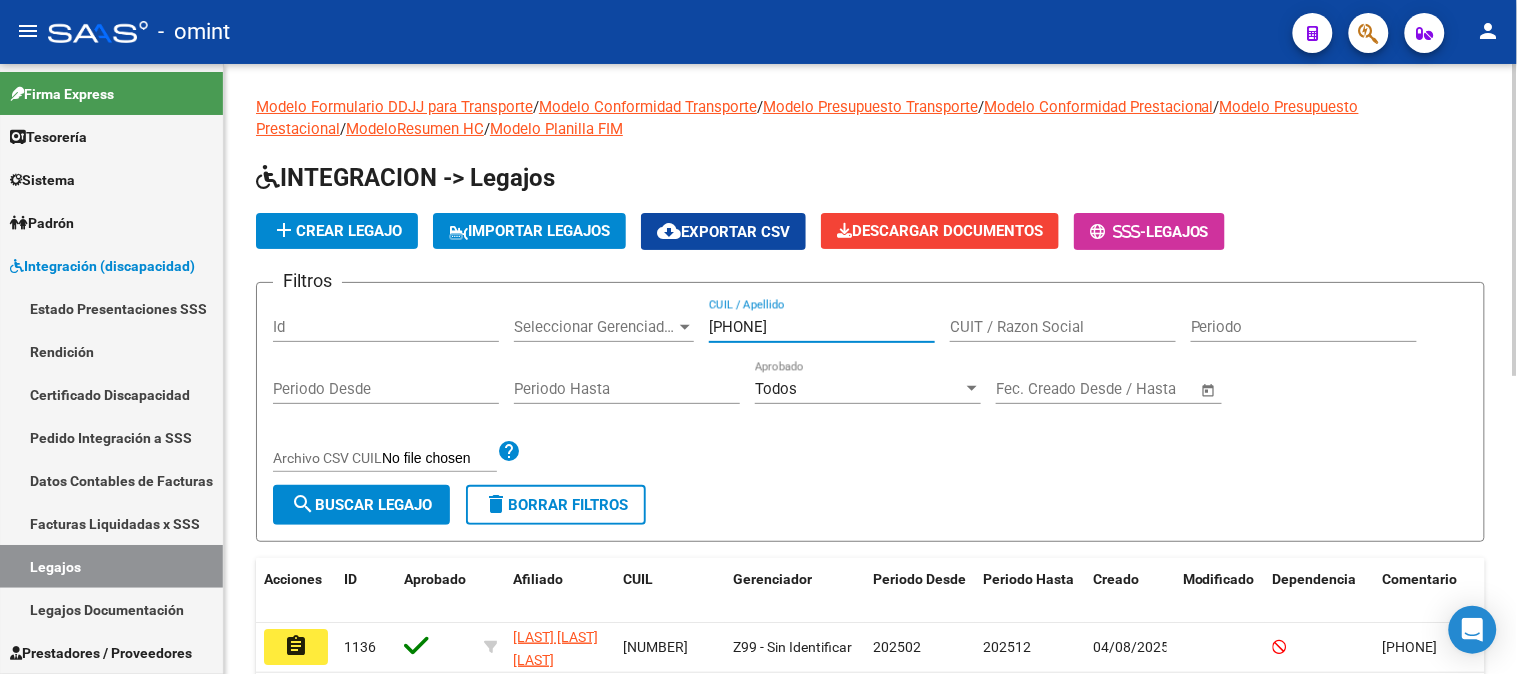 type on "56618247" 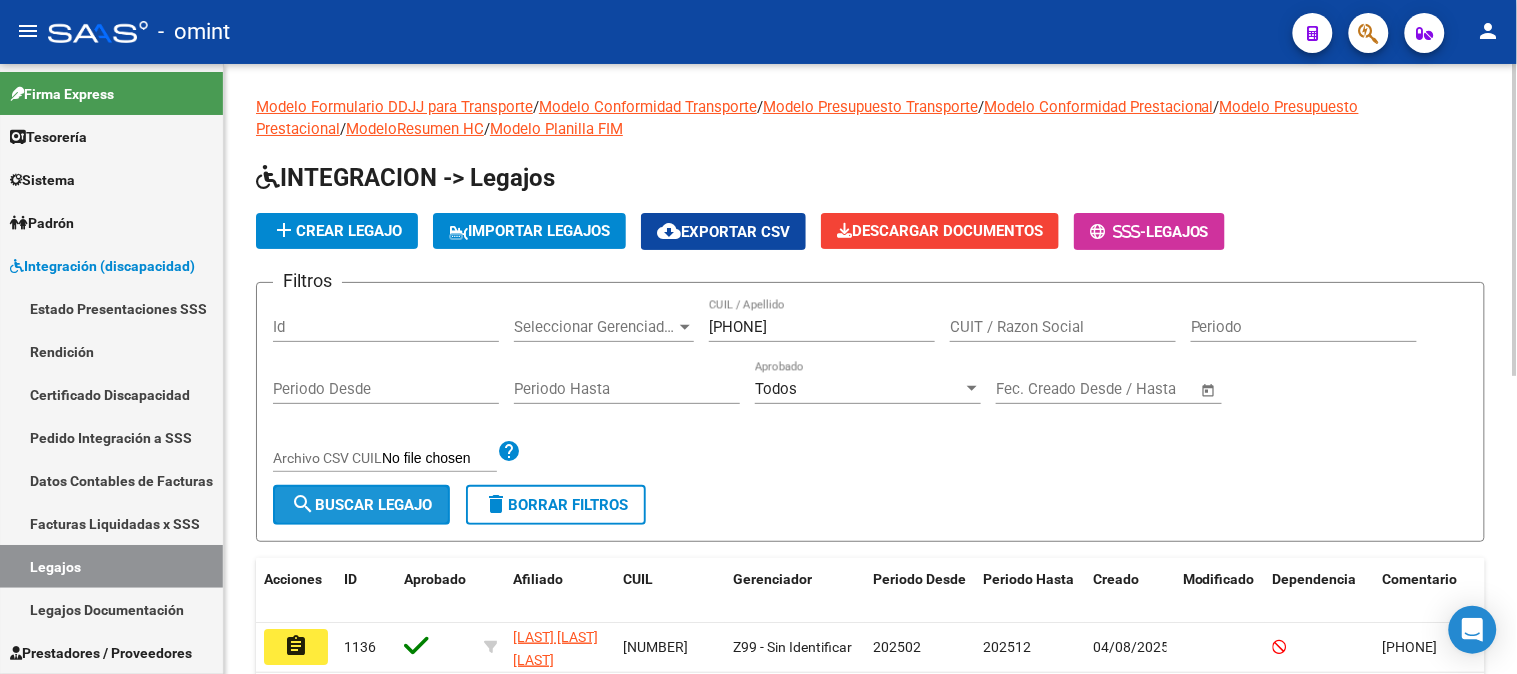click on "search  Buscar Legajo" 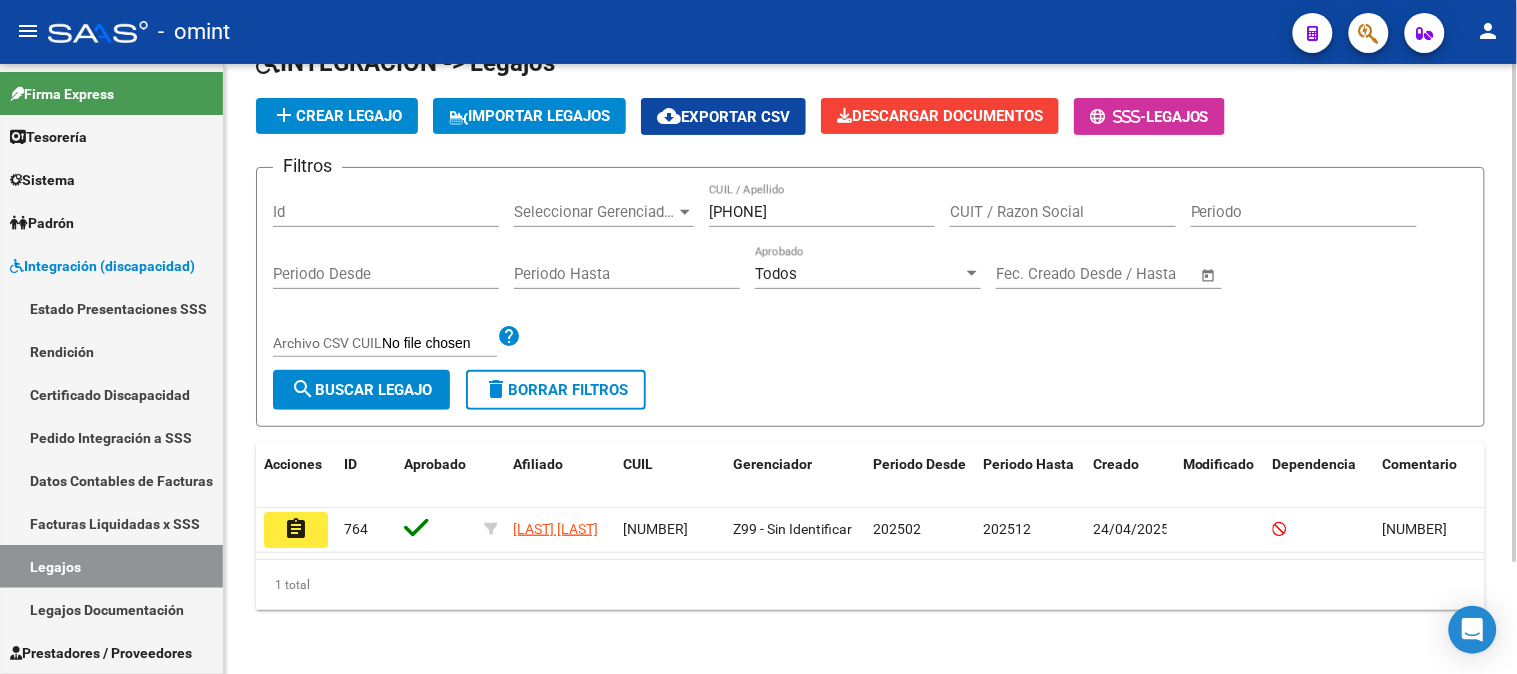 scroll, scrollTop: 136, scrollLeft: 0, axis: vertical 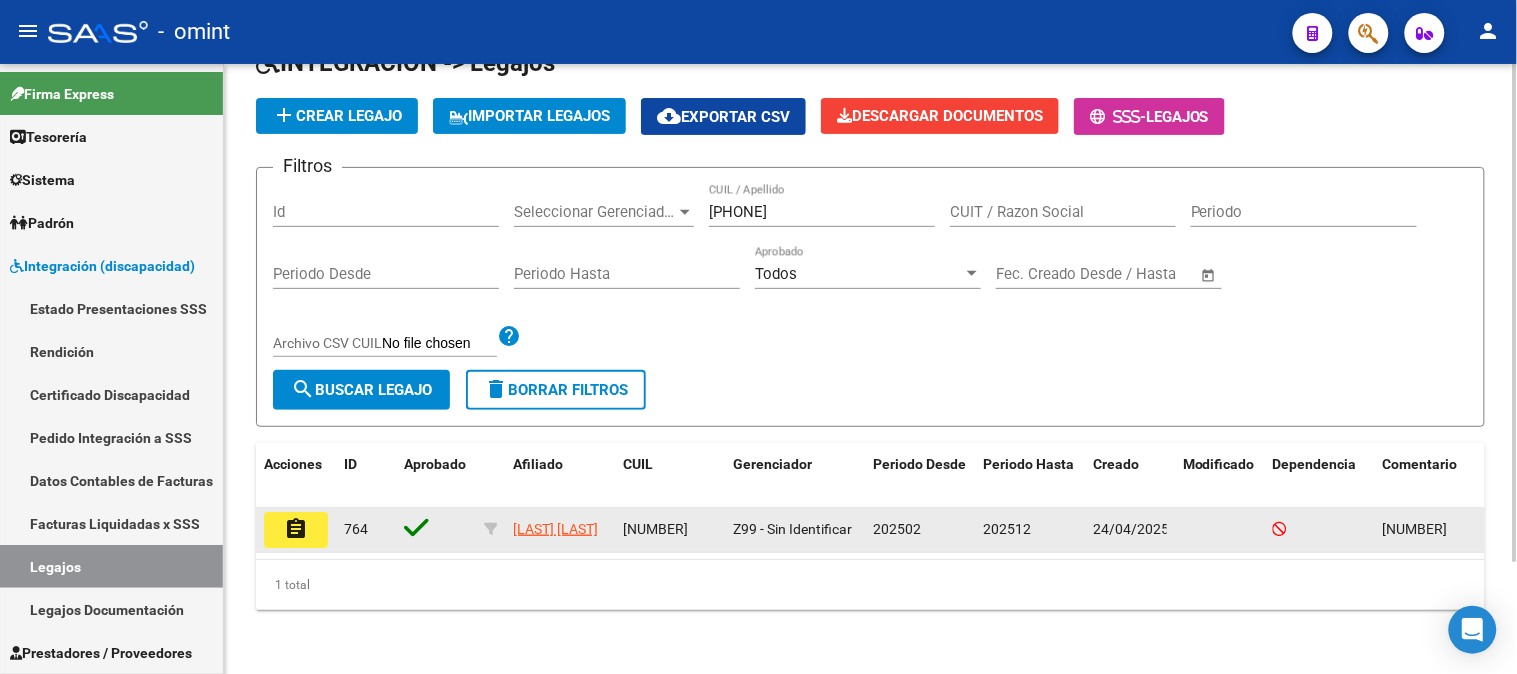 click on "764" 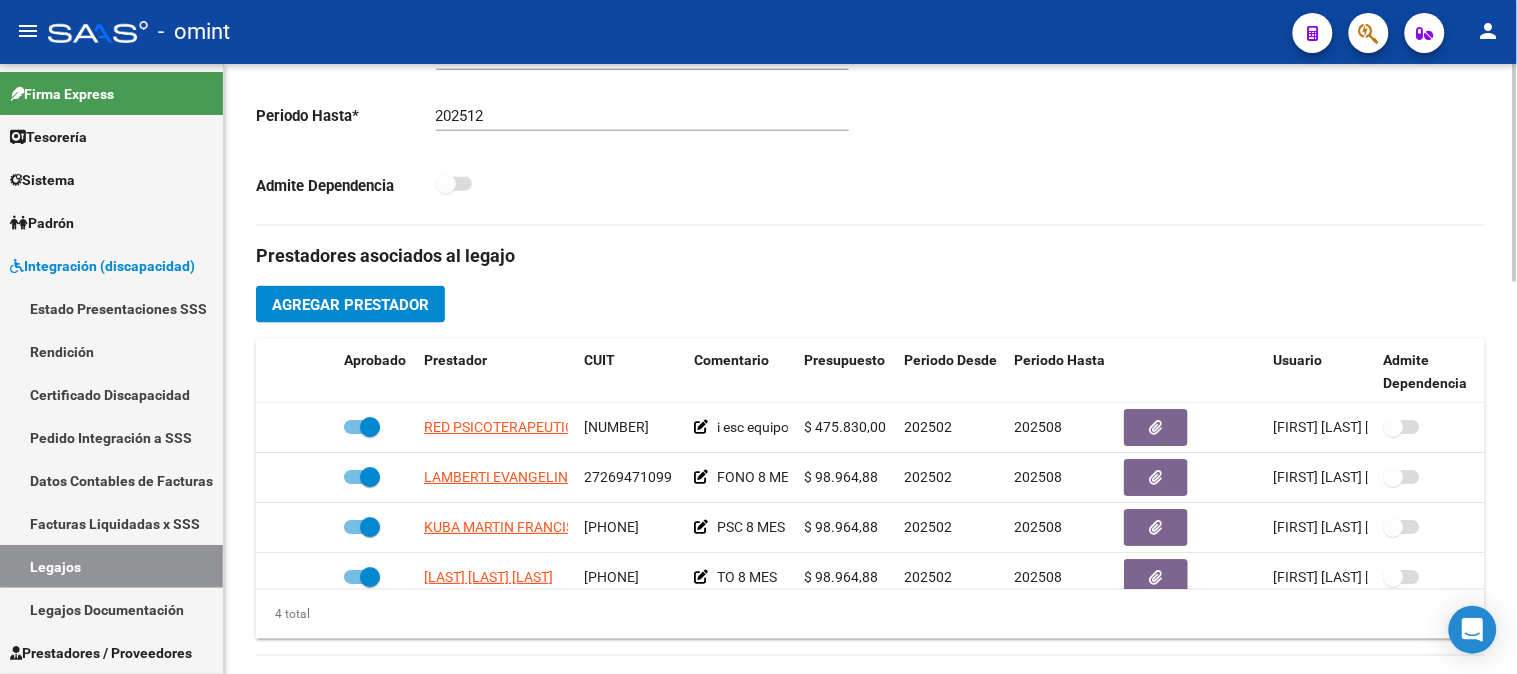 scroll, scrollTop: 666, scrollLeft: 0, axis: vertical 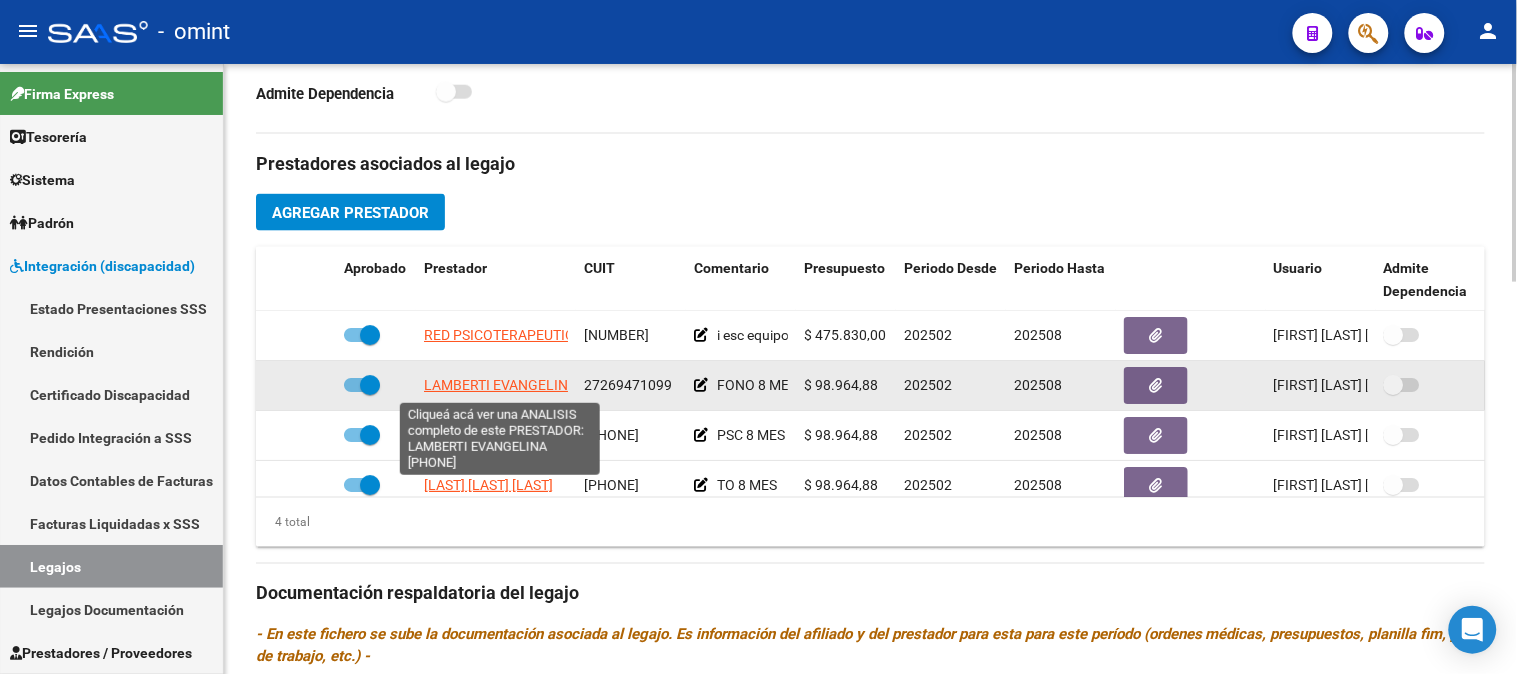 click on "LAMBERTI EVANGELINA" 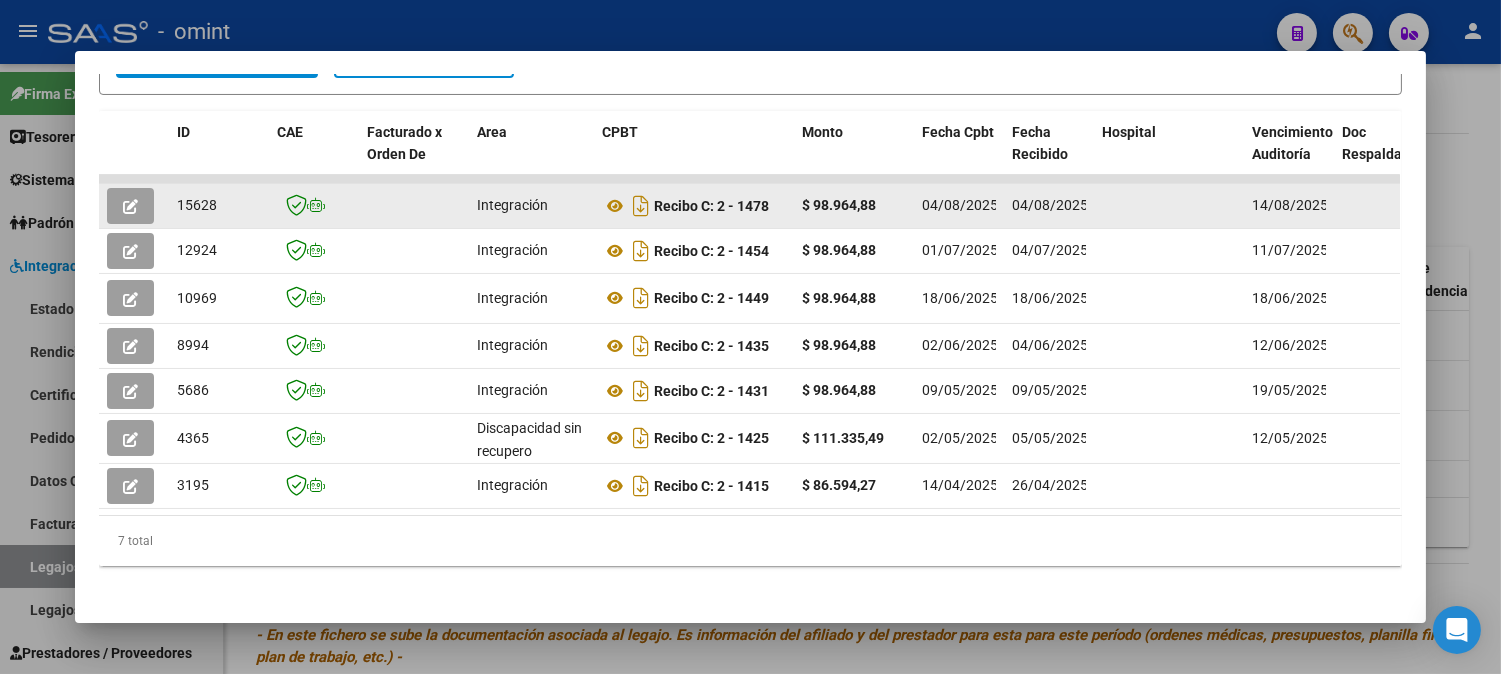 scroll, scrollTop: 441, scrollLeft: 0, axis: vertical 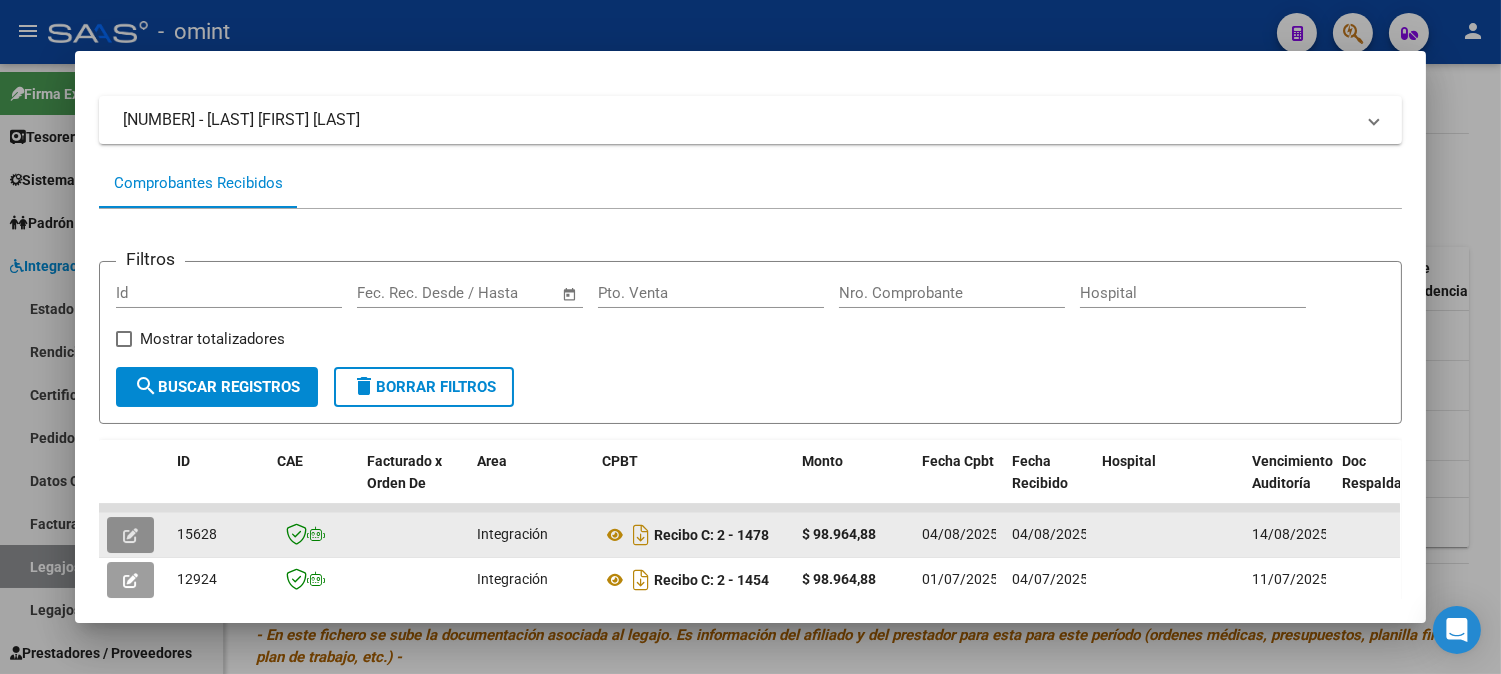 click 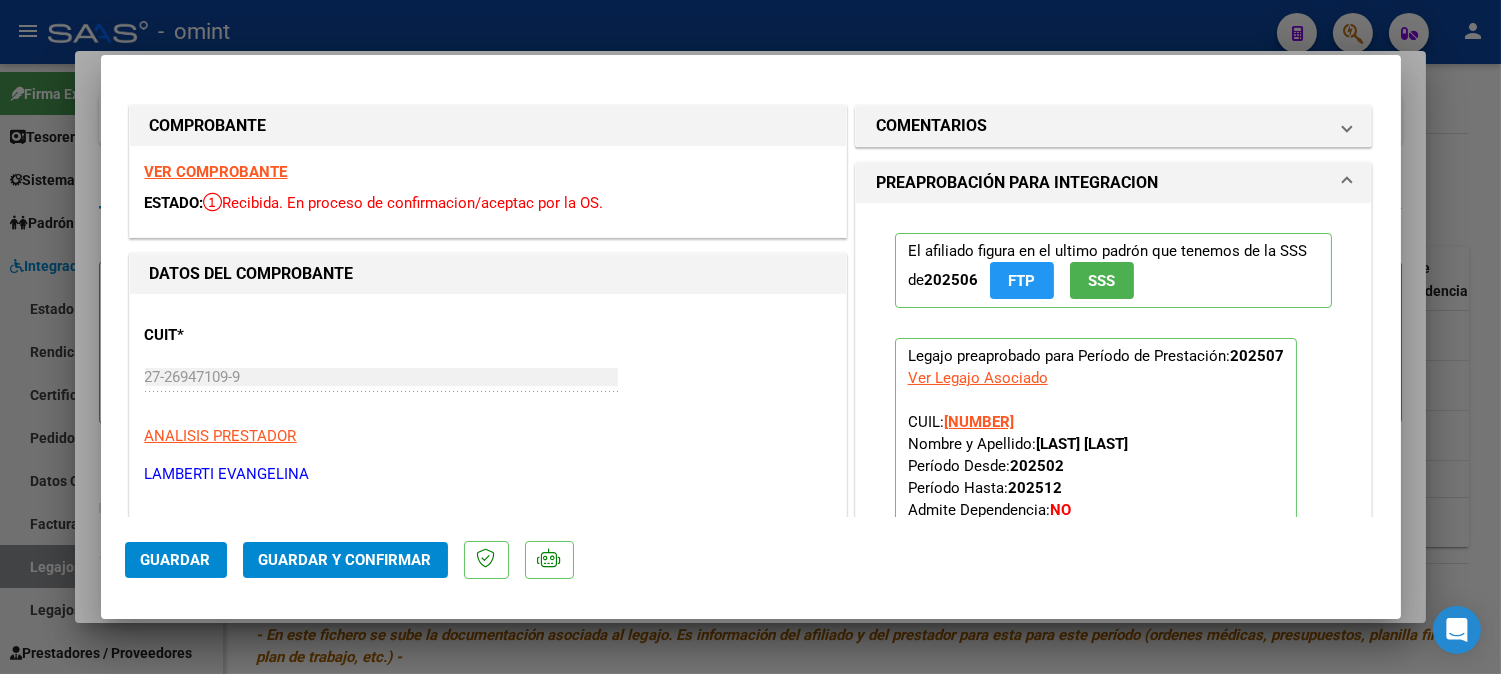 click on "VER COMPROBANTE" at bounding box center (216, 172) 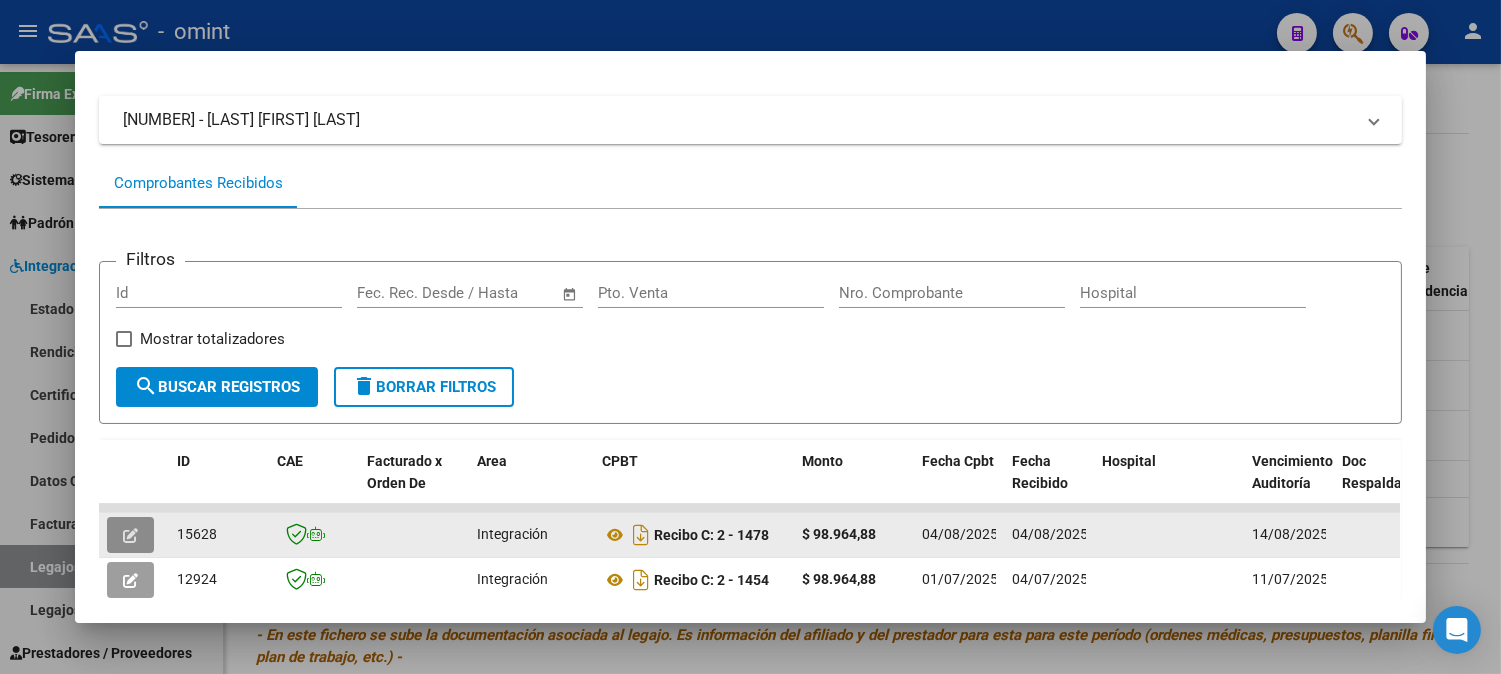 type 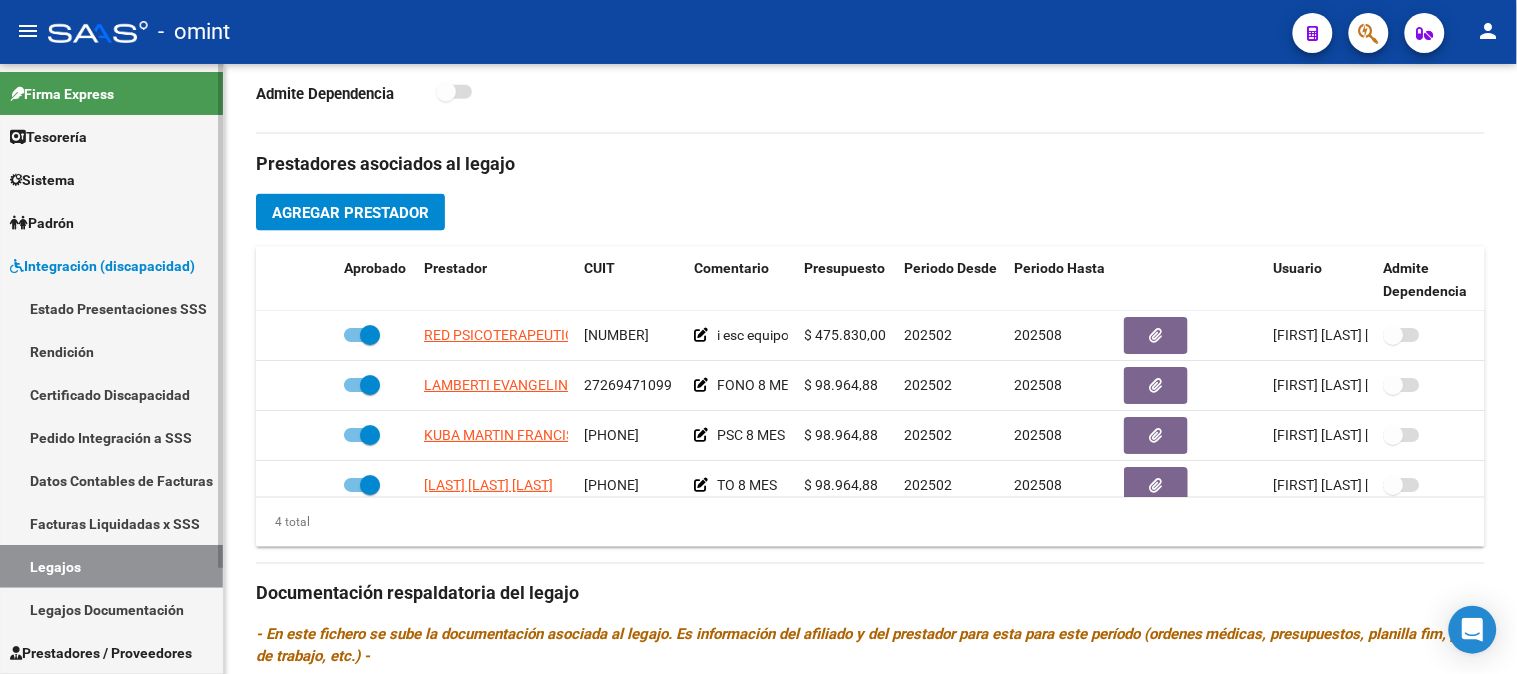 click on "Legajos" at bounding box center (111, 566) 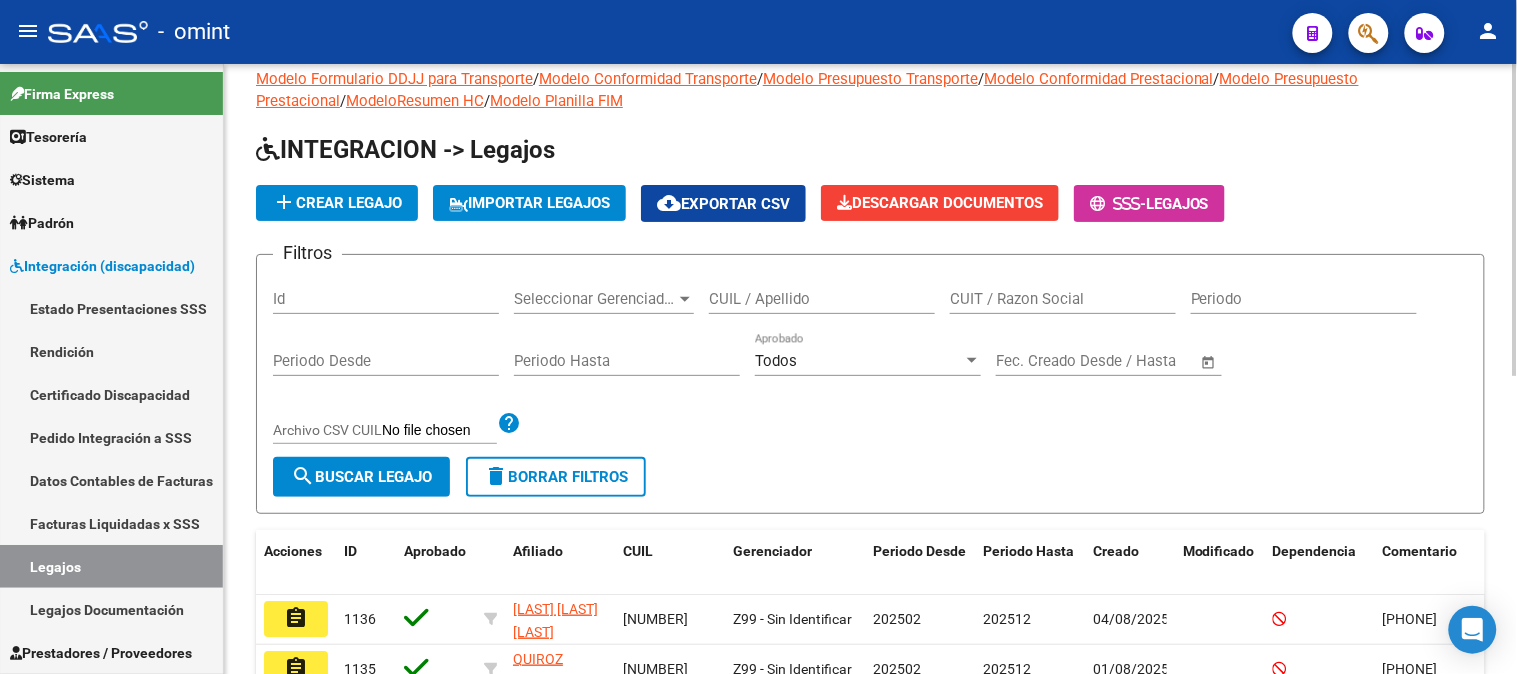 scroll, scrollTop: 26, scrollLeft: 0, axis: vertical 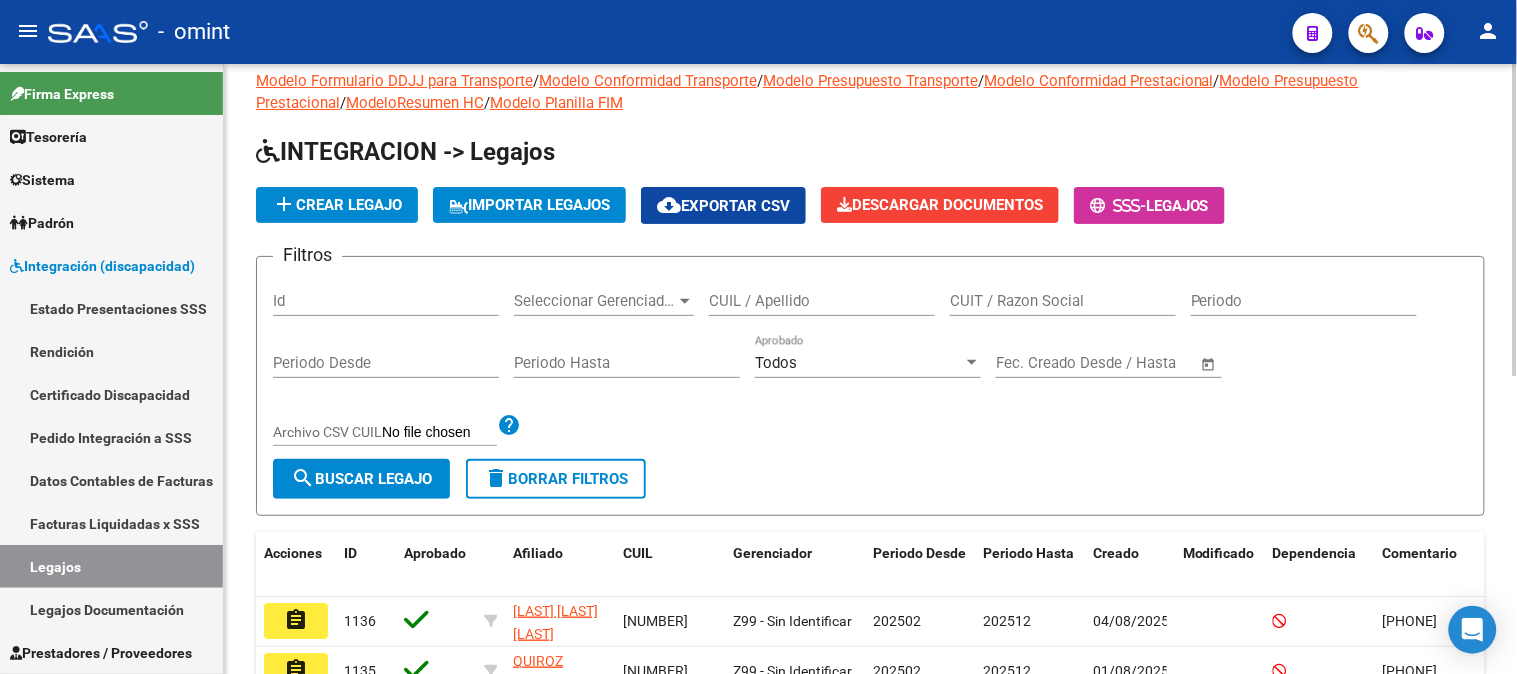 click on "CUIL / Apellido" 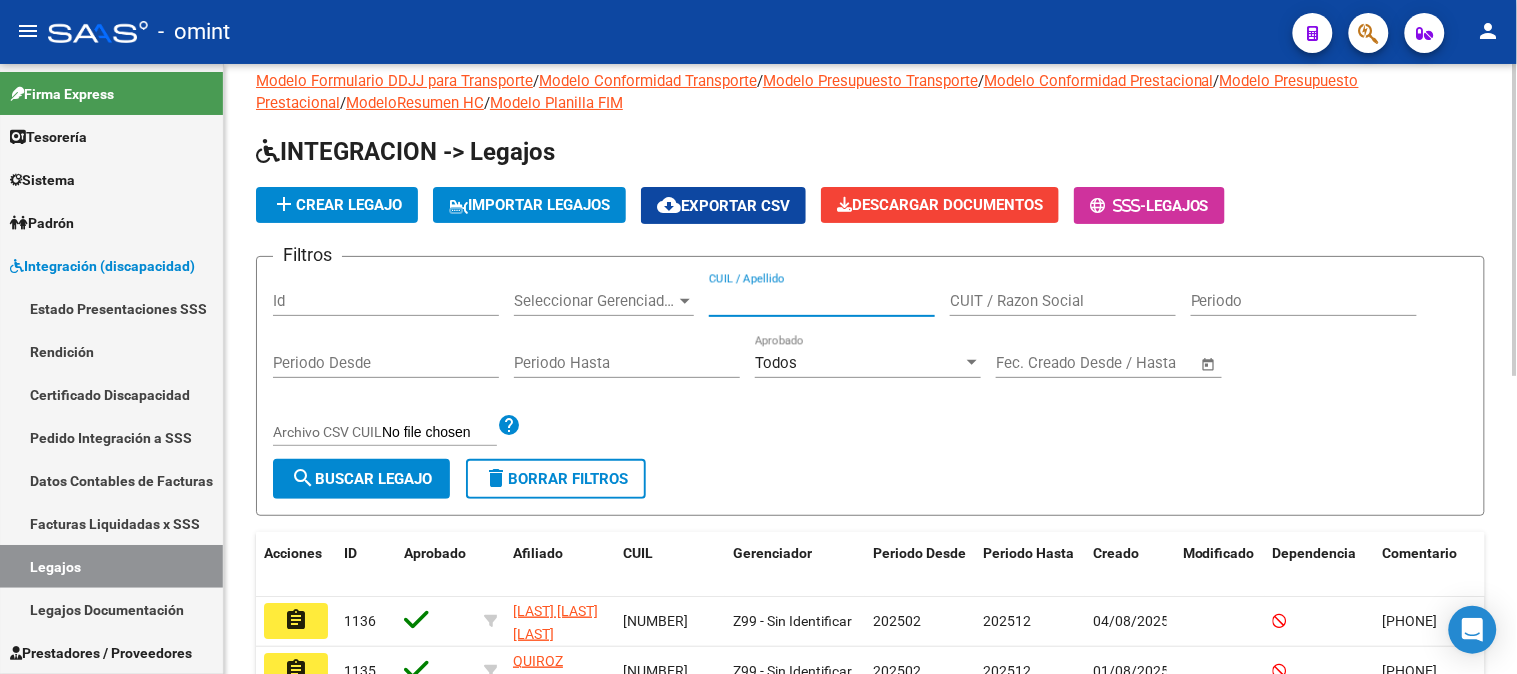 paste on "Veizaga" 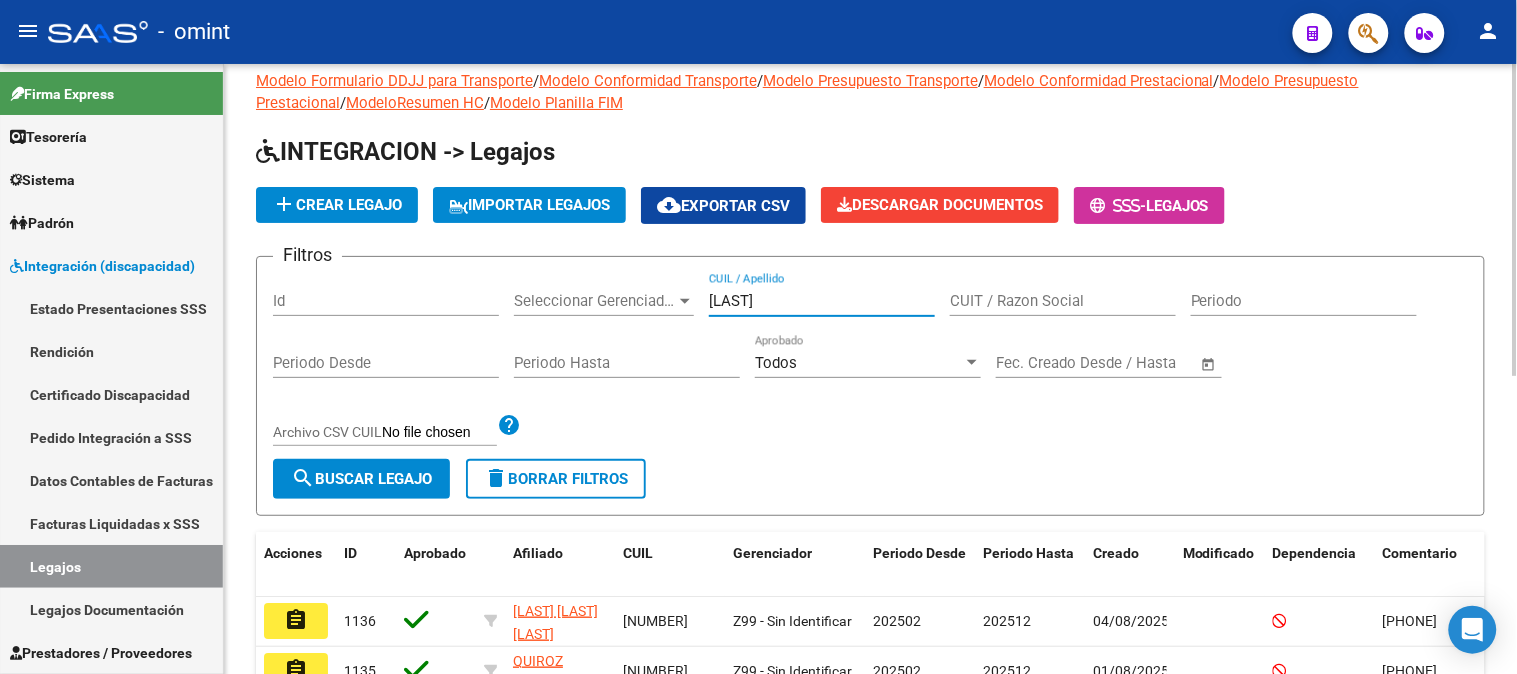 type on "Veizaga" 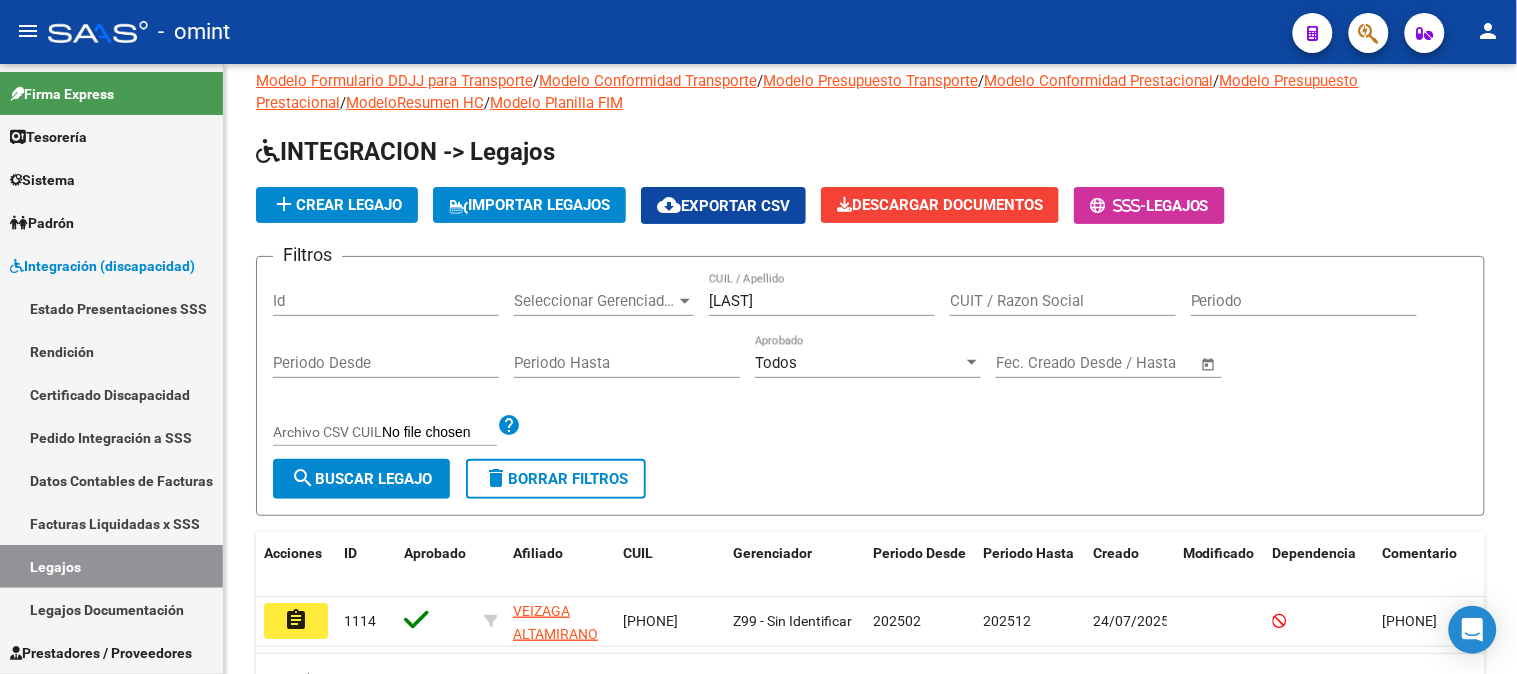 click on "assignment" 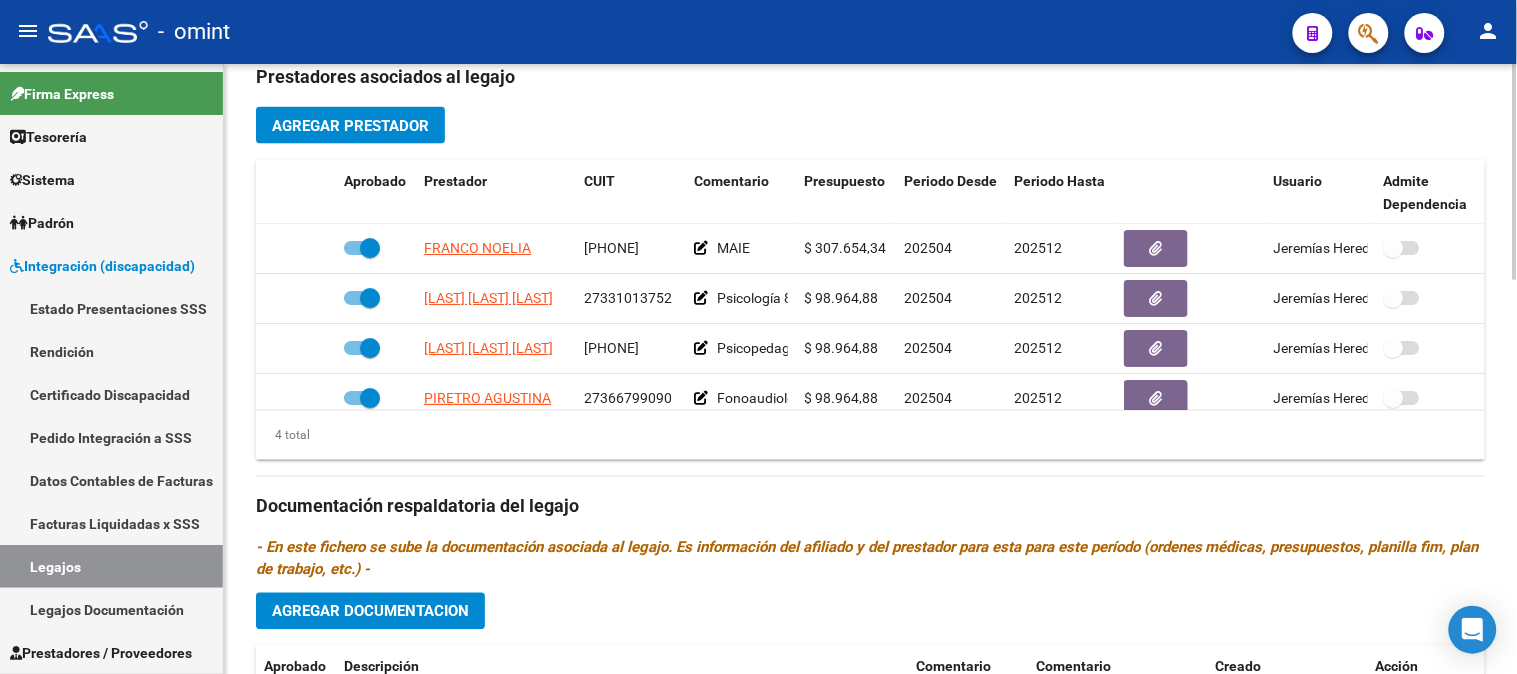 scroll, scrollTop: 777, scrollLeft: 0, axis: vertical 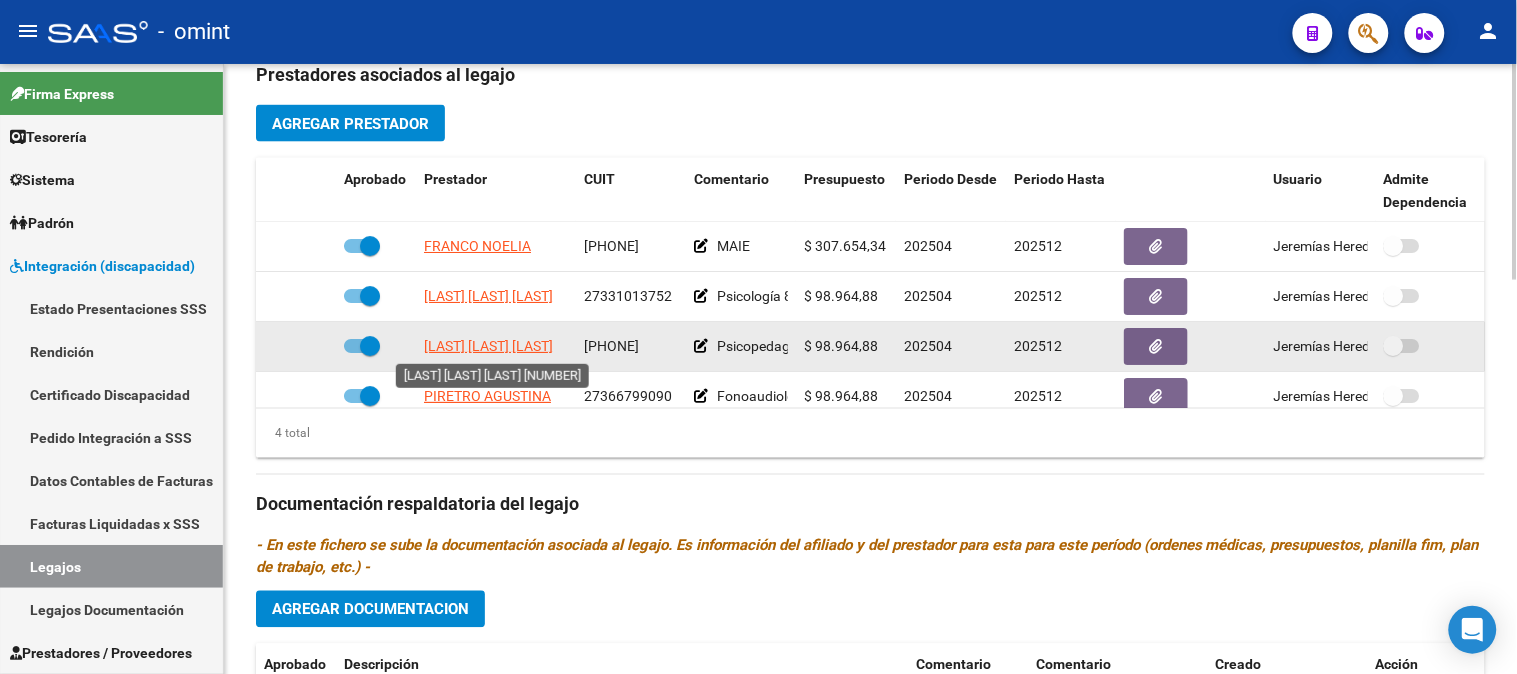 click on "[LAST] [FIRST] [MIDDLE]" 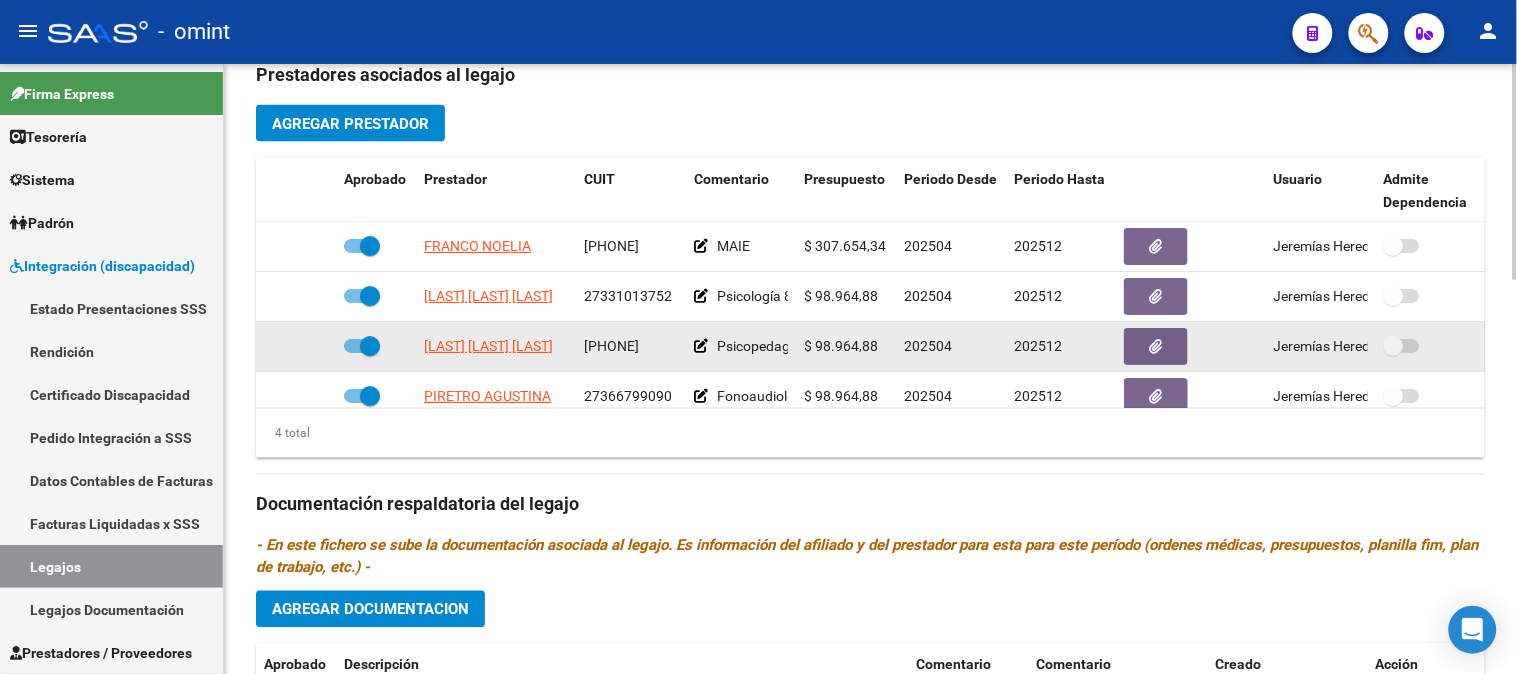 click on "[NUMBER]" 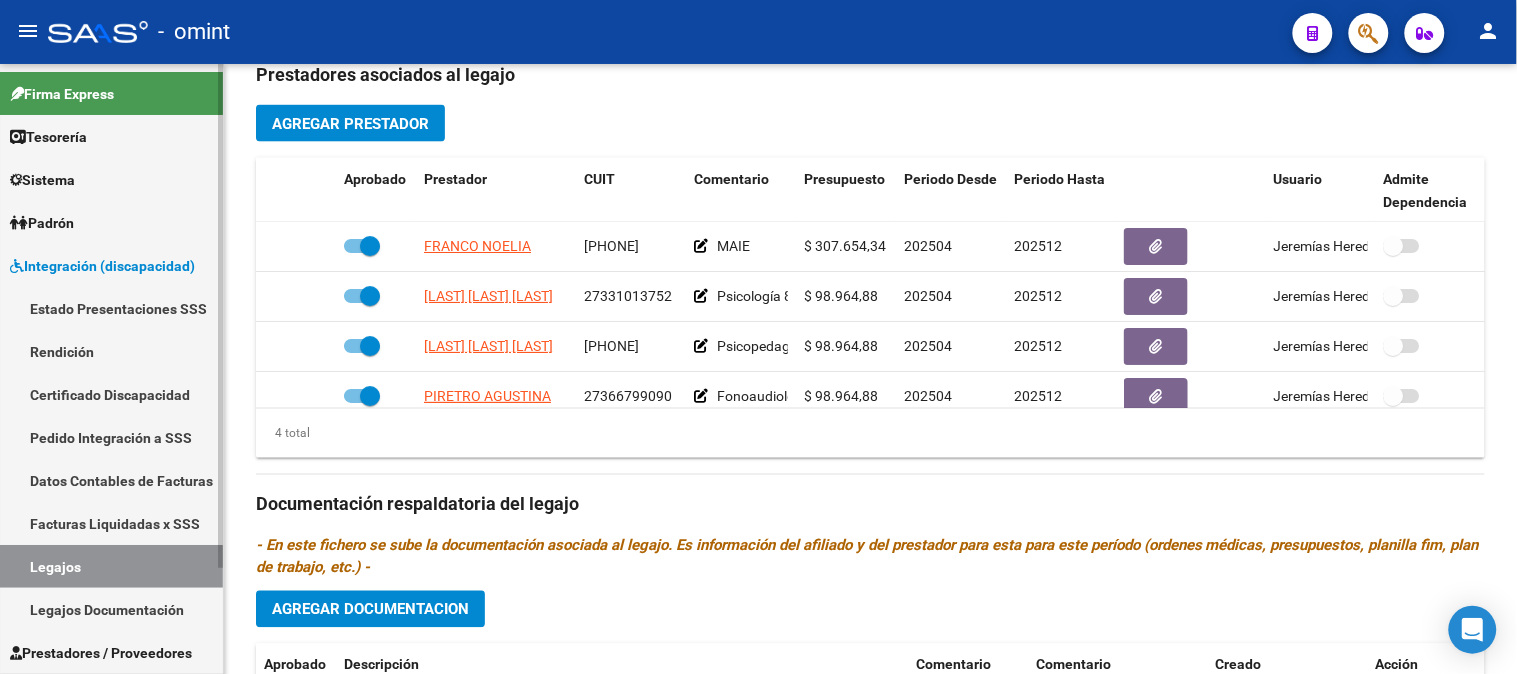 click on "Facturas Liquidadas x SSS" at bounding box center [111, 523] 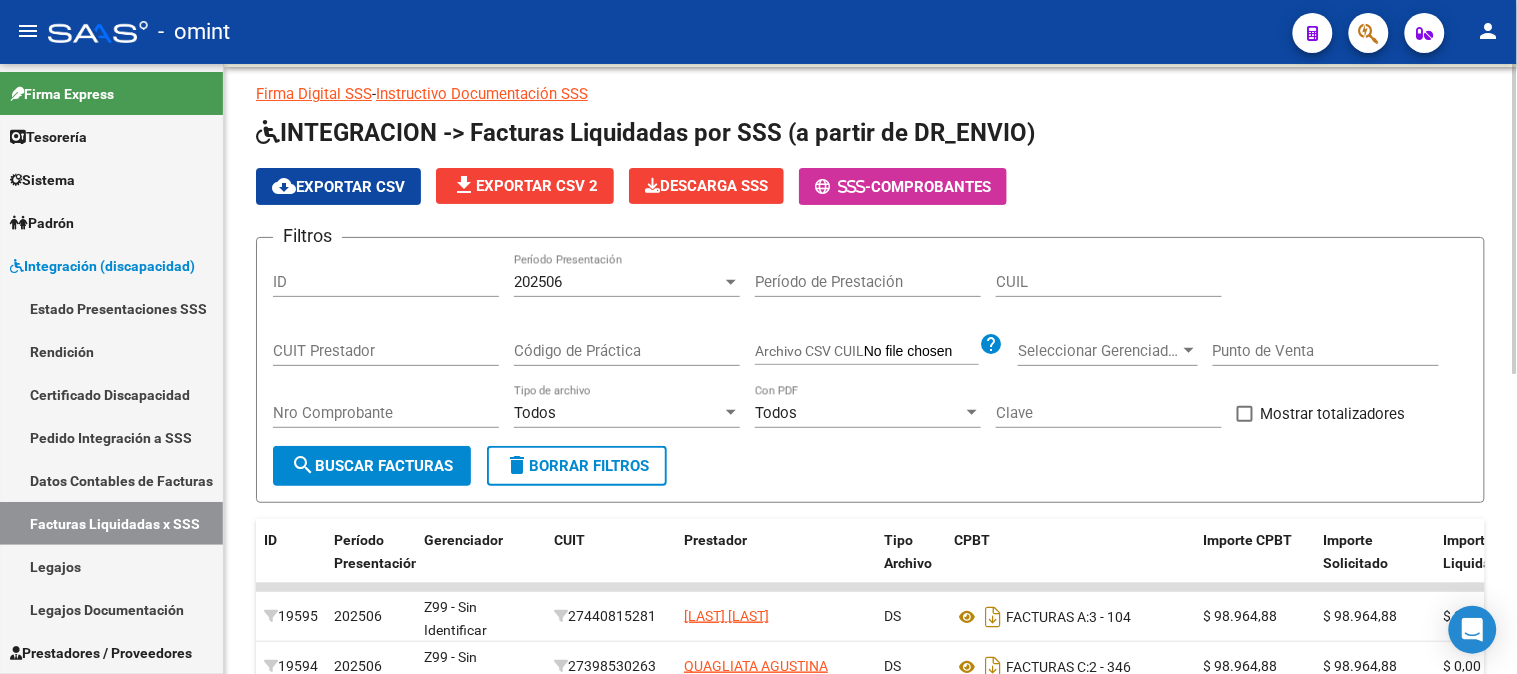 scroll, scrollTop: 36, scrollLeft: 0, axis: vertical 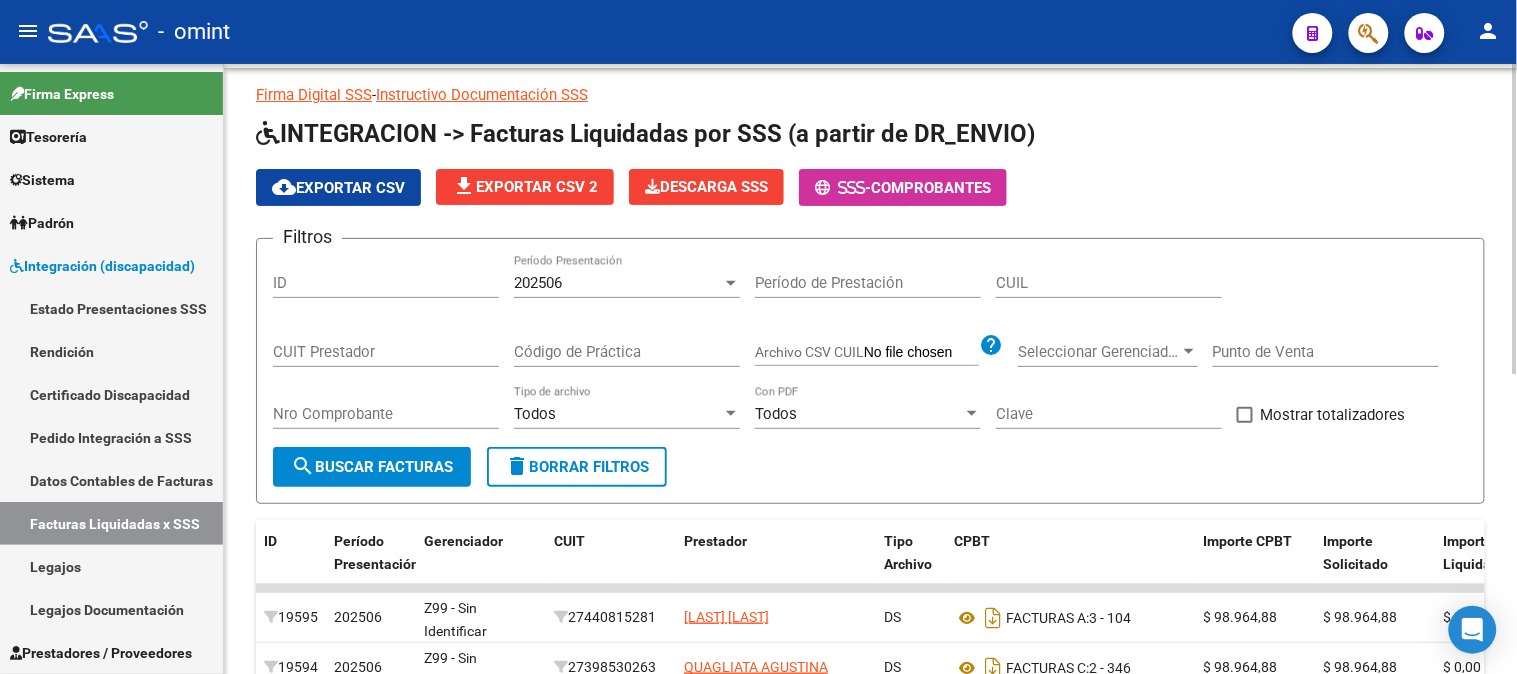 click on "CUIT Prestador" at bounding box center [386, 352] 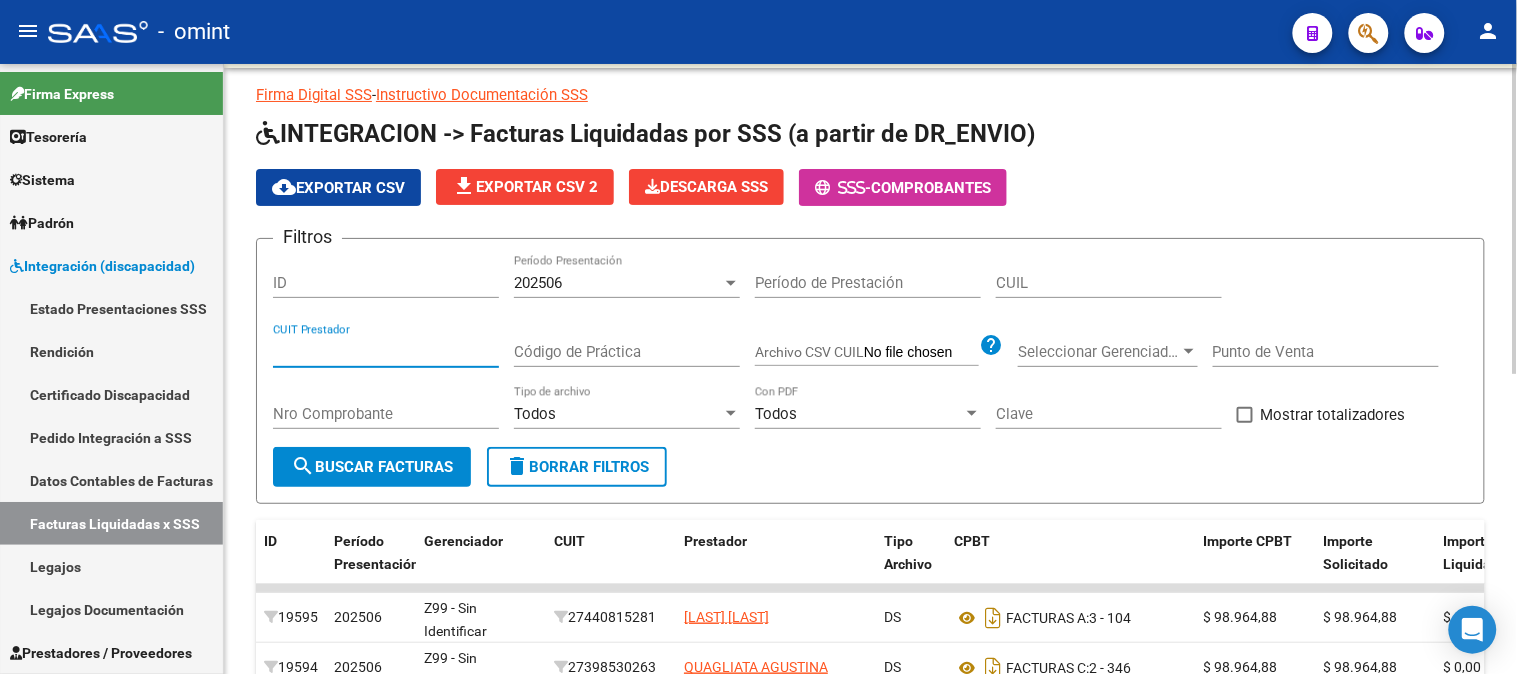 paste on "27-31864592-8" 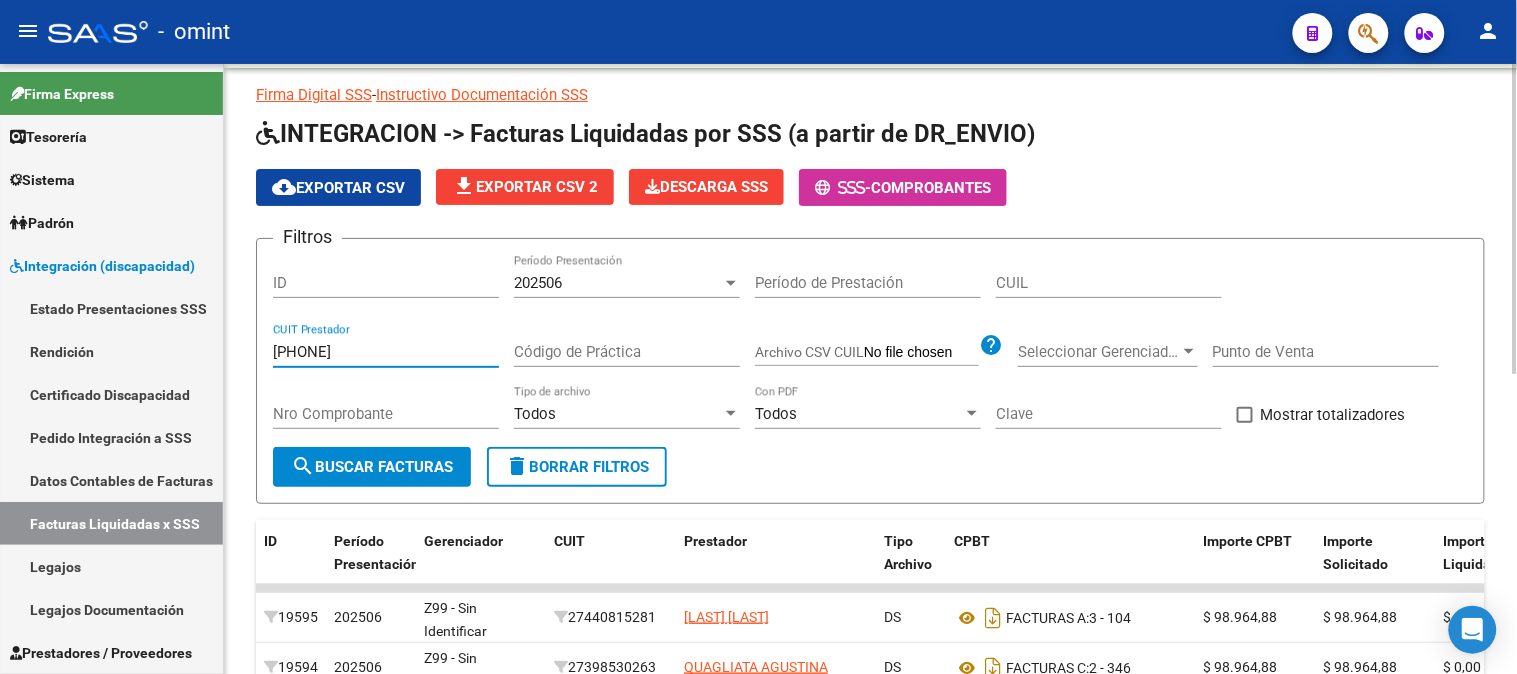 type on "27-31864592-8" 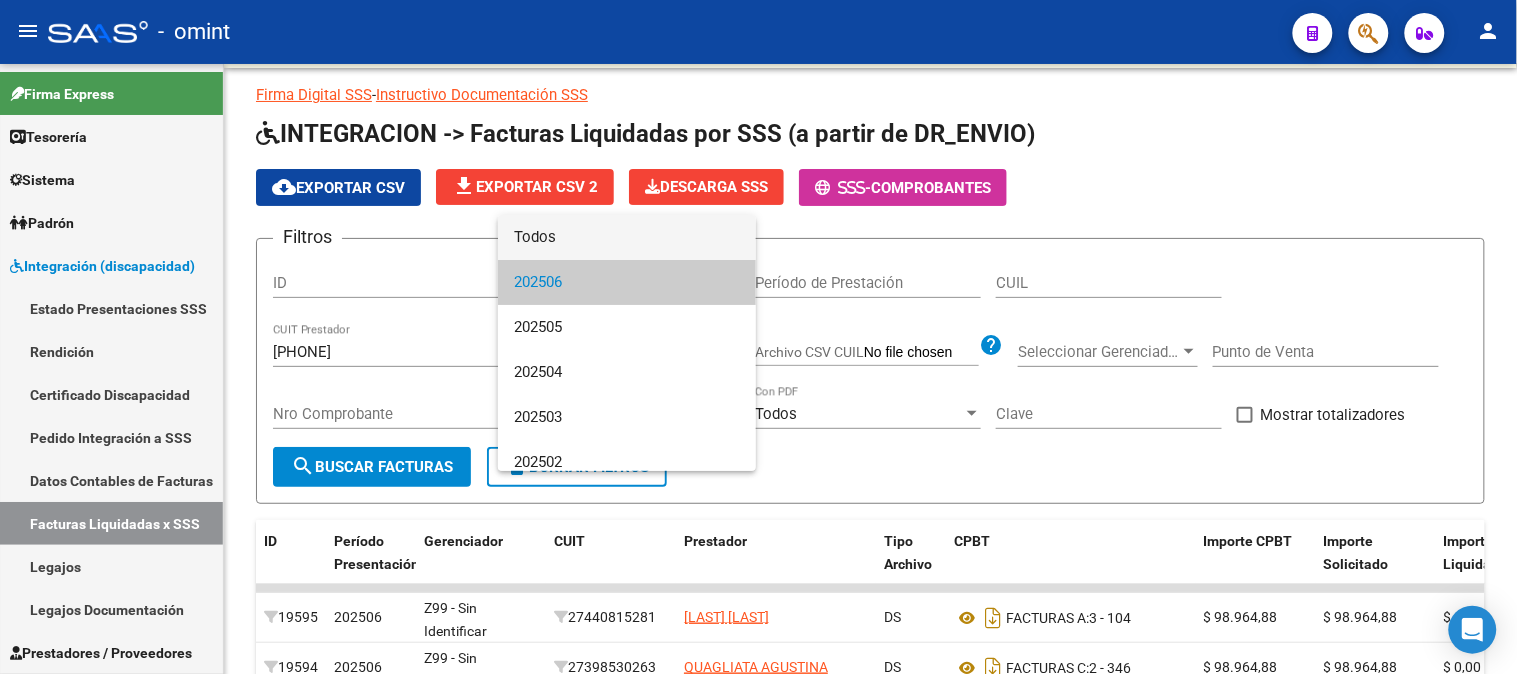 click on "Todos" at bounding box center (627, 237) 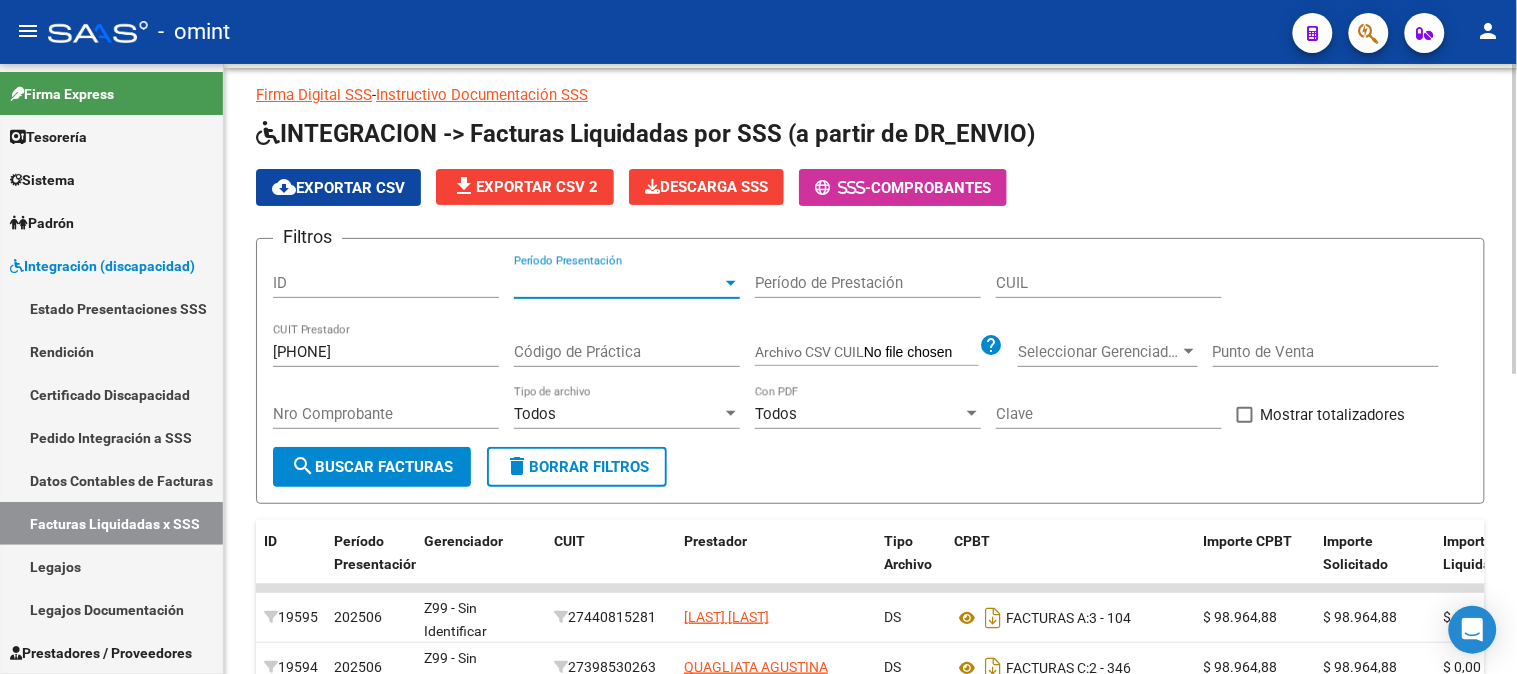 click on "search  Buscar Facturas" 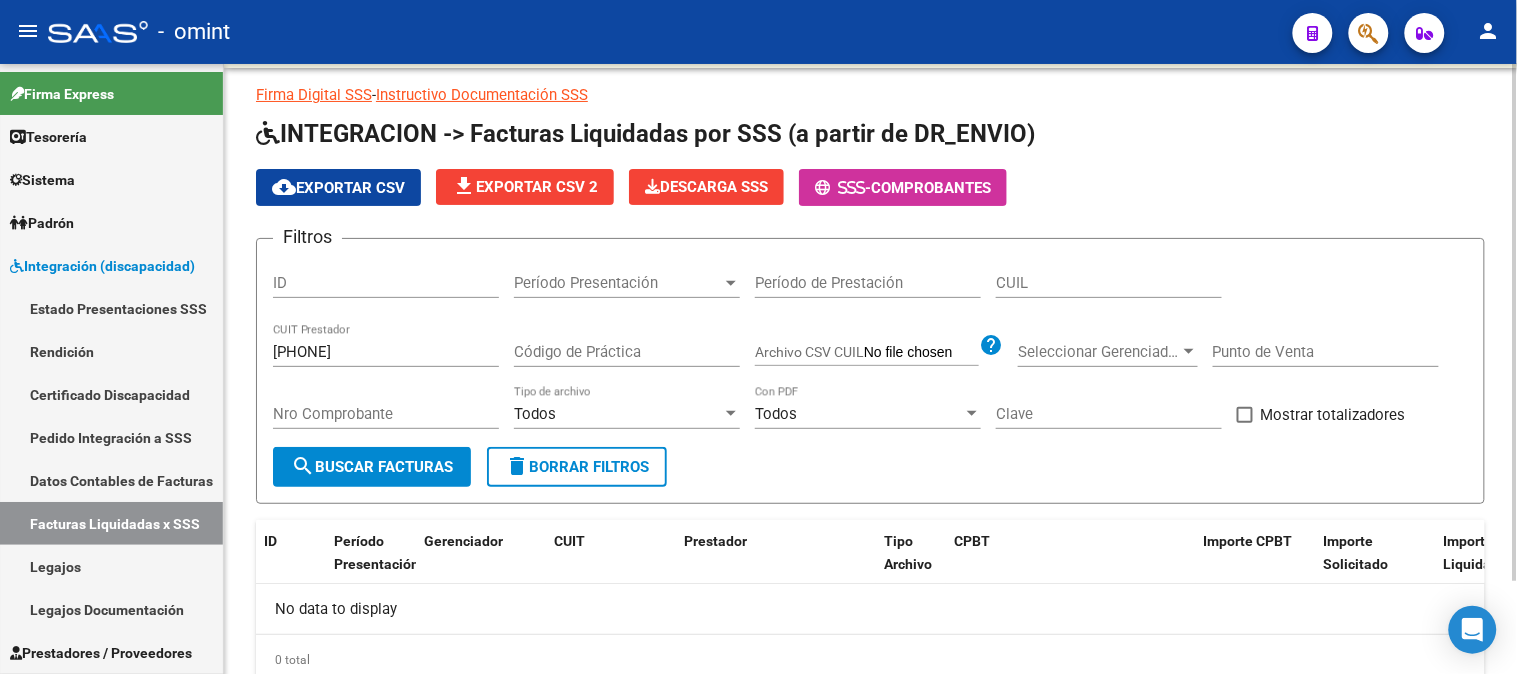 scroll, scrollTop: 108, scrollLeft: 0, axis: vertical 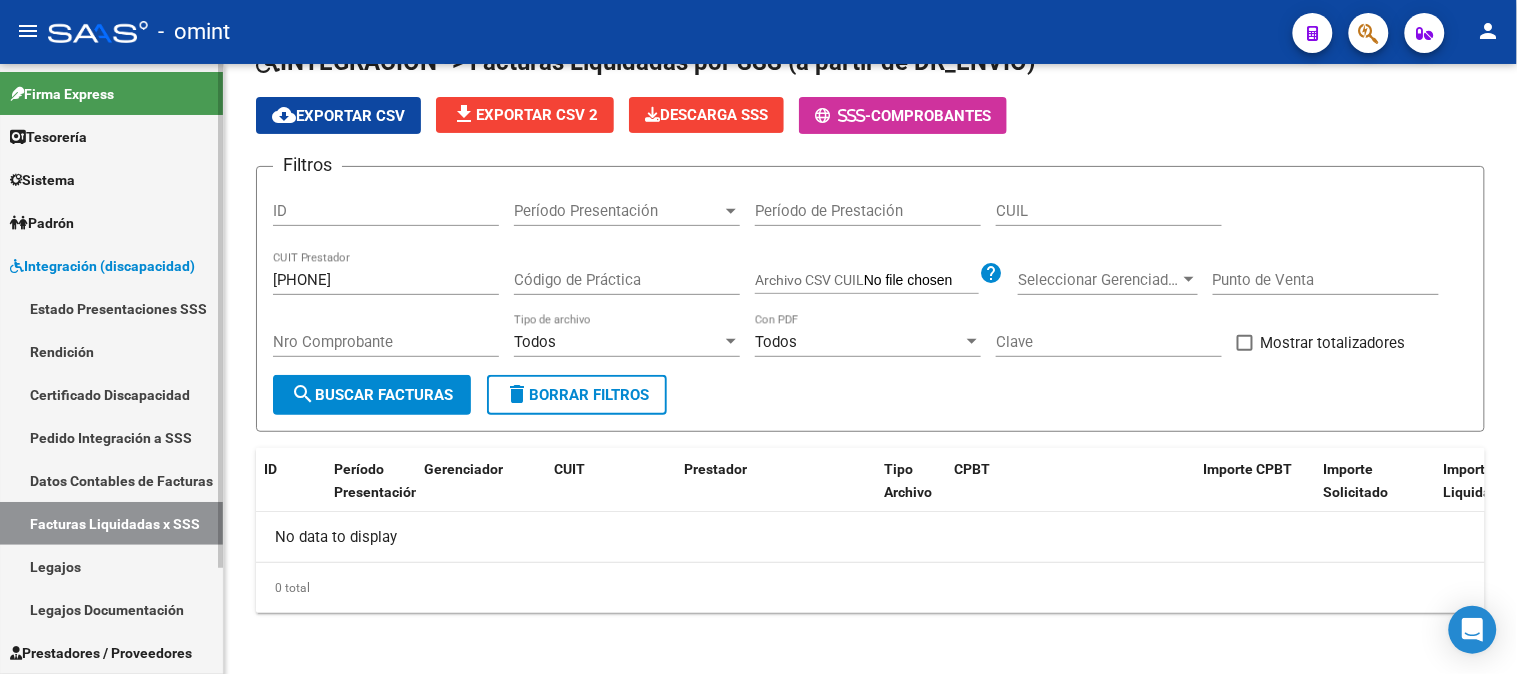 click on "Legajos" at bounding box center (111, 566) 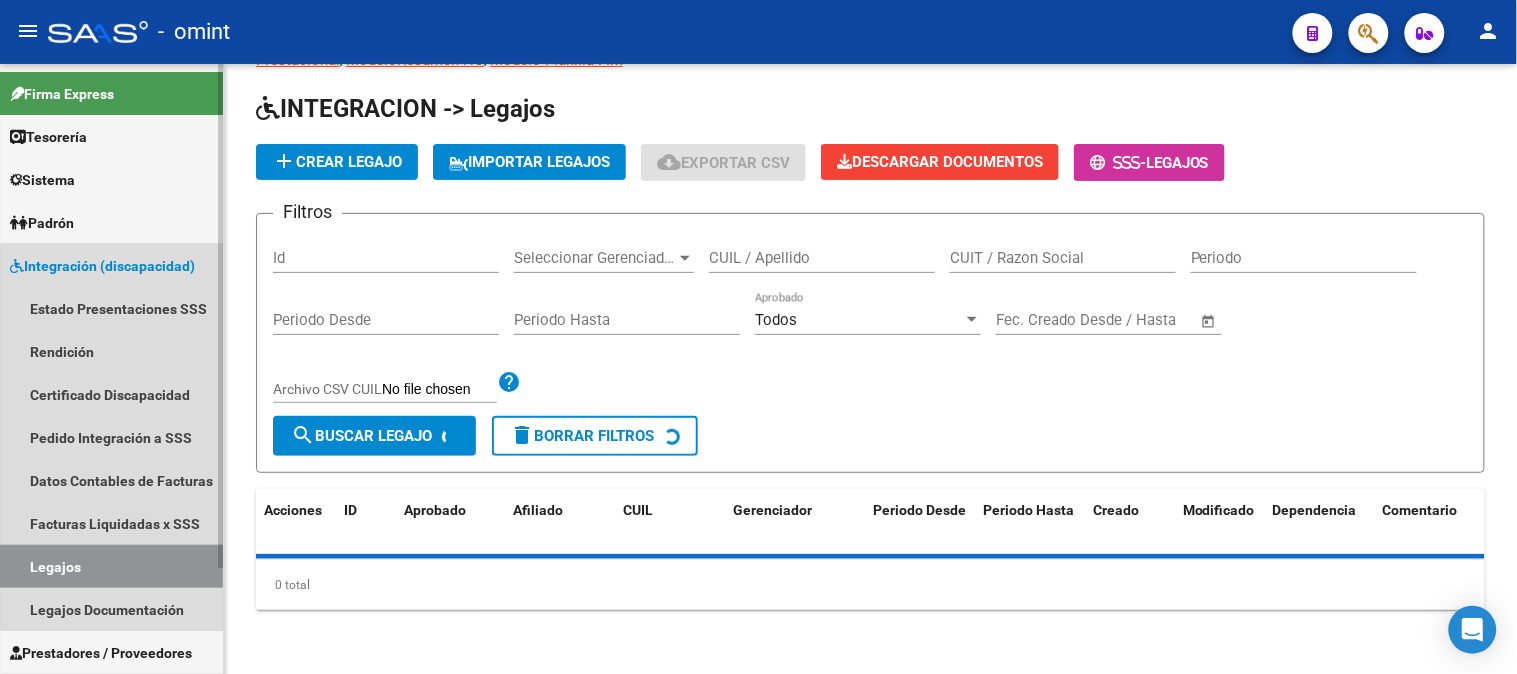 scroll, scrollTop: 0, scrollLeft: 0, axis: both 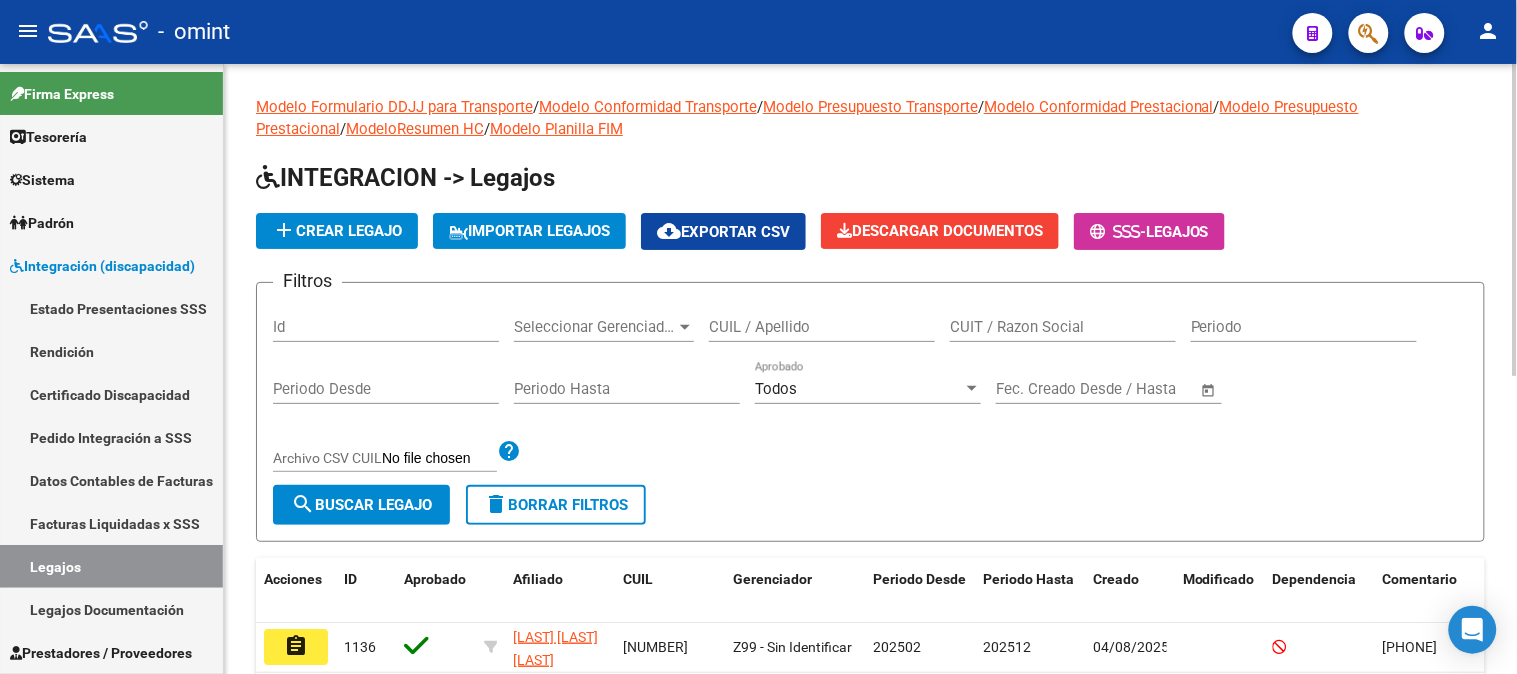click on "CUIL / Apellido" at bounding box center [822, 327] 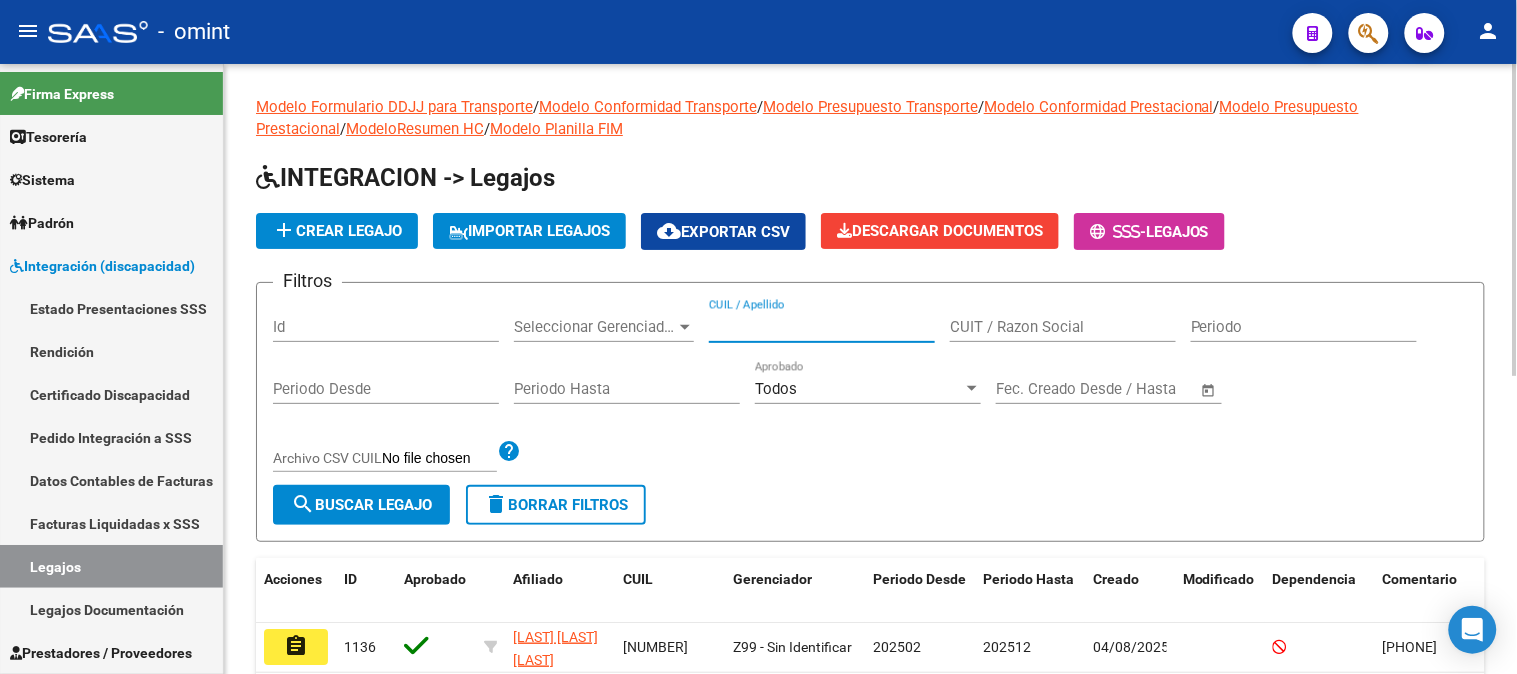 paste on "Veizaga" 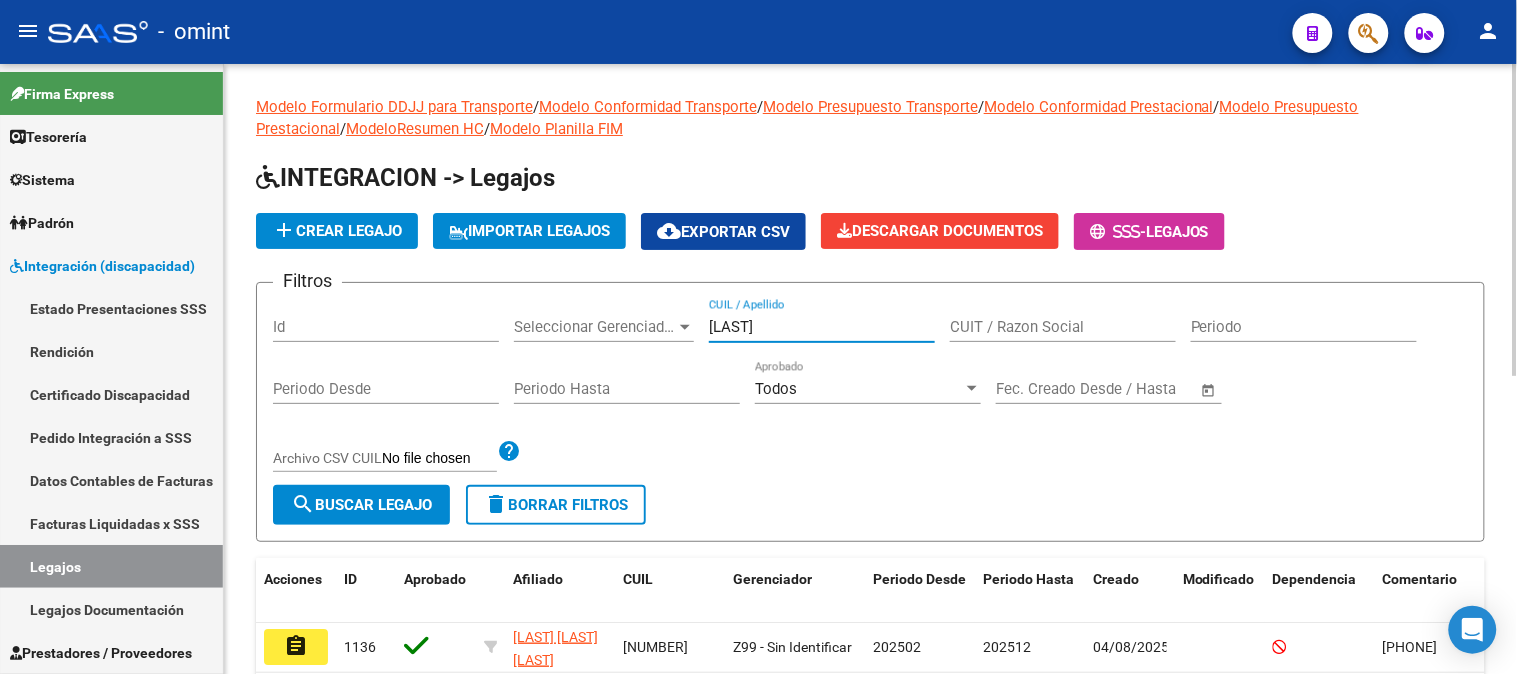 type on "Veizaga" 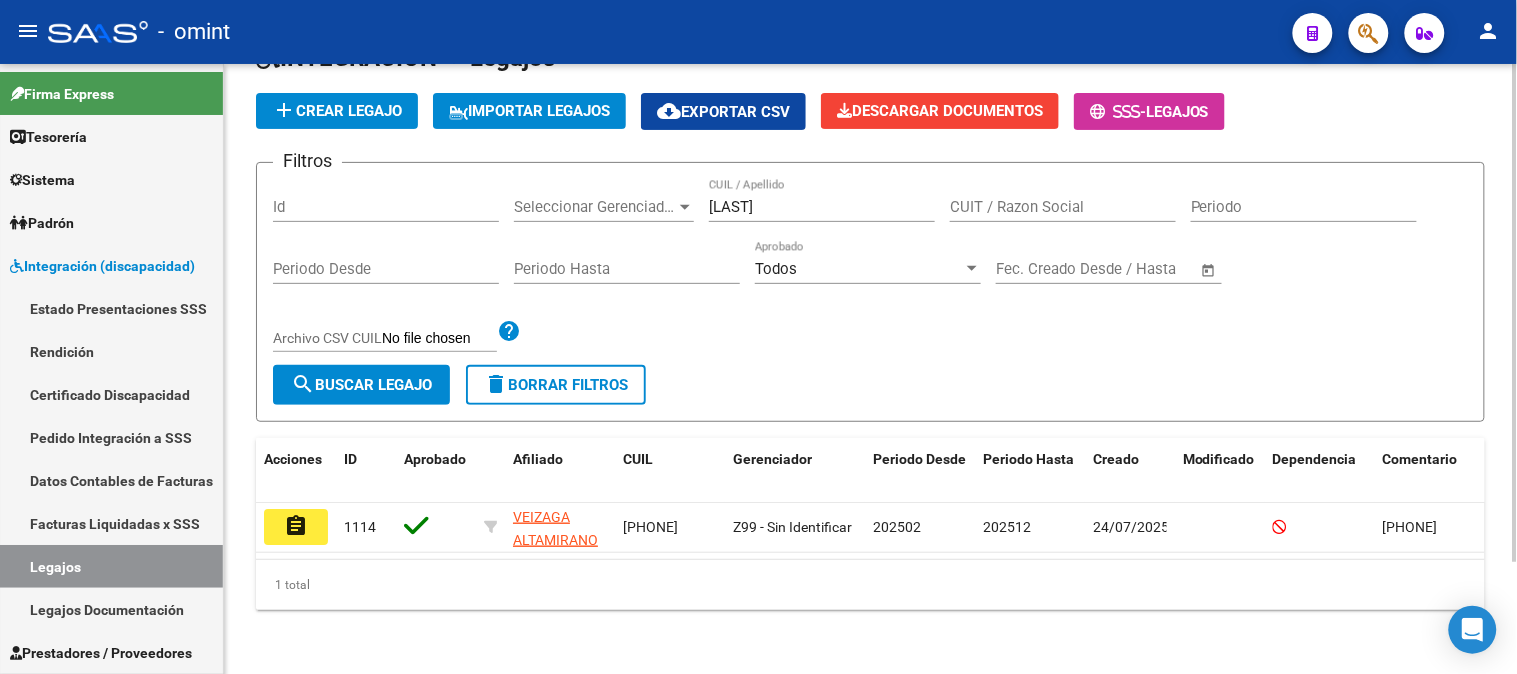 scroll, scrollTop: 136, scrollLeft: 0, axis: vertical 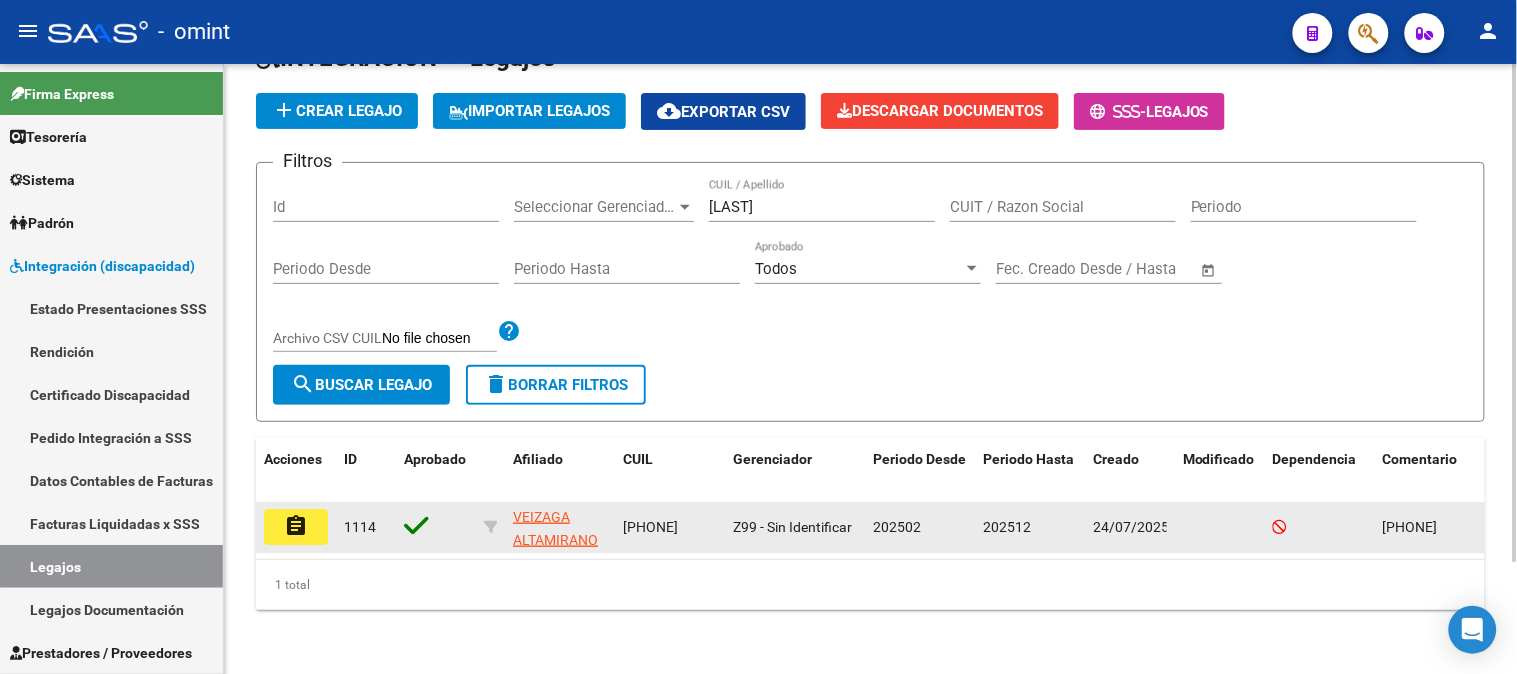 click on "assignment" 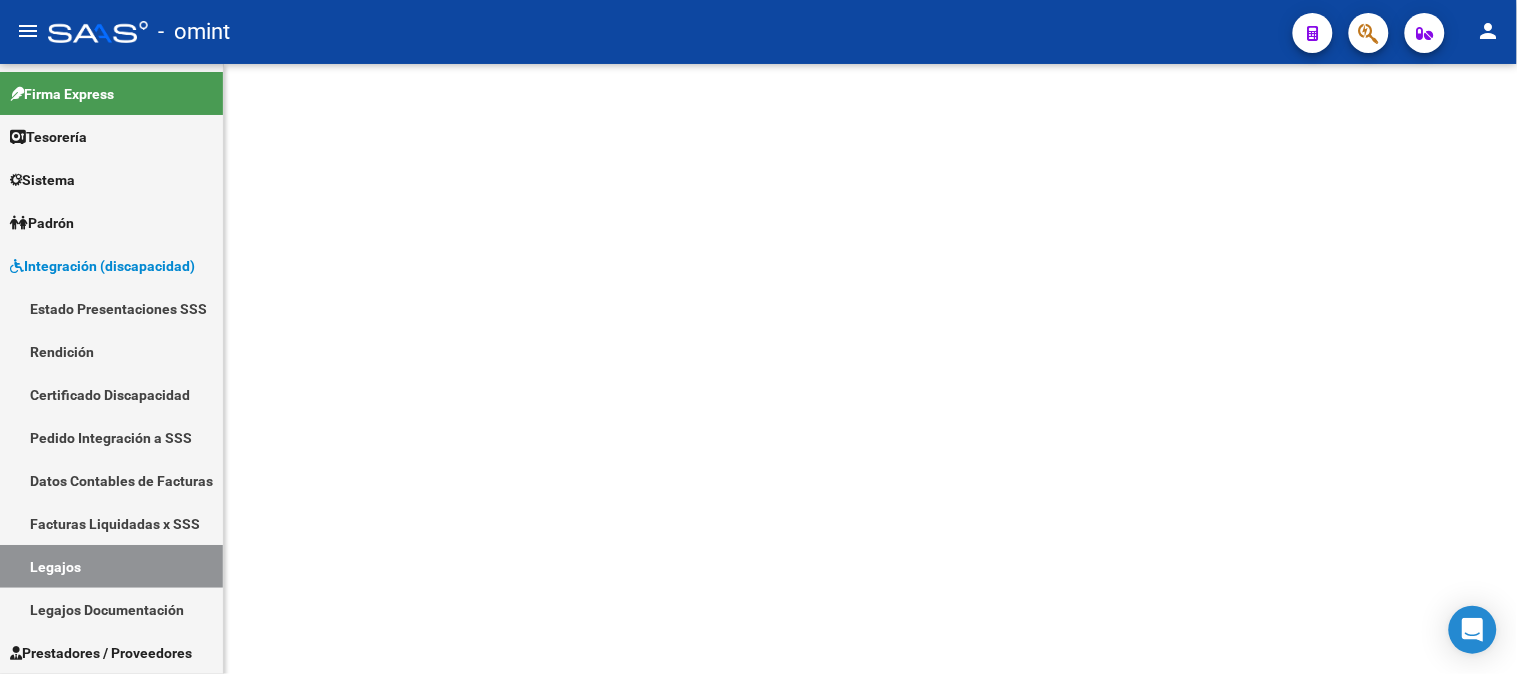 scroll, scrollTop: 0, scrollLeft: 0, axis: both 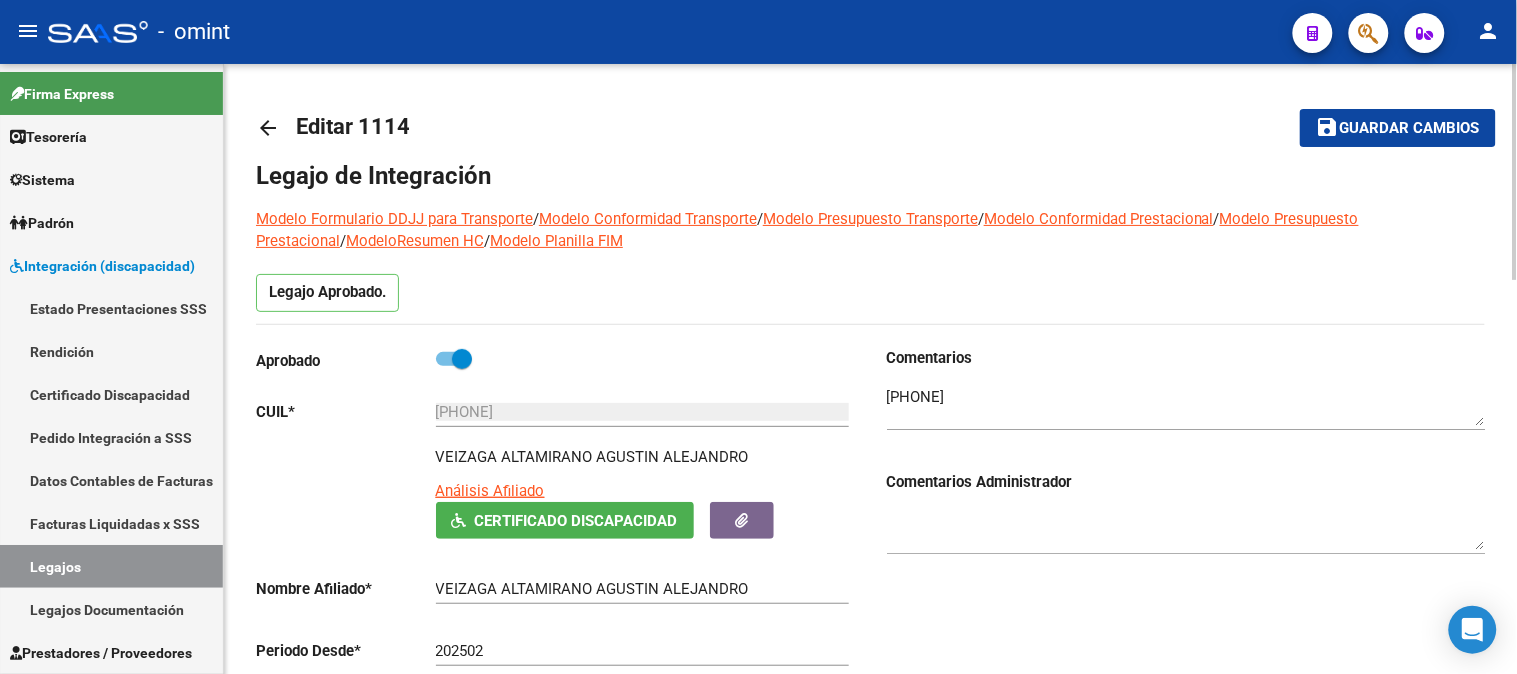 drag, startPoint x: 436, startPoint y: 457, endPoint x: 745, endPoint y: 453, distance: 309.02588 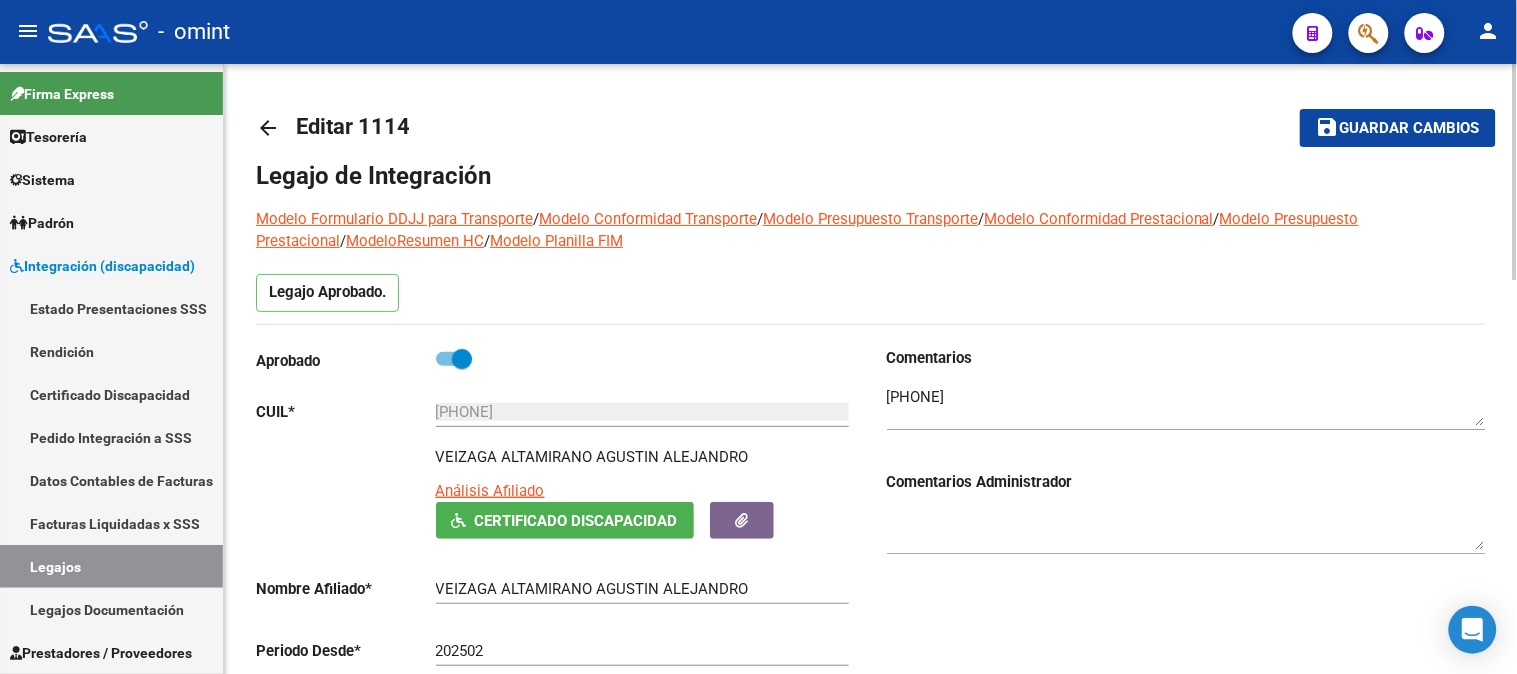 click on "20-53732908-5 Ingresar CUIL" 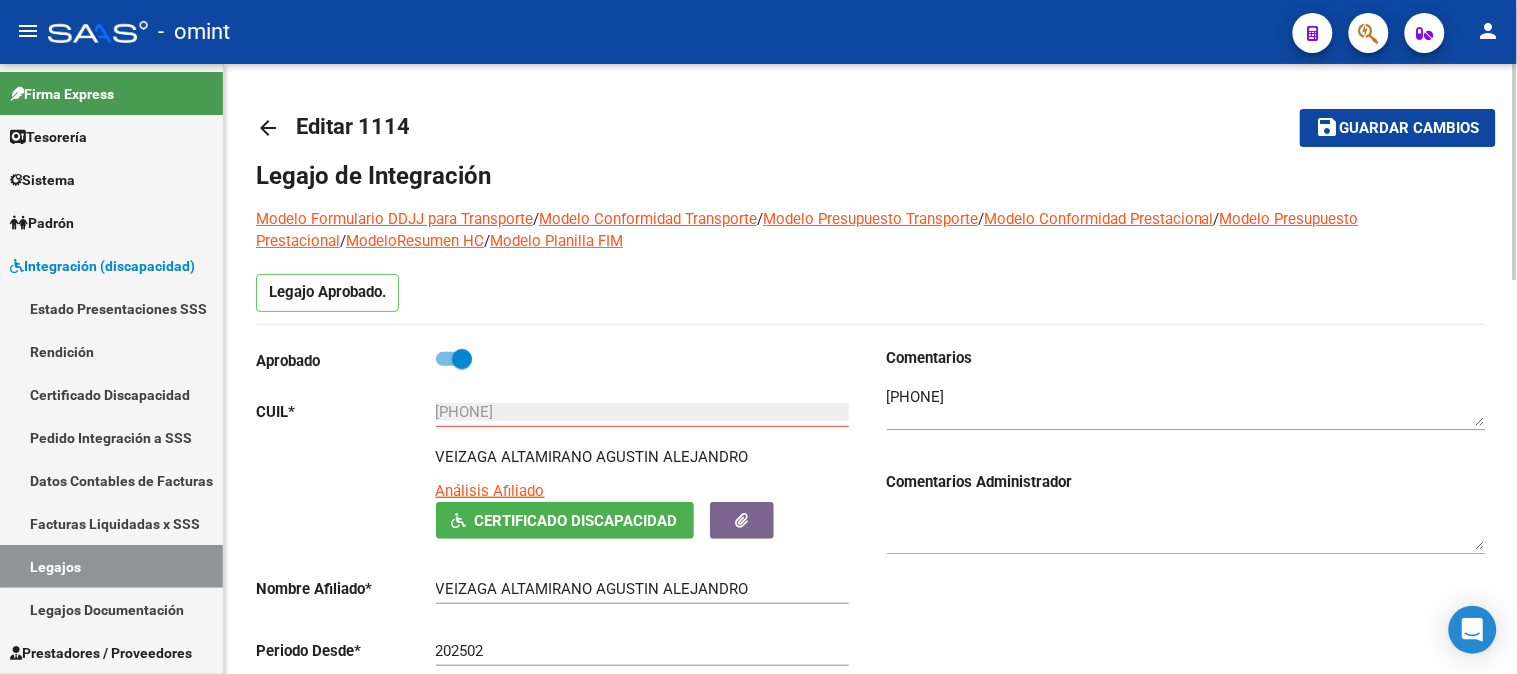 click on "20-53732908-5 Ingresar CUIL" 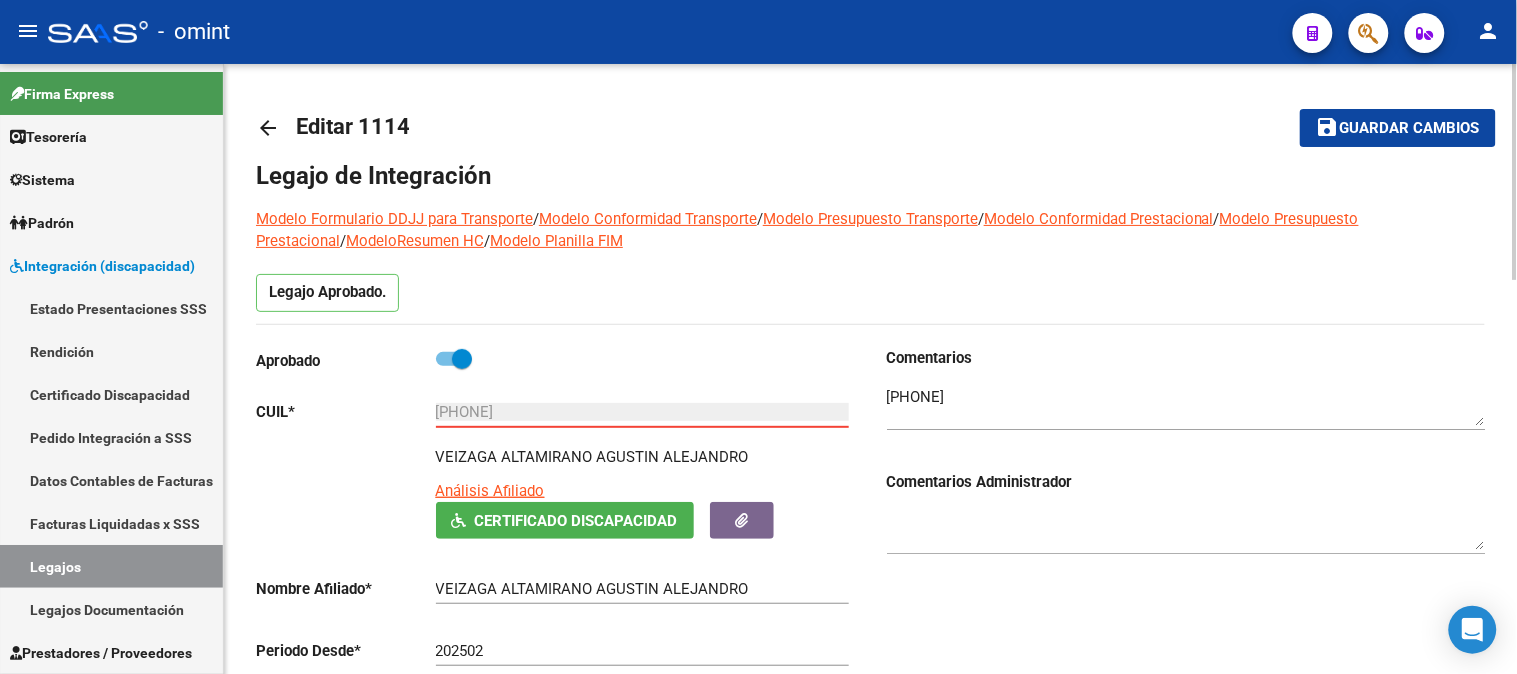 click on "20-53732908-5" at bounding box center (642, 412) 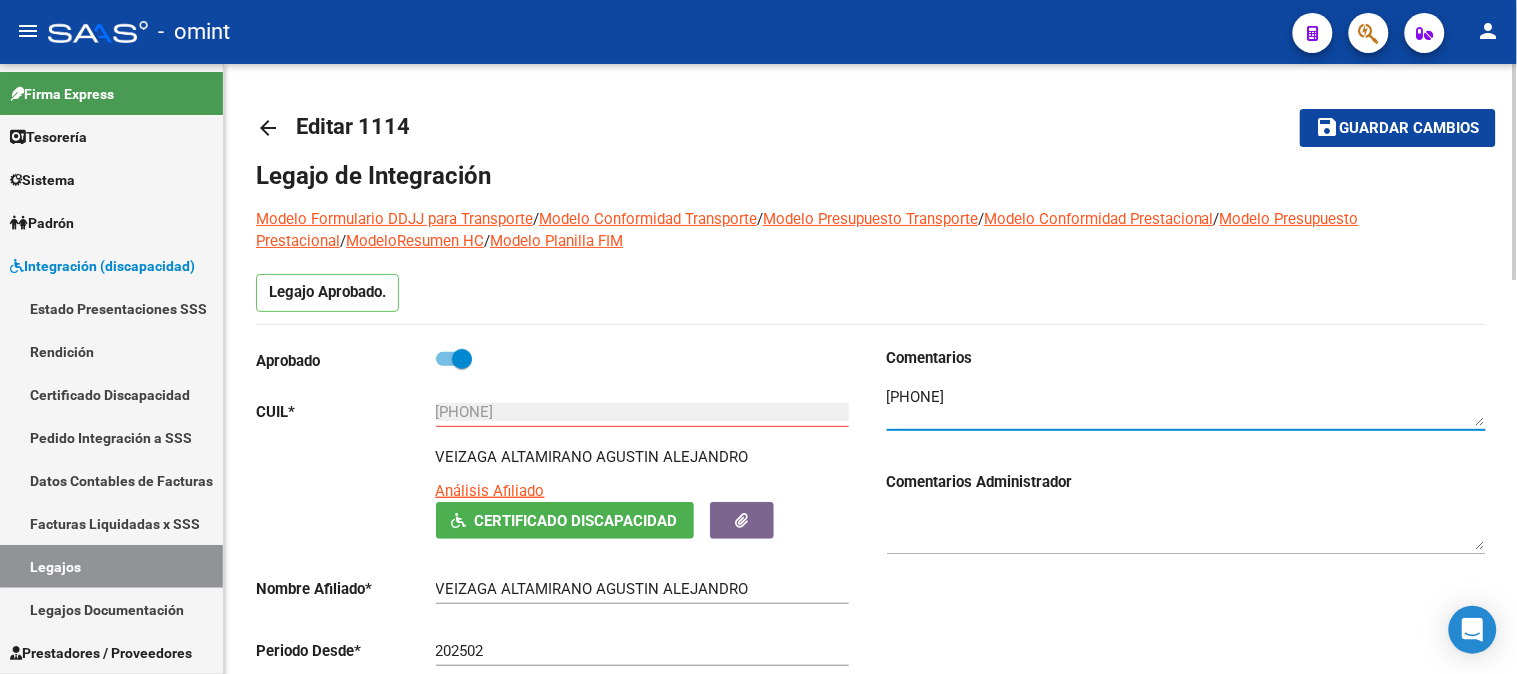 click at bounding box center (1186, 406) 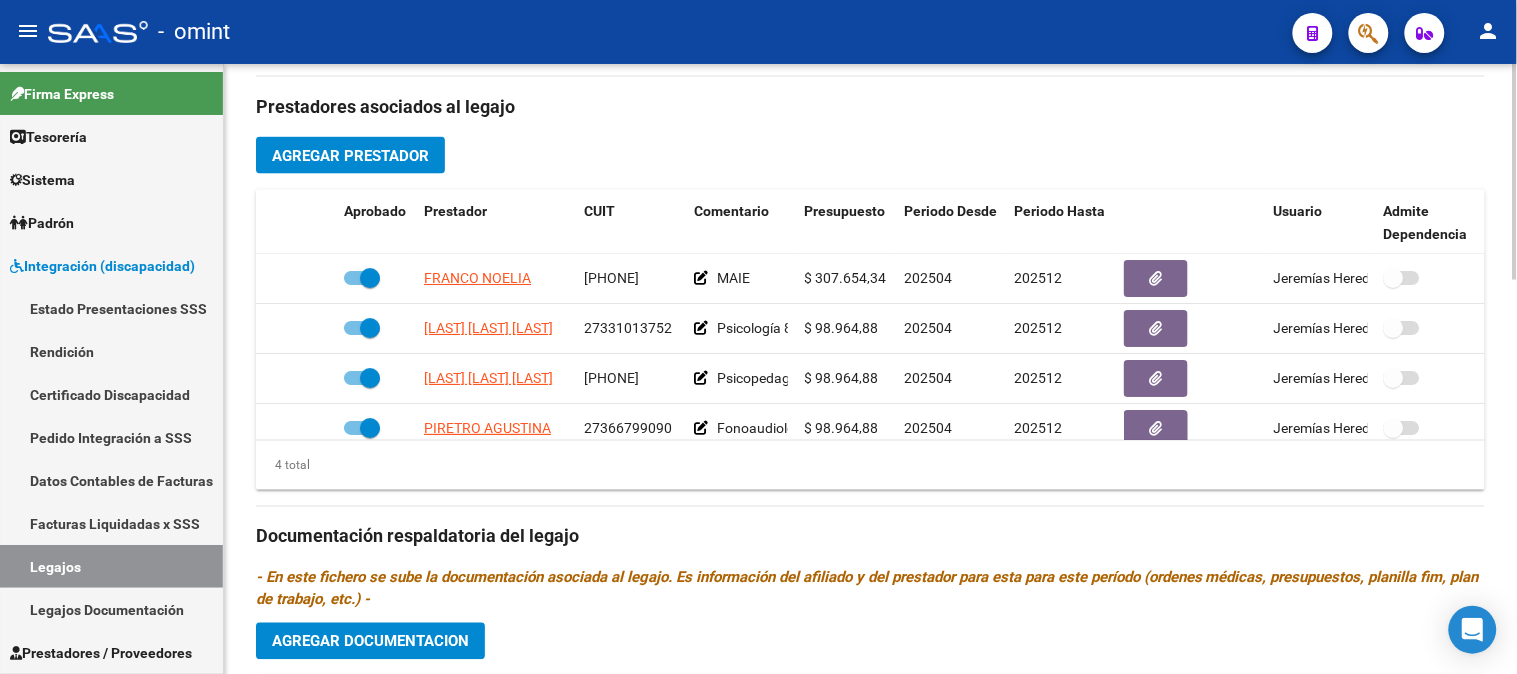 scroll, scrollTop: 777, scrollLeft: 0, axis: vertical 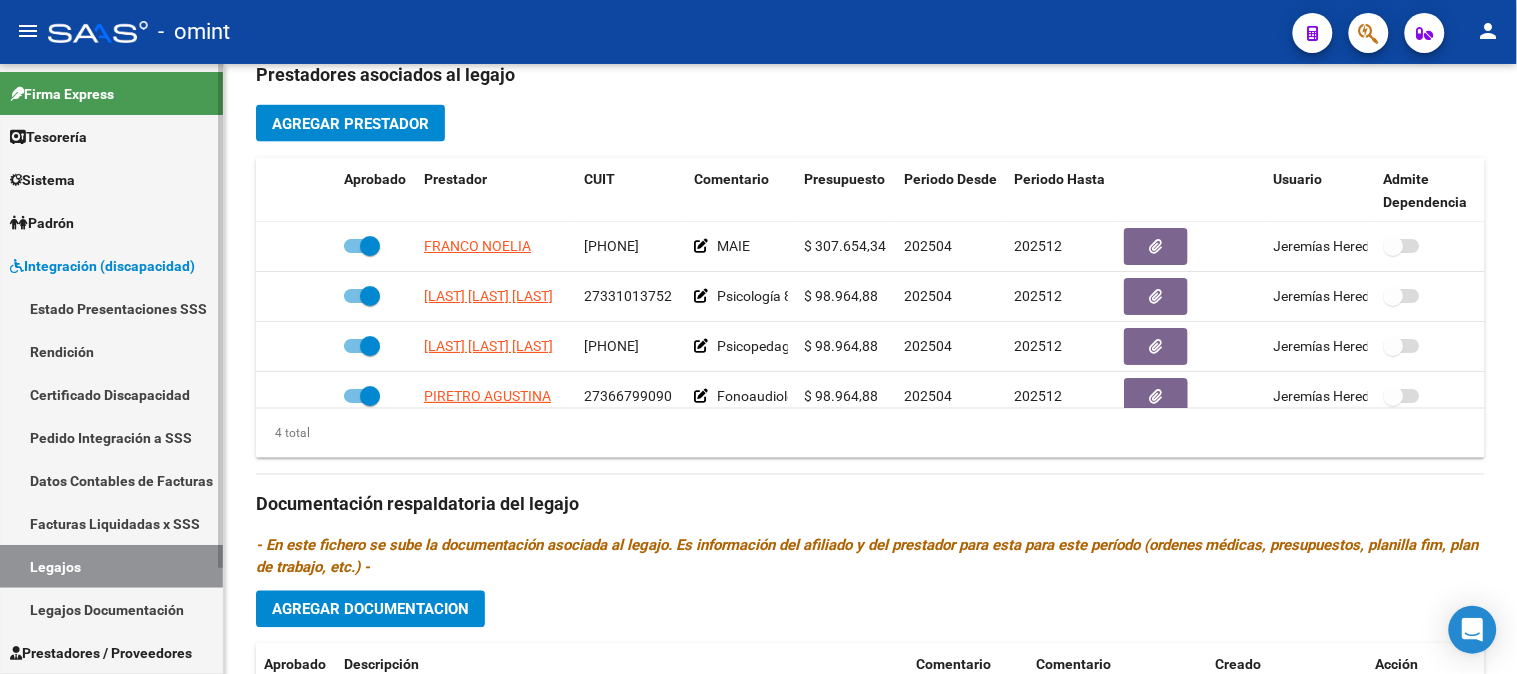 click on "Sistema" at bounding box center [111, 179] 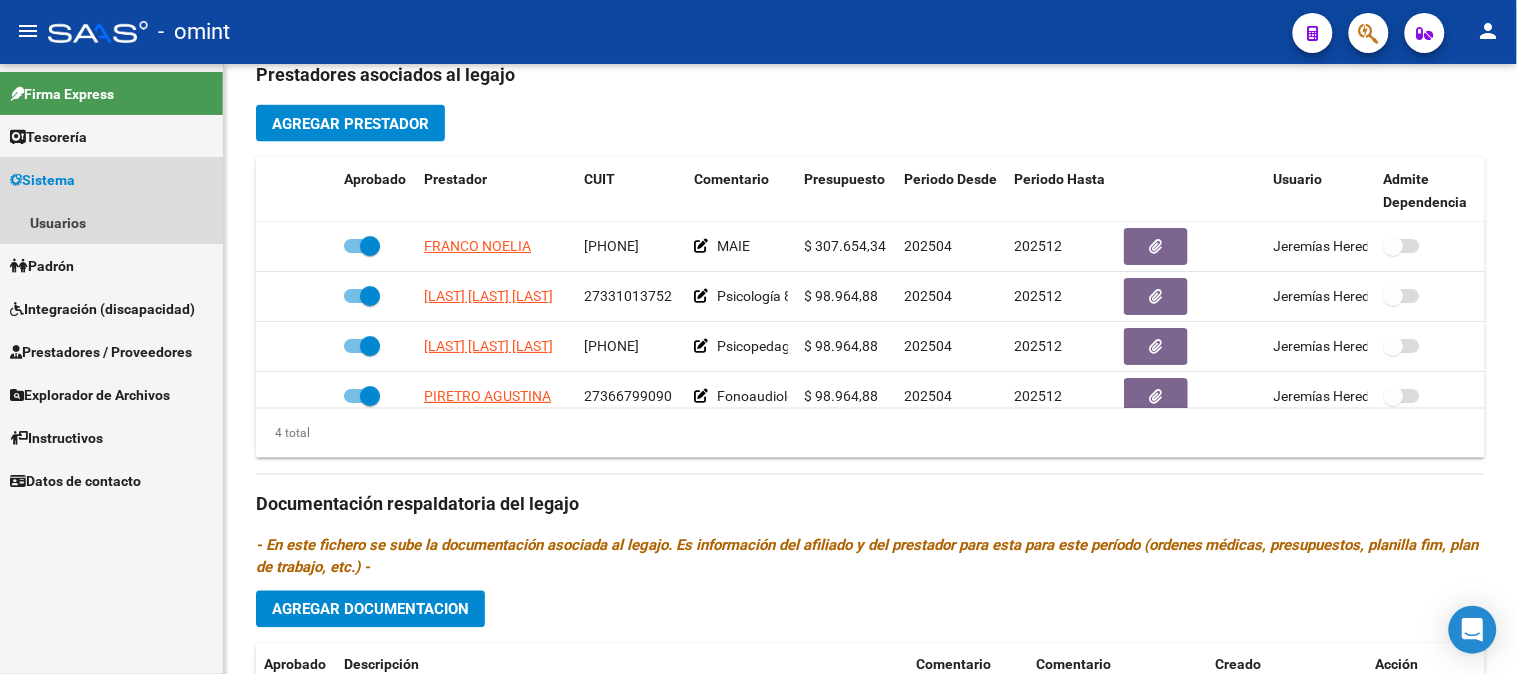 click on "Sistema" at bounding box center (111, 179) 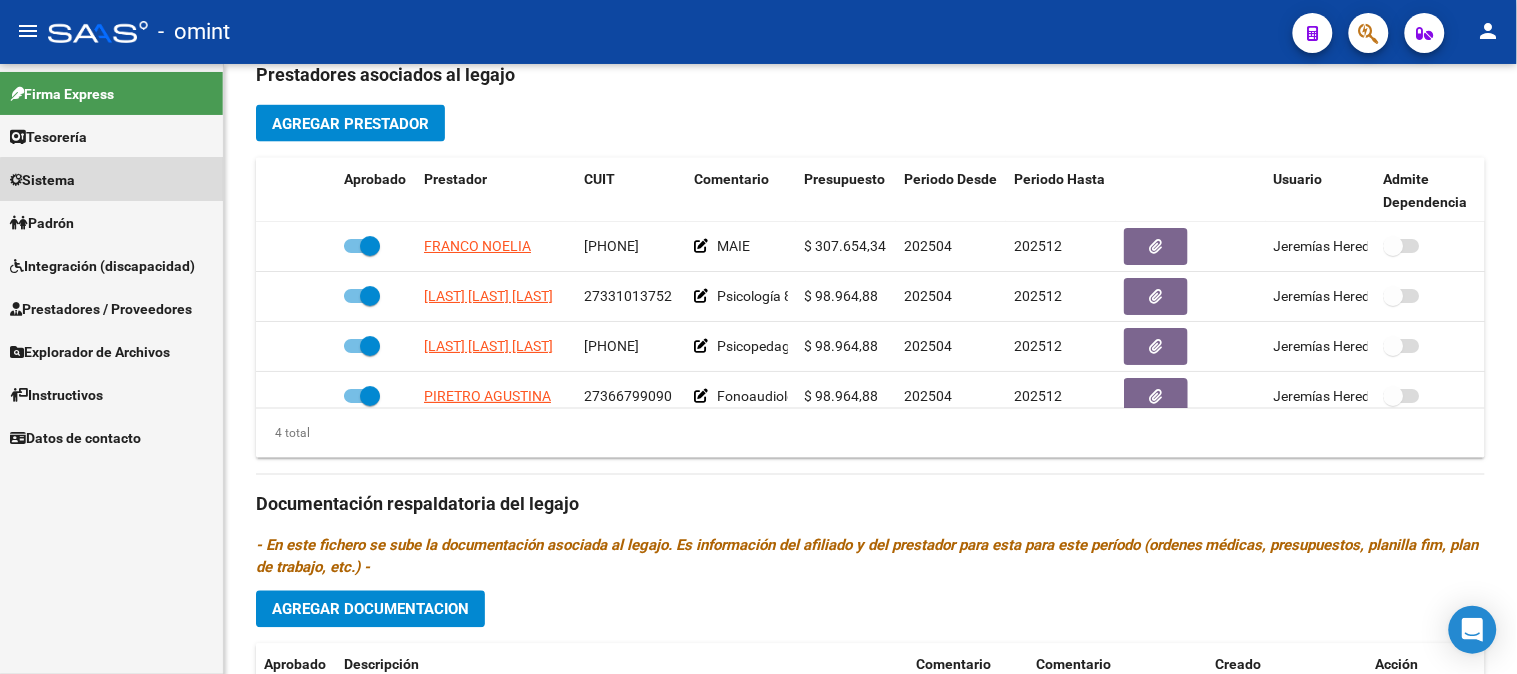 click on "Firma Express     Tesorería Extractos Procesados (csv) Extractos Originales (pdf)    Sistema Usuarios Todos los Usuarios Solicitudes de acceso    Padrón Afiliados Empadronados Análisis Afiliado    Integración (discapacidad) Estado Presentaciones SSS Rendición Certificado Discapacidad Pedido Integración a SSS Datos Contables de Facturas Facturas Liquidadas x SSS Legajos Legajos Documentación    Prestadores / Proveedores Facturas - Listado/Carga Facturas - Documentación Pagos x Transferencia Prestadores - Listado Prestadores - Docu. Solicitudes de acceso    Explorador de Archivos Integración DS.SUBSIDIO DR.ENVIO DS.DEVERR DS.DEVOK    Instructivos    Datos de contacto" at bounding box center [111, 261] 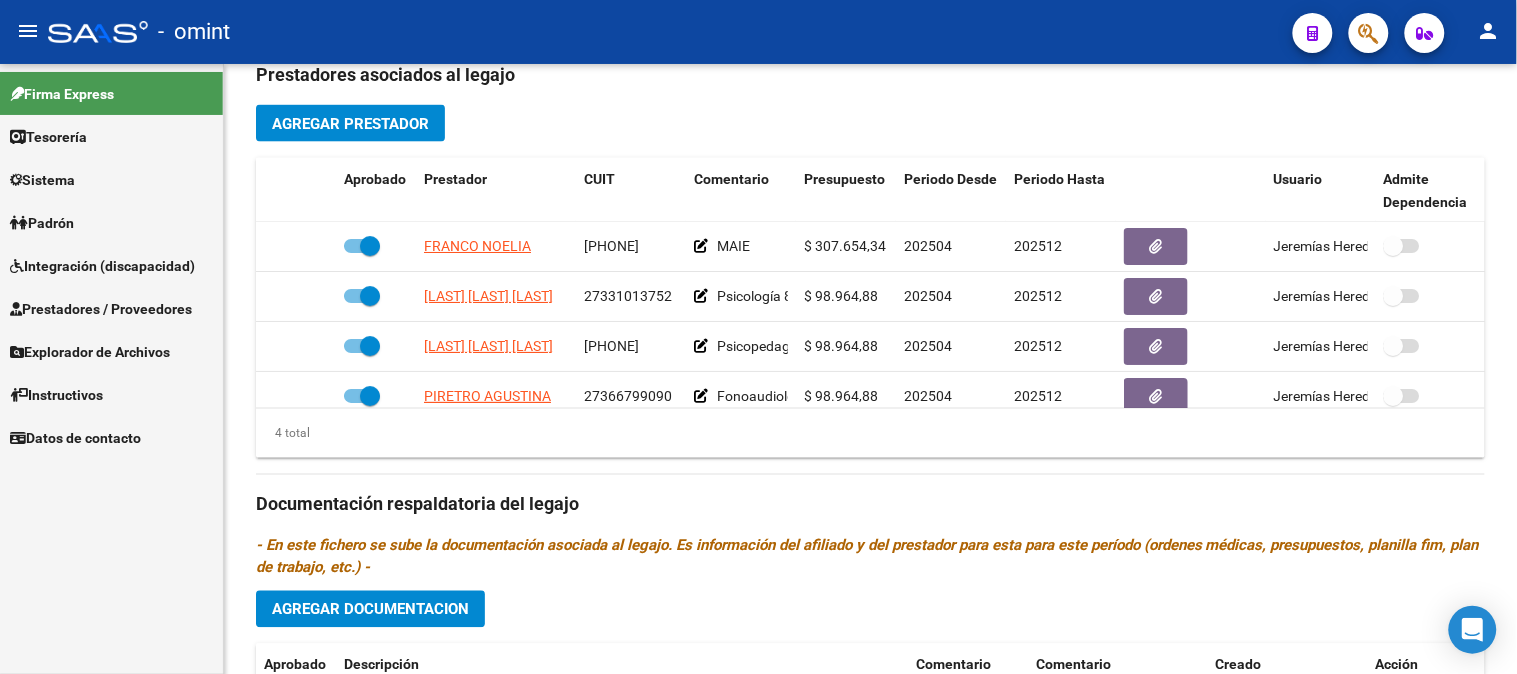click on "Sistema" at bounding box center [111, 179] 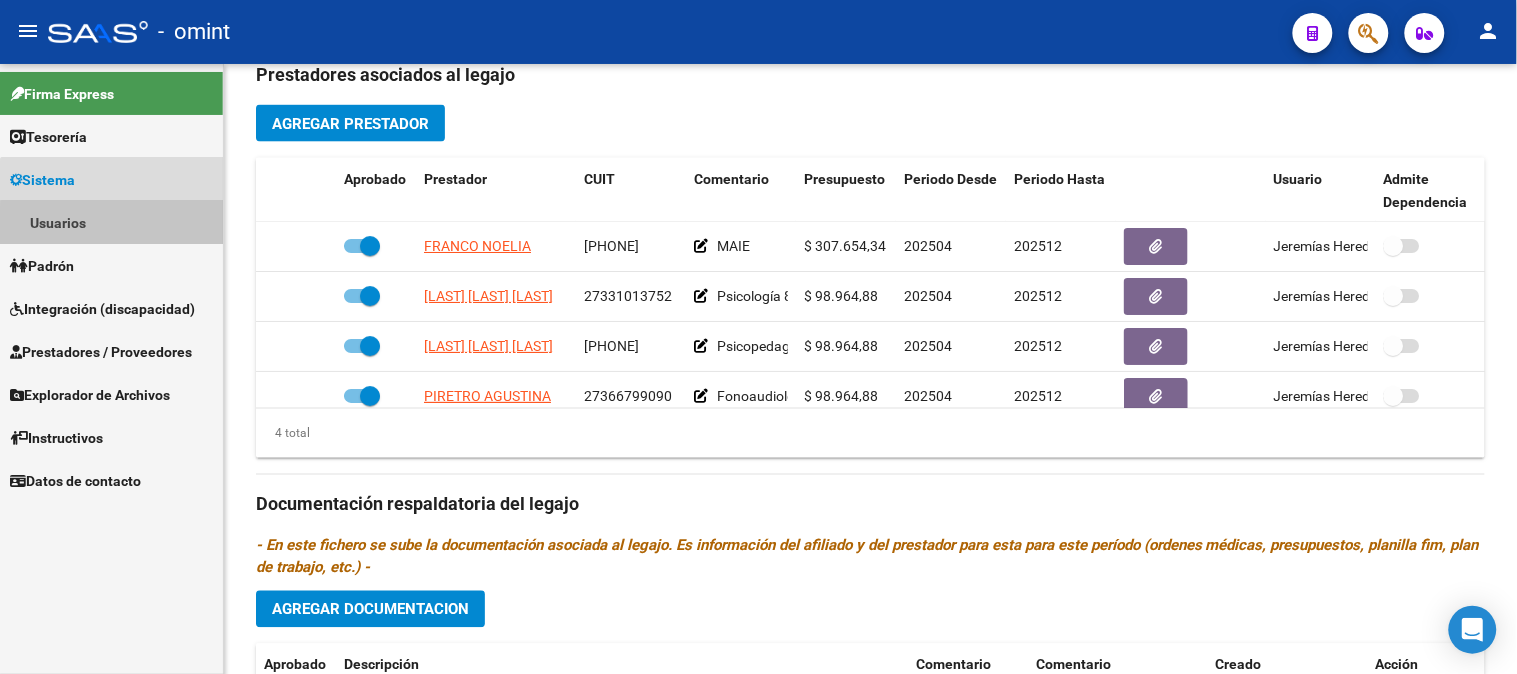 click on "Usuarios" at bounding box center (111, 222) 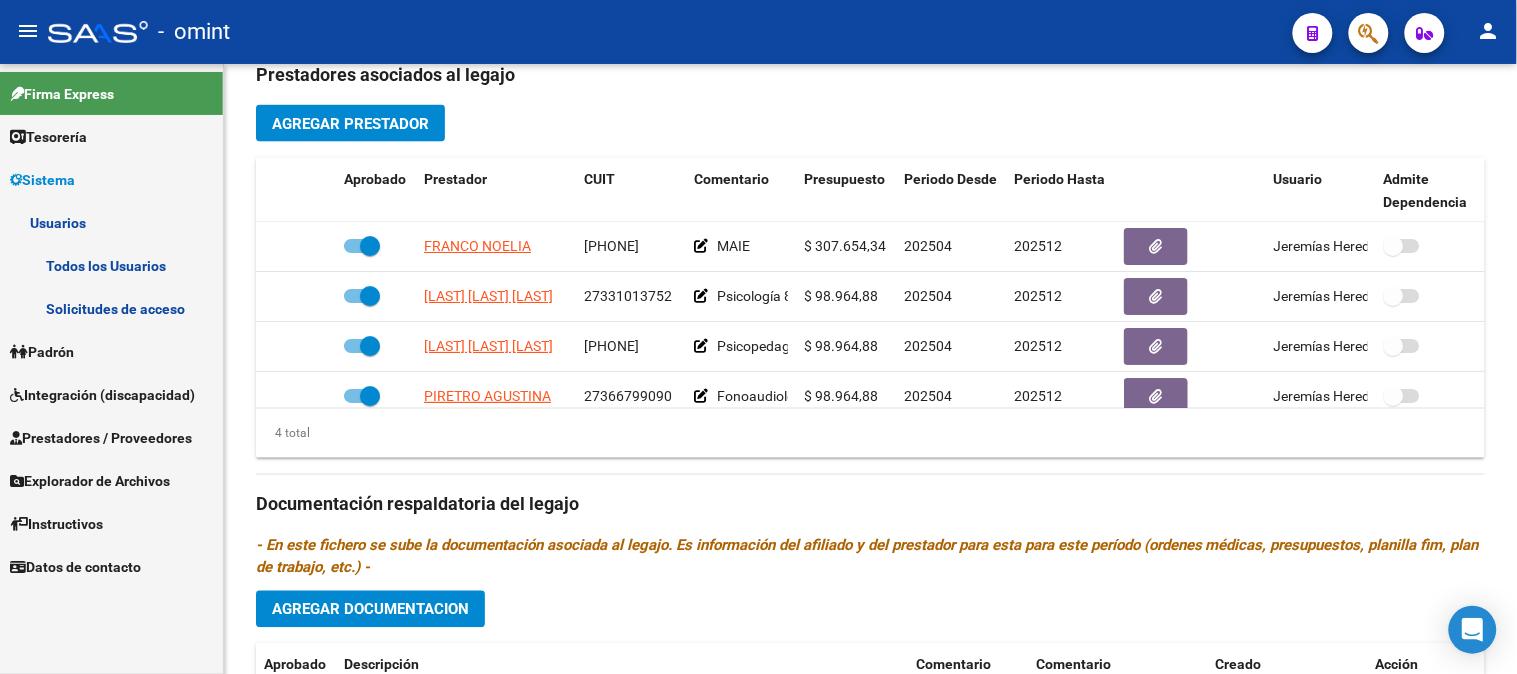 click on "Solicitudes de acceso" at bounding box center [111, 308] 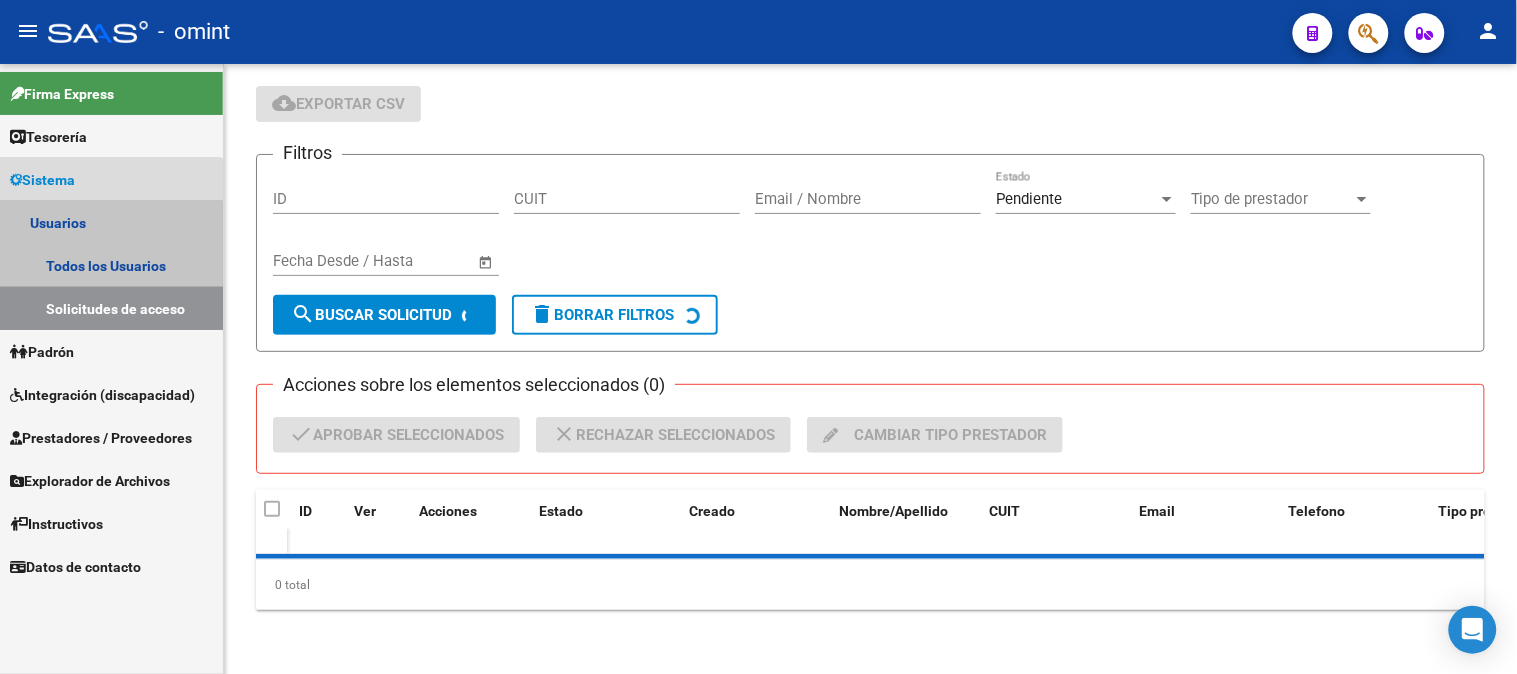 scroll, scrollTop: 60, scrollLeft: 0, axis: vertical 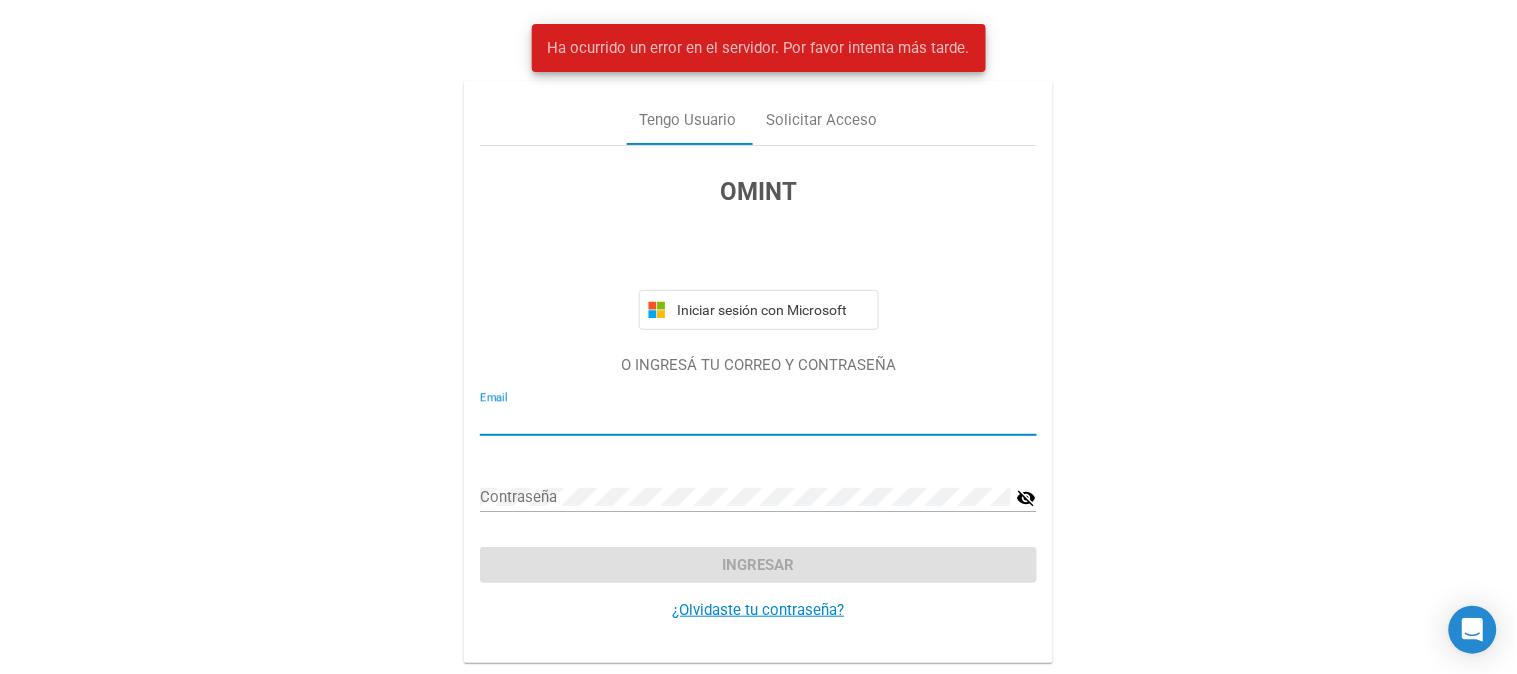 type on "mpsanchez@omint.com.ar" 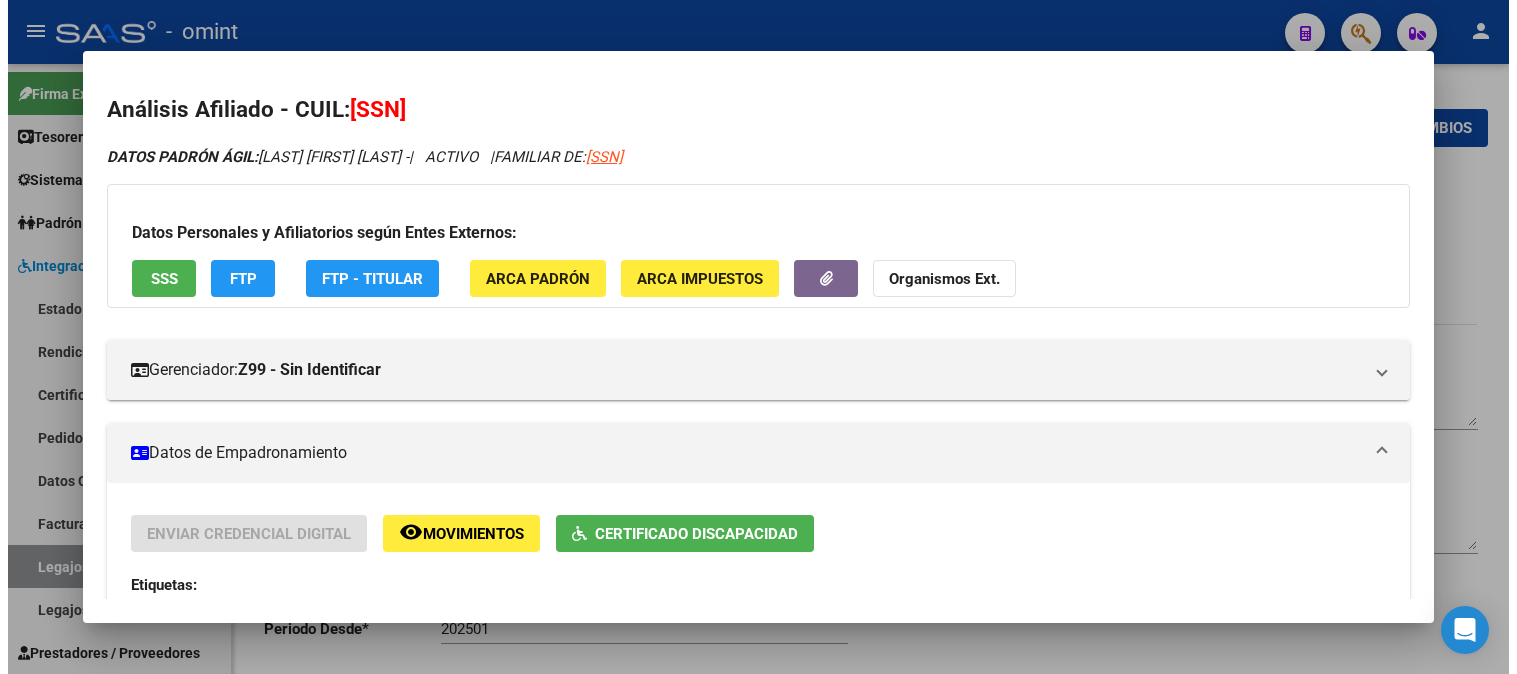 scroll, scrollTop: 0, scrollLeft: 0, axis: both 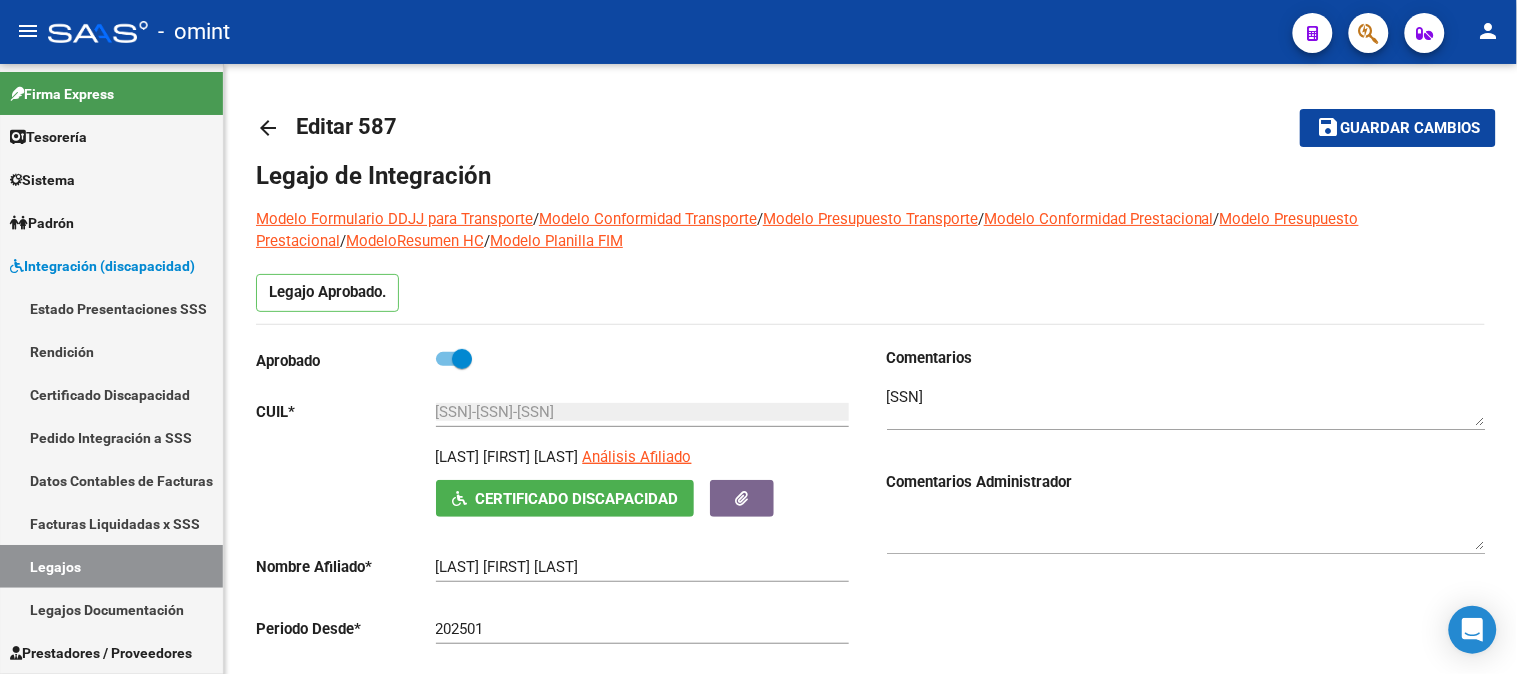 click on "person" 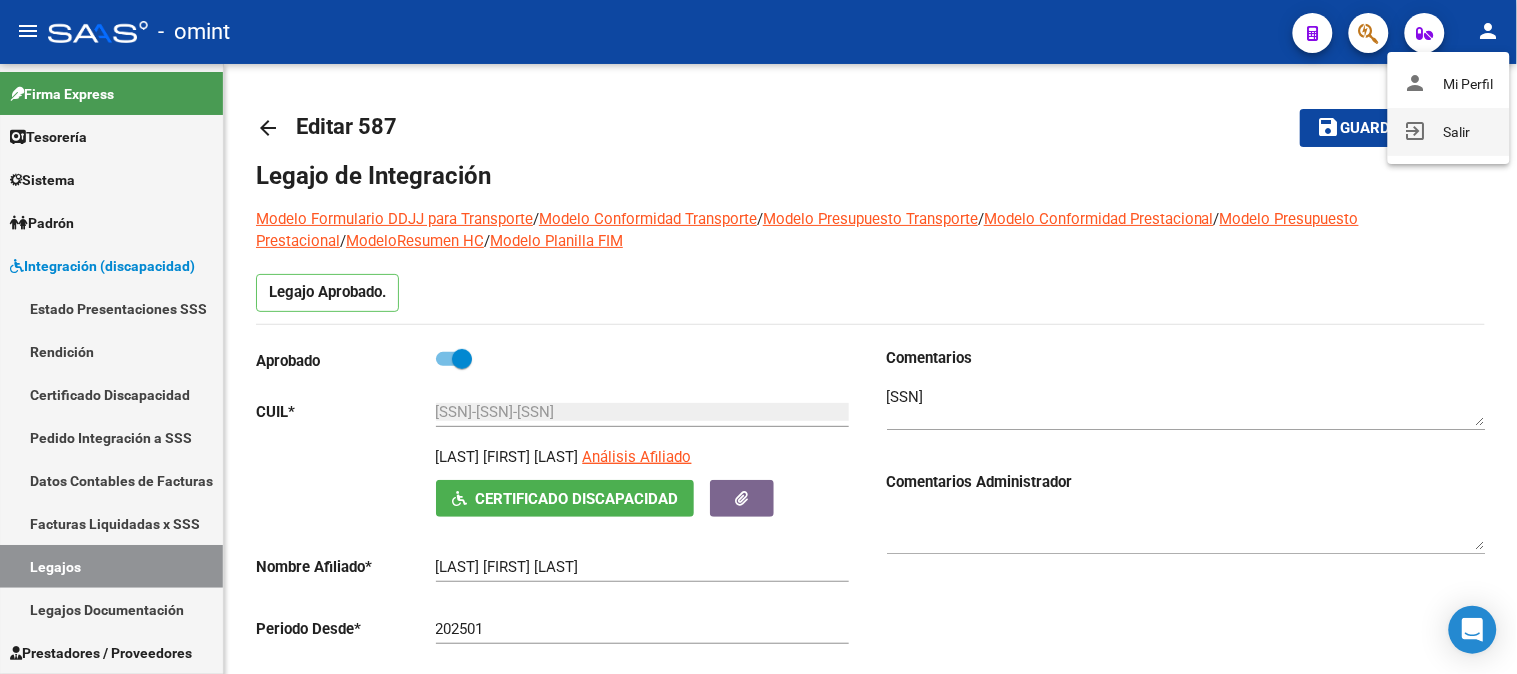 click on "exit_to_app  Salir" at bounding box center (1449, 132) 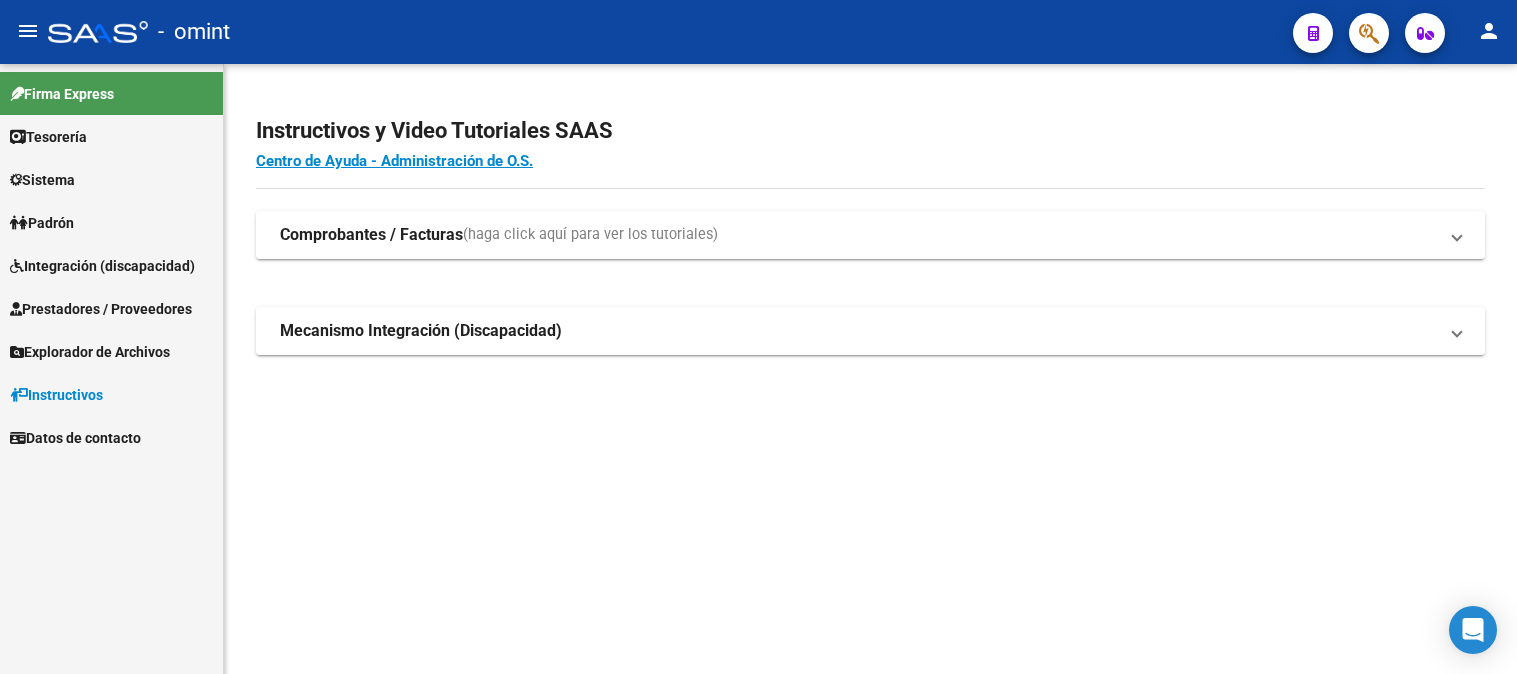 scroll, scrollTop: 0, scrollLeft: 0, axis: both 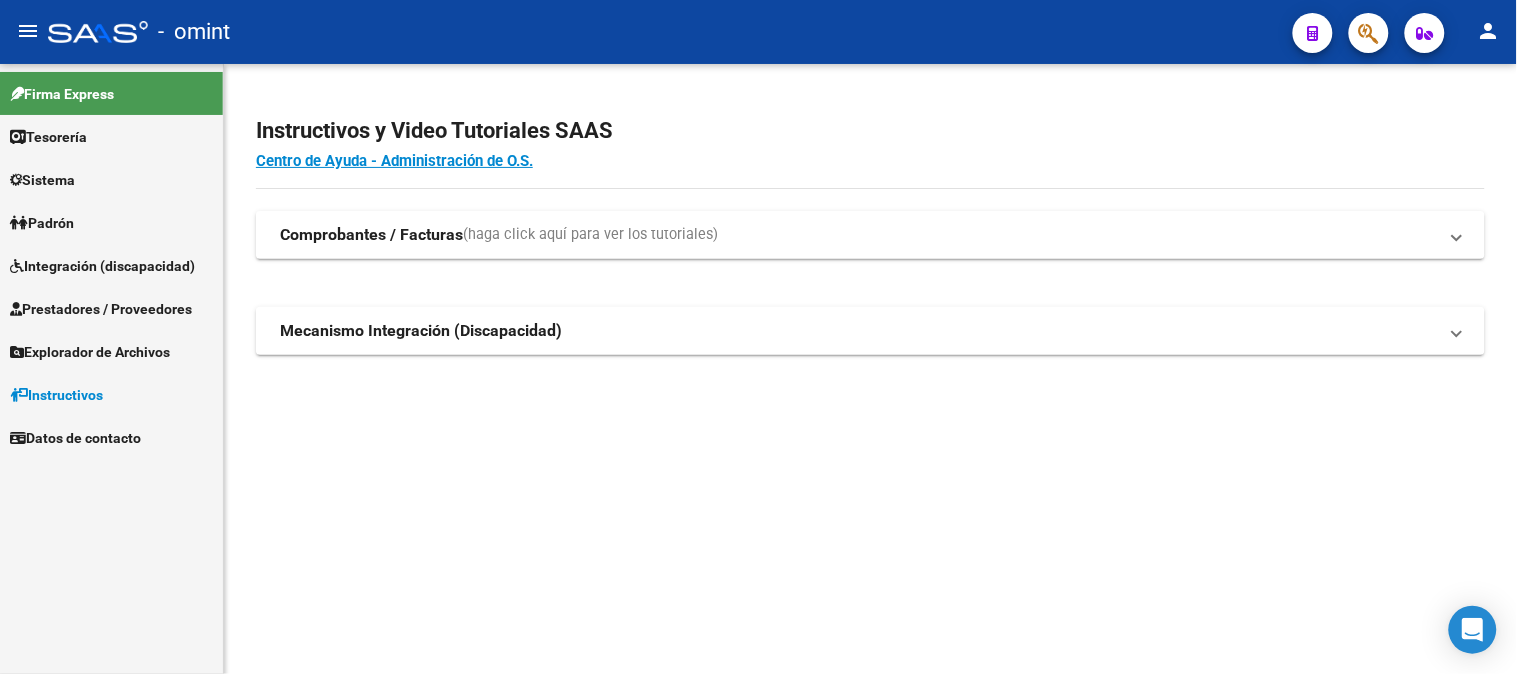 click on "Sistema" at bounding box center [111, 179] 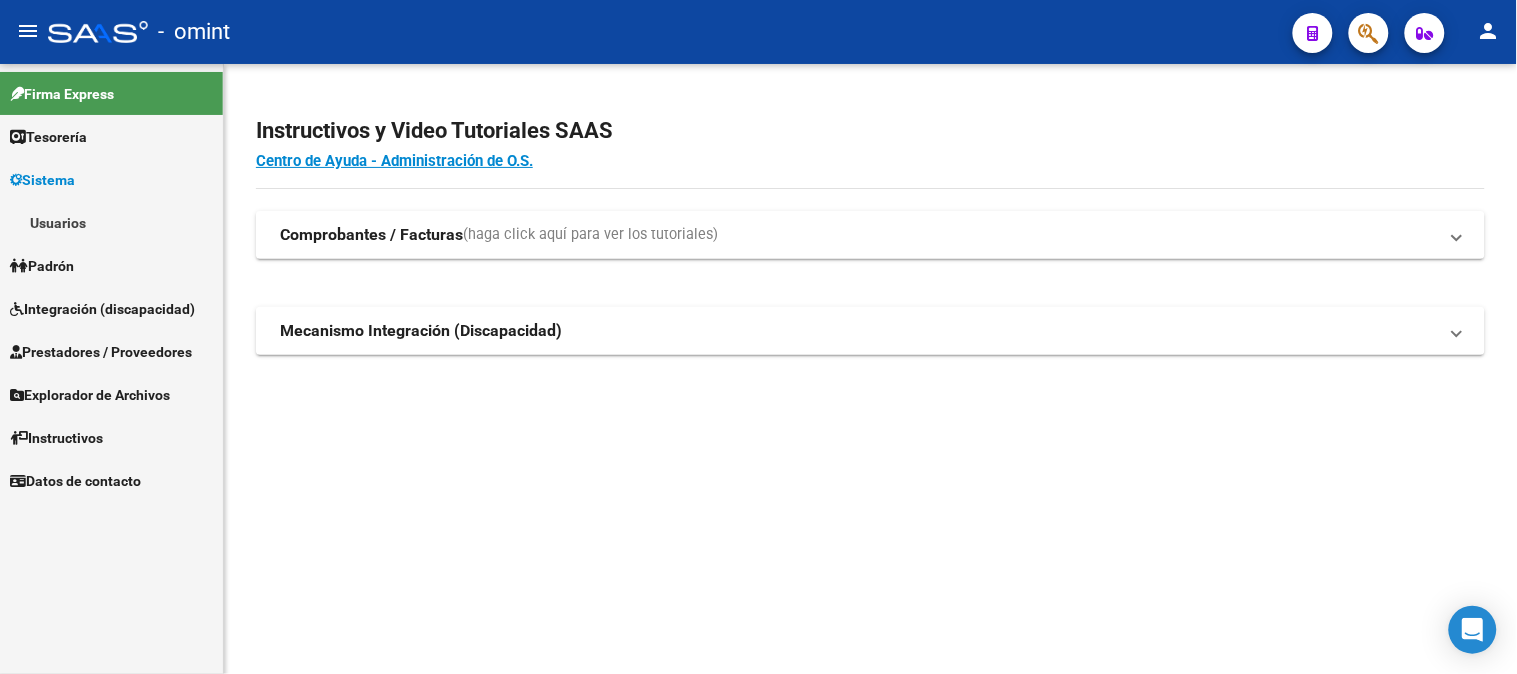 click on "Usuarios" at bounding box center [111, 222] 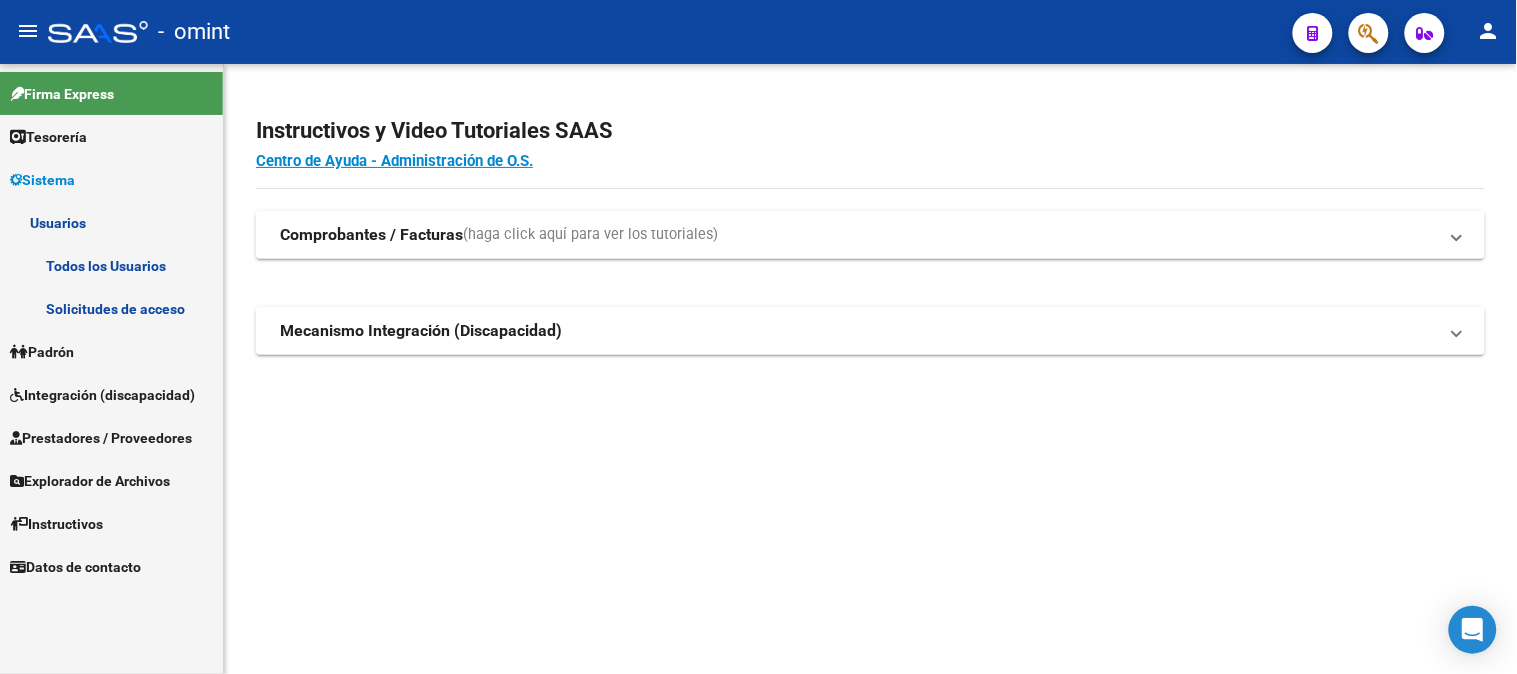 click on "Todos los Usuarios" at bounding box center (111, 265) 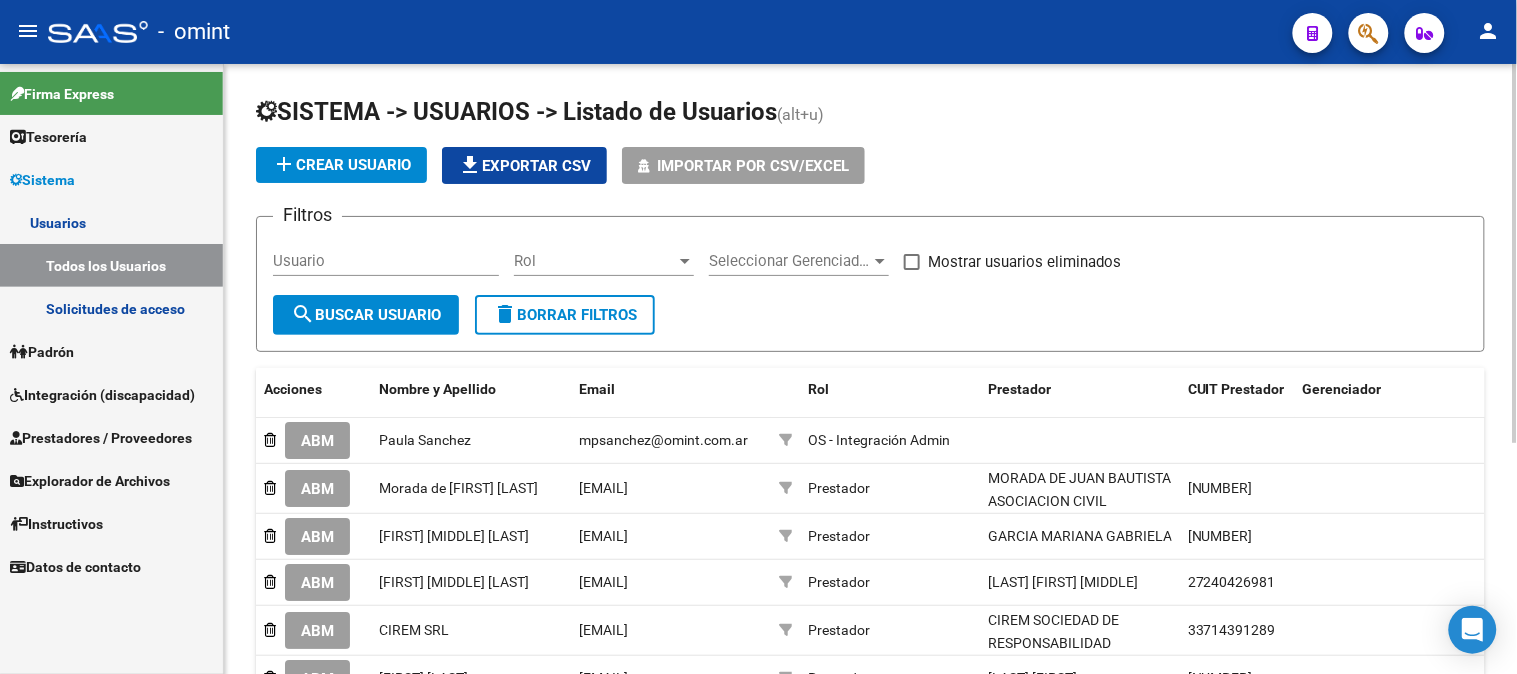 click on "Usuario" 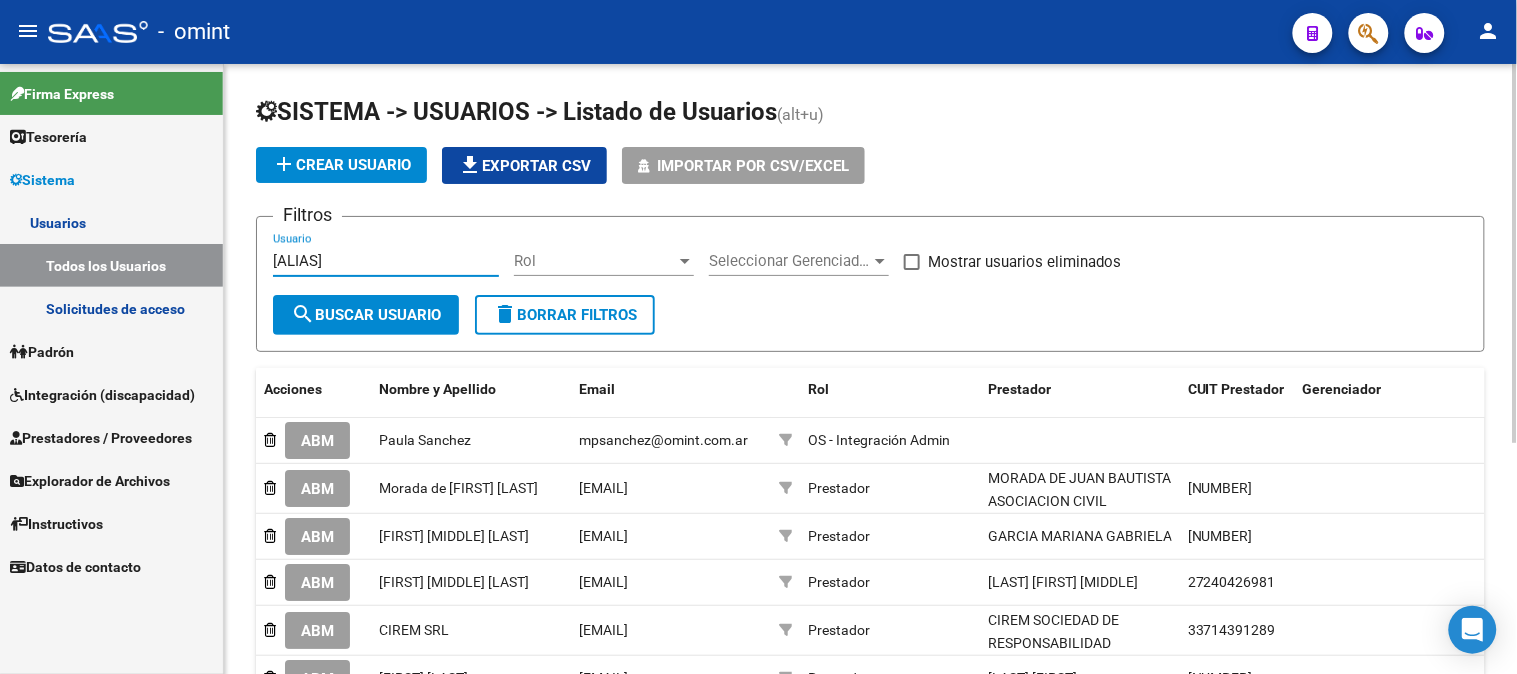 click on "search  Buscar Usuario" 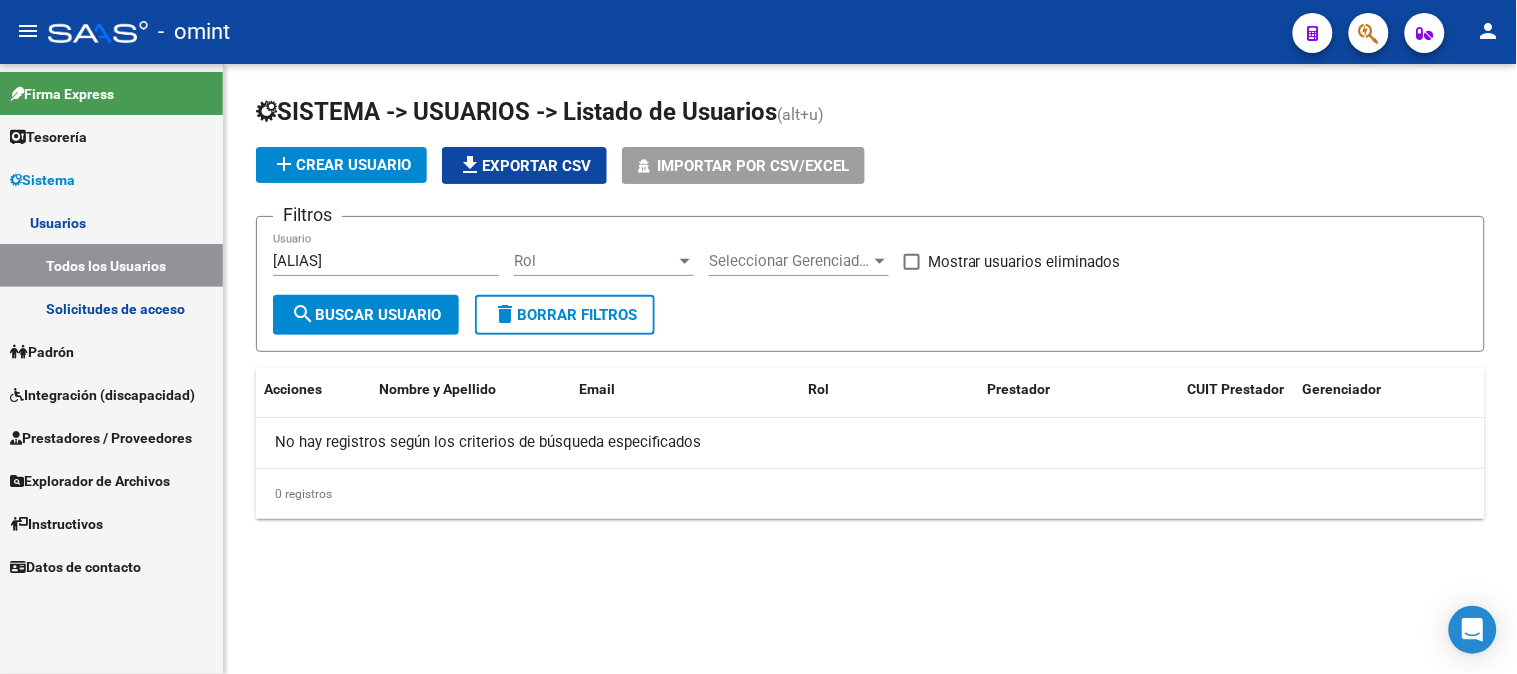 click on "[ALIAS]" at bounding box center [386, 261] 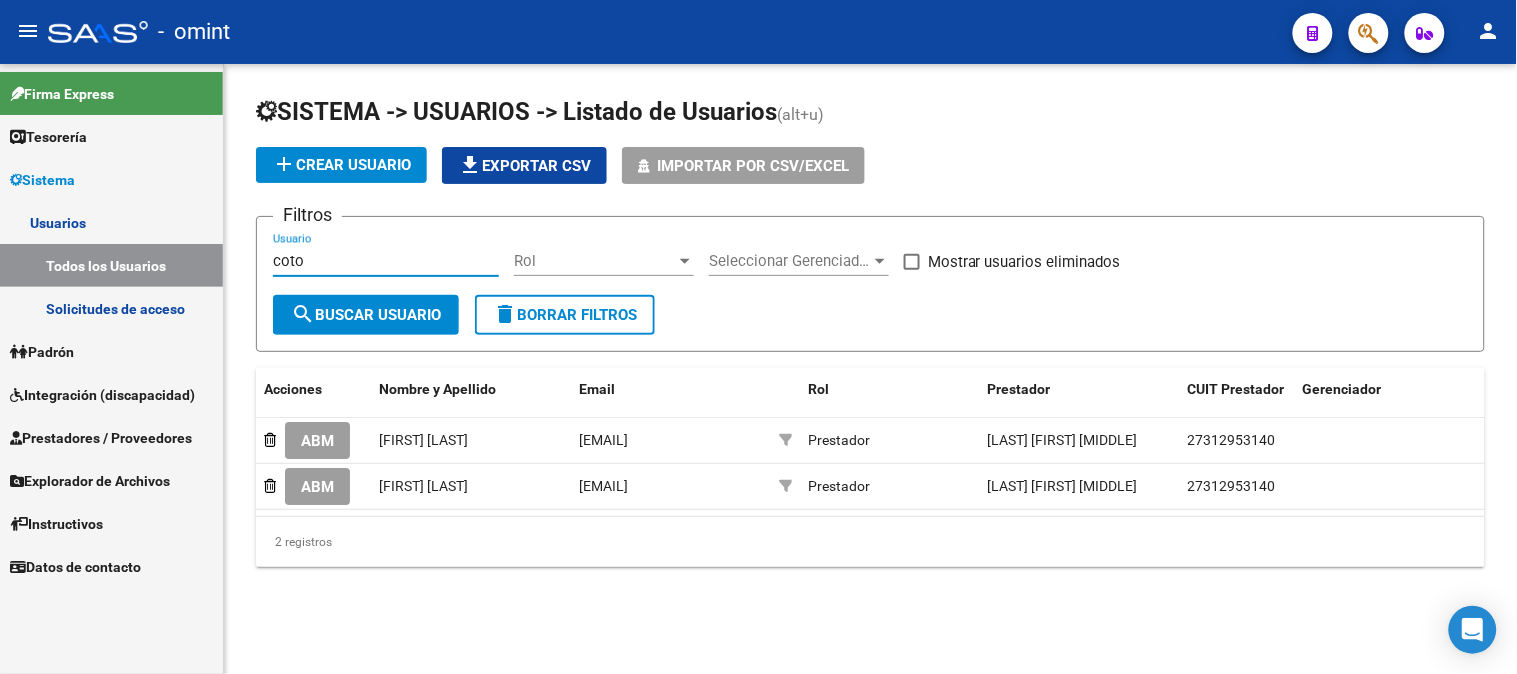type on "coto" 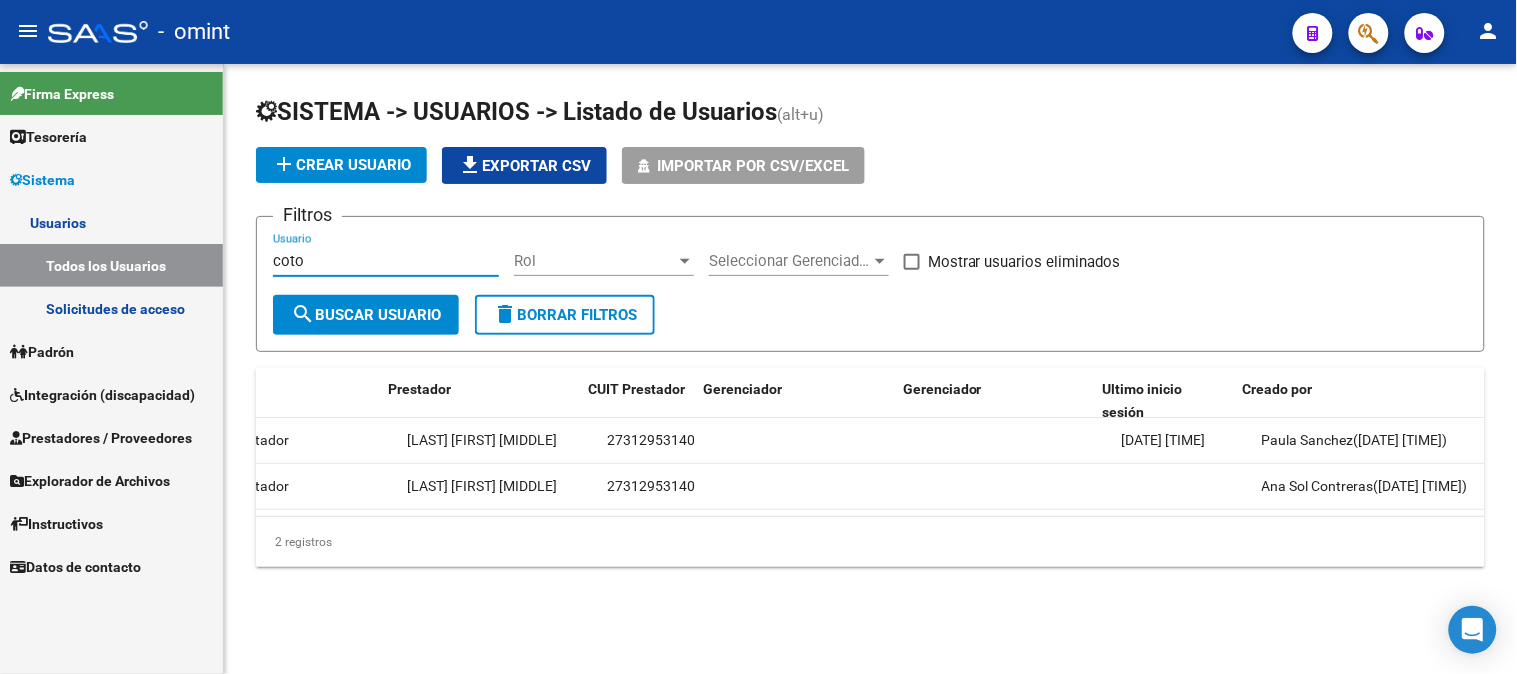 scroll, scrollTop: 0, scrollLeft: 600, axis: horizontal 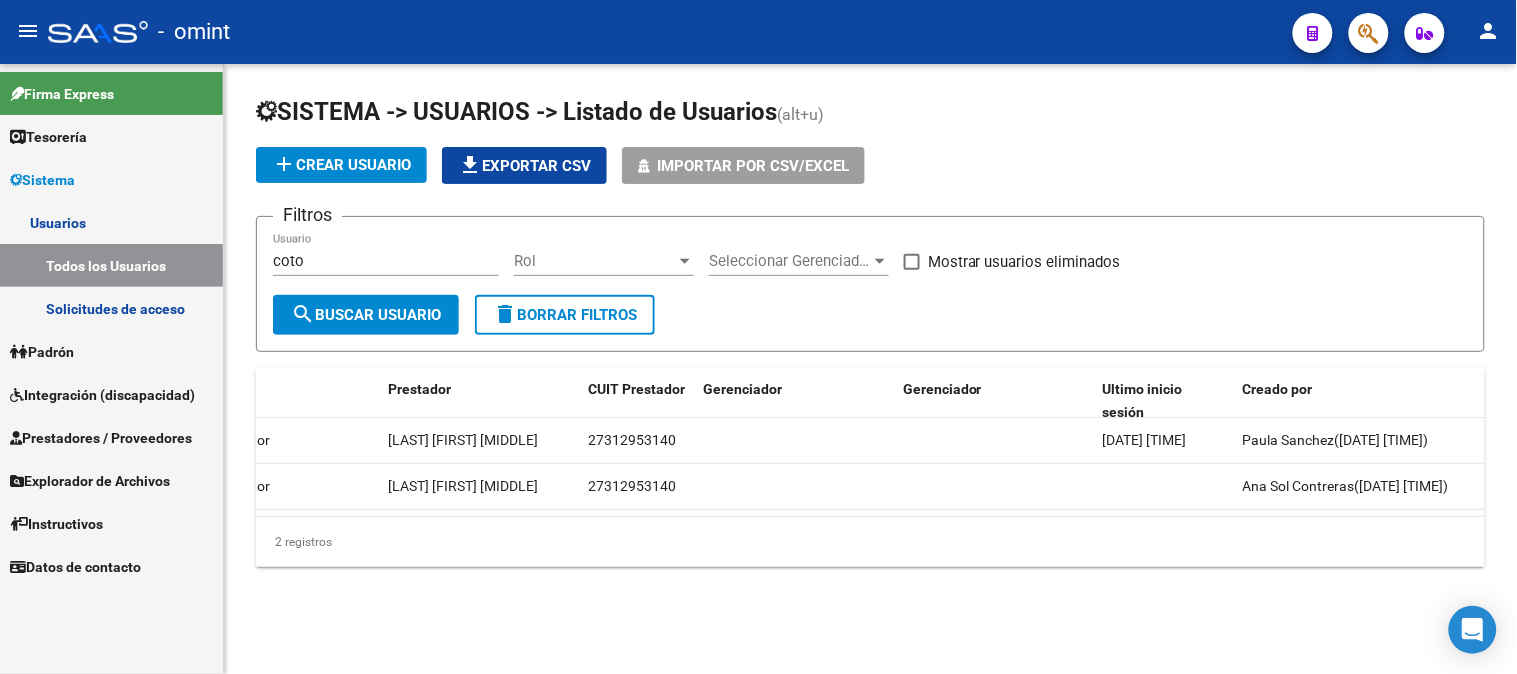 drag, startPoint x: 1030, startPoint y: 541, endPoint x: 968, endPoint y: 533, distance: 62.514 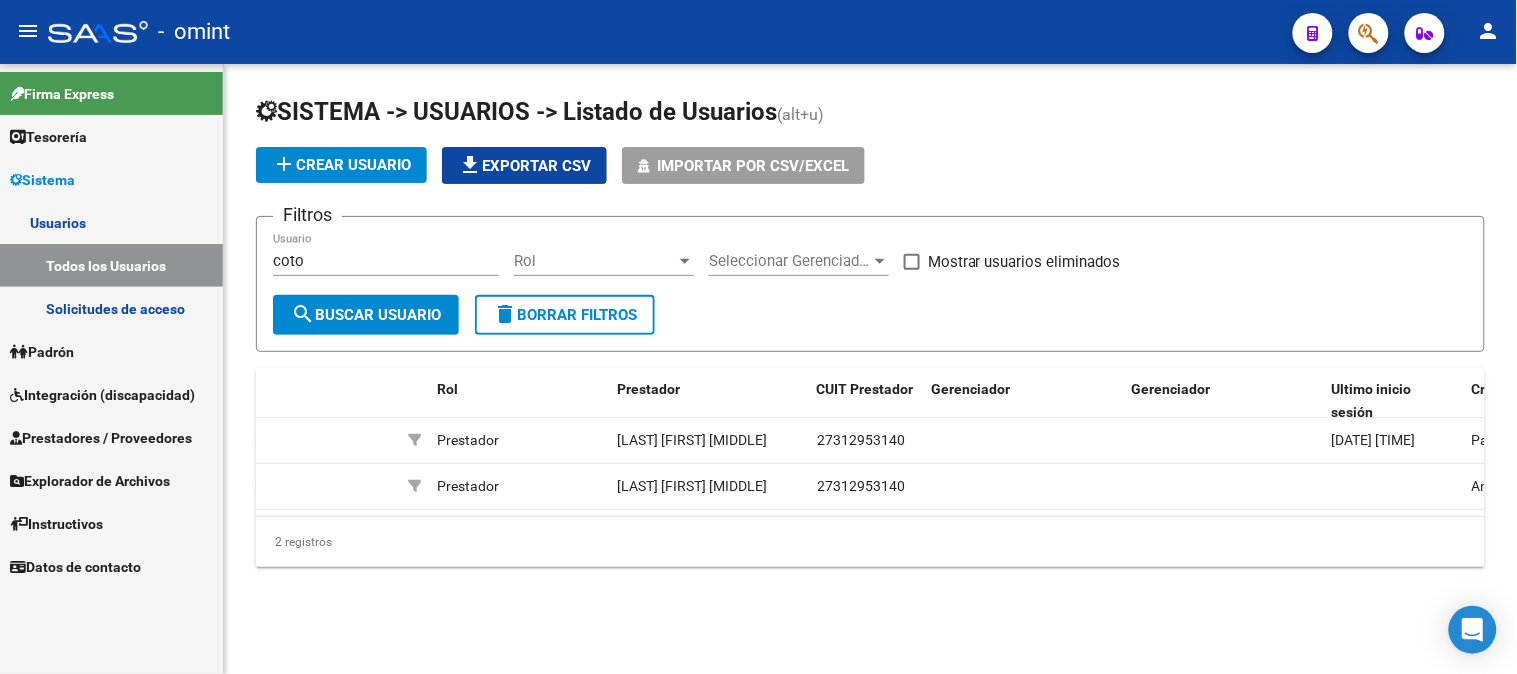 scroll, scrollTop: 0, scrollLeft: 368, axis: horizontal 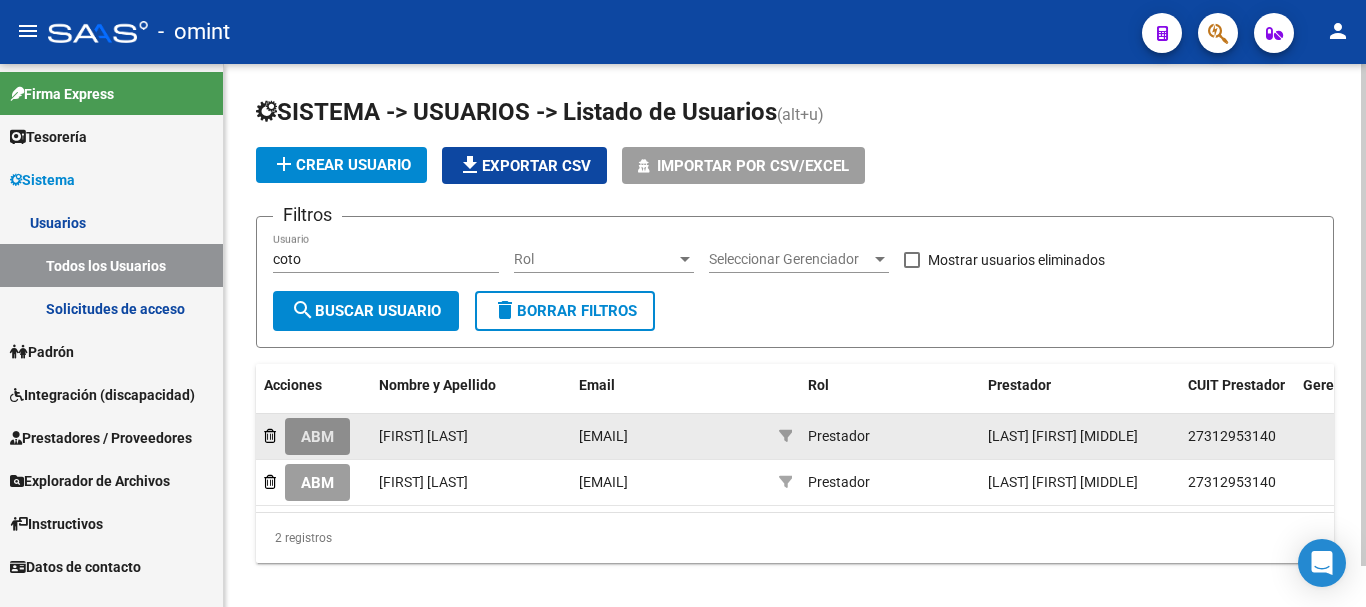 click on "ABM" 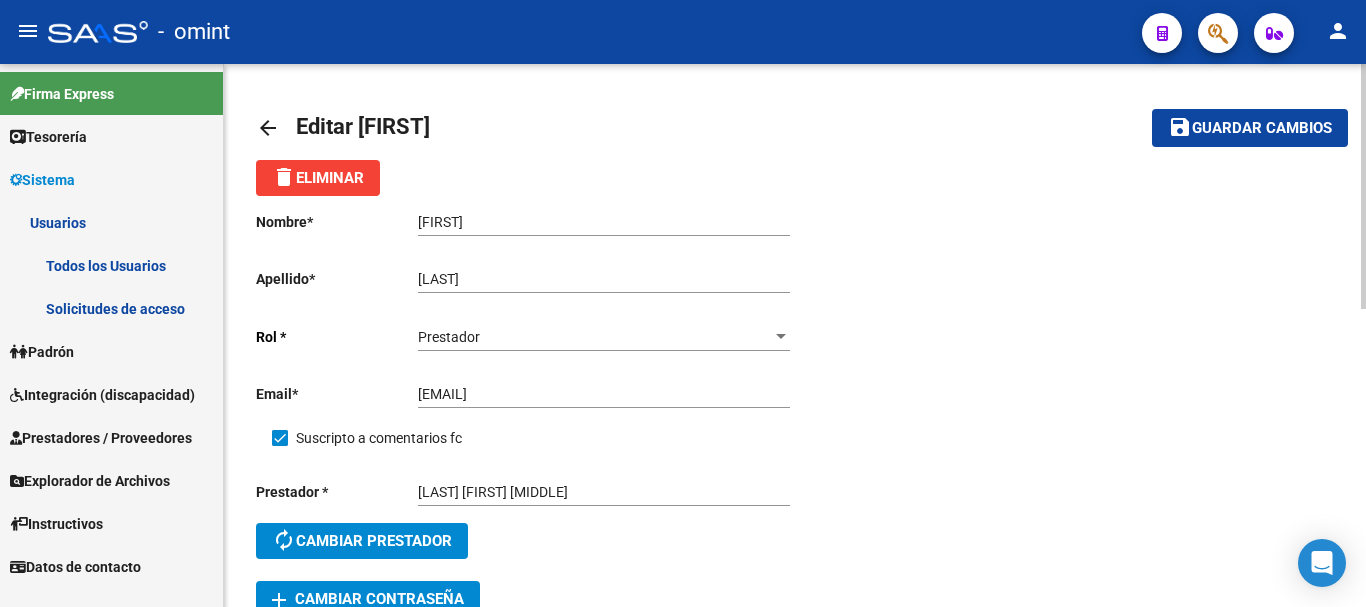 scroll, scrollTop: 100, scrollLeft: 0, axis: vertical 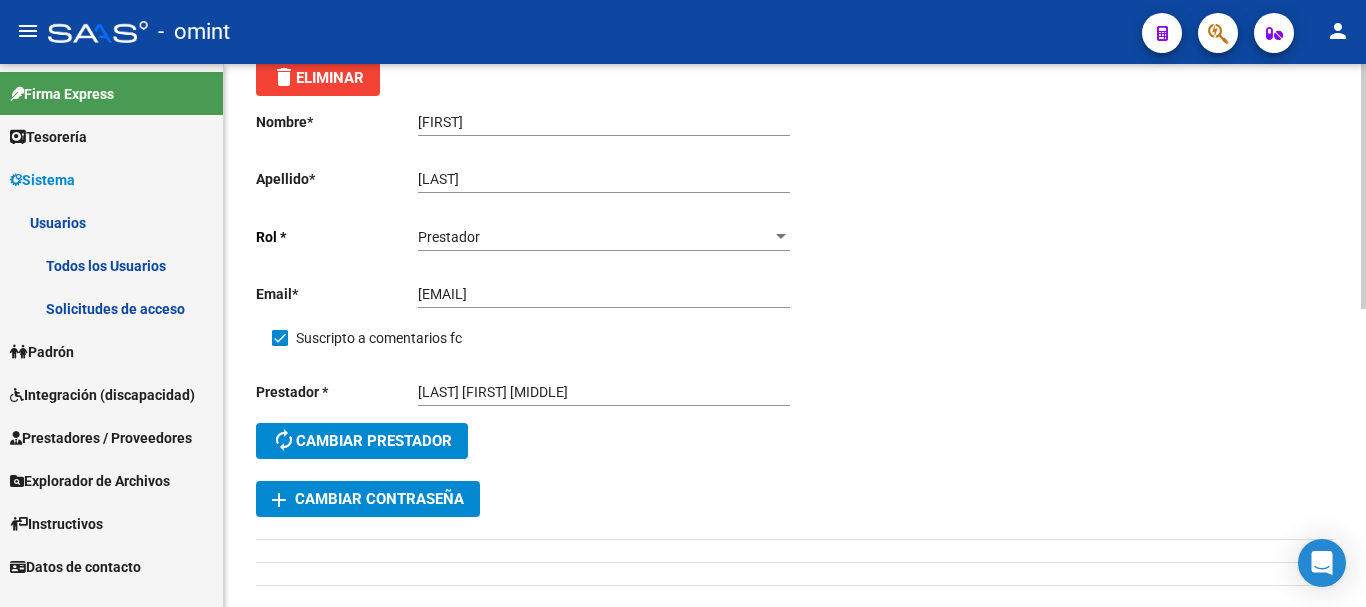 click on "add  Cambiar Contraseña" 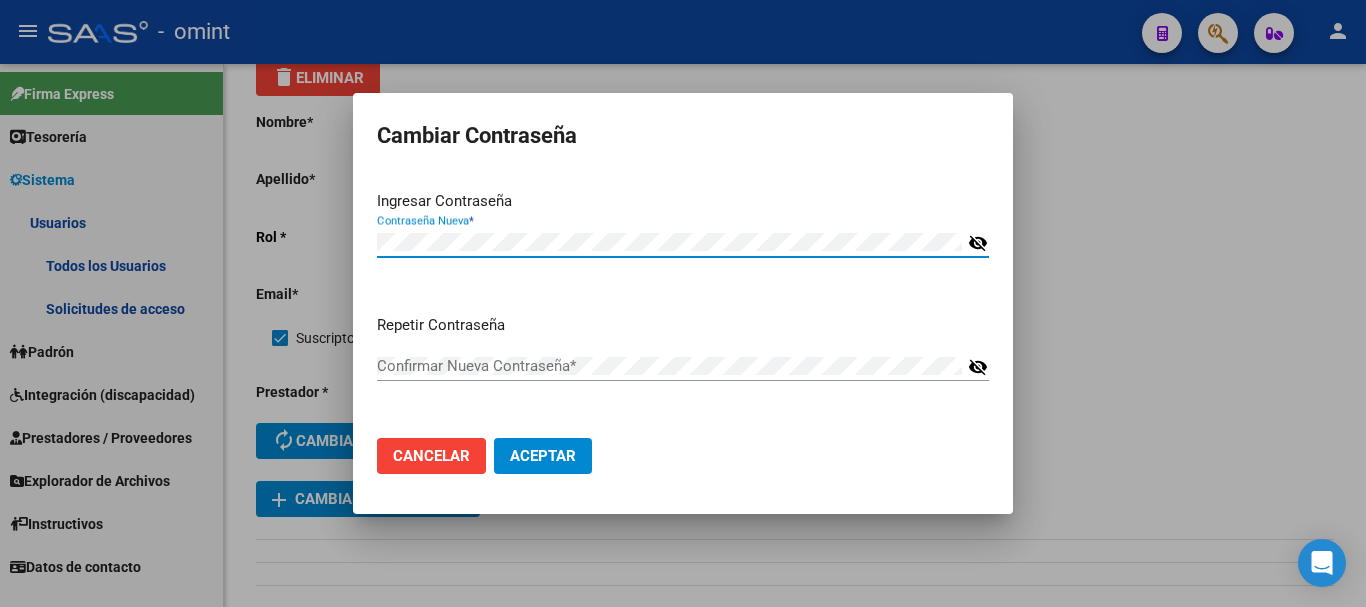 click on "visibility_off" at bounding box center (978, 243) 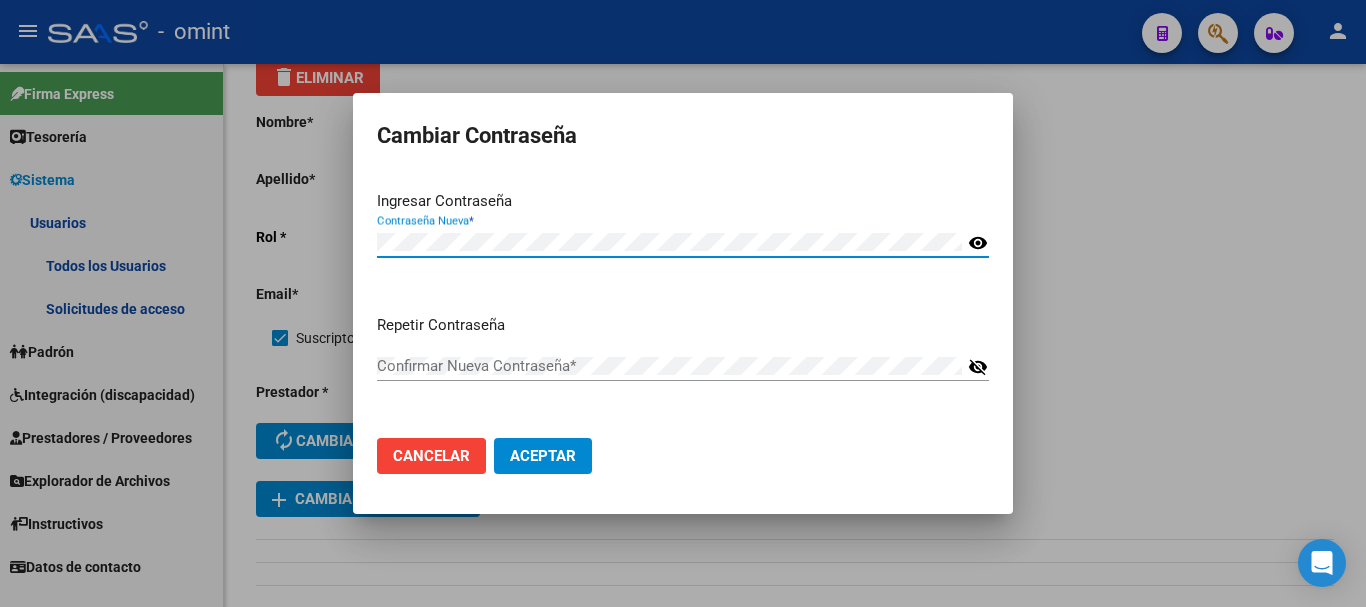 type 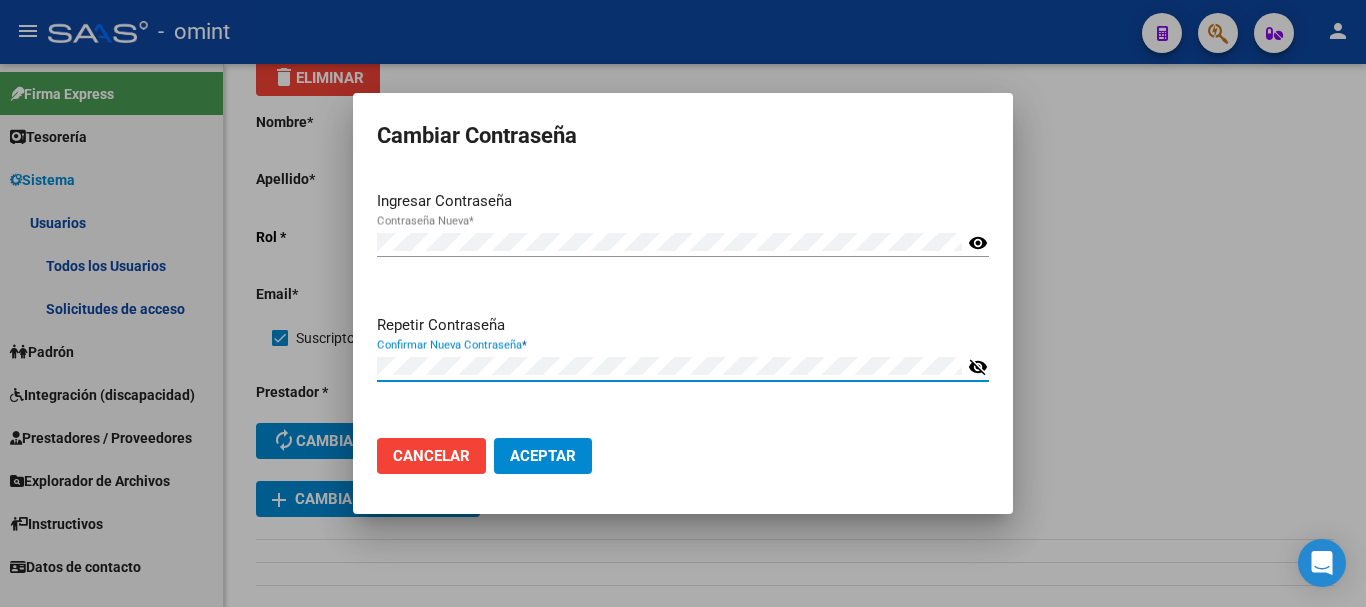 click on "Aceptar" 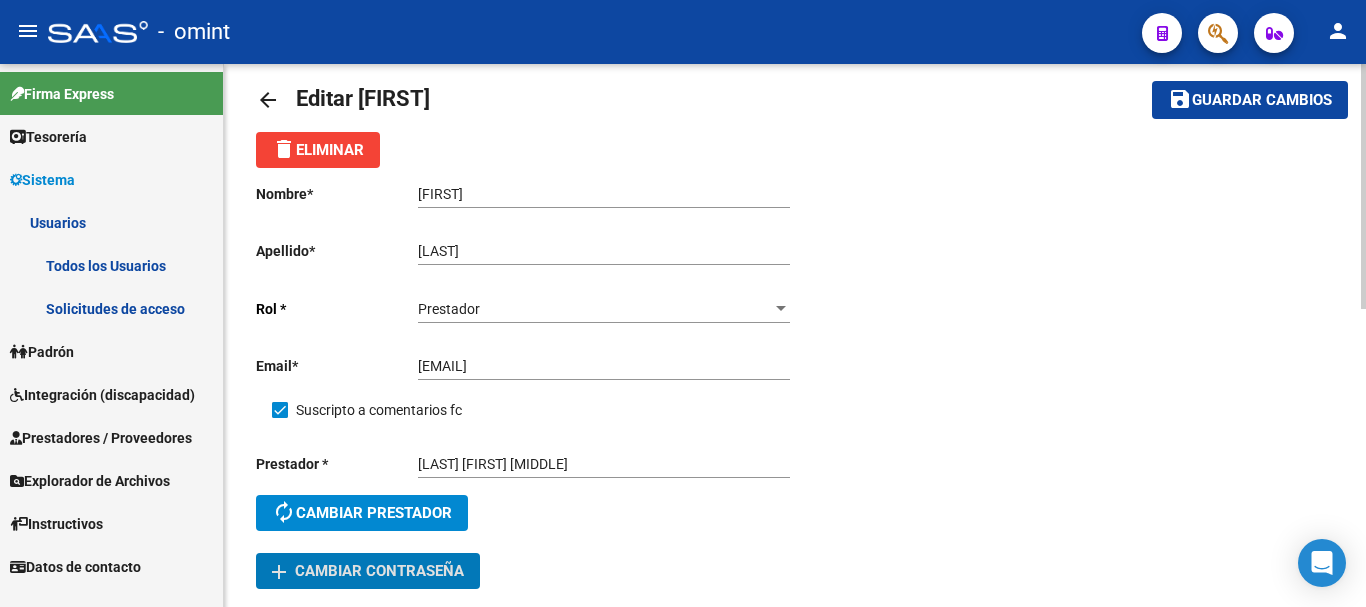 scroll, scrollTop: 0, scrollLeft: 0, axis: both 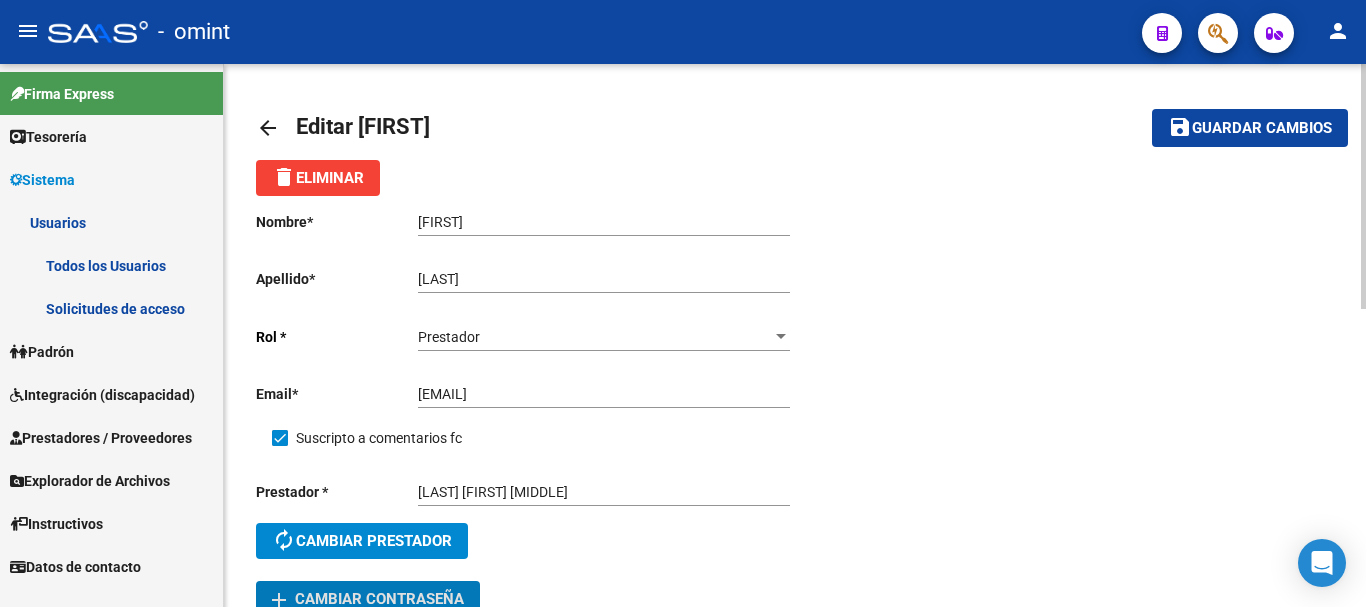 click on "save Guardar cambios" 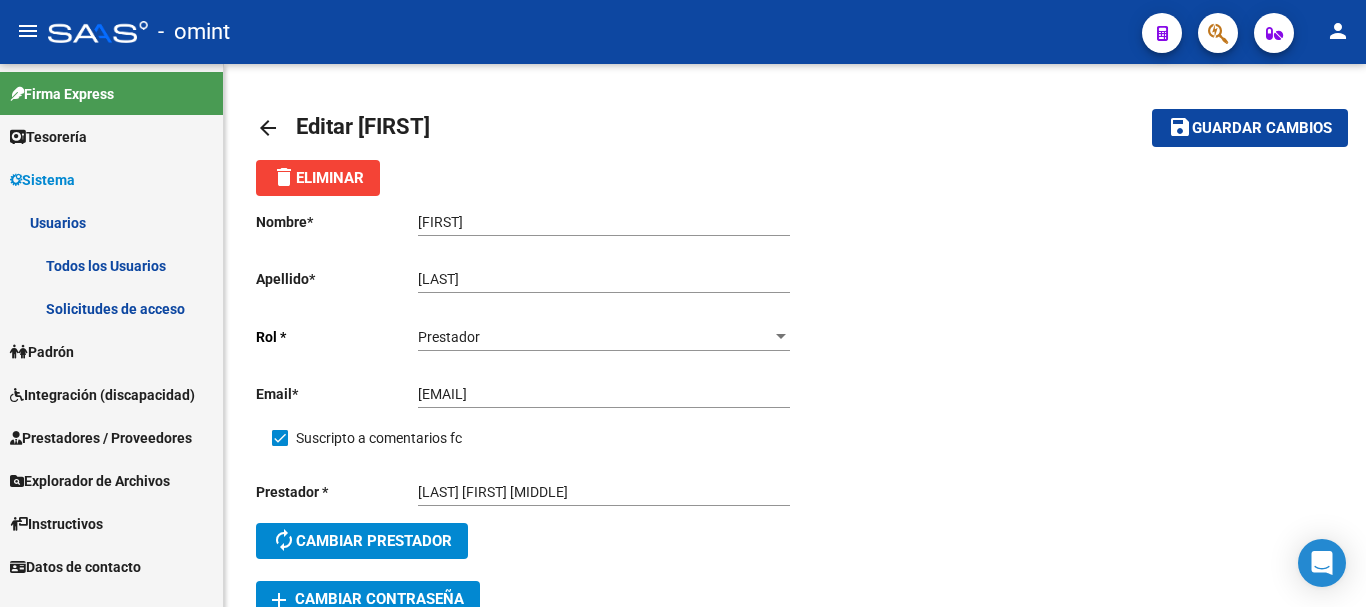 click on "Todos los Usuarios" at bounding box center [111, 265] 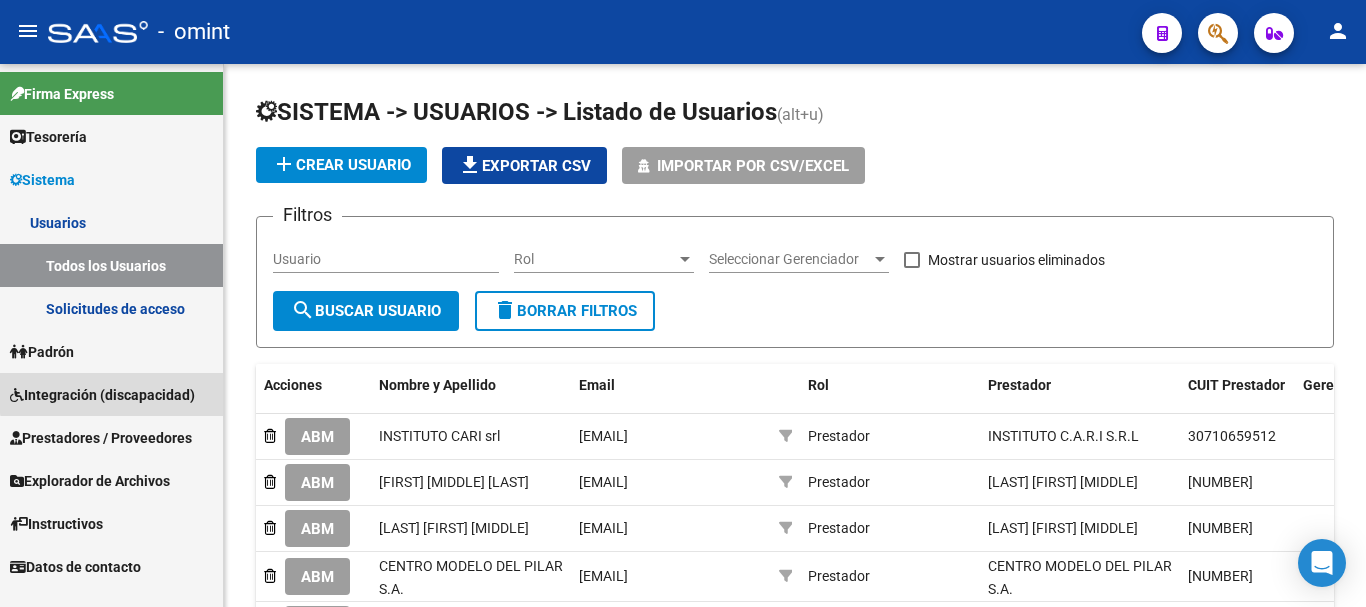 click on "Integración (discapacidad)" at bounding box center (102, 395) 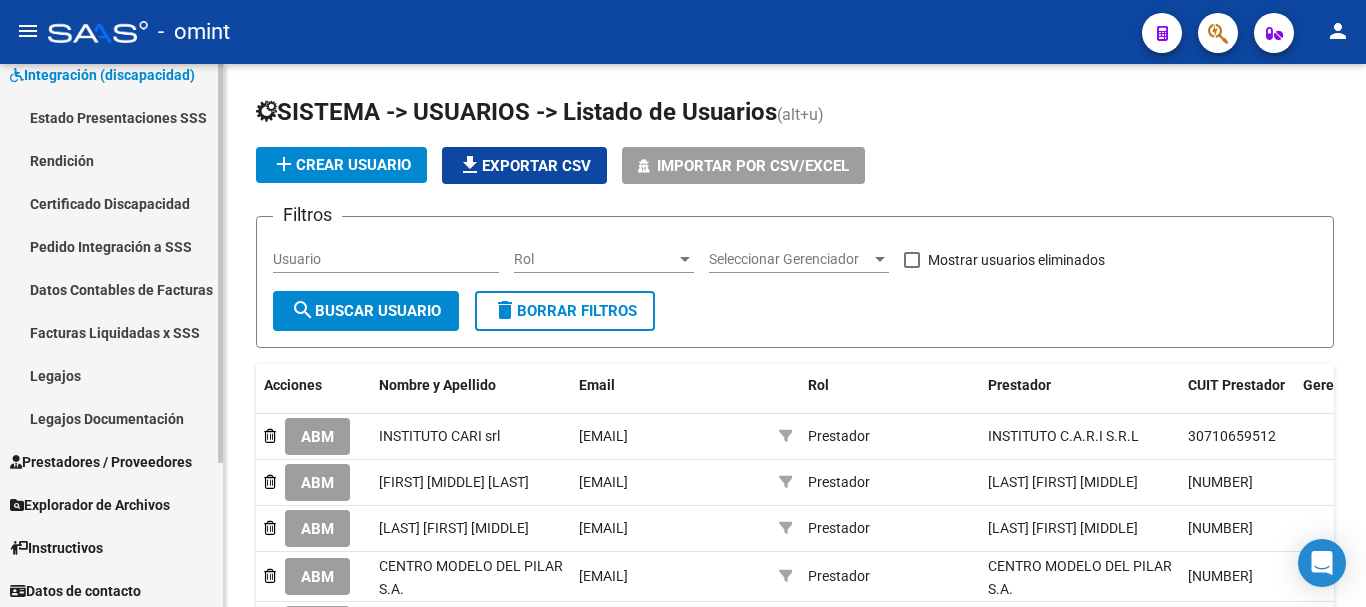 scroll, scrollTop: 196, scrollLeft: 0, axis: vertical 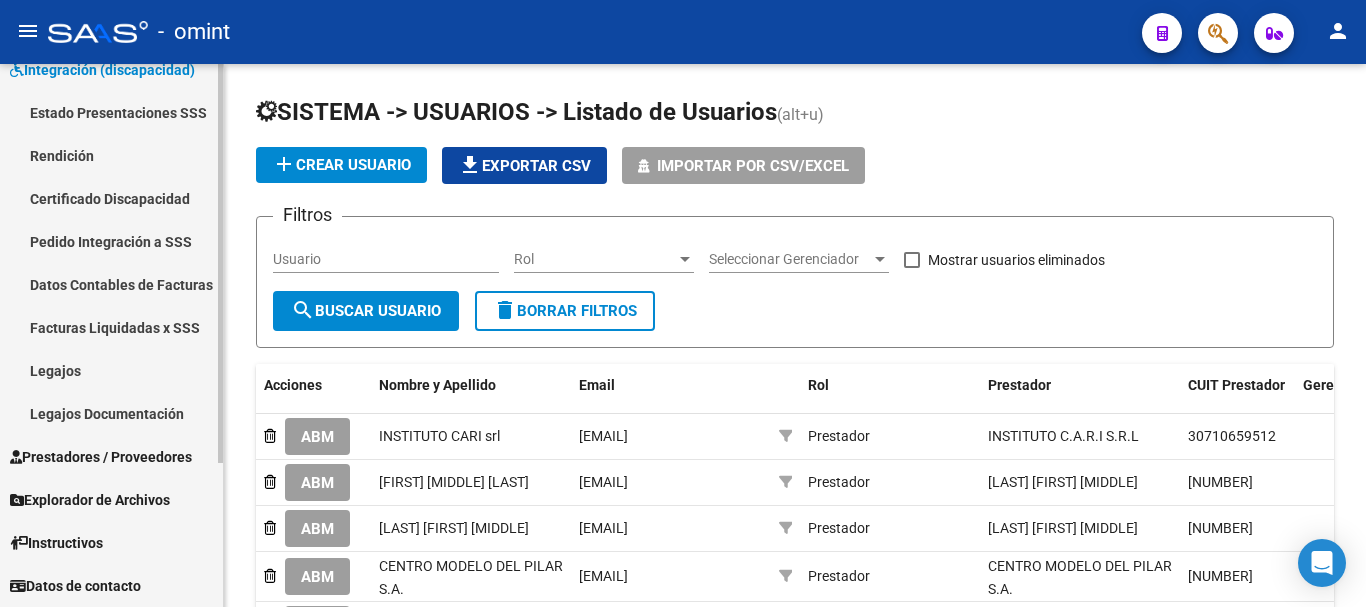 click on "Facturas Liquidadas x SSS" at bounding box center (111, 327) 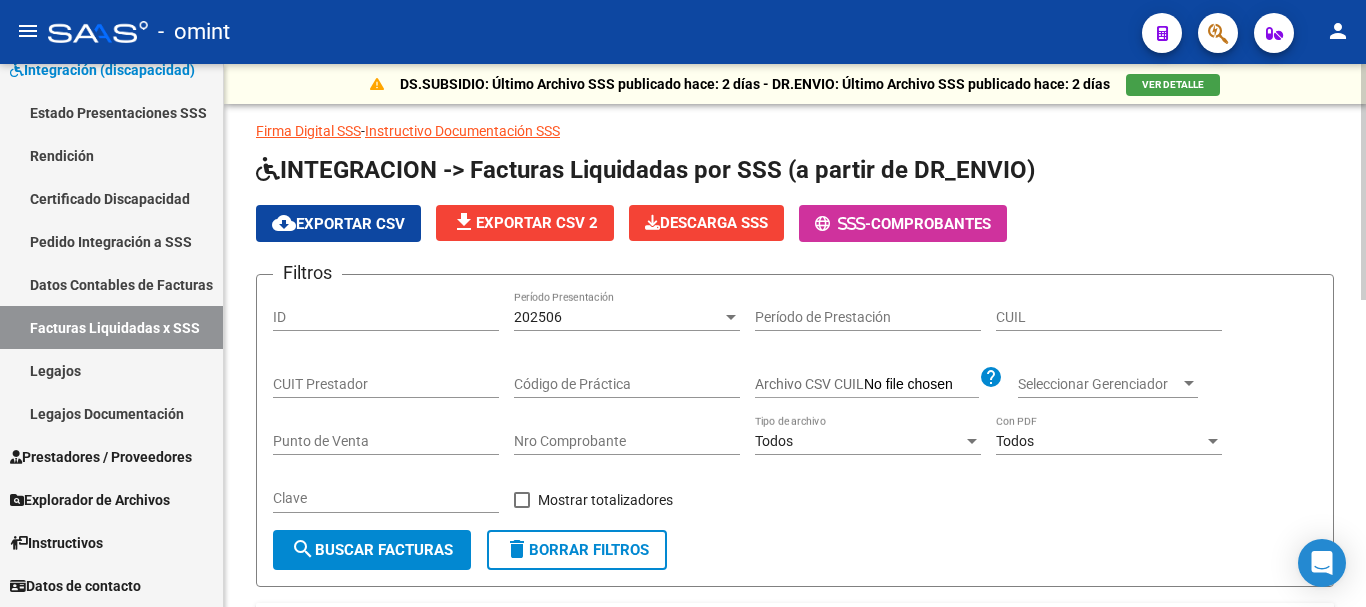 click on "202506 Período Presentación" 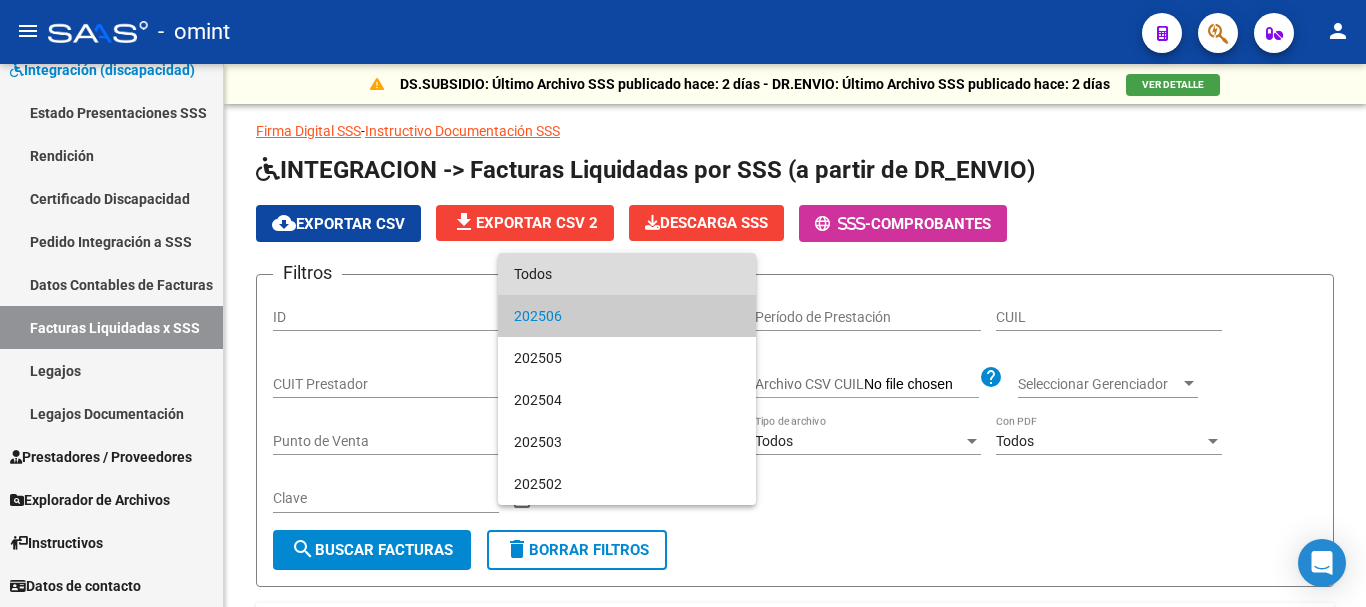 click on "Todos" at bounding box center [627, 274] 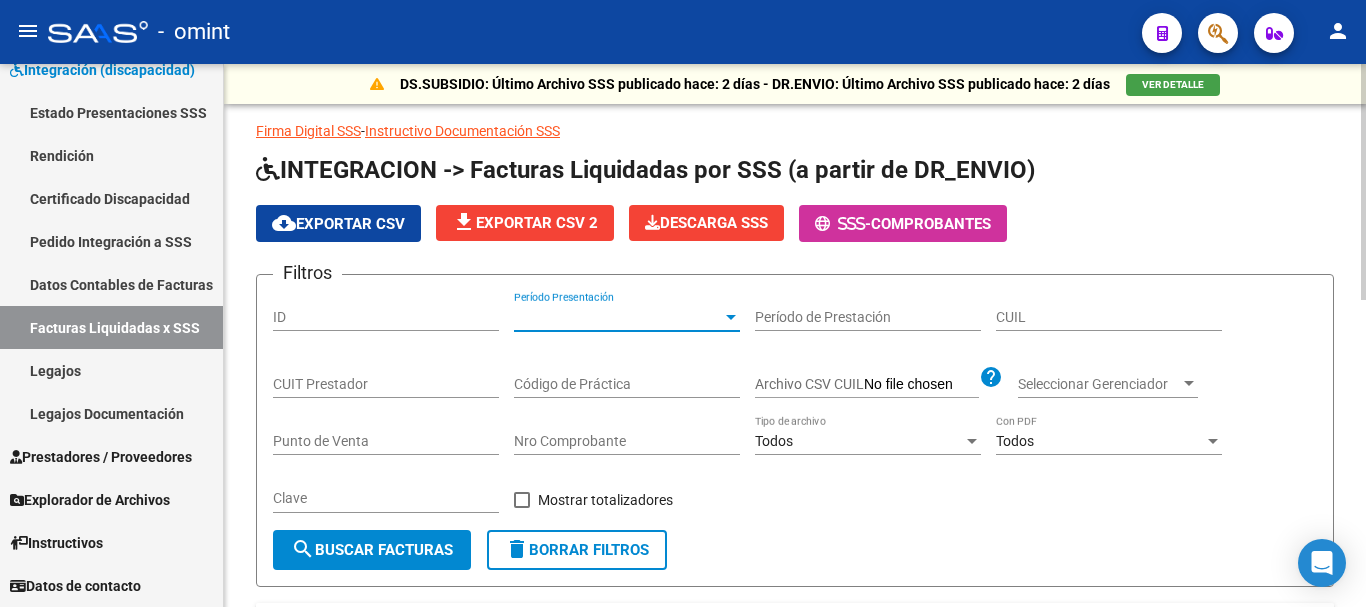 click on "CUIL" 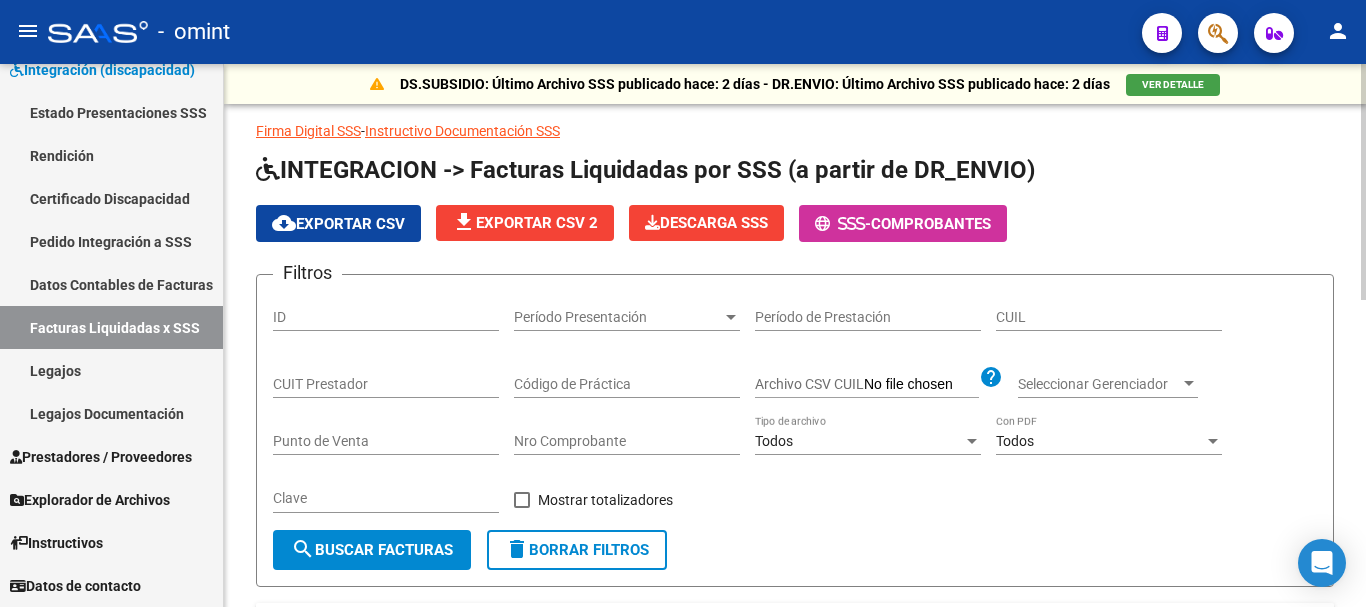 click on "CUIT Prestador" 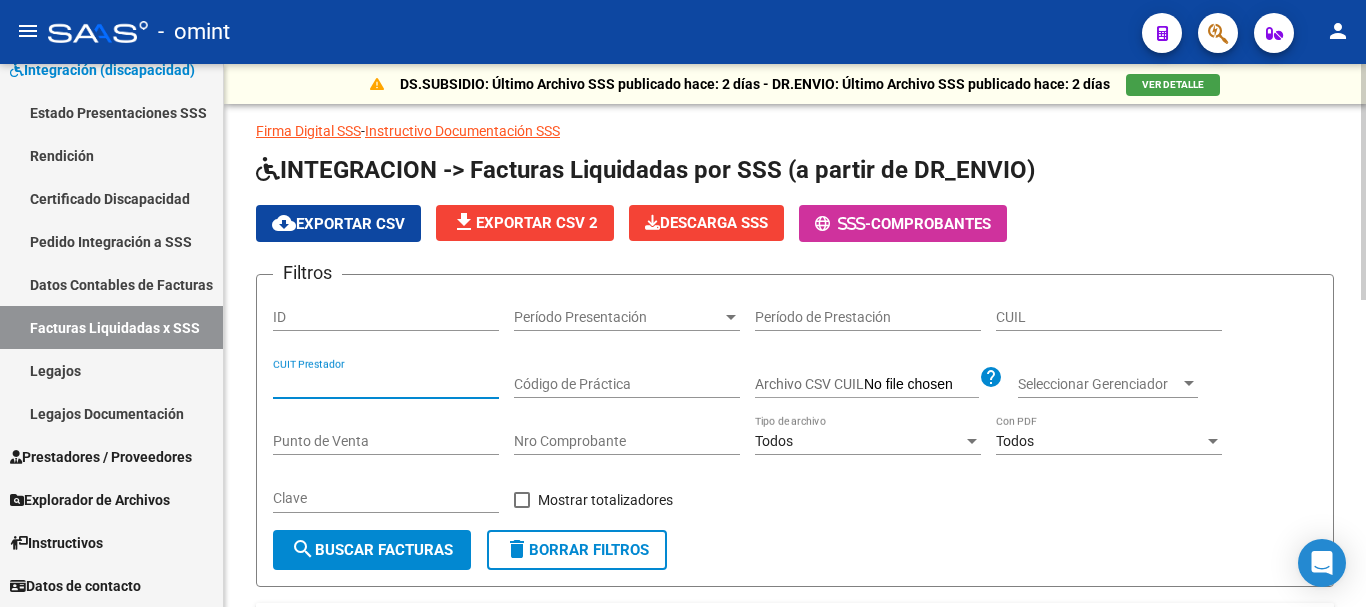 paste on "30-71574649-9" 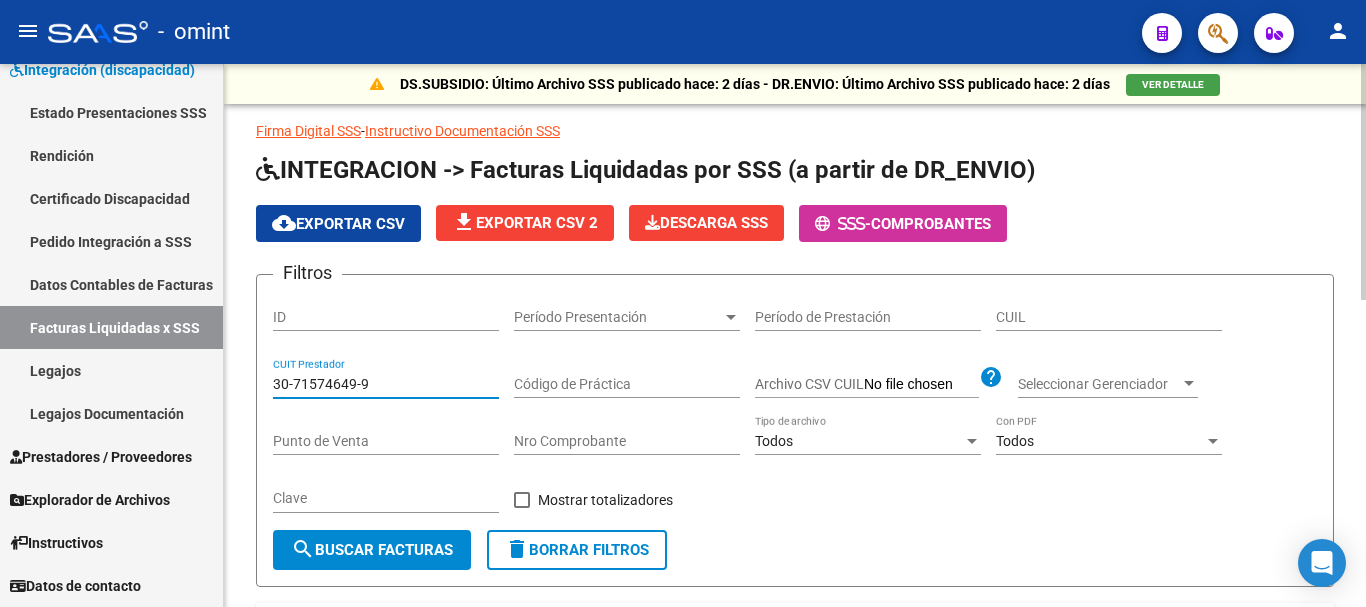 type on "30-71574649-9" 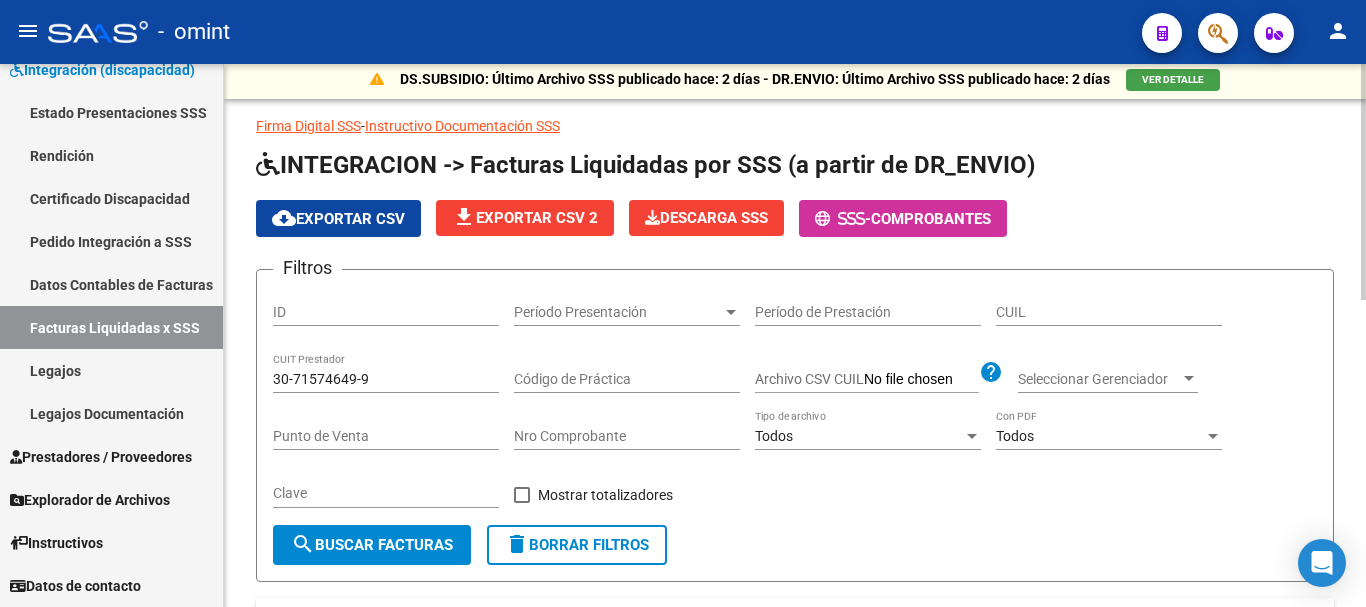 scroll, scrollTop: 0, scrollLeft: 0, axis: both 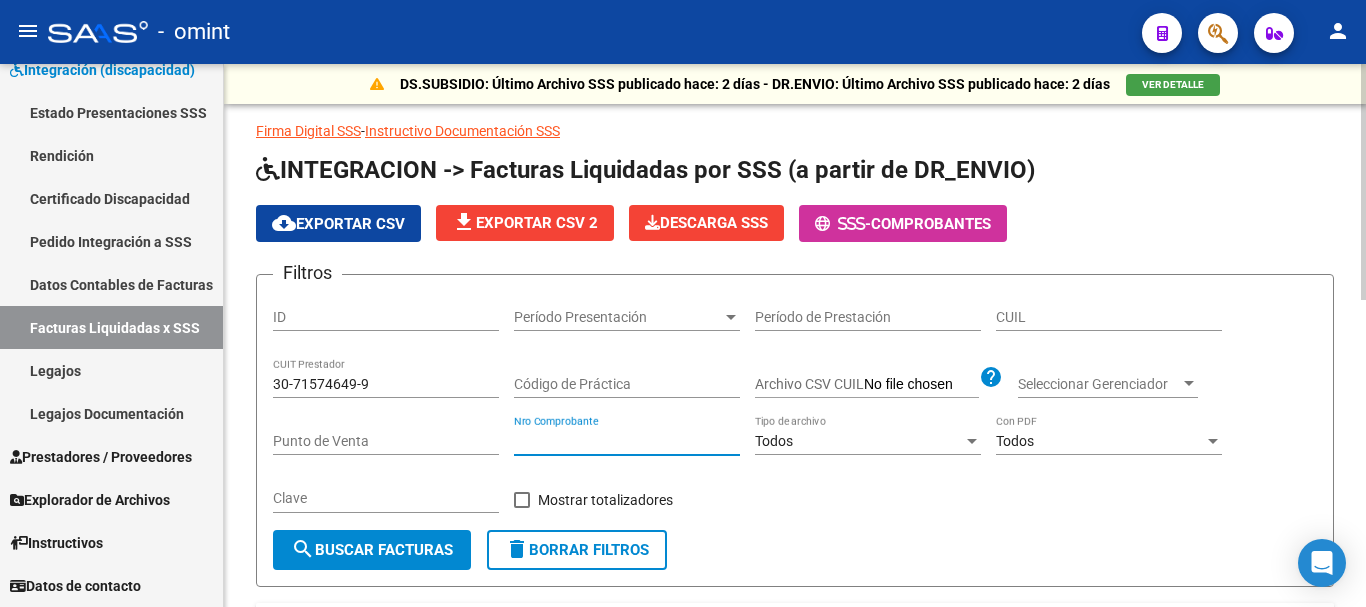click on "Nro Comprobante" at bounding box center [627, 441] 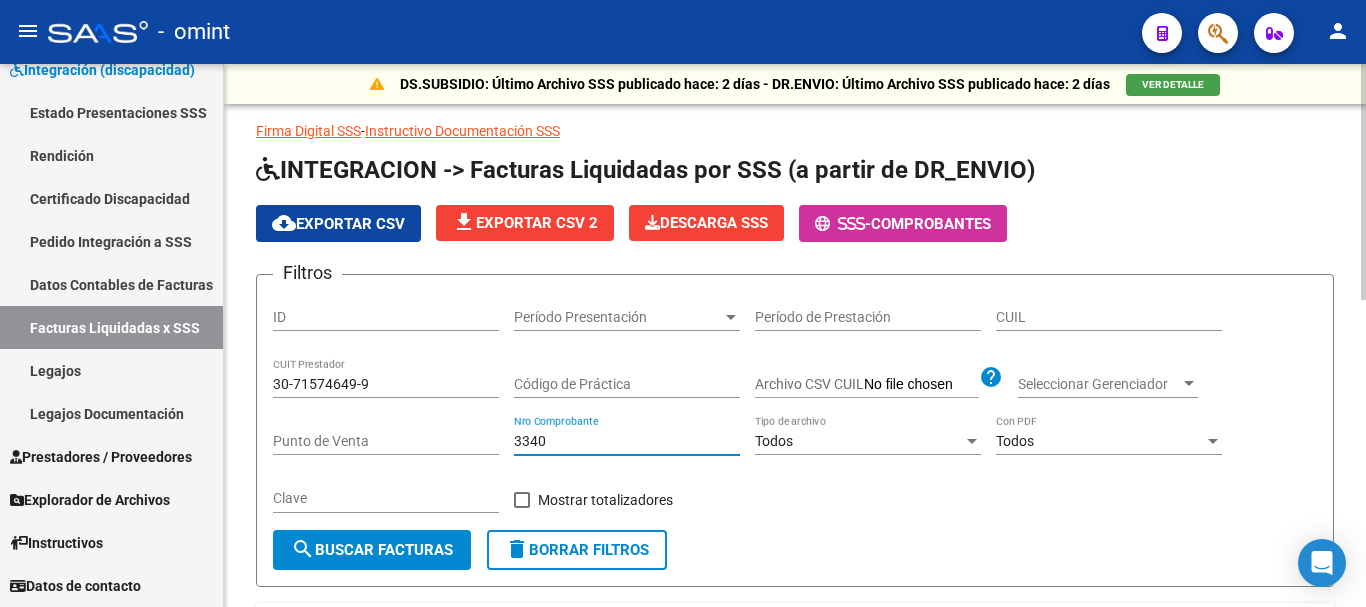 type on "3340" 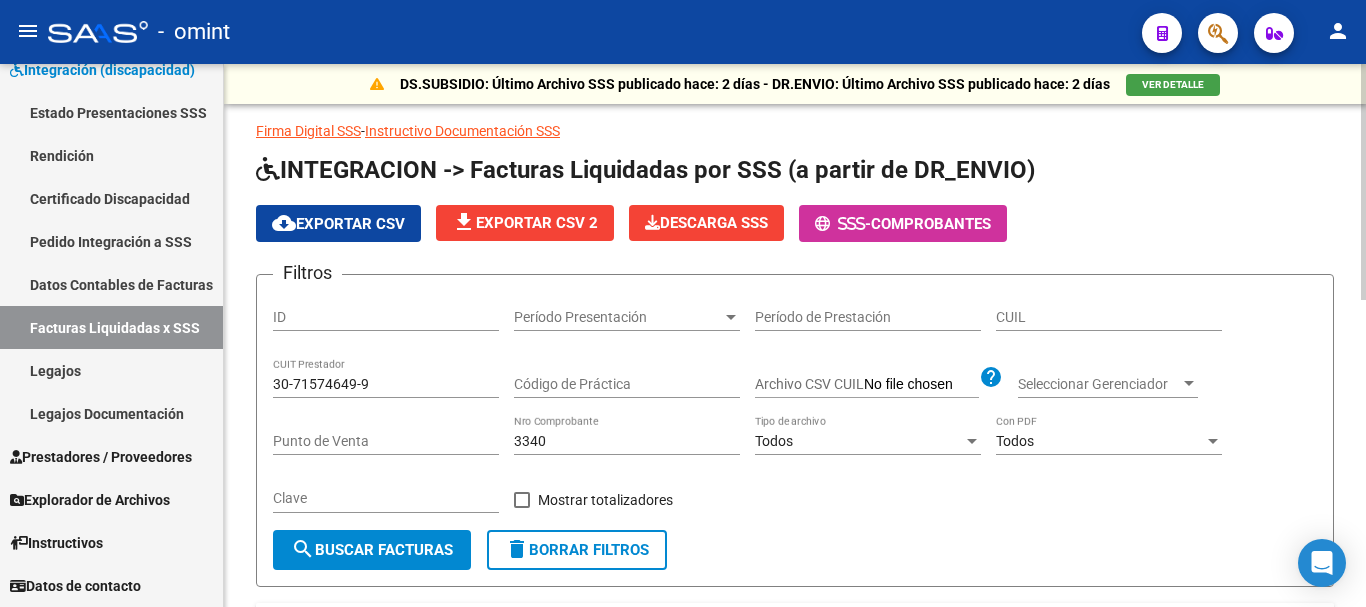 click on "search  Buscar Facturas" 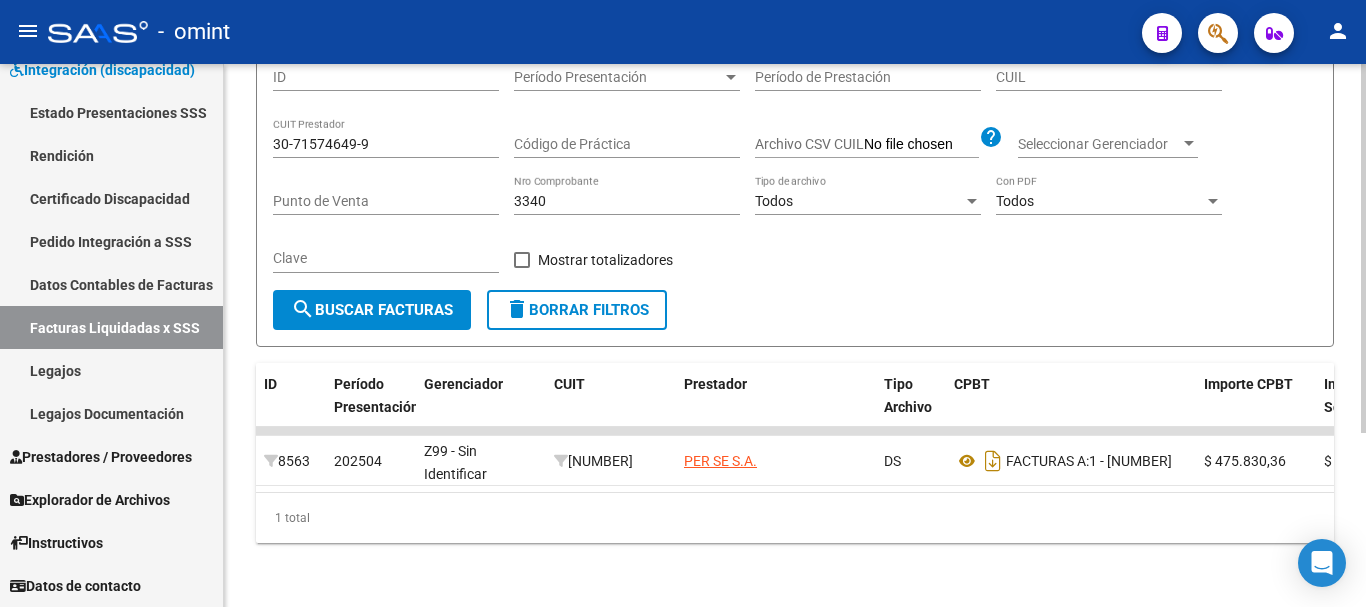 scroll, scrollTop: 256, scrollLeft: 0, axis: vertical 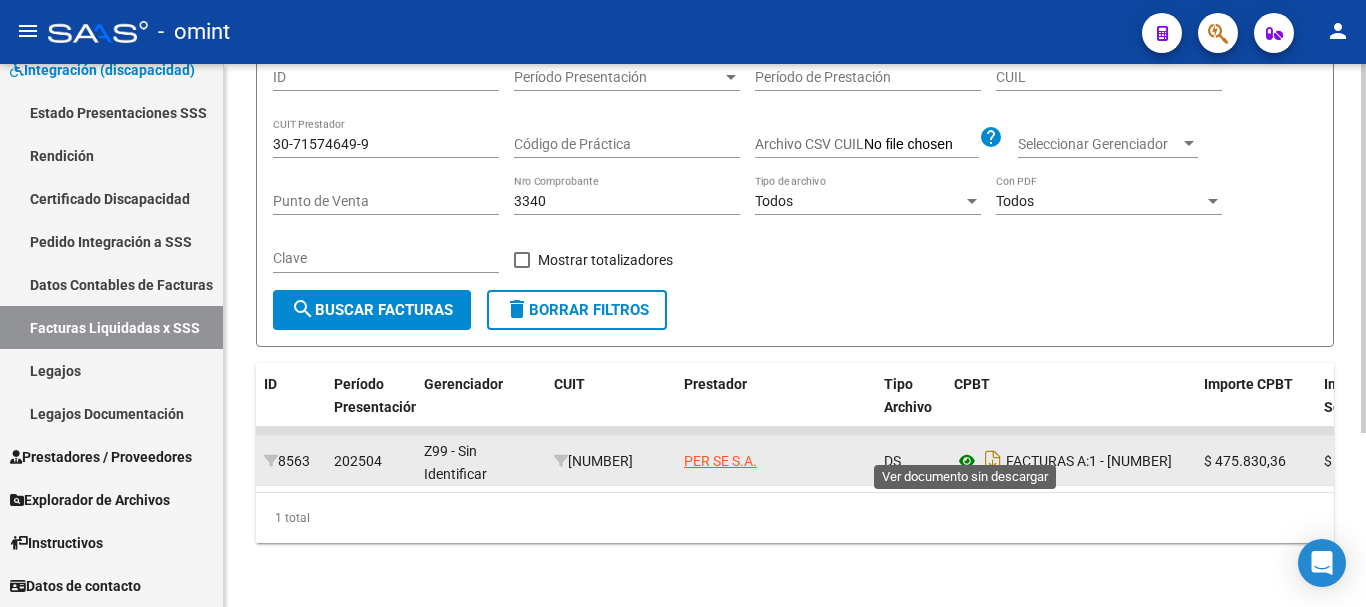 click 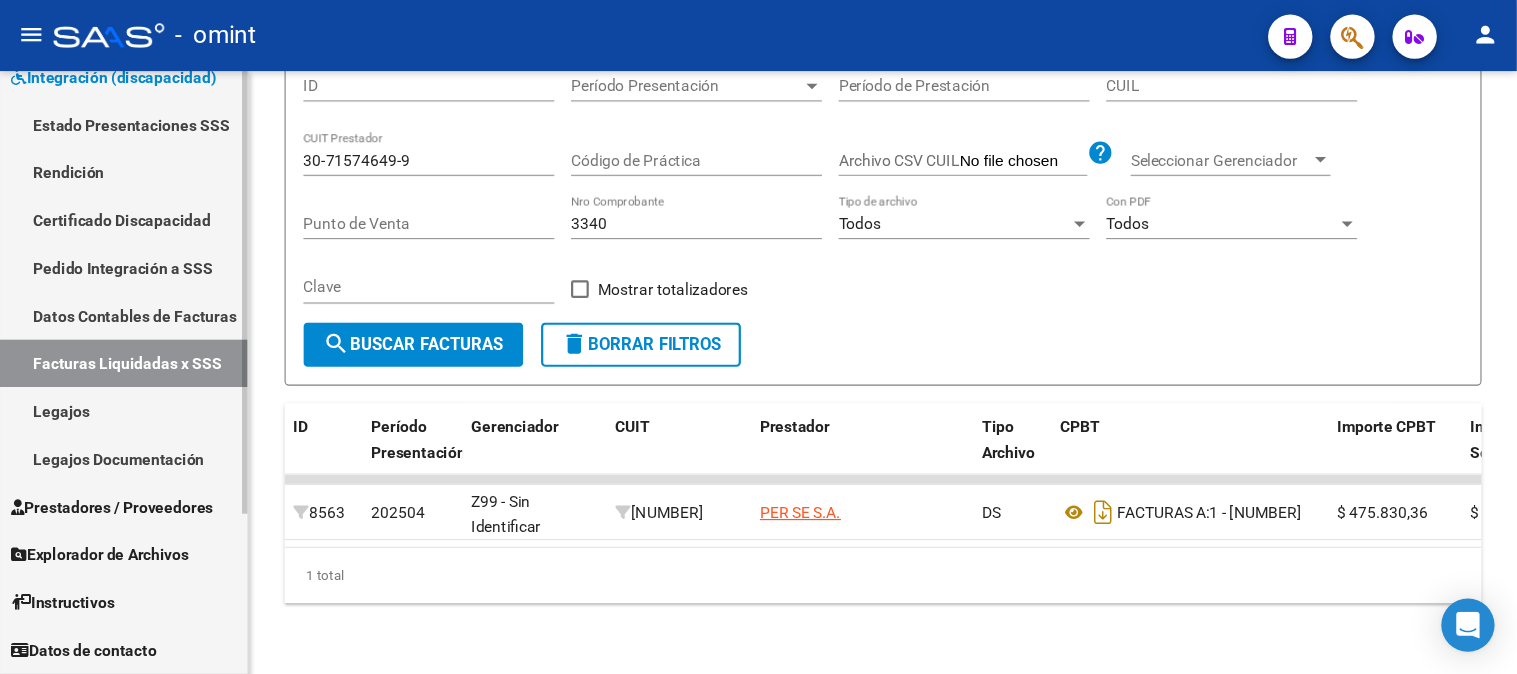 scroll, scrollTop: 0, scrollLeft: 0, axis: both 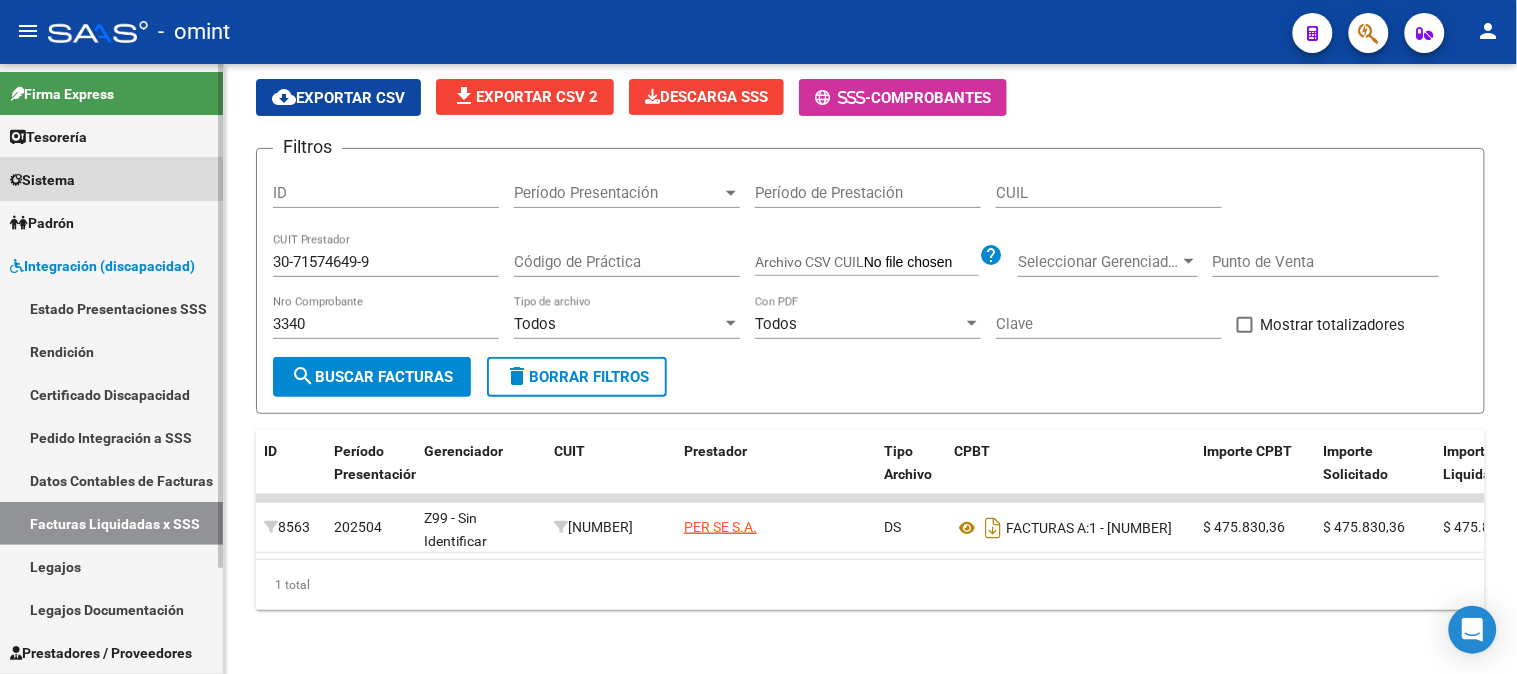 click on "Sistema" at bounding box center (111, 179) 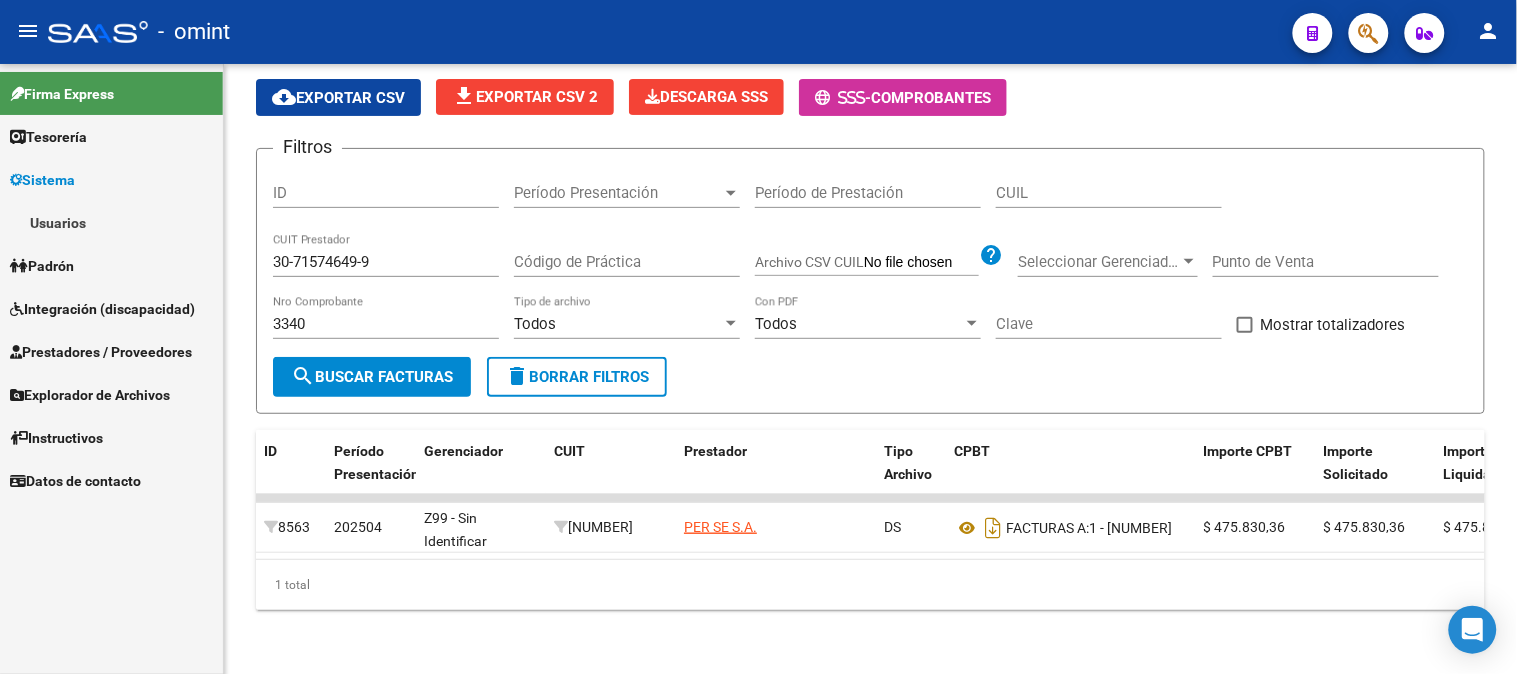 click on "Usuarios" at bounding box center (111, 222) 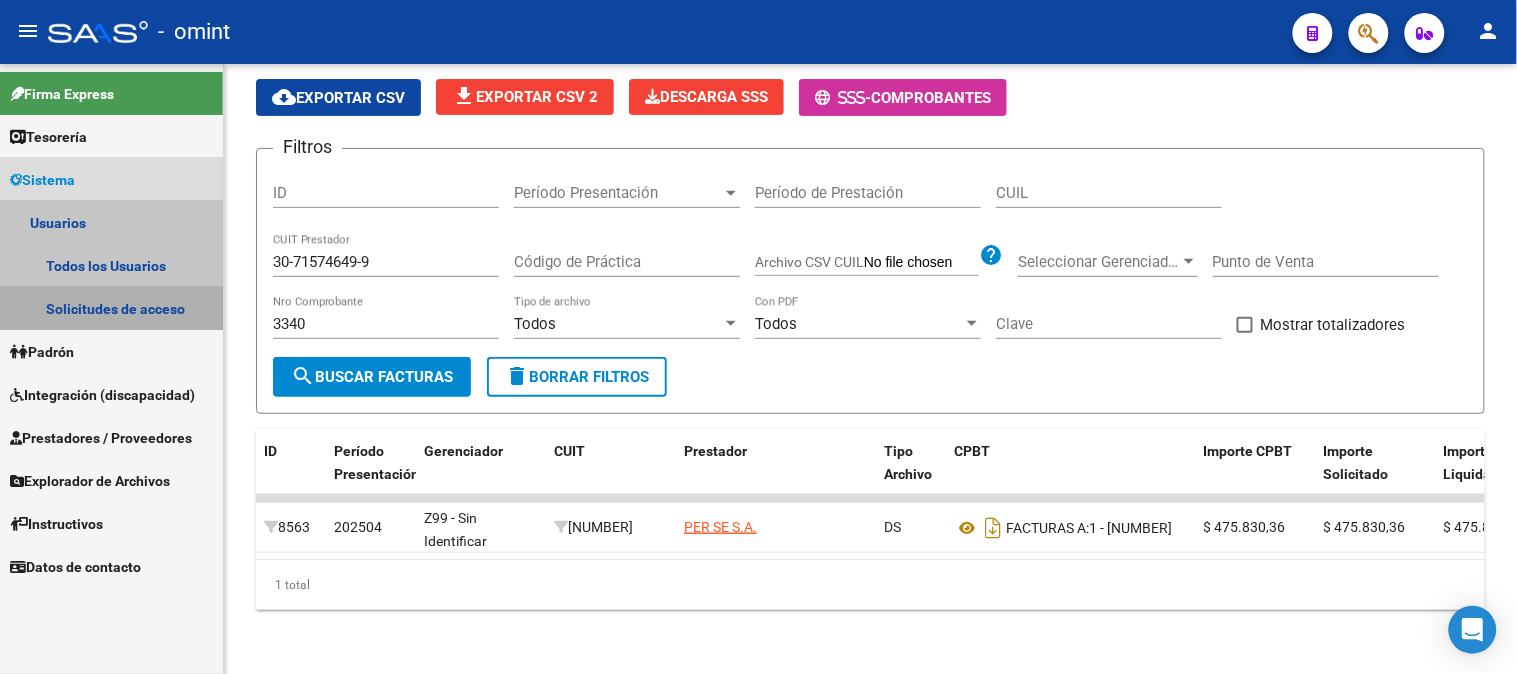 click on "Solicitudes de acceso" at bounding box center [111, 308] 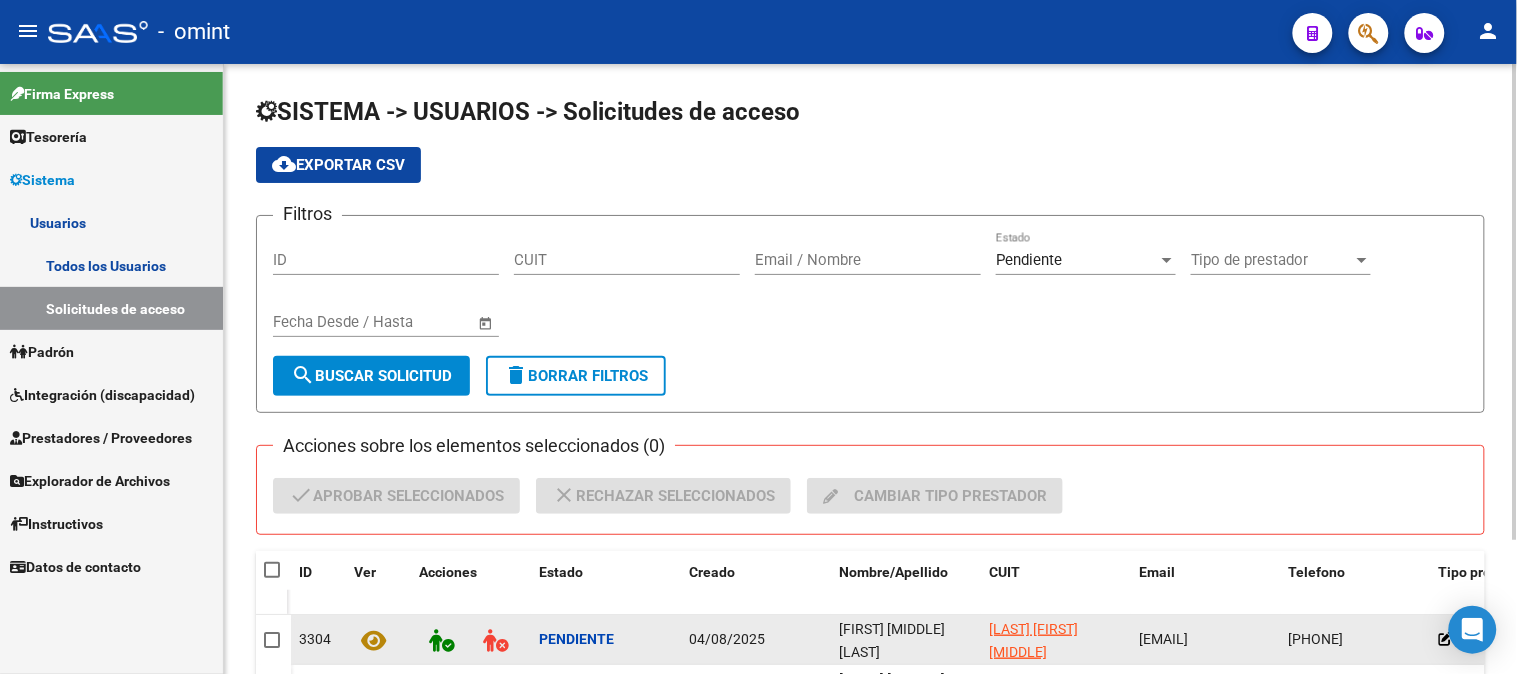 click on "[FIRST] [MIDDLE] [LAST]" 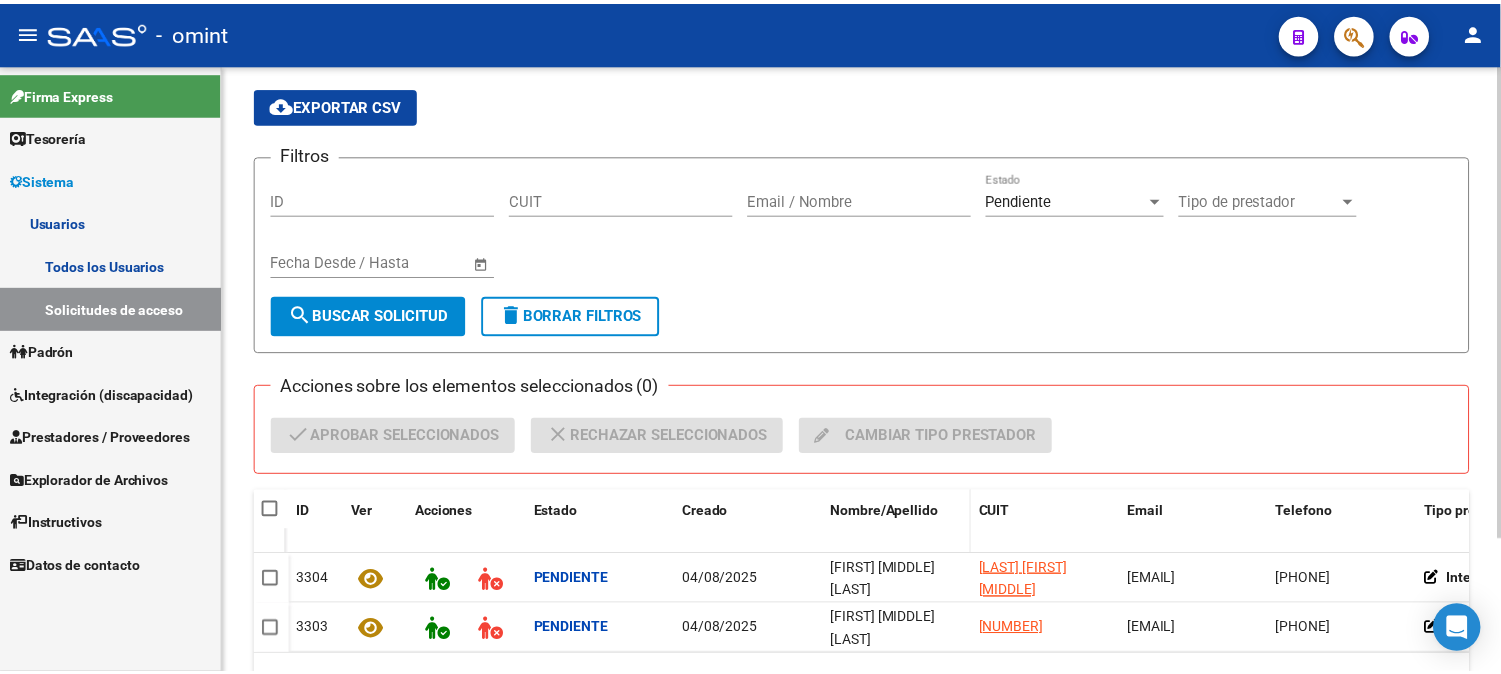 scroll, scrollTop: 171, scrollLeft: 0, axis: vertical 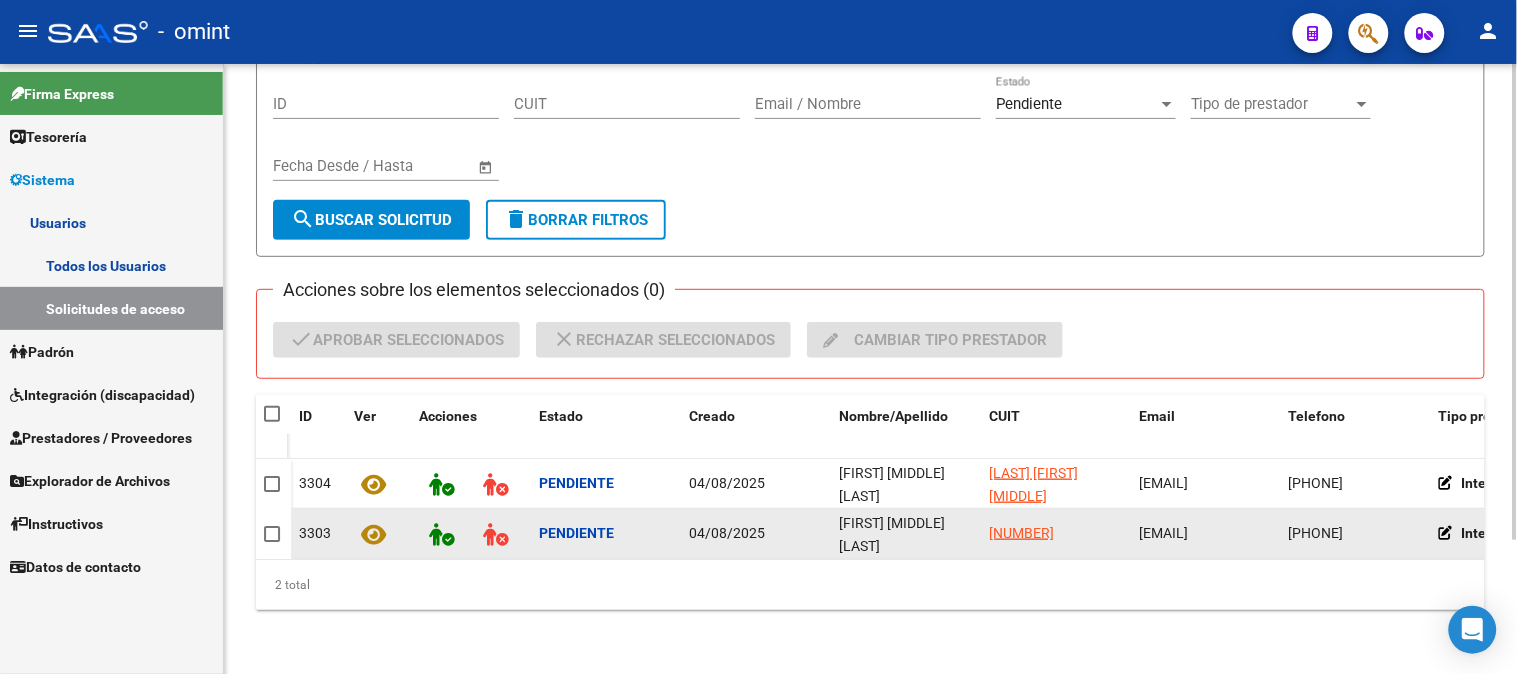 click on "[FIRST] [MIDDLE] [LAST]" 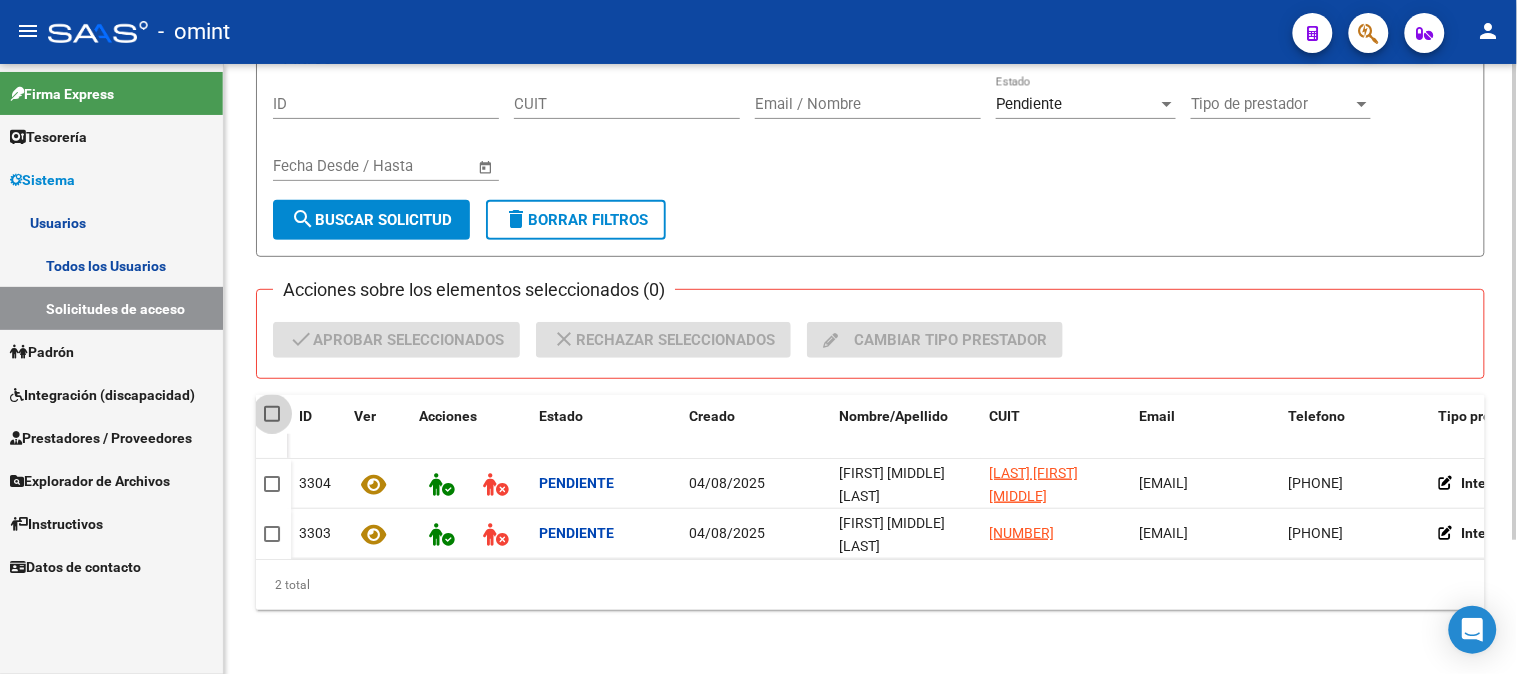 click at bounding box center [272, 414] 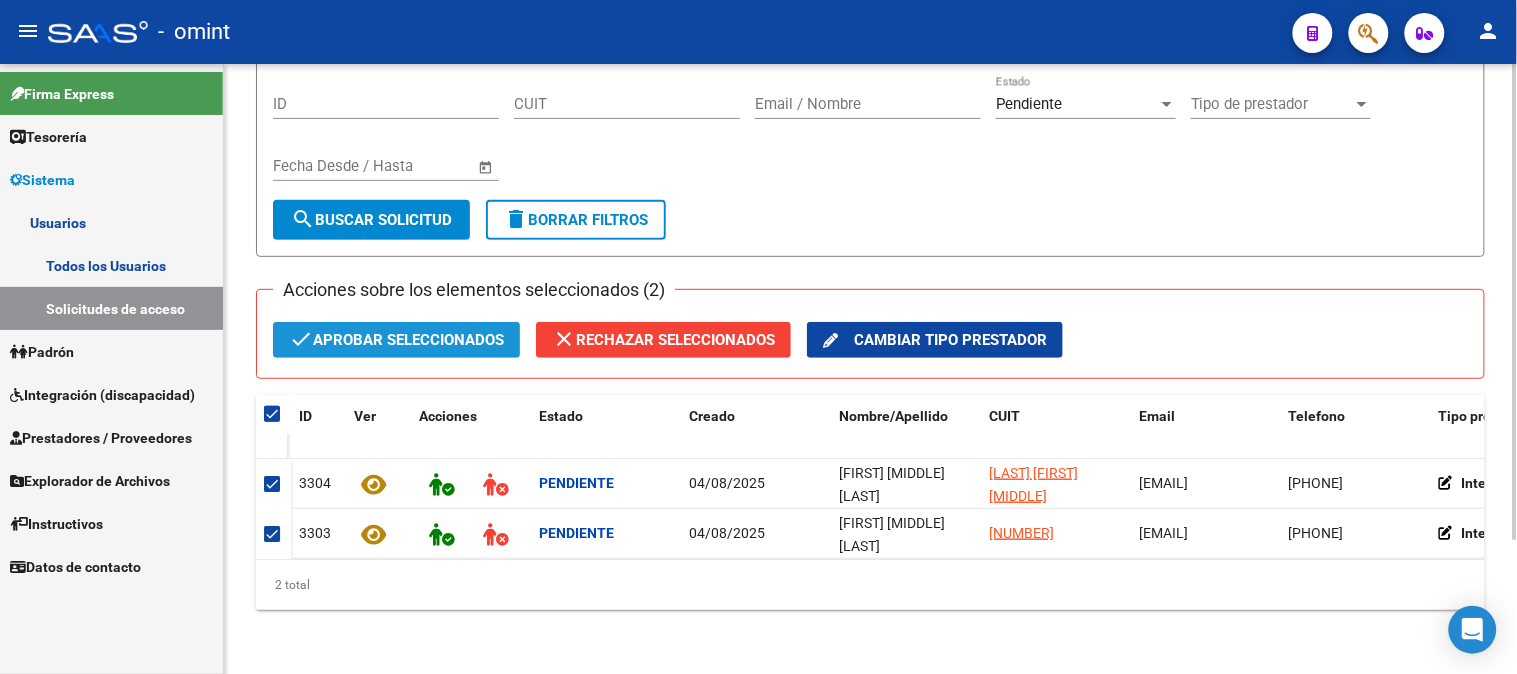 click on "check  Aprobar seleccionados" 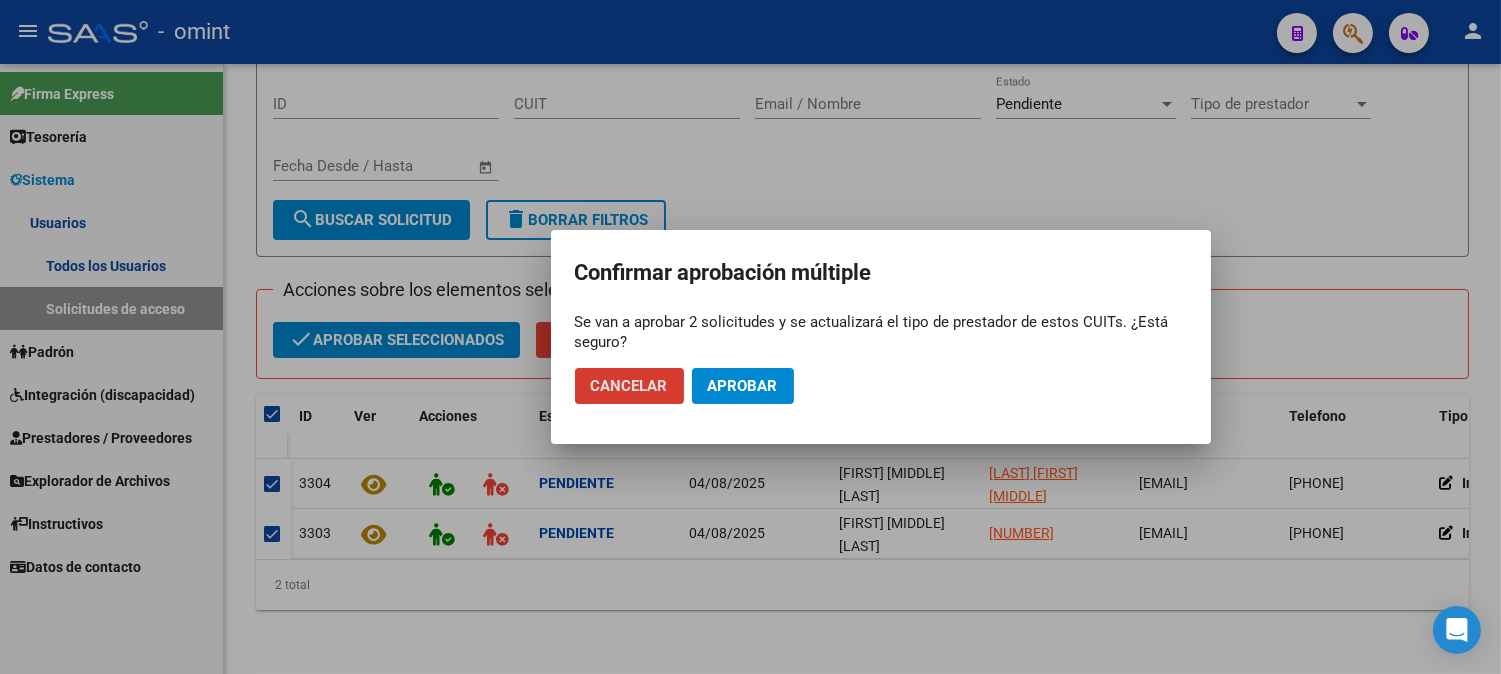 click on "Aprobar" 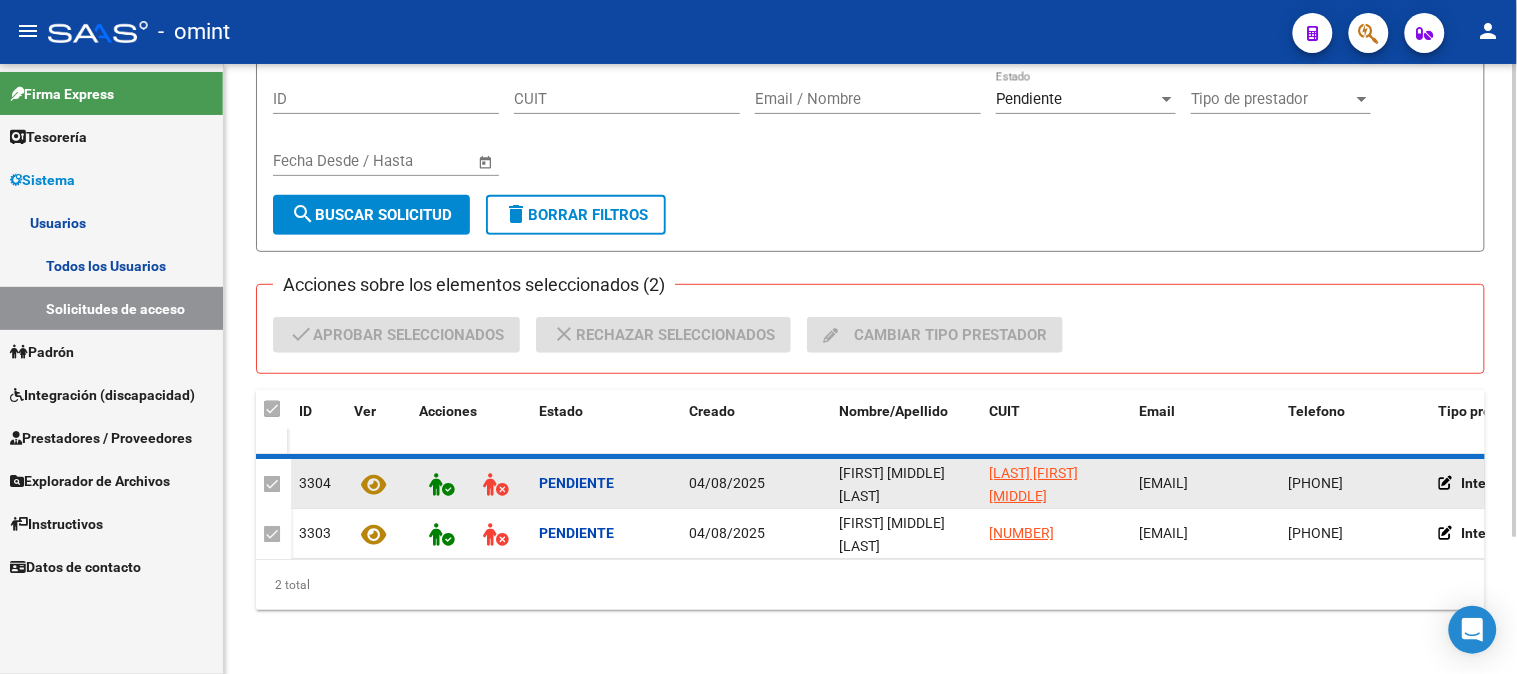 checkbox on "false" 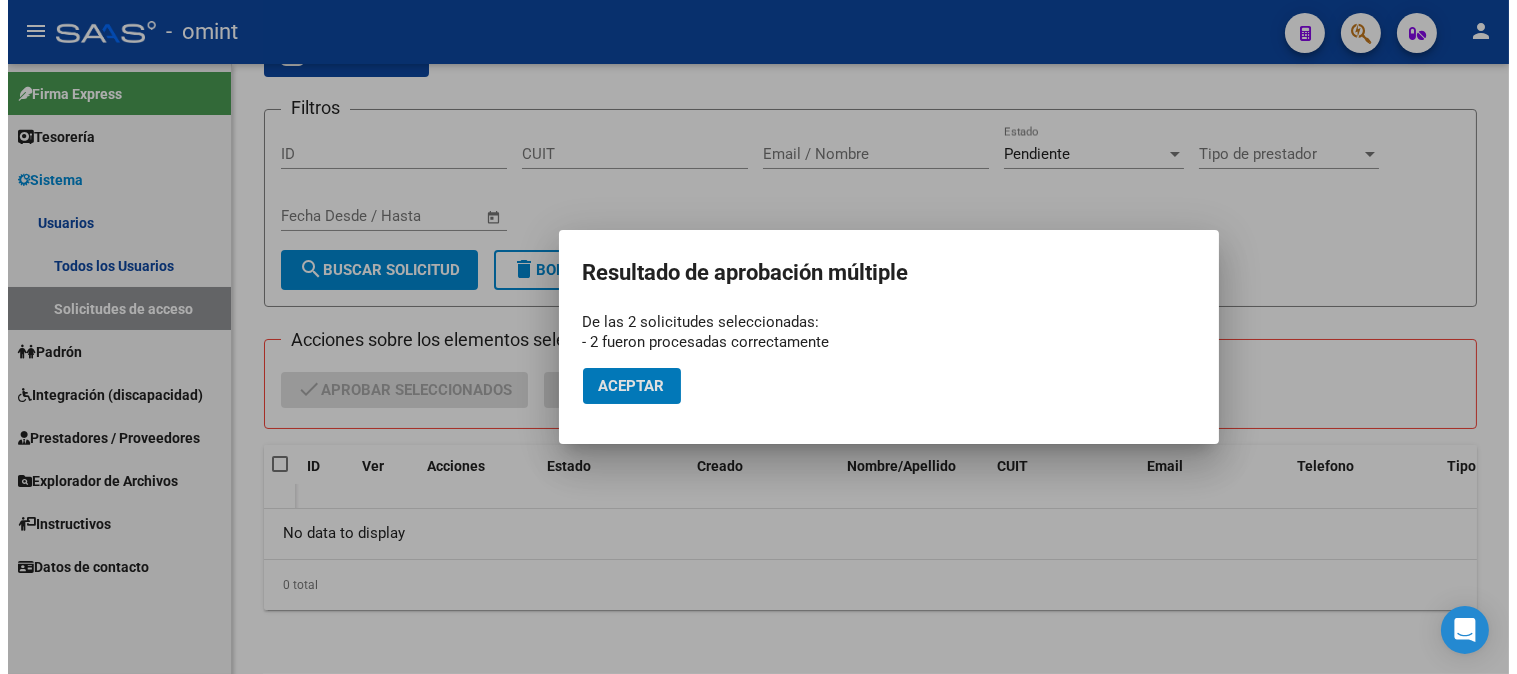 scroll, scrollTop: 105, scrollLeft: 0, axis: vertical 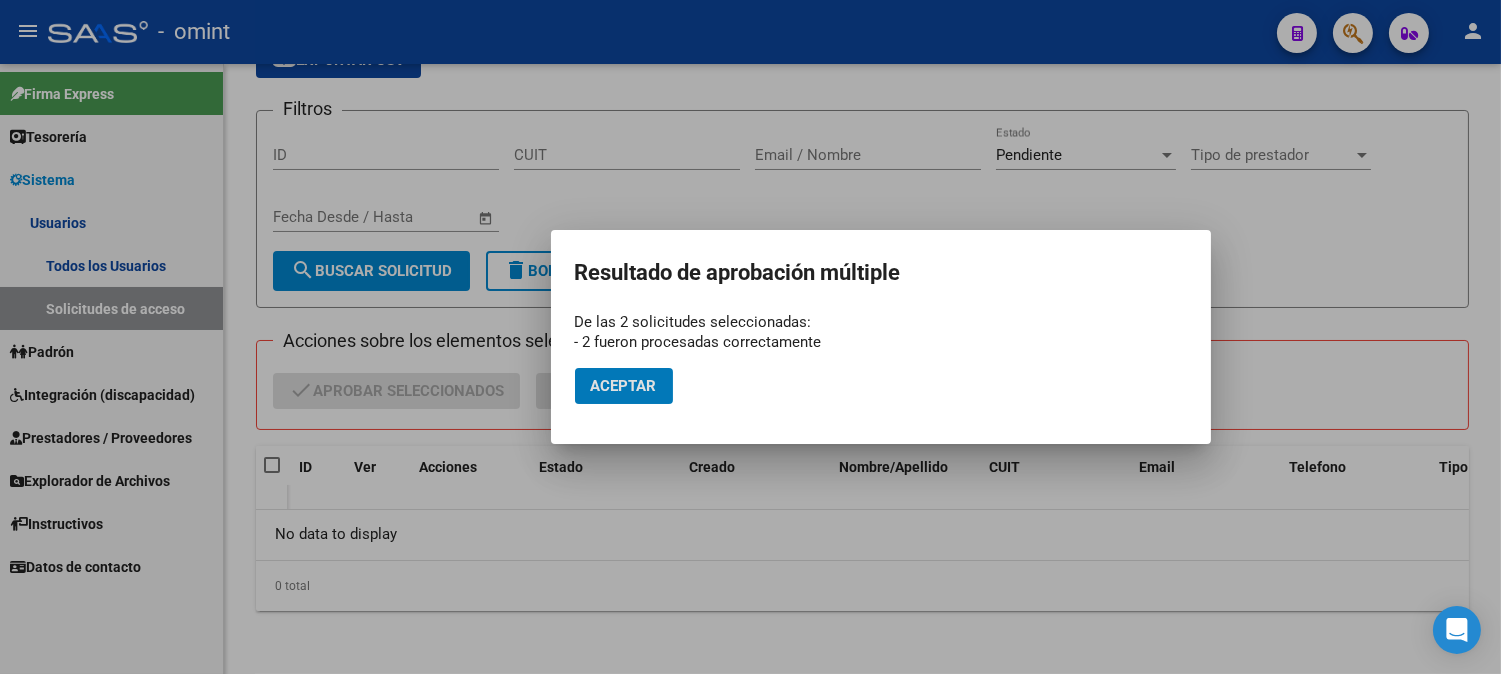 click on "Aceptar" 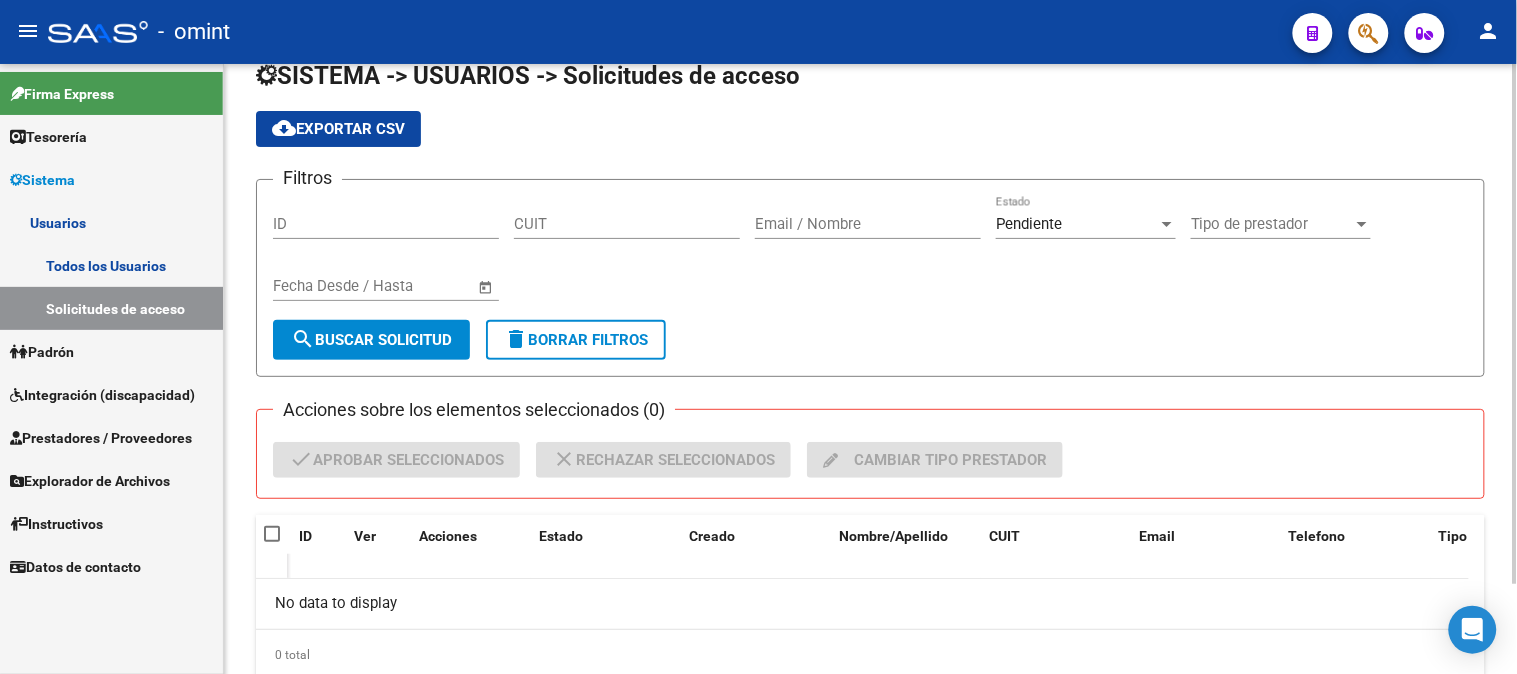 scroll, scrollTop: 0, scrollLeft: 0, axis: both 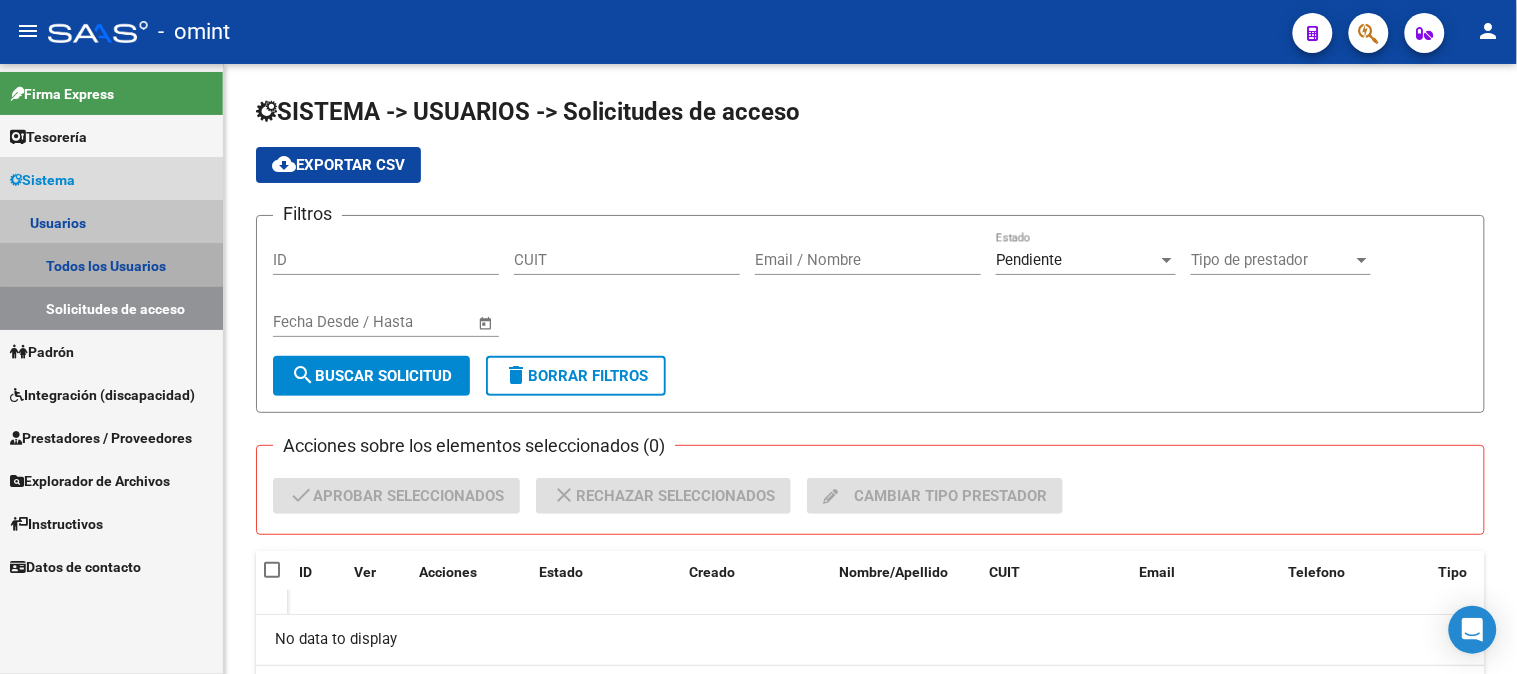 click on "Todos los Usuarios" at bounding box center [111, 265] 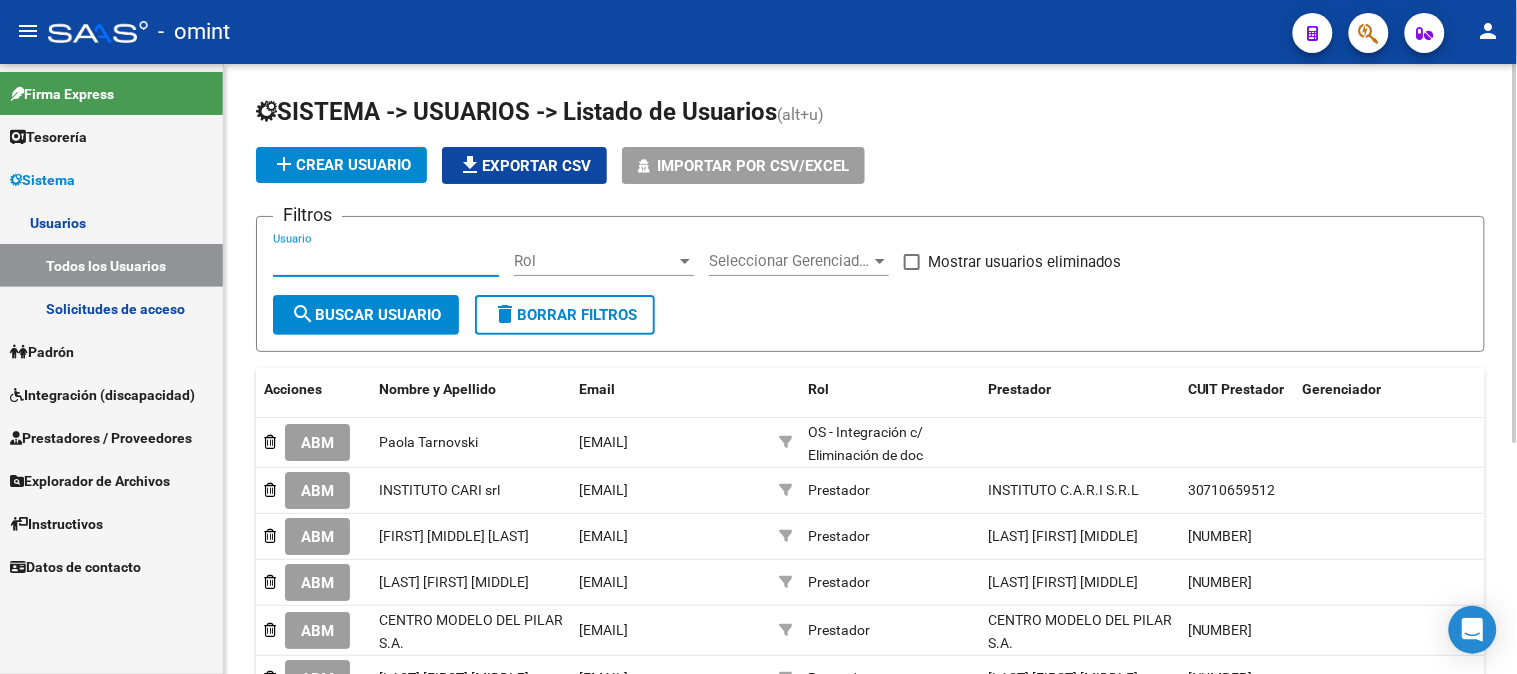 click on "Usuario" at bounding box center [386, 261] 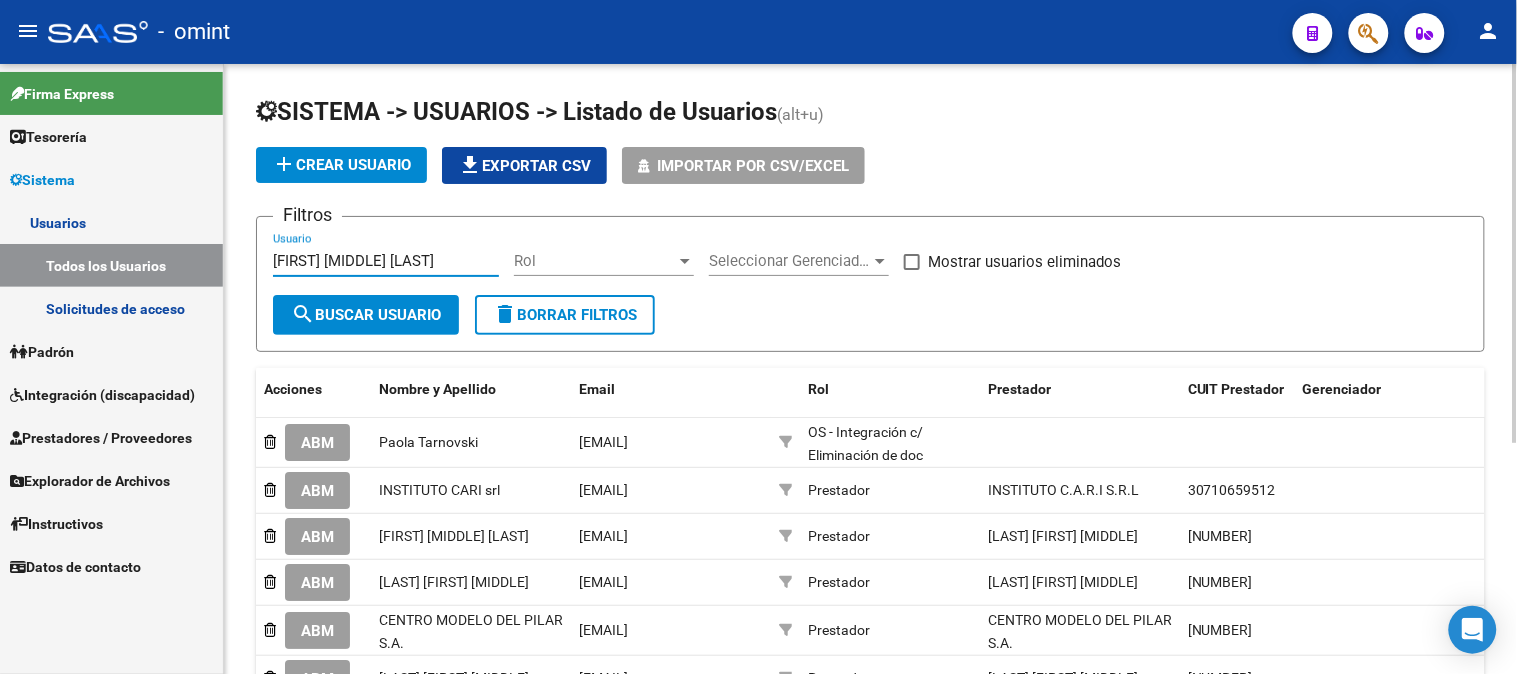 type on "[FIRST] [MIDDLE] [LAST]" 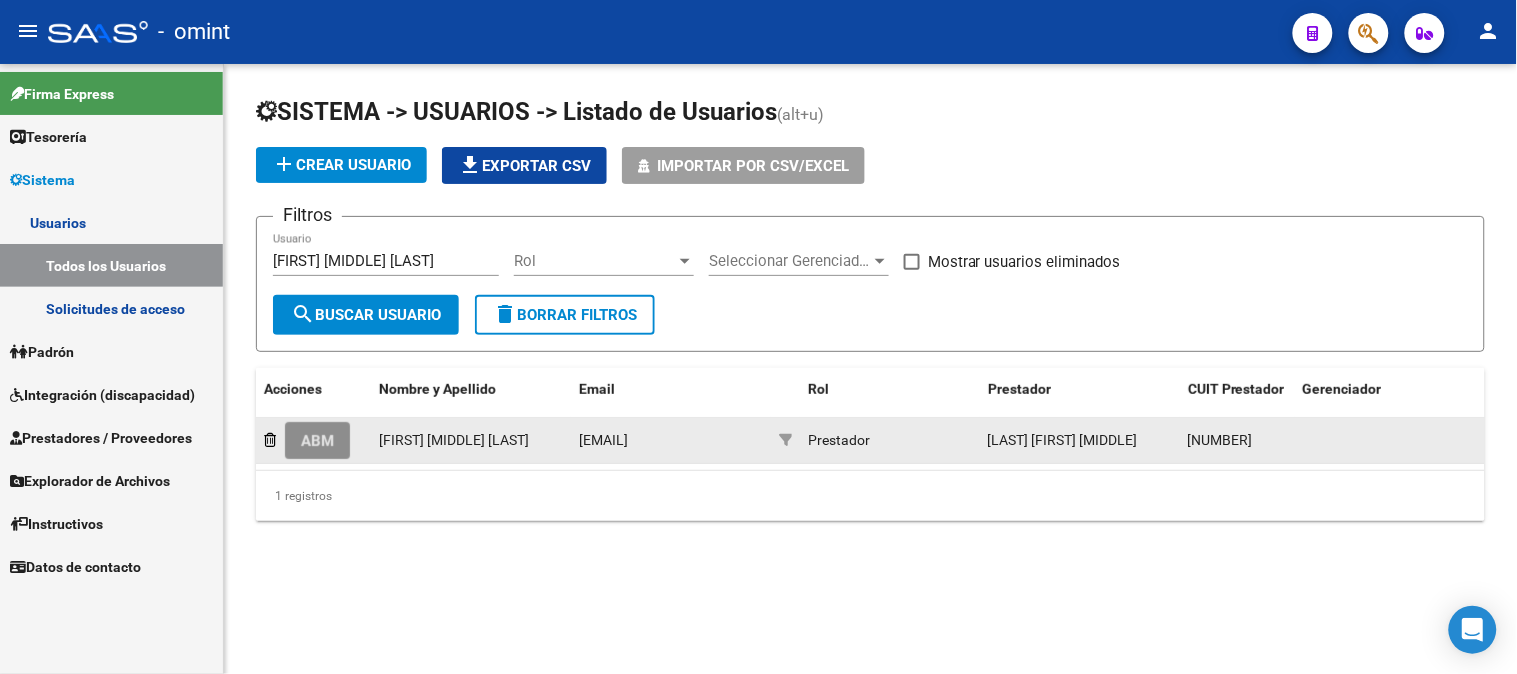 click on "ABM" 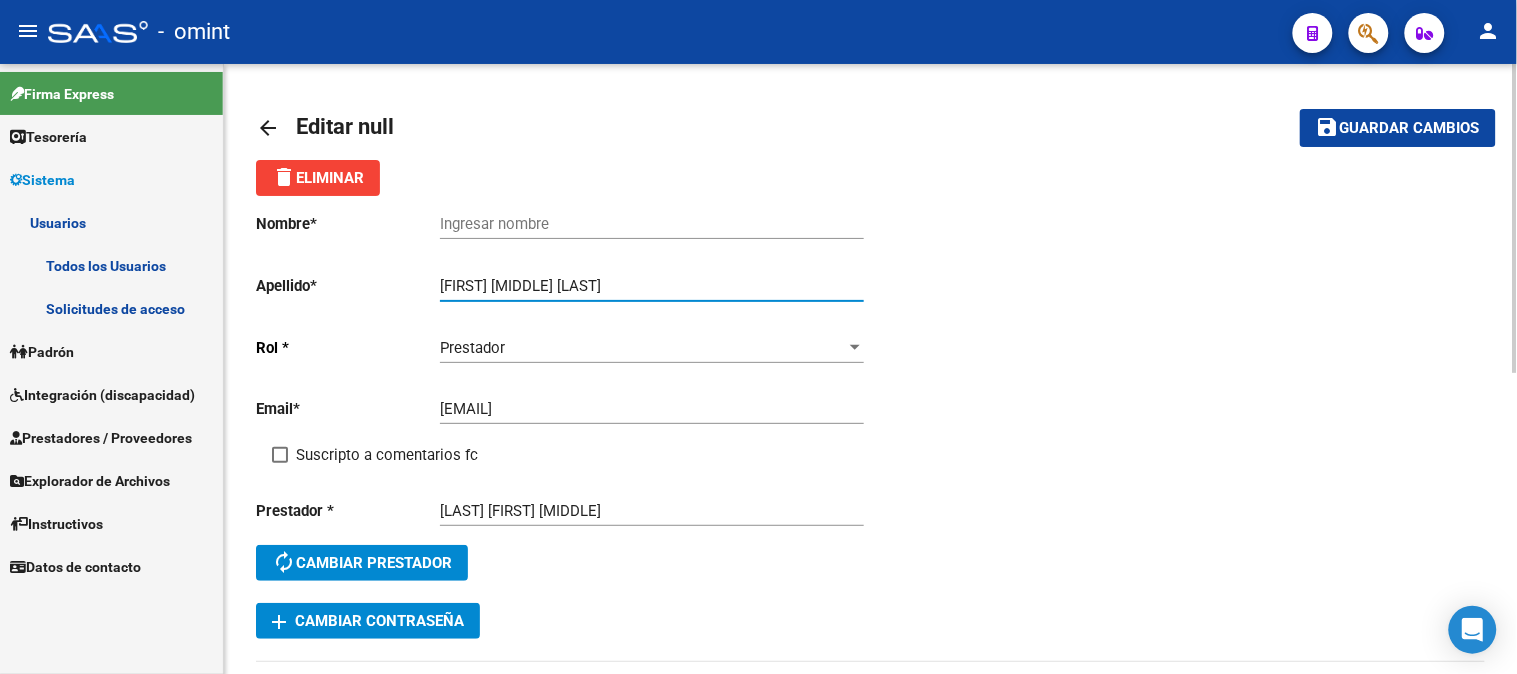 drag, startPoint x: 548, startPoint y: 284, endPoint x: 342, endPoint y: 294, distance: 206.24257 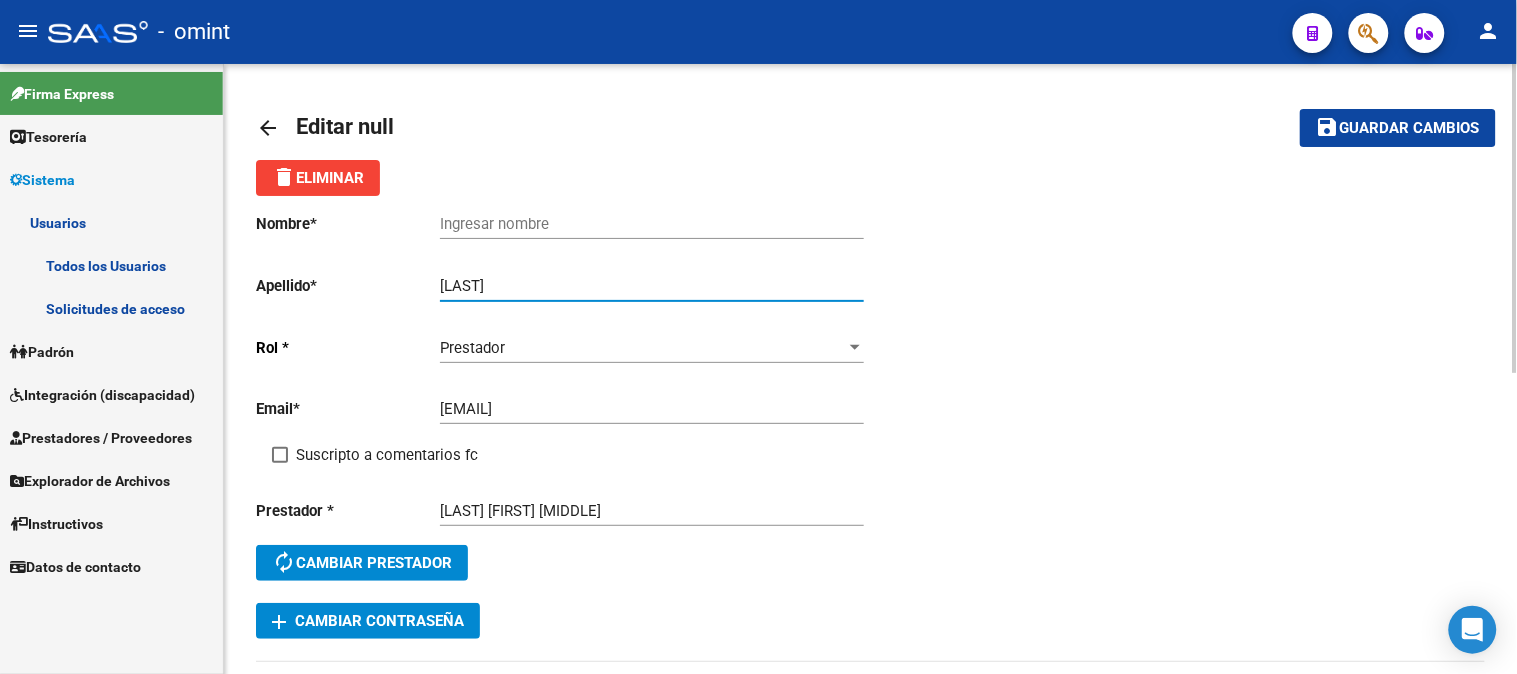 type on "[LAST]" 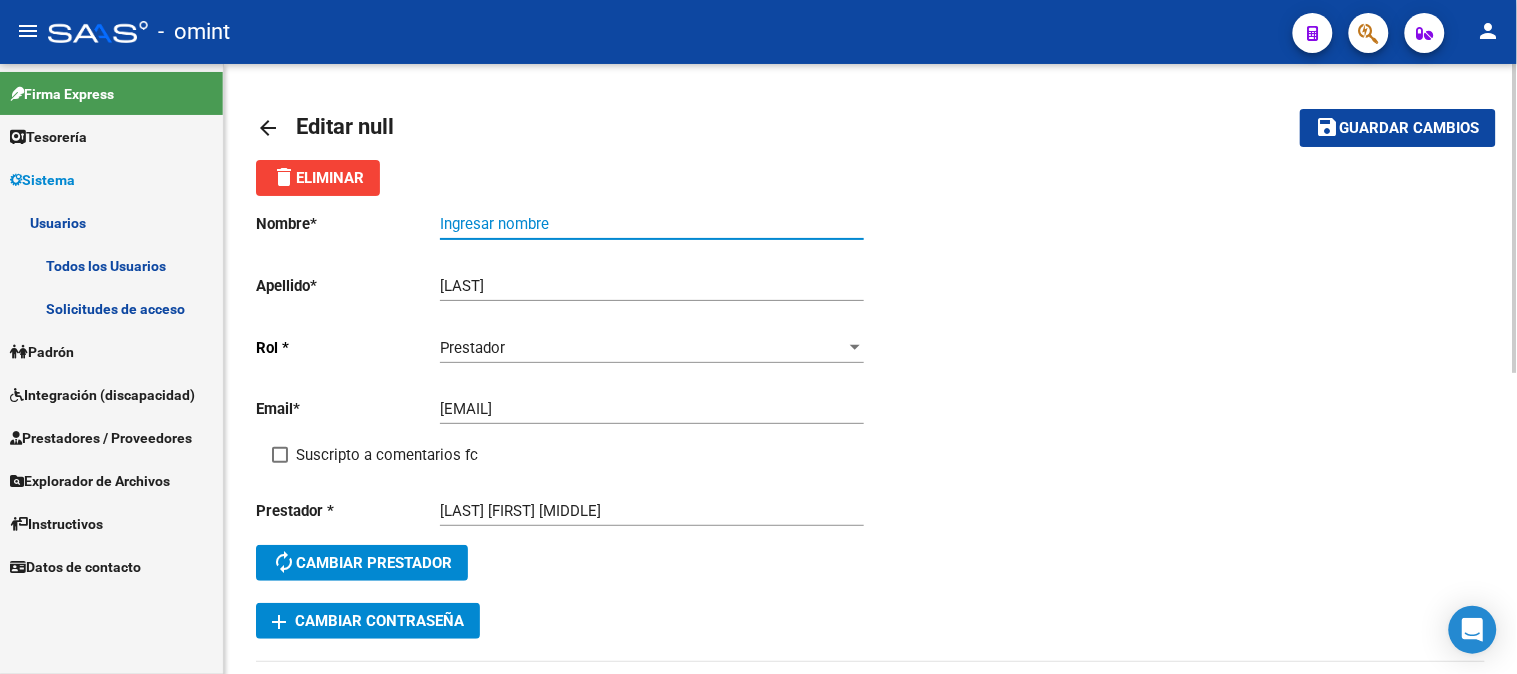 paste on "[FIRST] [MIDDLE]" 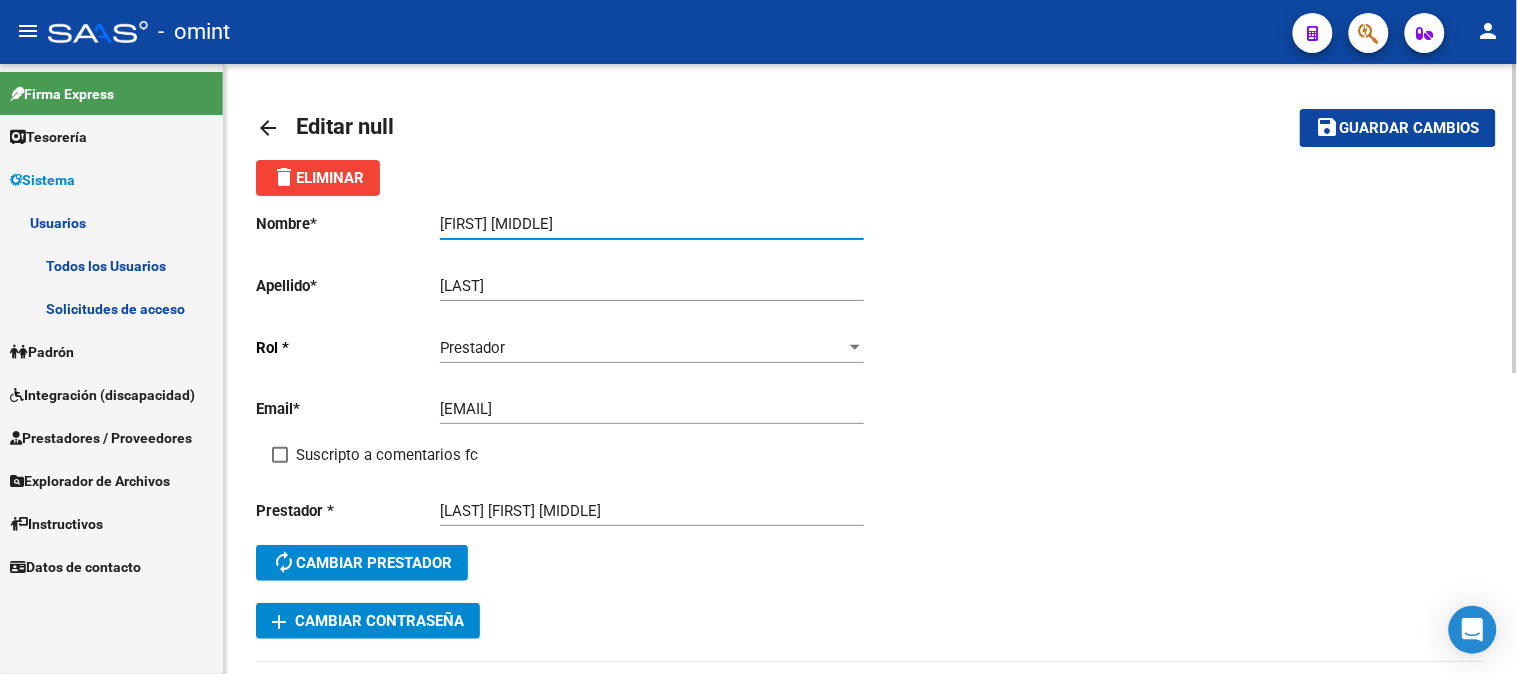 type on "[FIRST] [MIDDLE]" 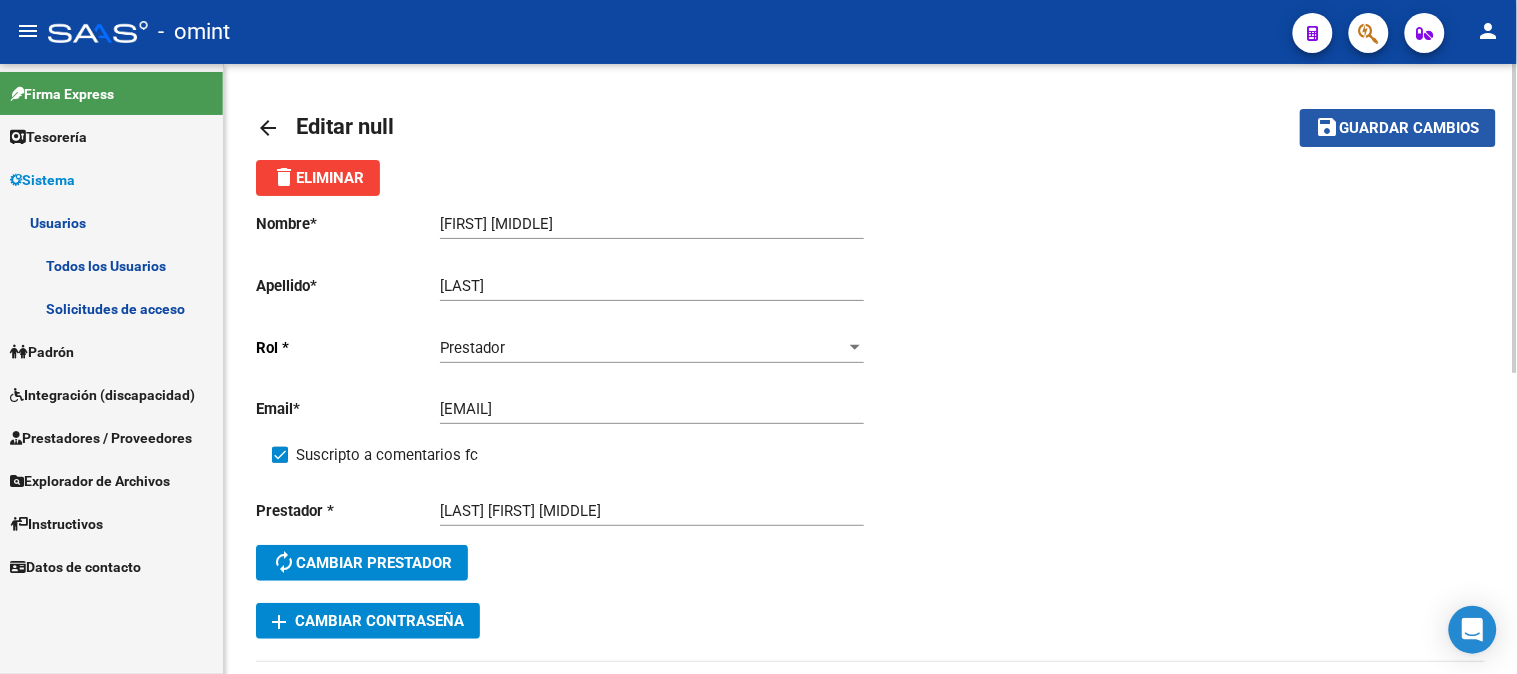 click on "Guardar cambios" 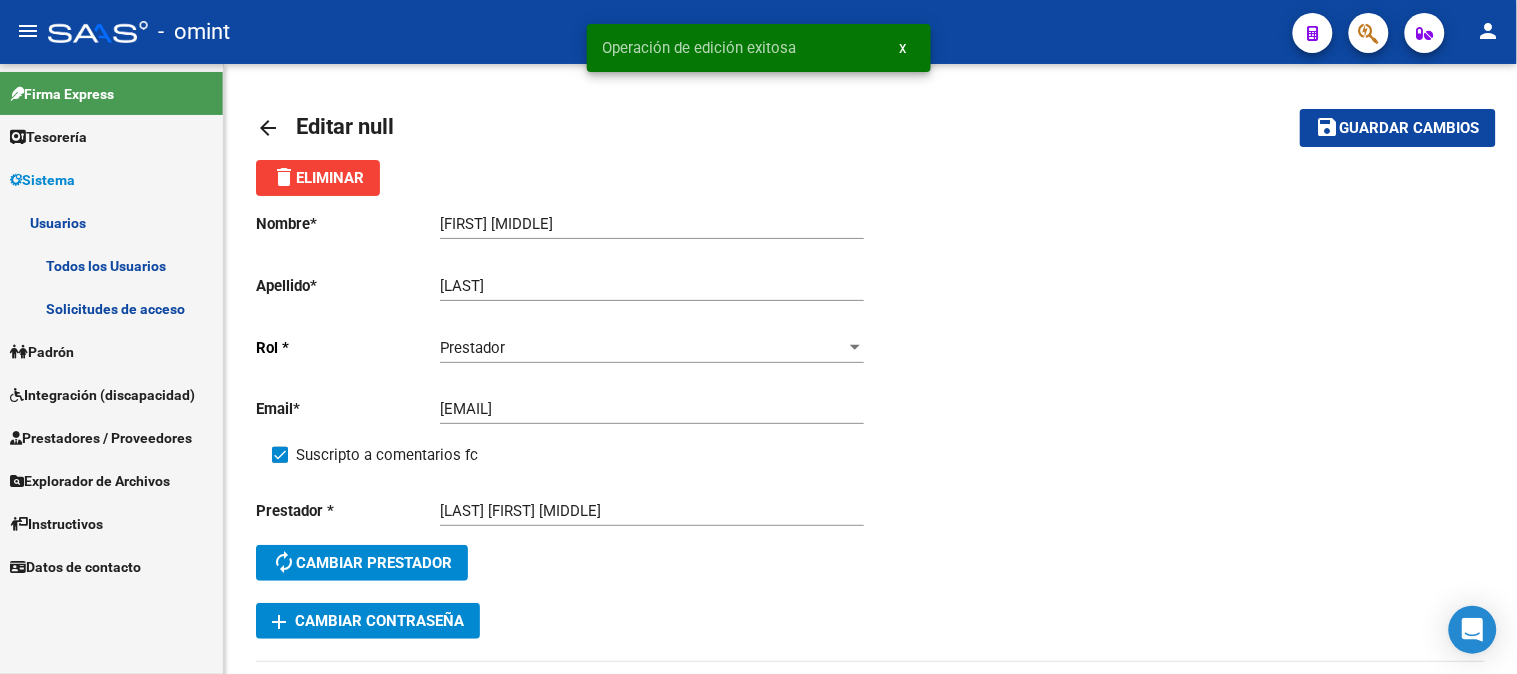 click on "Todos los Usuarios" at bounding box center [111, 265] 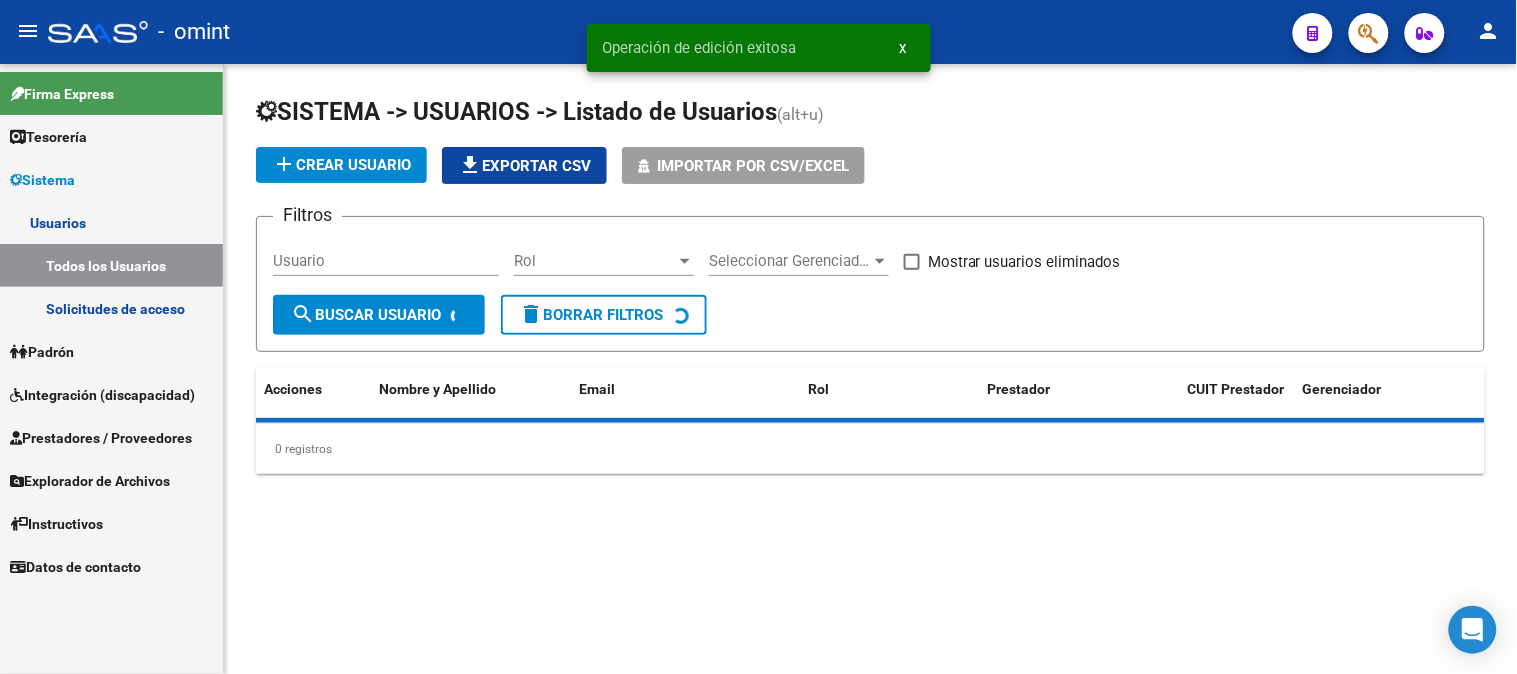 click on "Usuario" at bounding box center [386, 261] 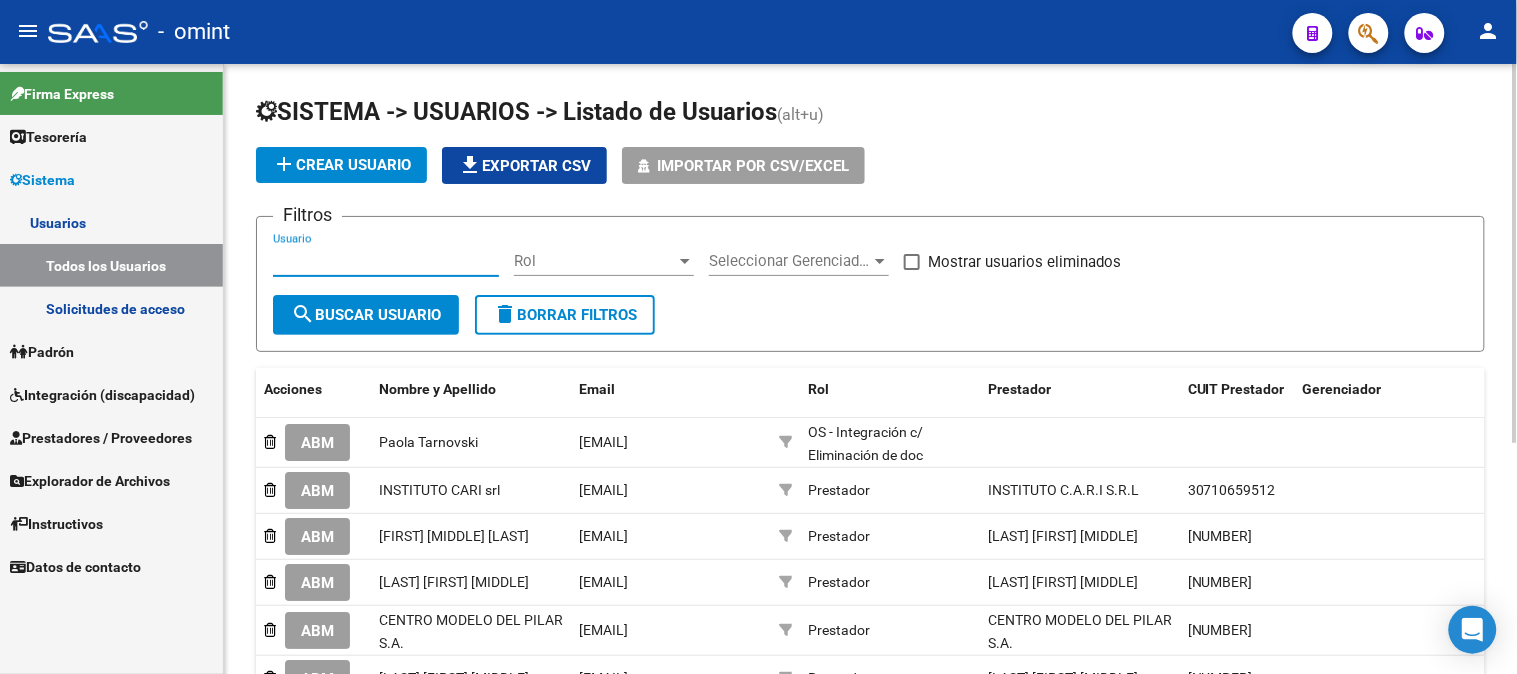 paste on "[FIRST] [MIDDLE] [LAST]" 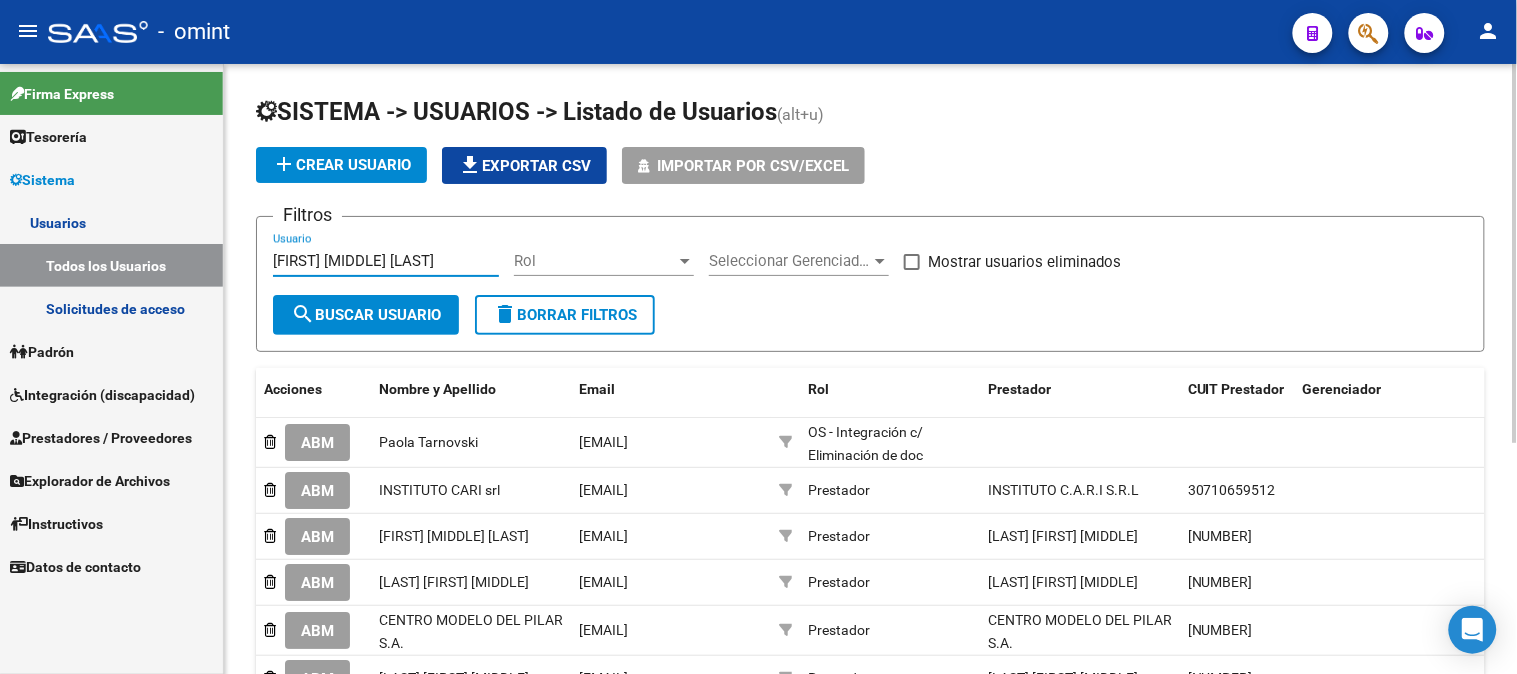 type on "[FIRST] [MIDDLE] [LAST]" 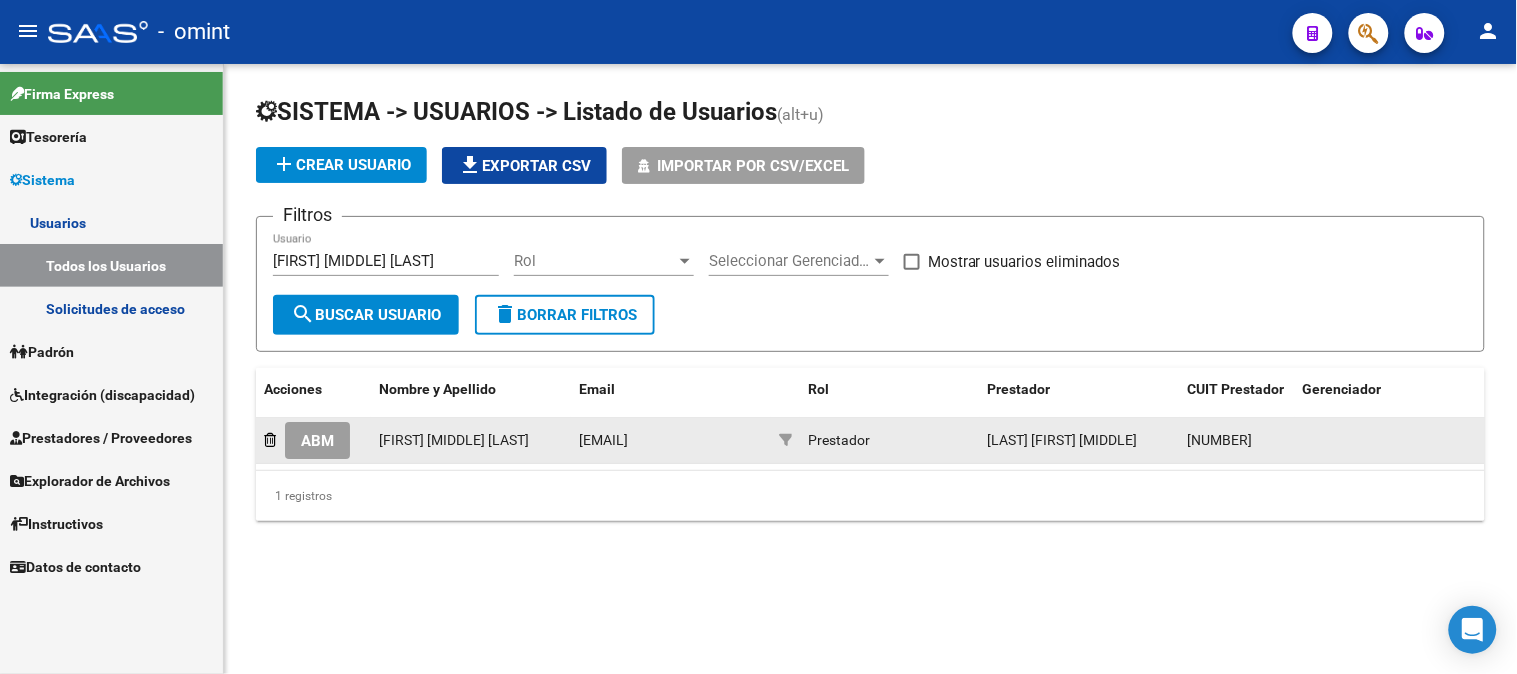 click on "ABM" 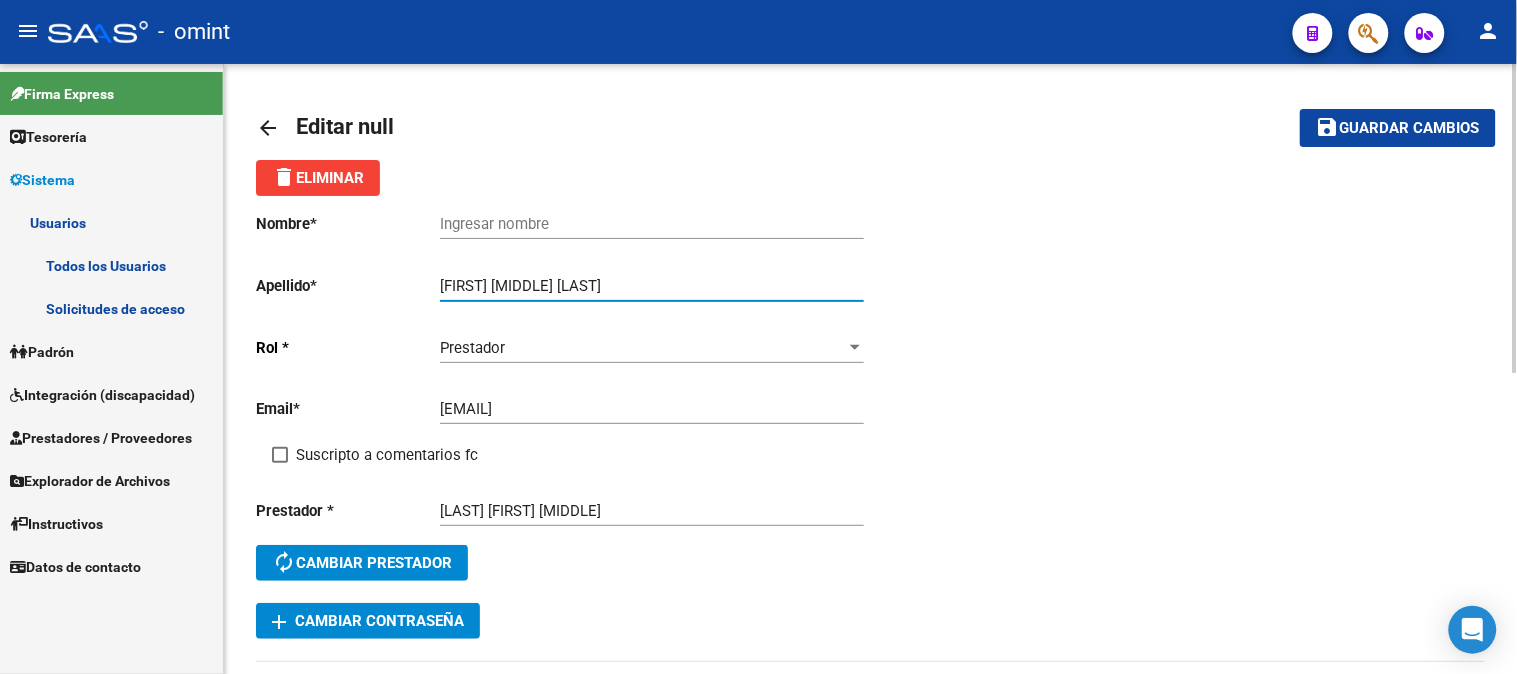 drag, startPoint x: 540, startPoint y: 292, endPoint x: 373, endPoint y: 287, distance: 167.07483 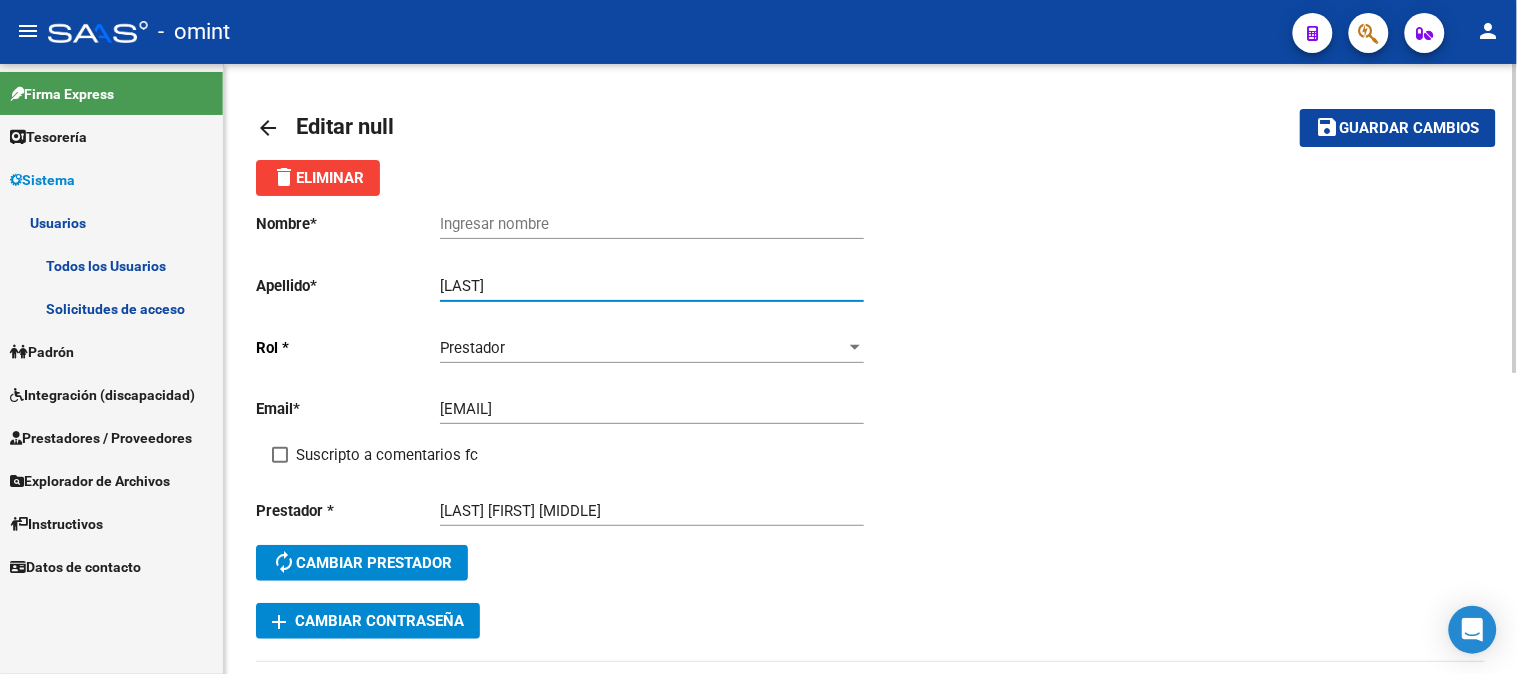 type on "[LAST]" 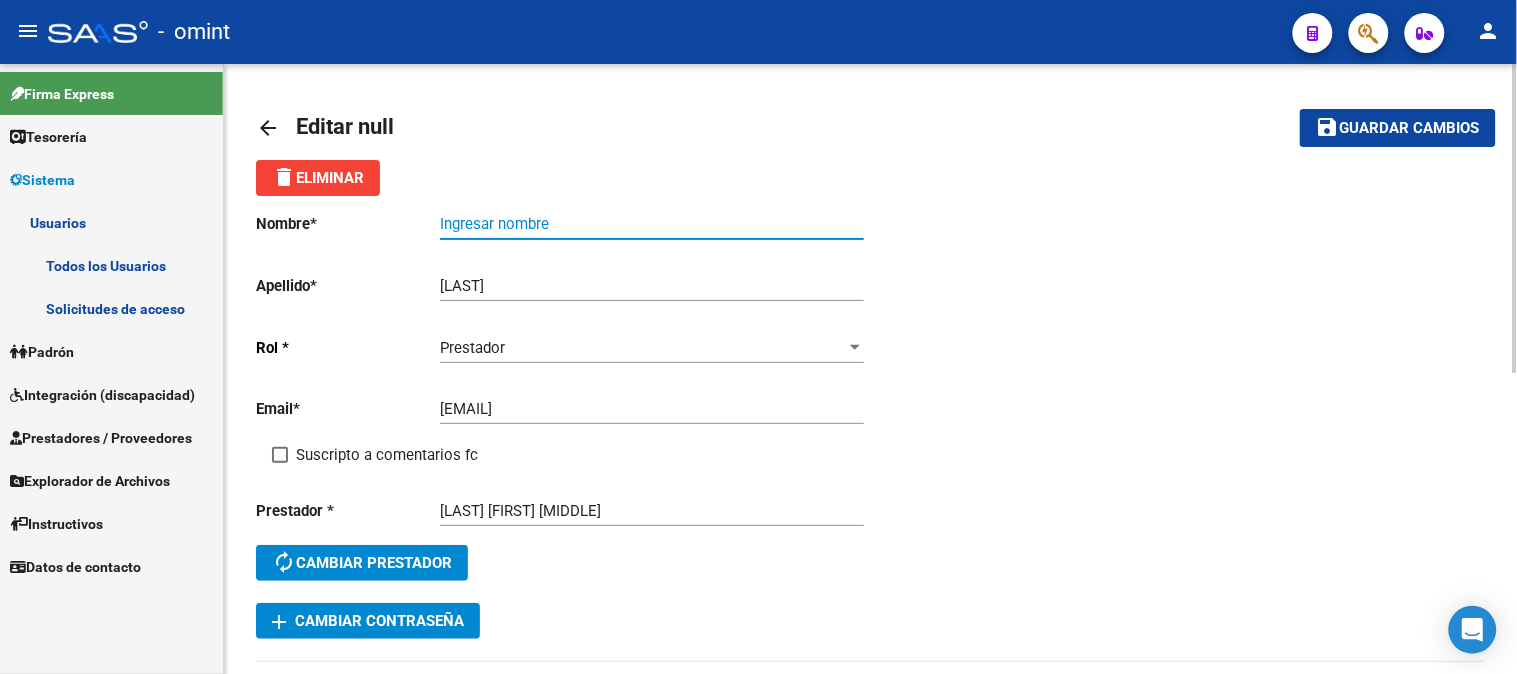 paste on "[FIRST] [MIDDLE]" 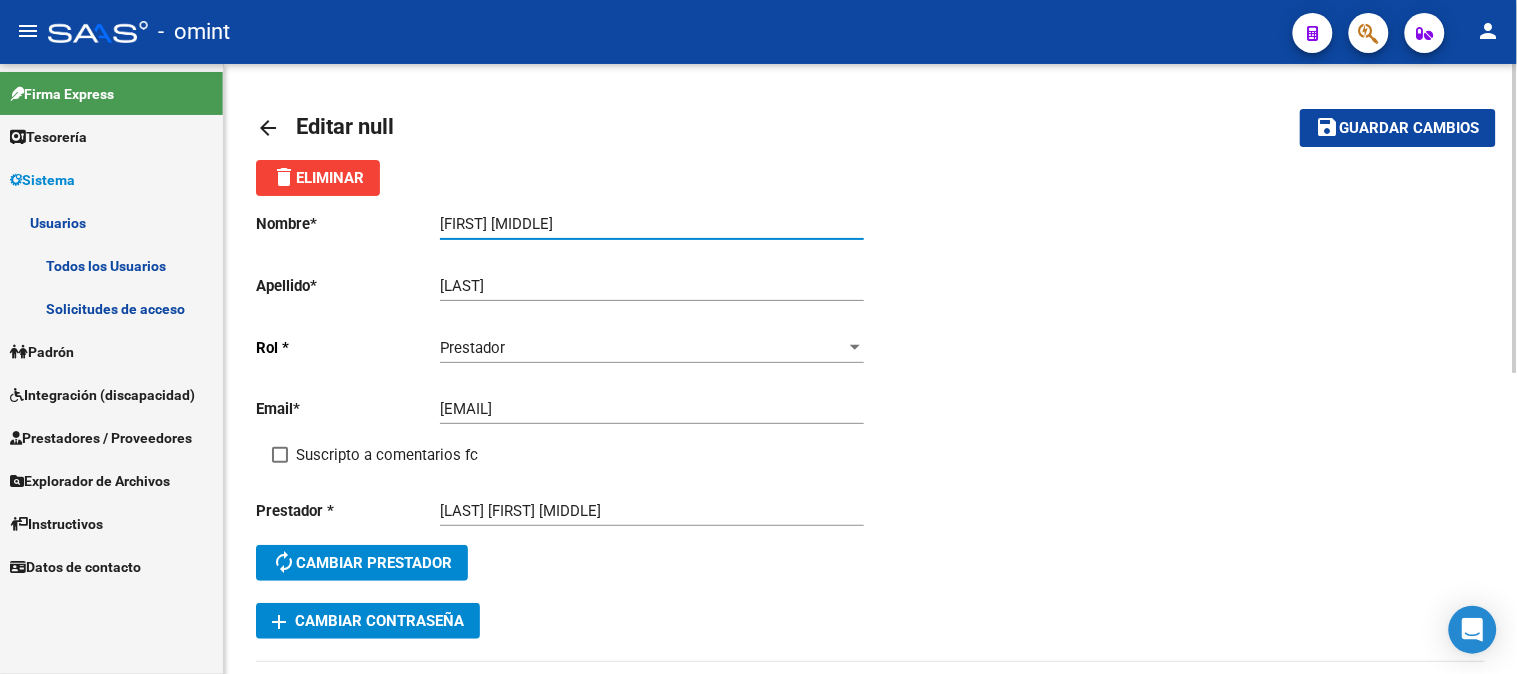 type on "[FIRST] [MIDDLE]" 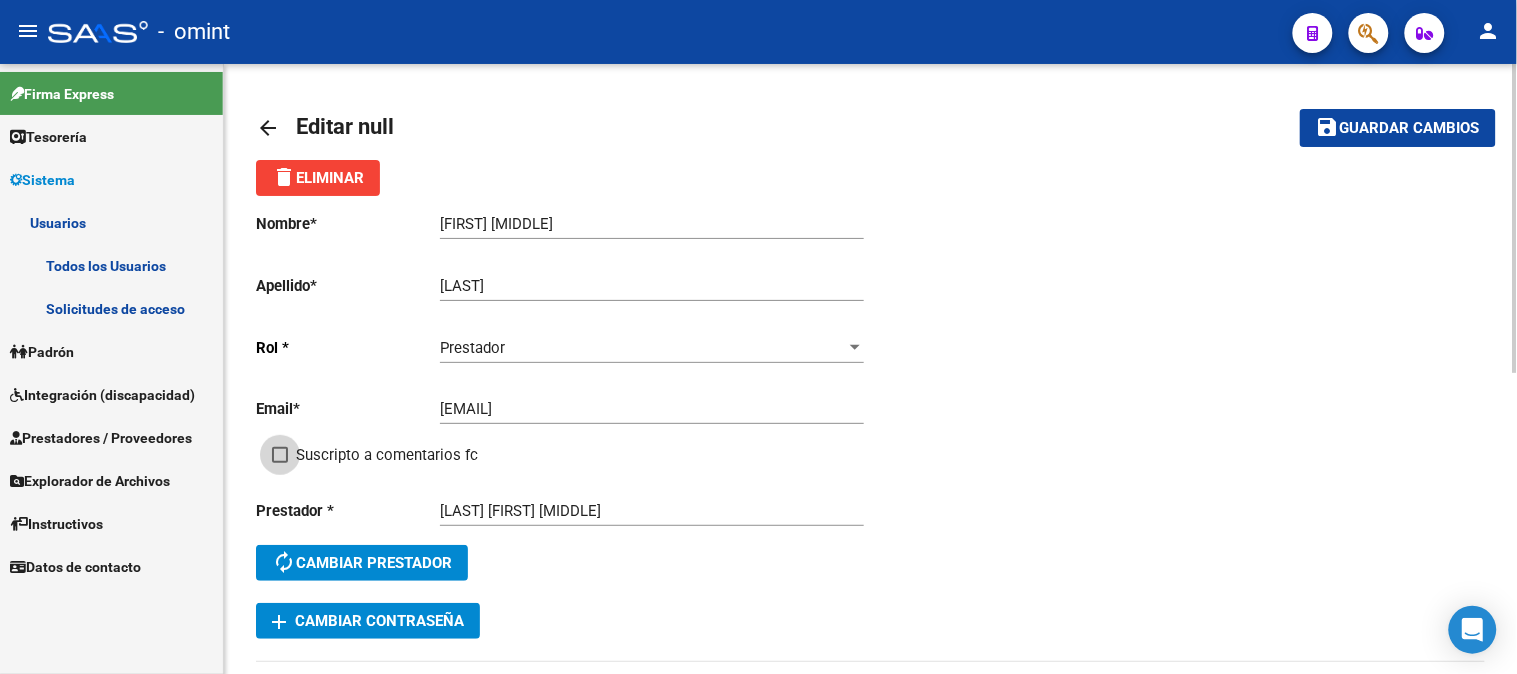 drag, startPoint x: 404, startPoint y: 457, endPoint x: 475, endPoint y: 435, distance: 74.330345 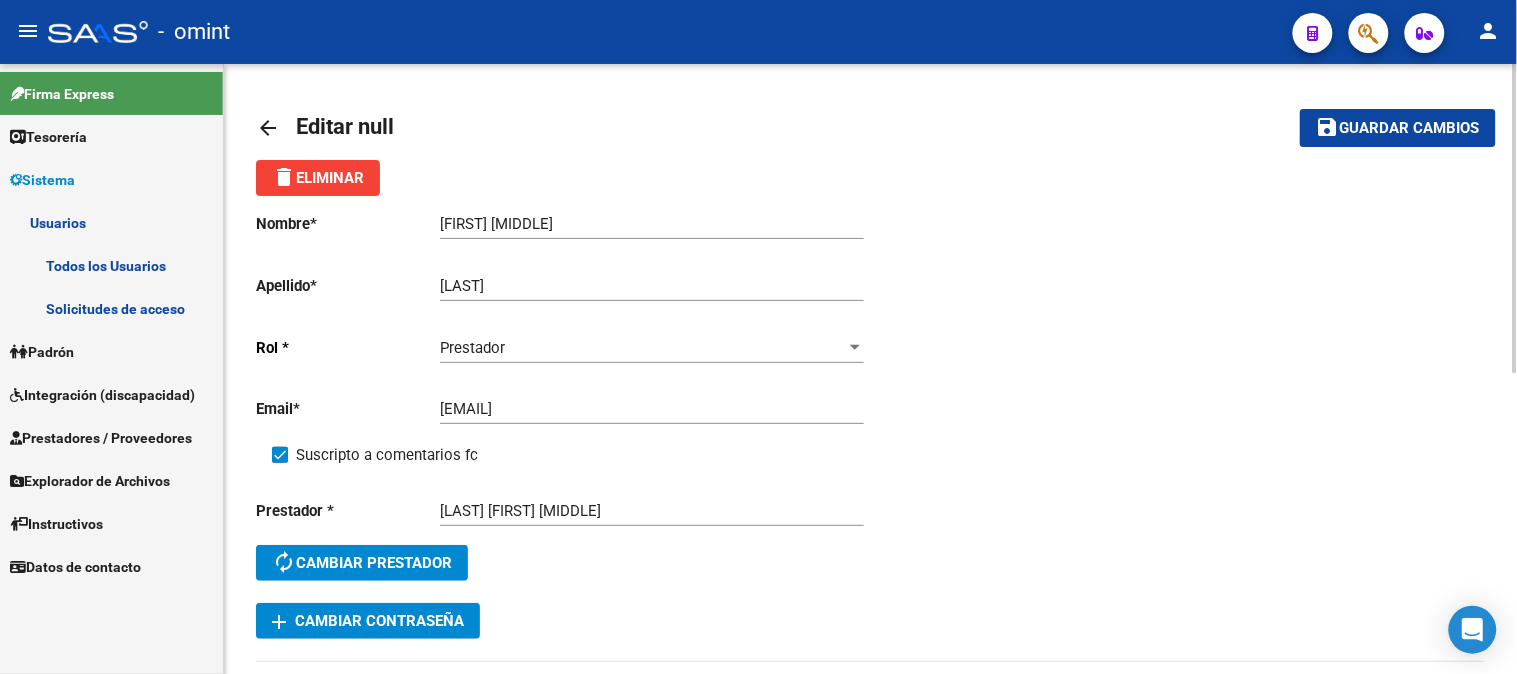 click on "save Guardar cambios" 